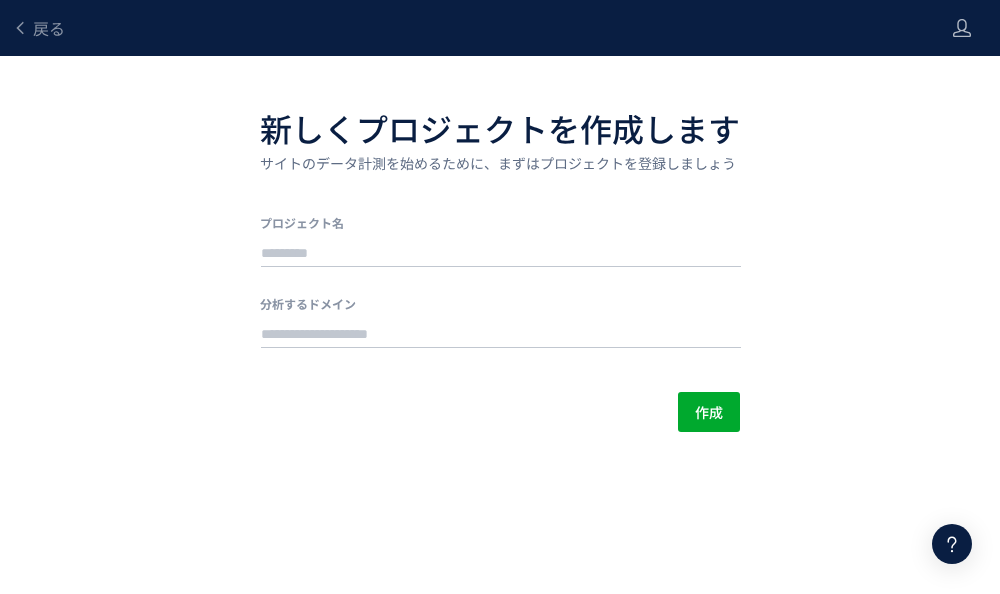 scroll, scrollTop: 0, scrollLeft: 0, axis: both 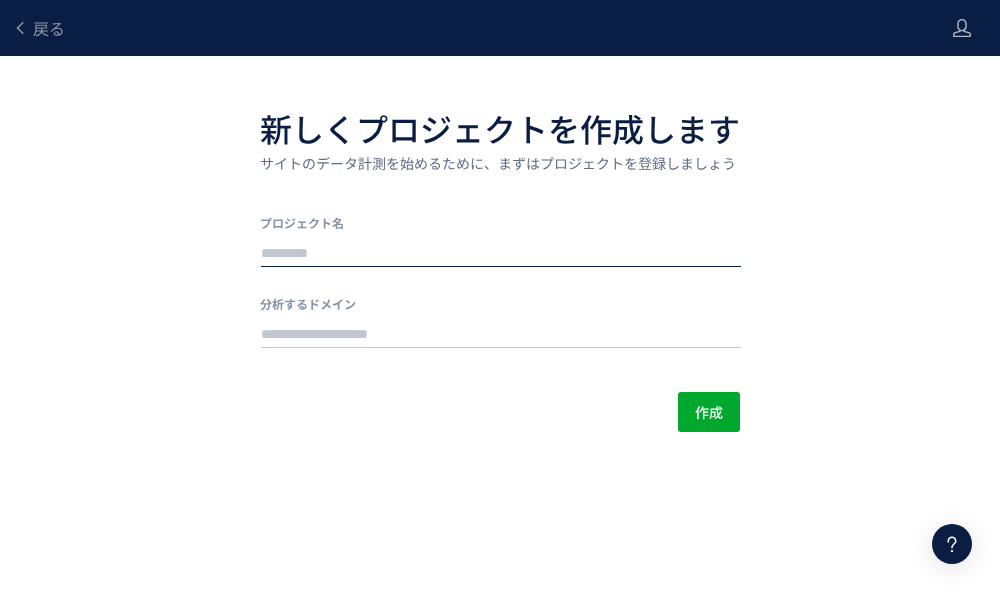 click at bounding box center (501, 254) 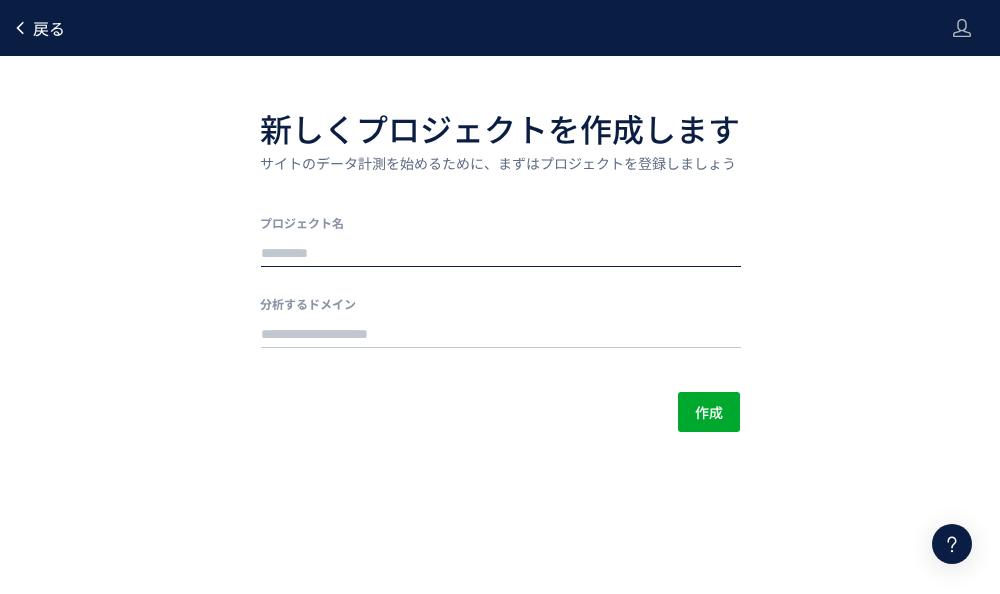 click on "戻る" 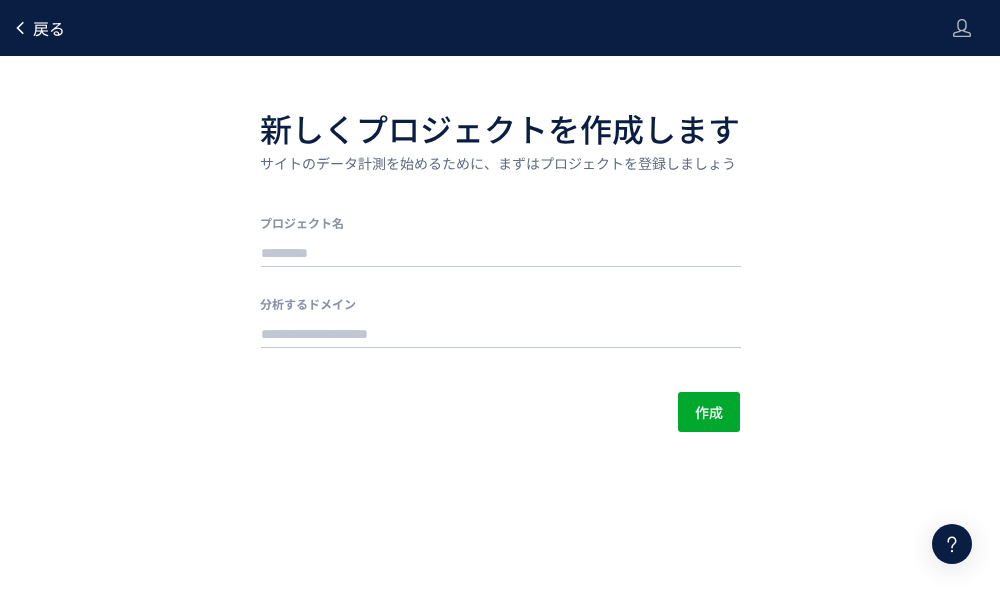 click on "戻る" 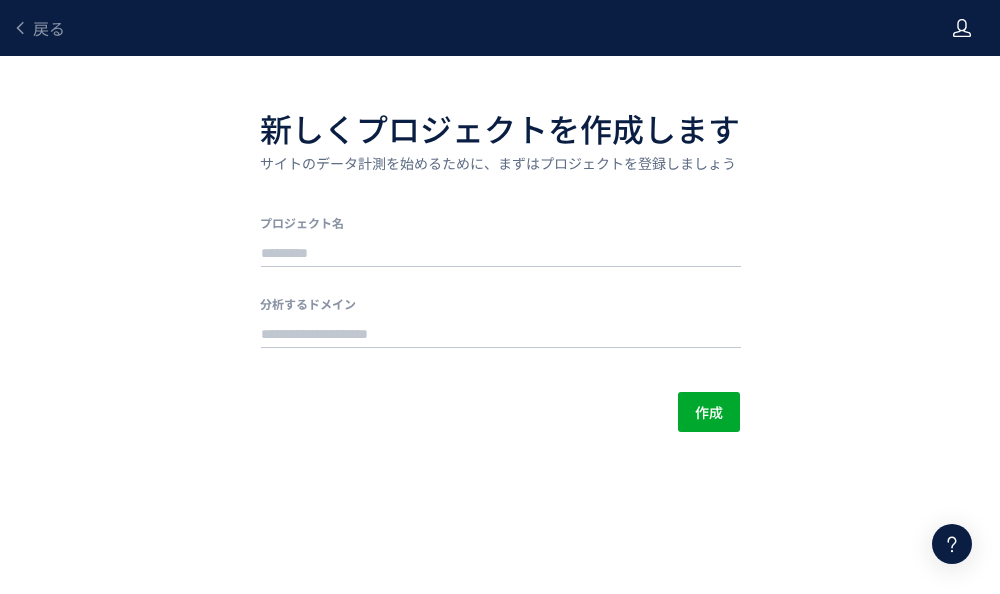 click 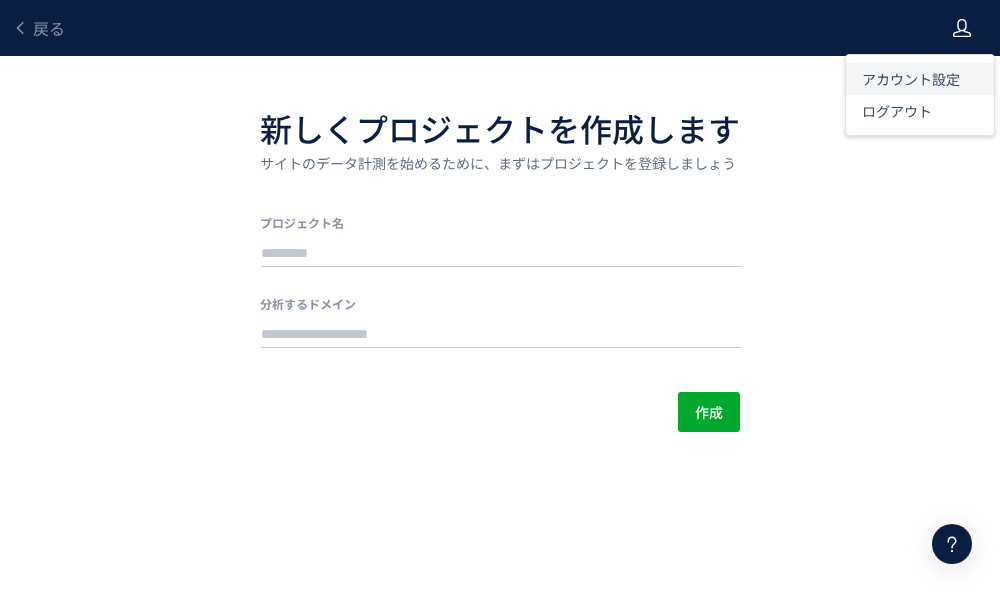 click on "アカウント設定" at bounding box center [911, 79] 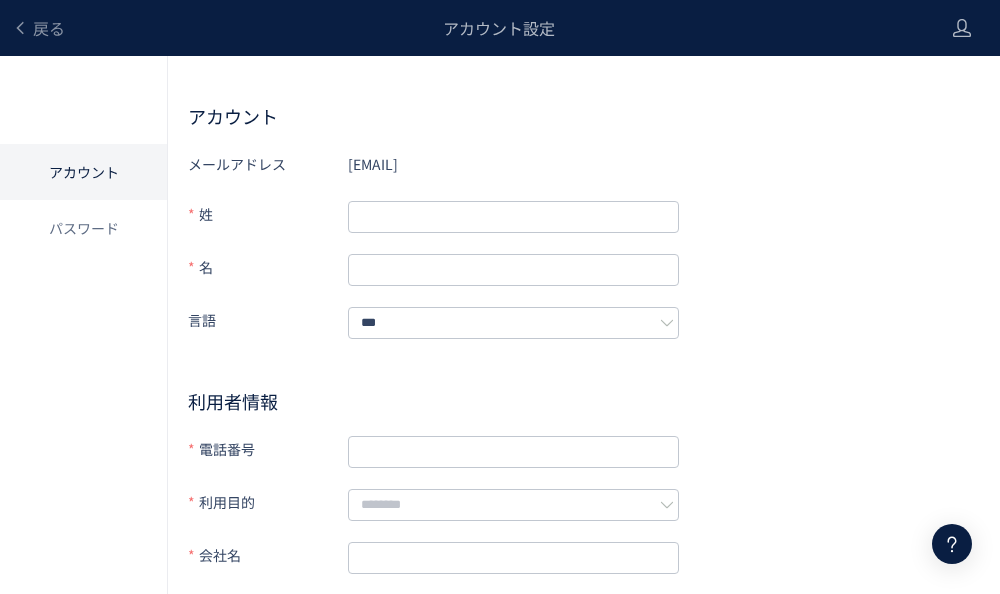 click on "戻る" at bounding box center [38, 28] 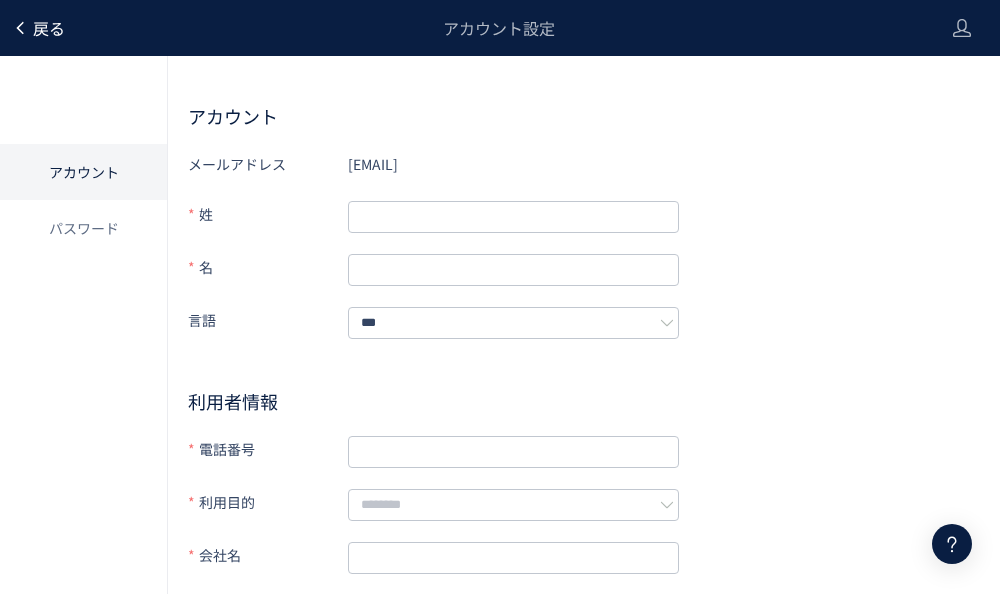 click on "戻る" 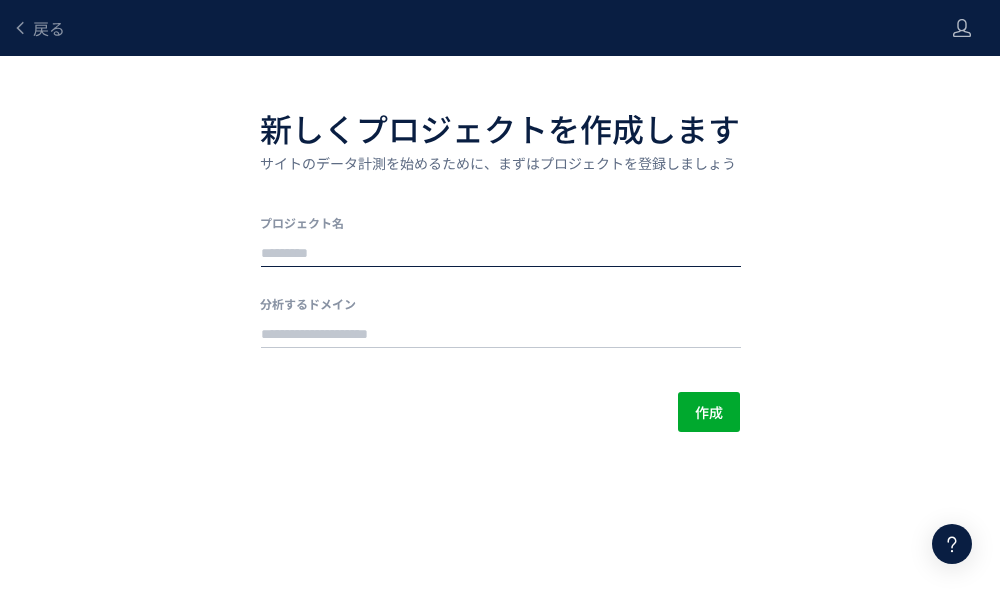 click at bounding box center (501, 254) 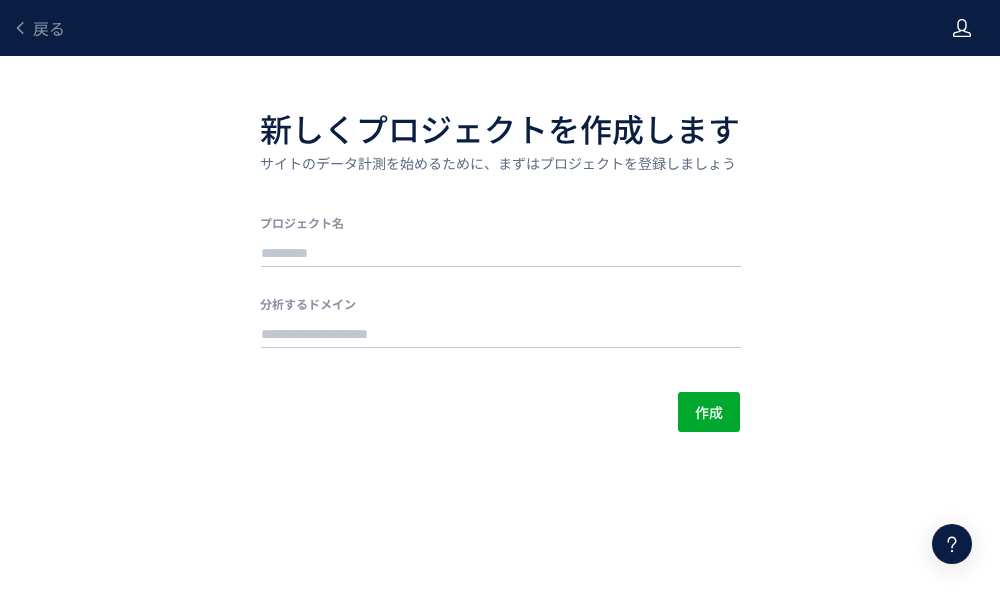 click 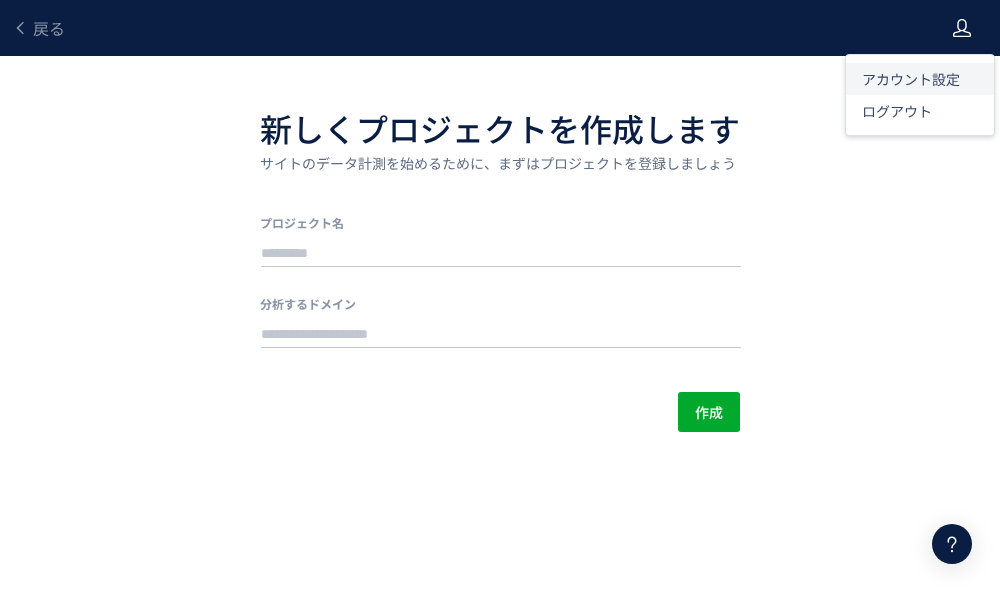 click on "アカウント設定" 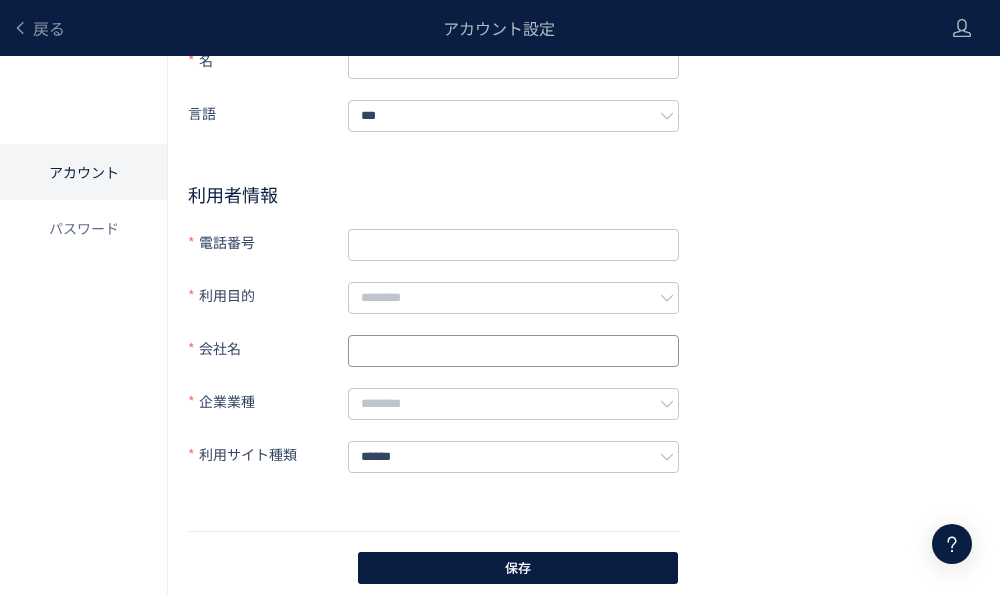 scroll, scrollTop: 205, scrollLeft: 0, axis: vertical 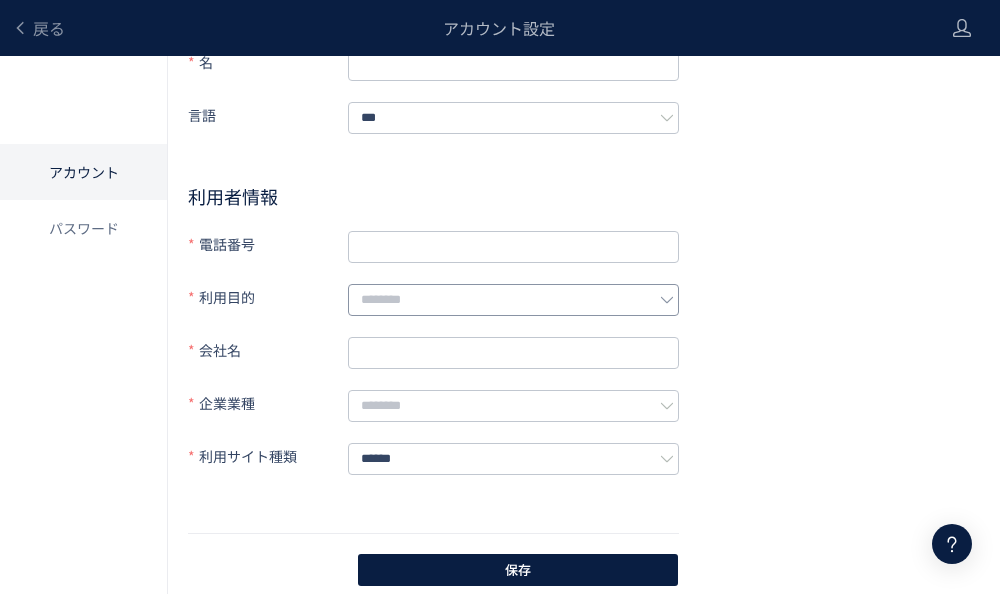 click at bounding box center [667, 300] 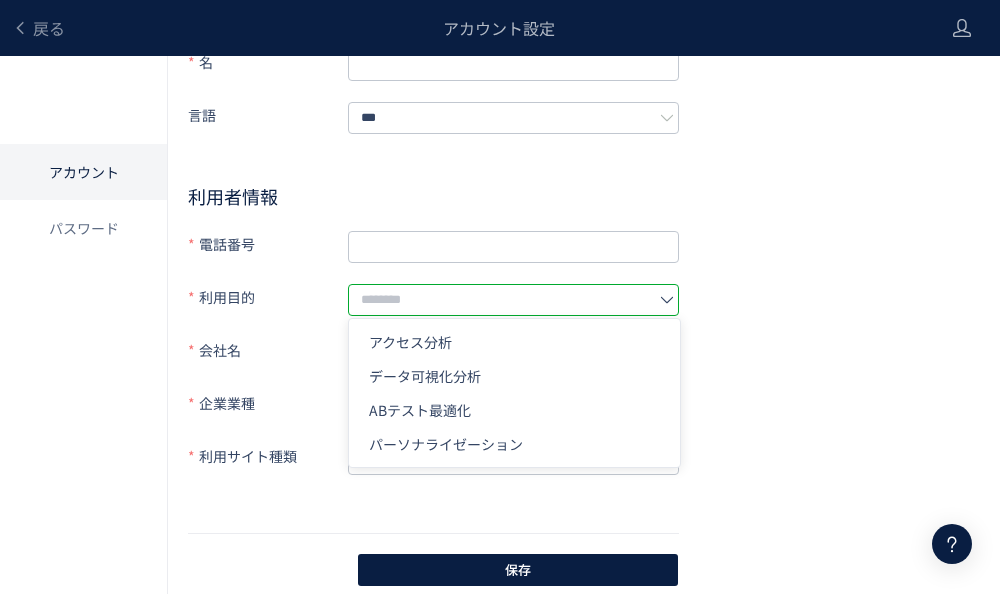 click on "メールアドレス s-nozawa@delta-x.co.jp 姓 名 言語 *** 利用者情報 電話番号 利用目的 会社名 企業業種 利用サイト種類 ****** 保存" at bounding box center (584, 266) 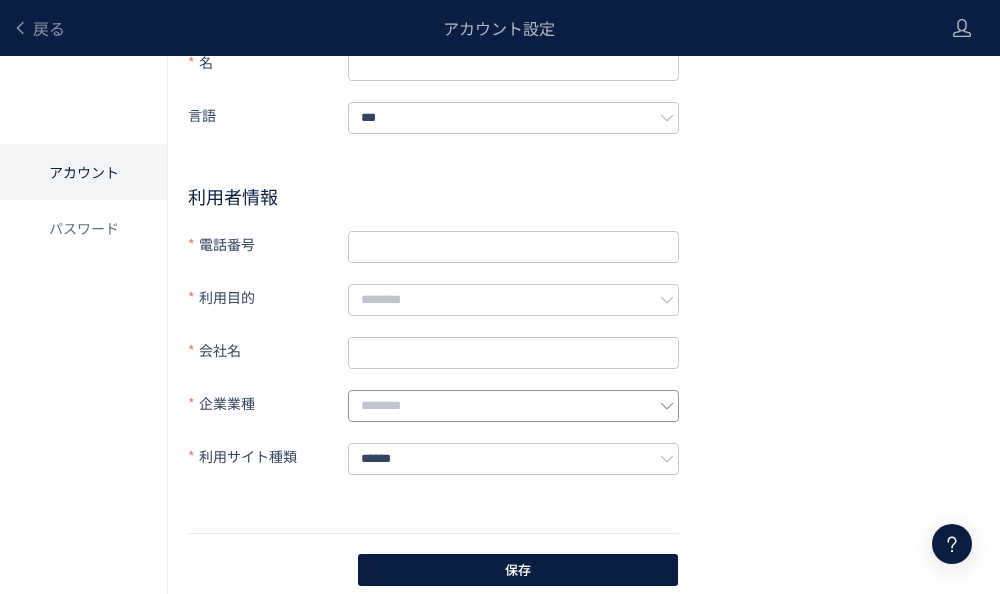 click 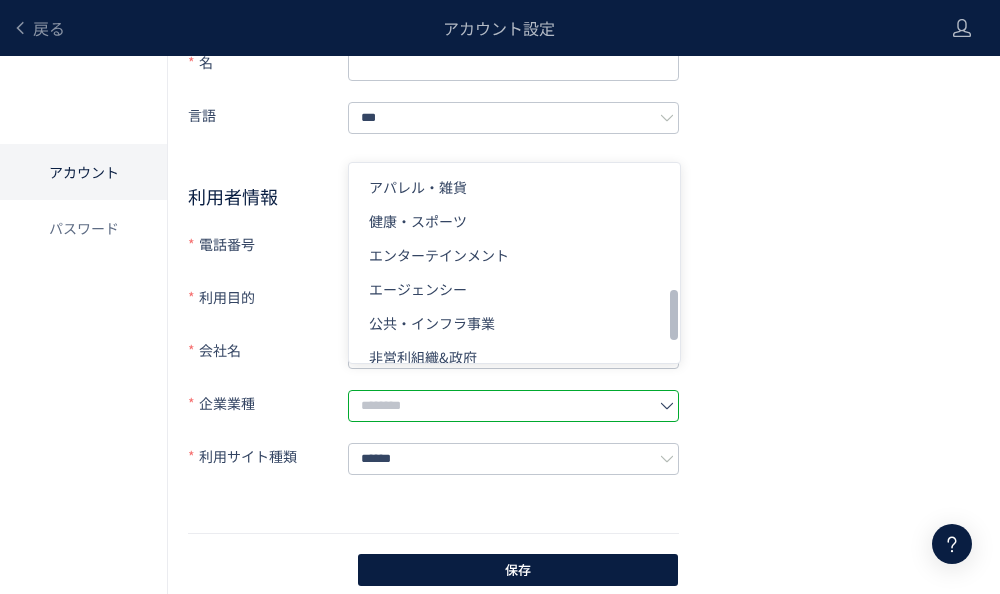 scroll, scrollTop: 512, scrollLeft: 0, axis: vertical 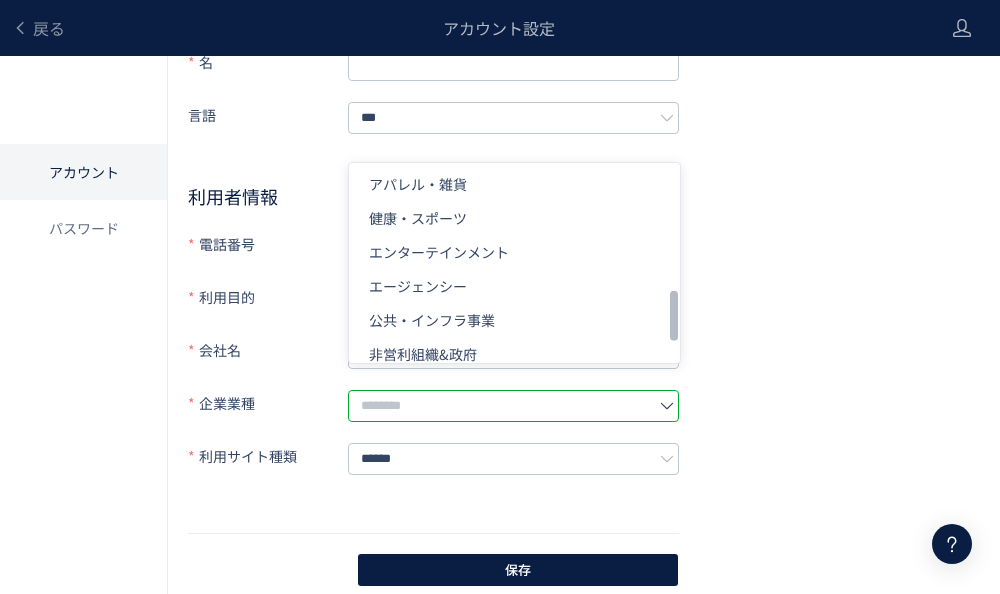 click on "メールアドレス s-nozawa@delta-x.co.jp 姓 名 言語 *** 利用者情報 電話番号 利用目的 会社名 企業業種 利用サイト種類 ****** 保存" at bounding box center [584, 266] 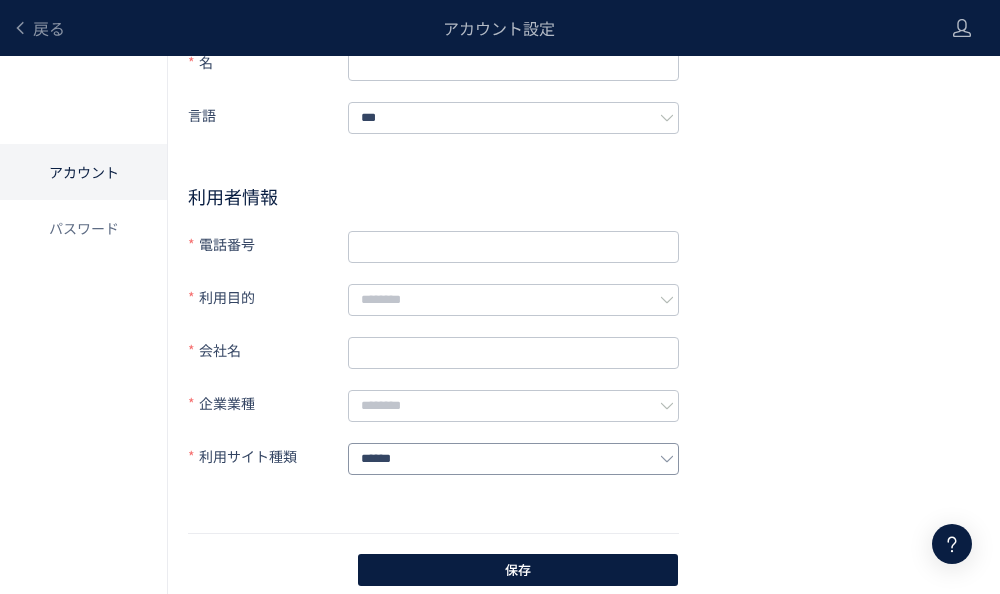 click 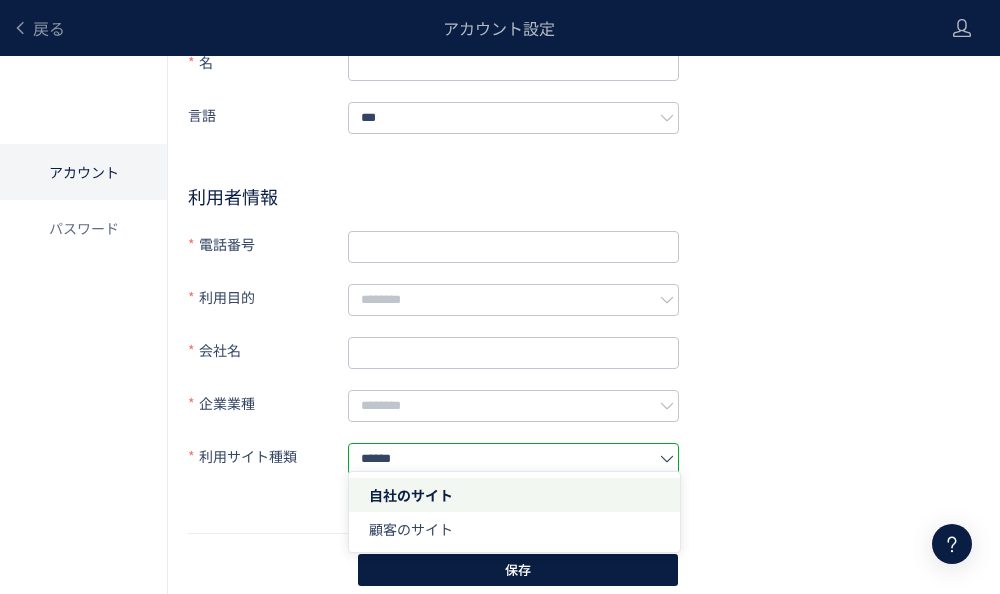 click on "メールアドレス s-nozawa@delta-x.co.jp 姓 名 言語 *** 利用者情報 電話番号 利用目的 会社名 企業業種 利用サイト種類 ****** 保存" at bounding box center (584, 266) 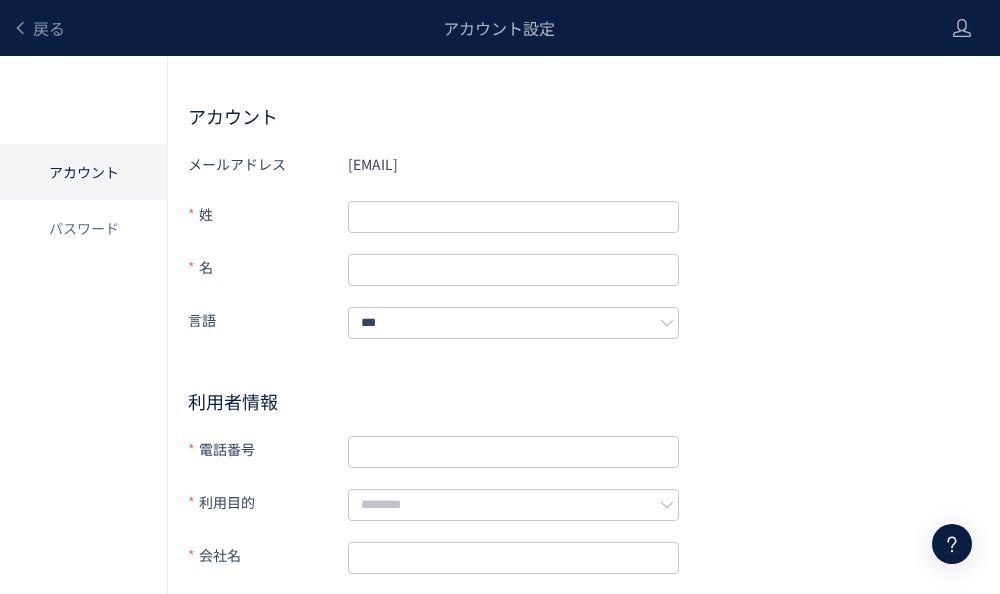 scroll, scrollTop: 0, scrollLeft: 0, axis: both 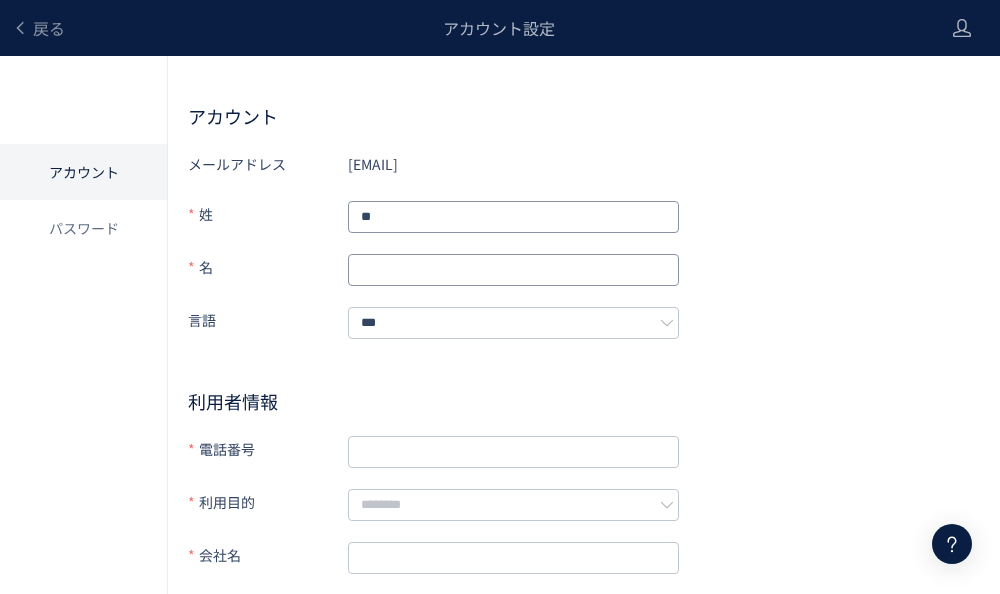 type on "**" 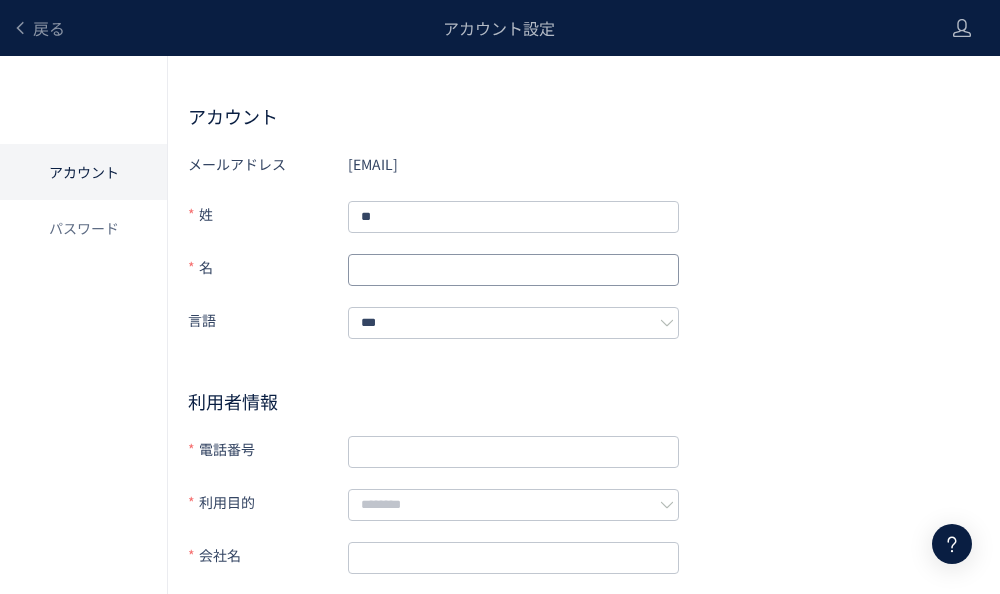 click 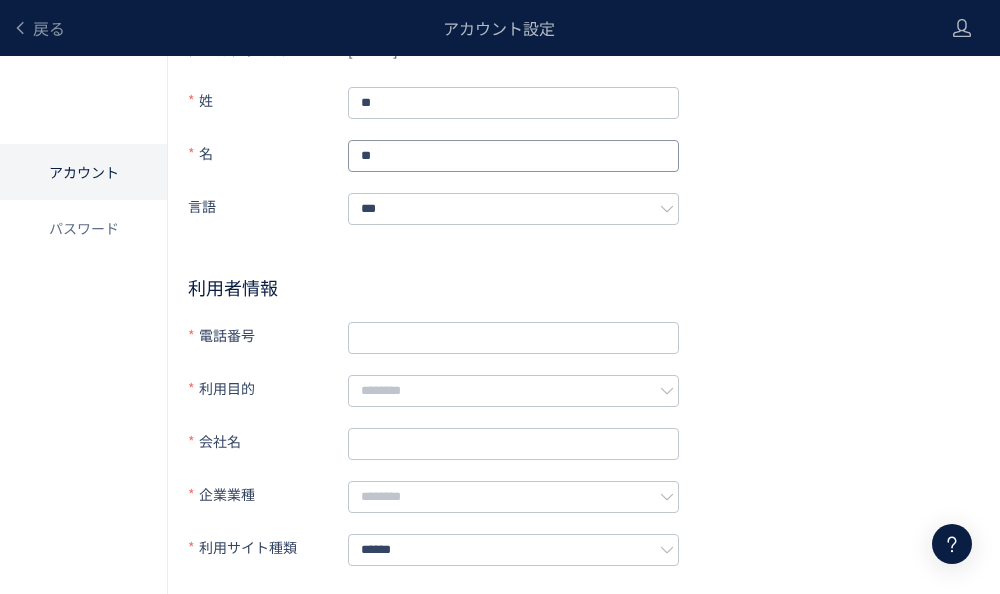 scroll, scrollTop: 183, scrollLeft: 0, axis: vertical 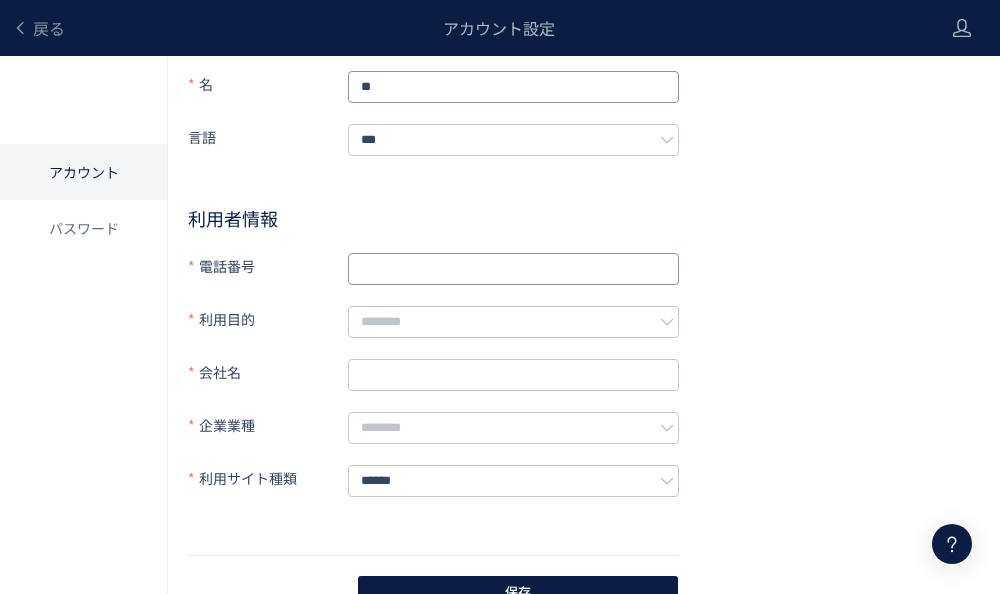 type on "**" 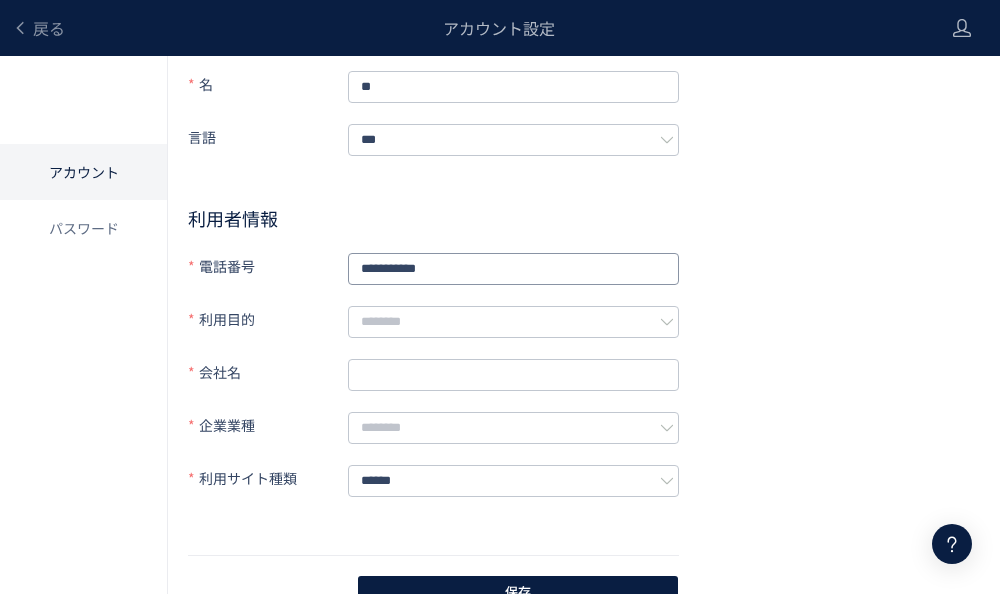 type on "**********" 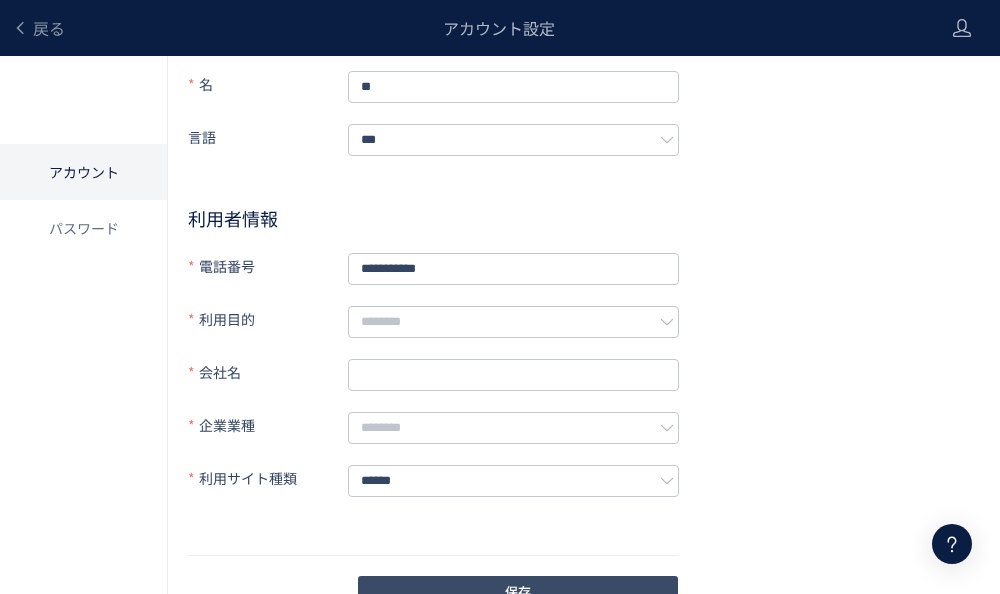click on "保存" at bounding box center (518, 592) 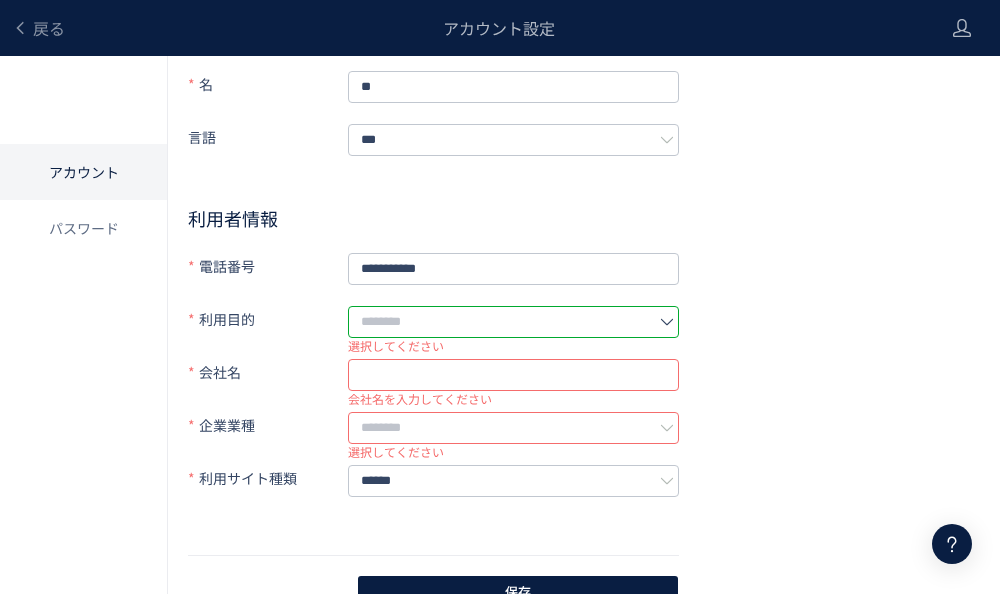 click 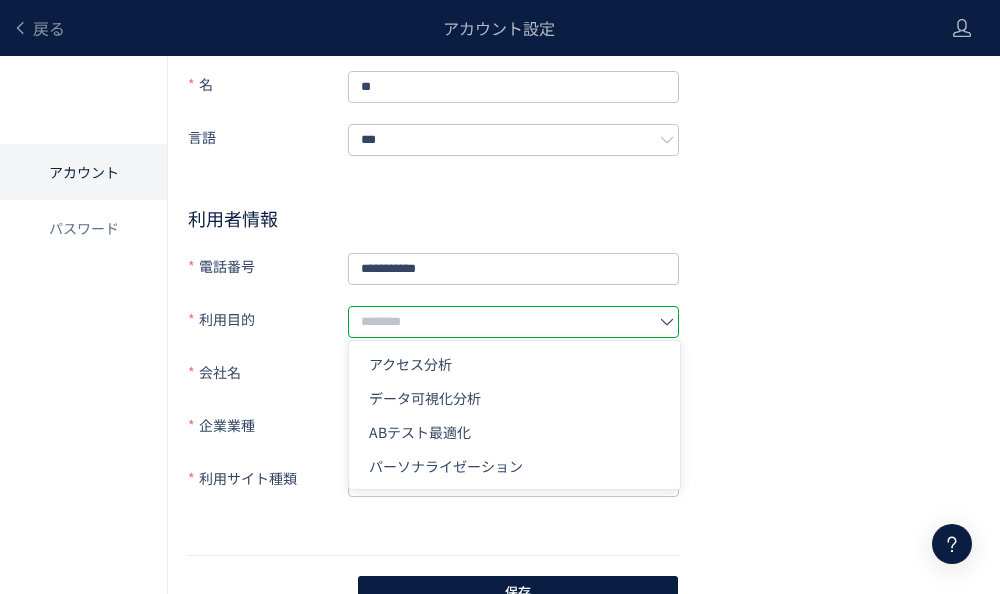click 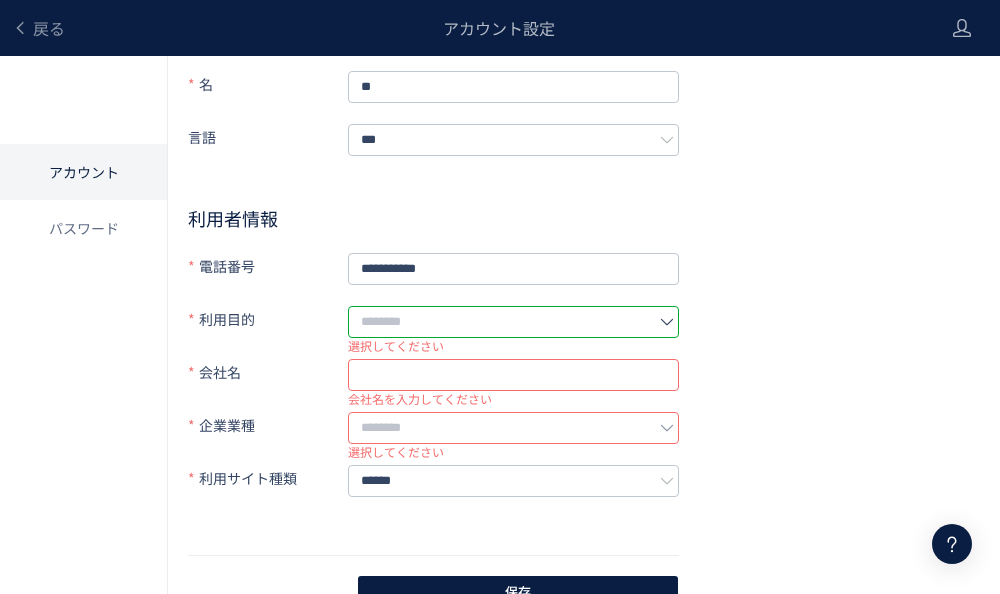 click 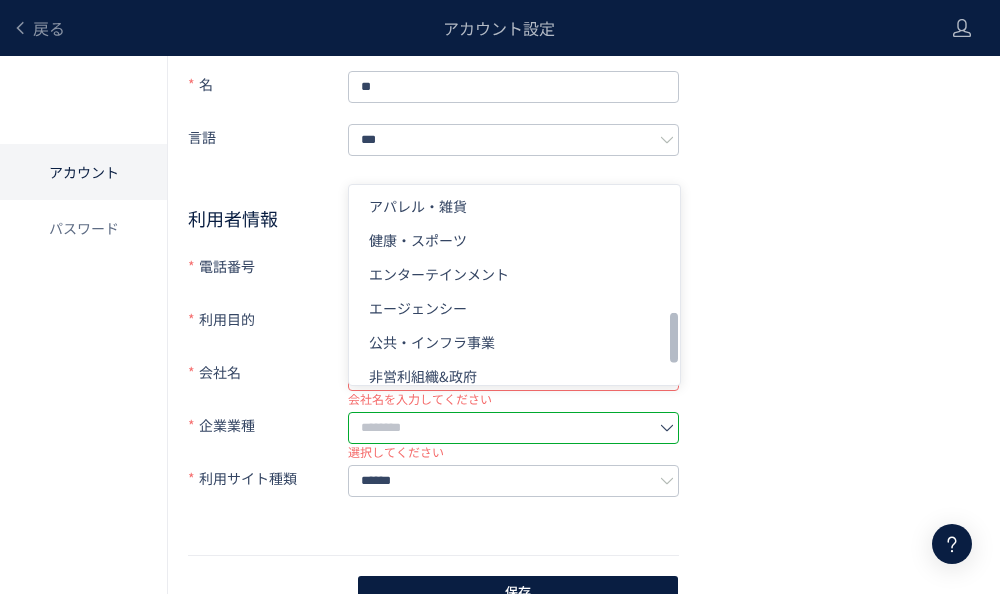 click on "**********" at bounding box center [584, 288] 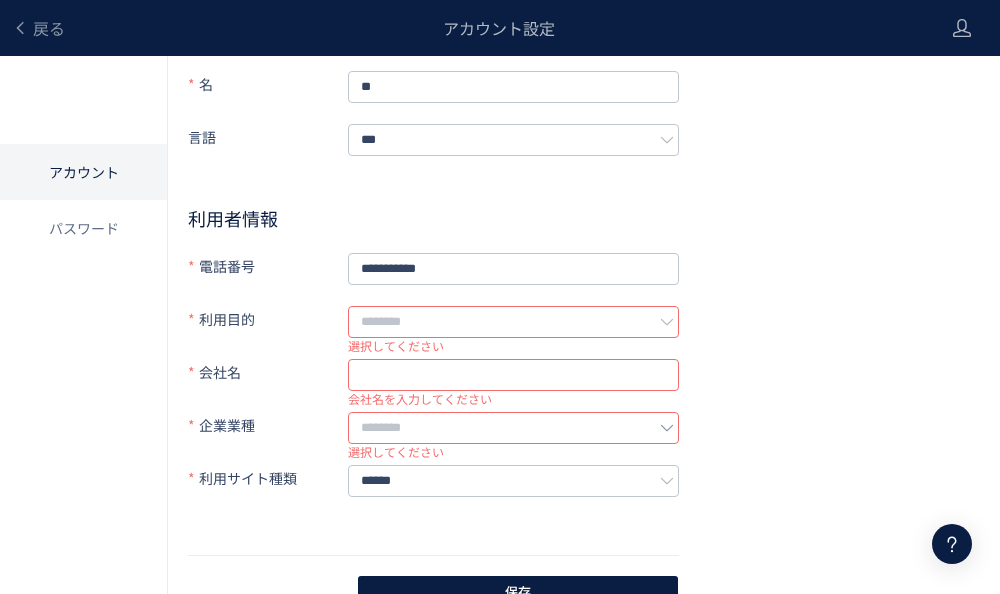 click 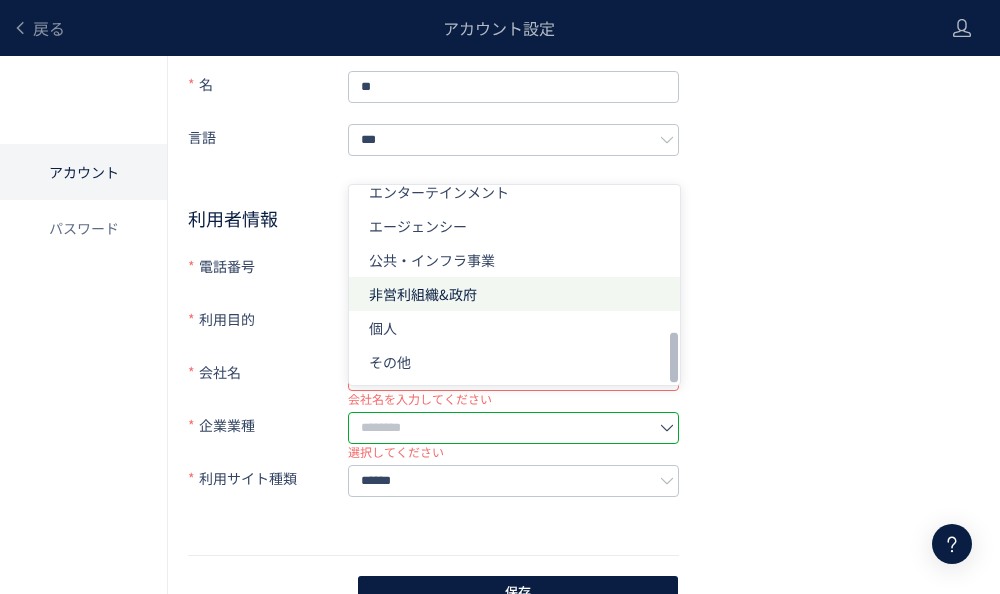 scroll, scrollTop: 594, scrollLeft: 0, axis: vertical 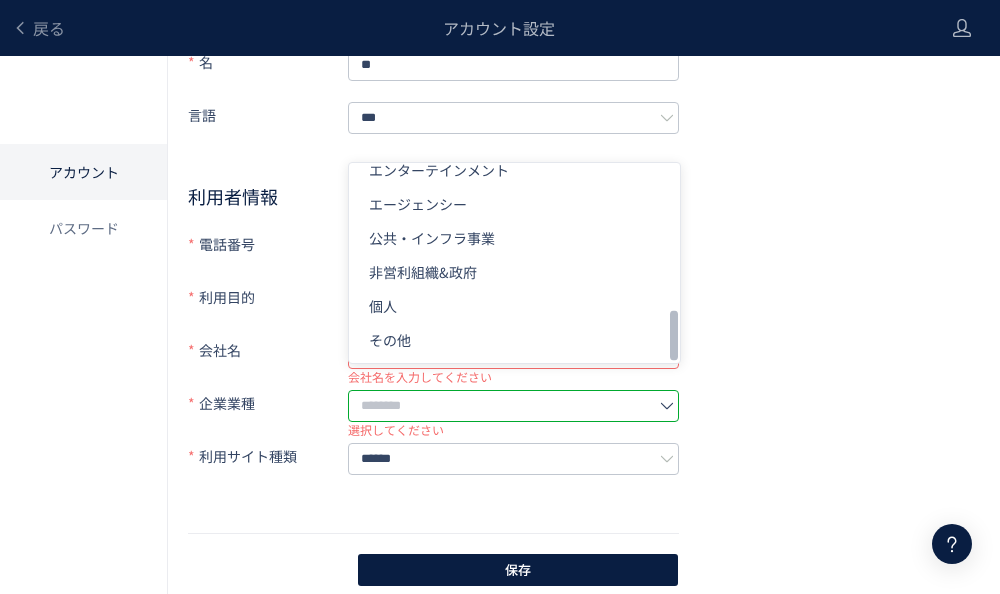 click on "**********" at bounding box center (584, 266) 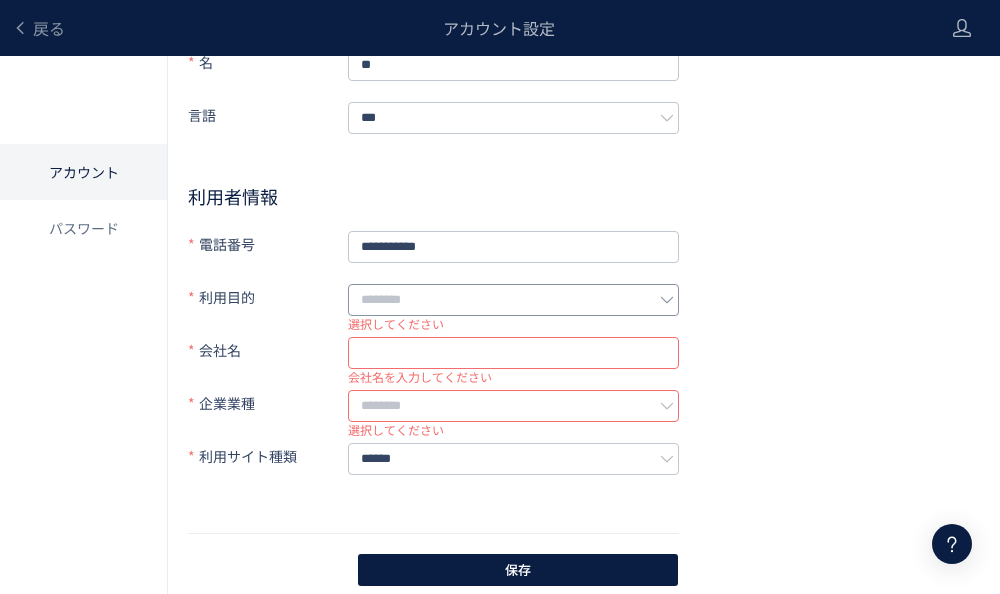 click 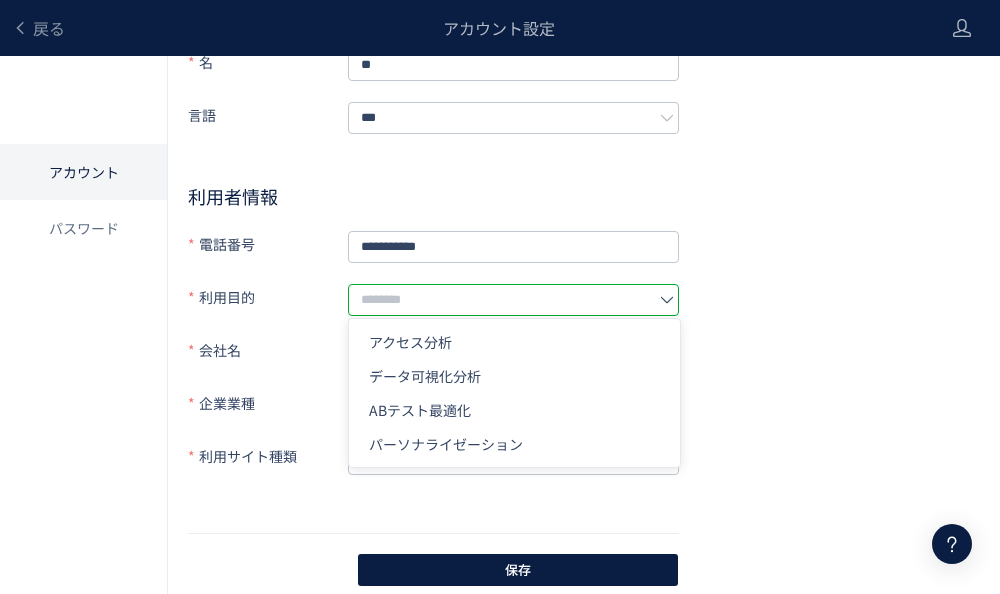 click 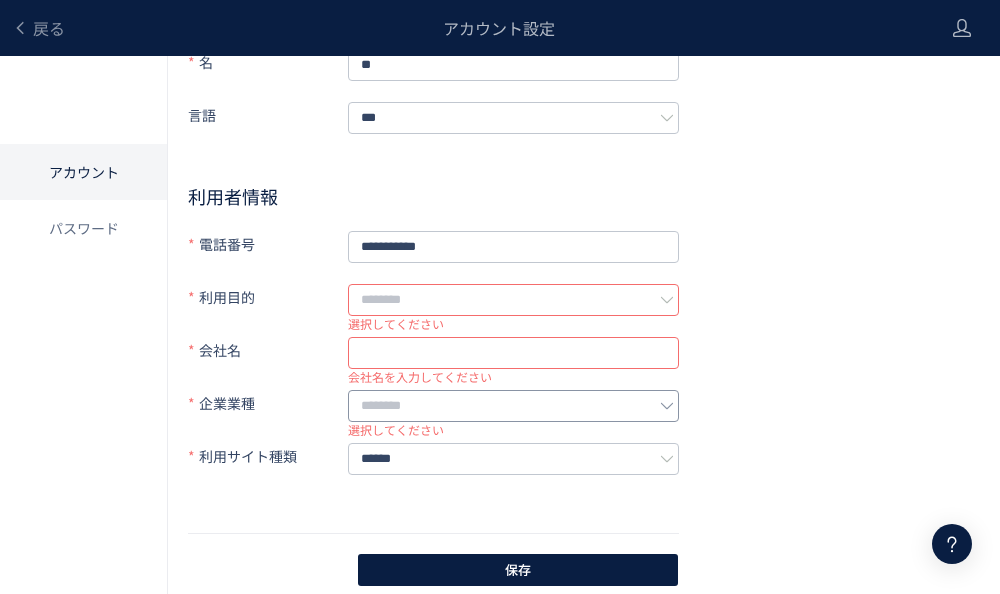 click 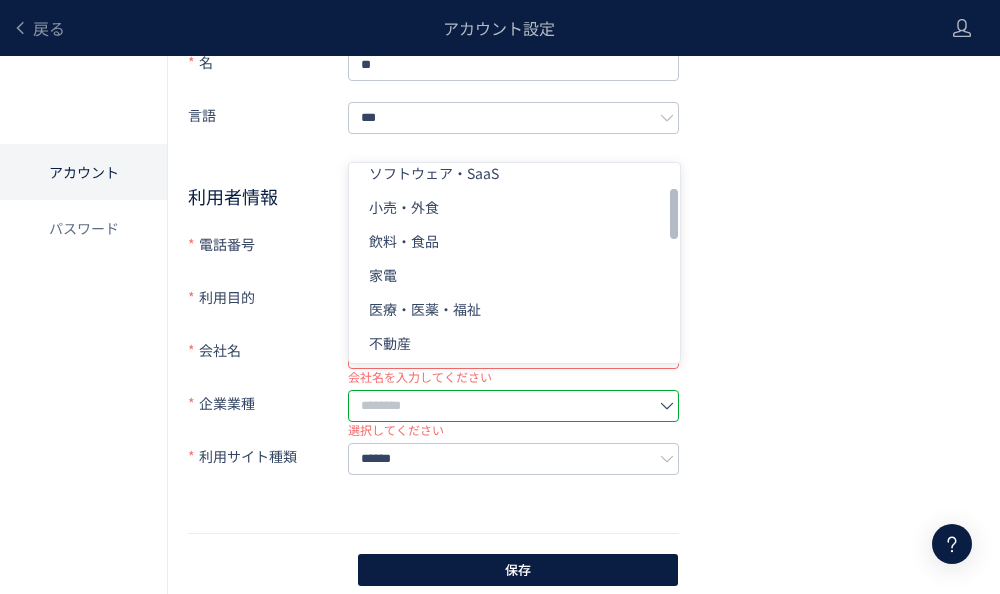 scroll, scrollTop: 0, scrollLeft: 0, axis: both 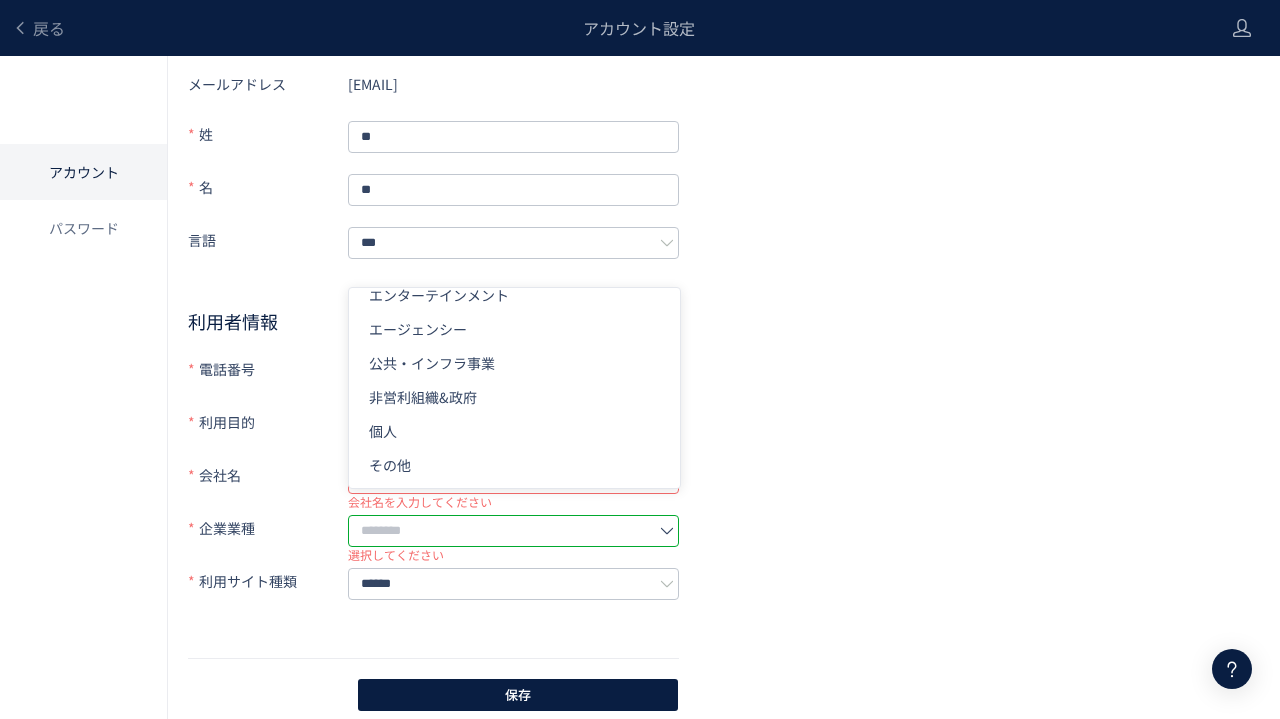 click 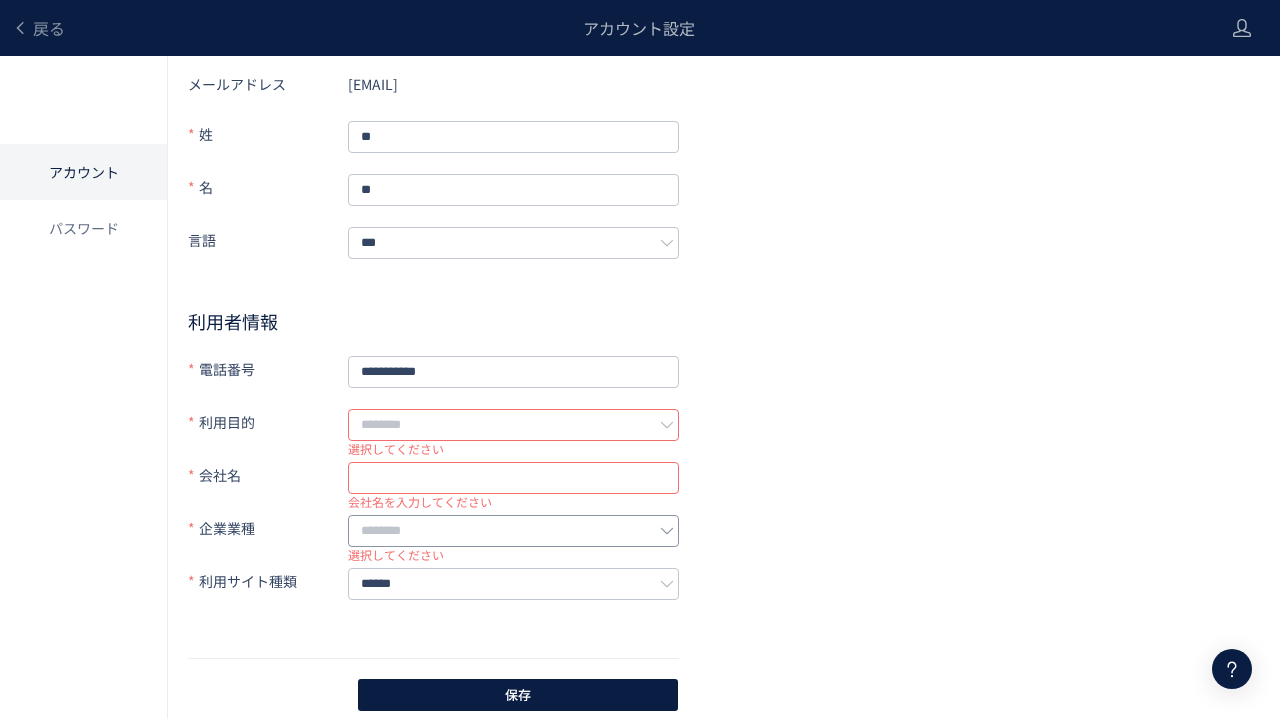 click 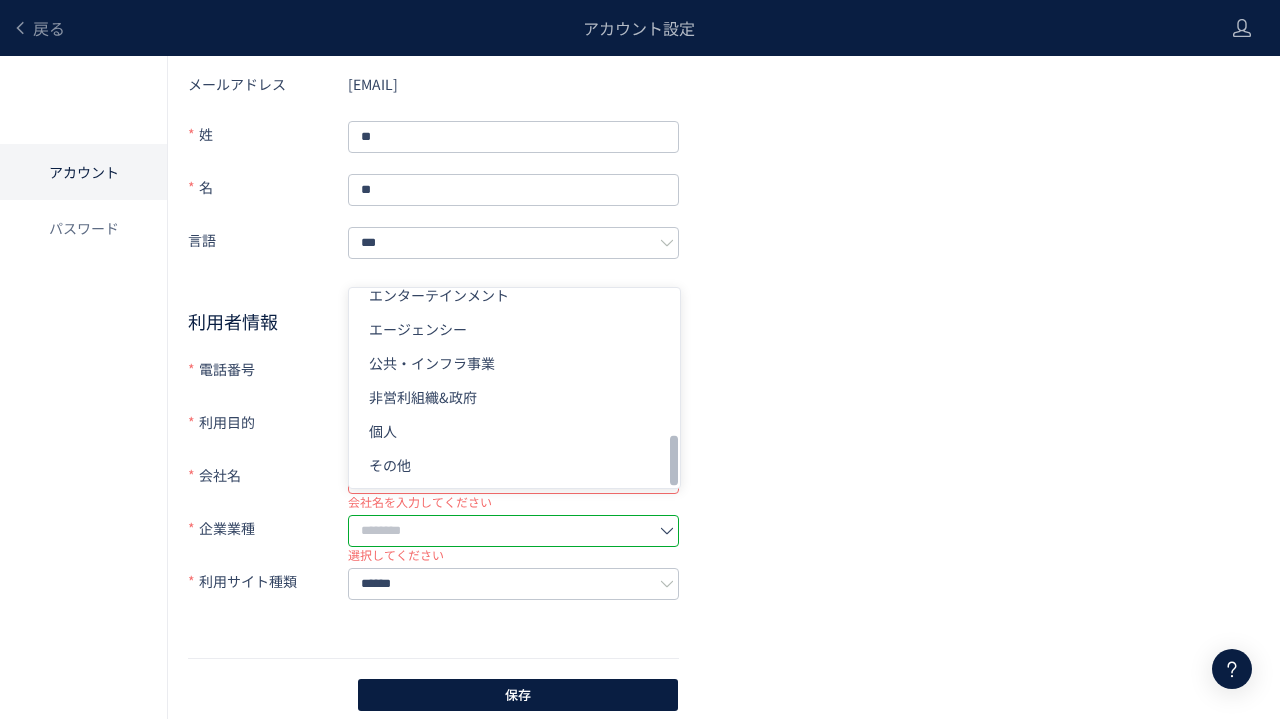 click 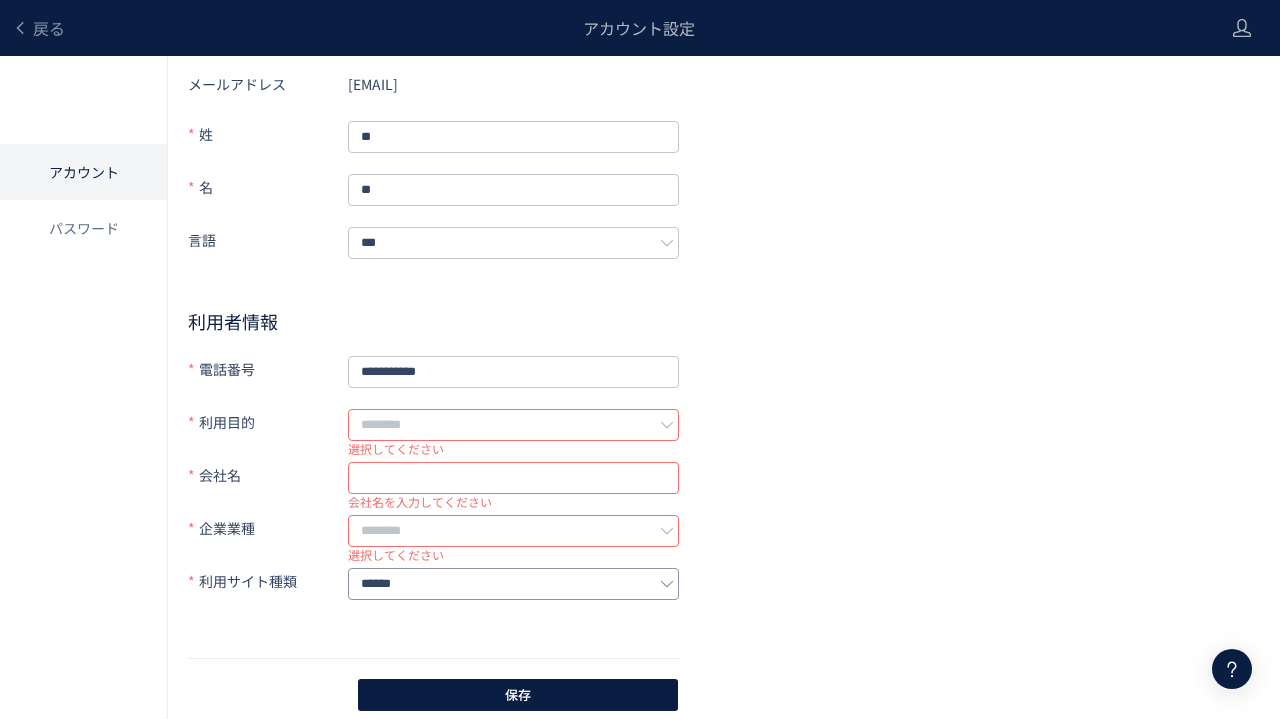 click 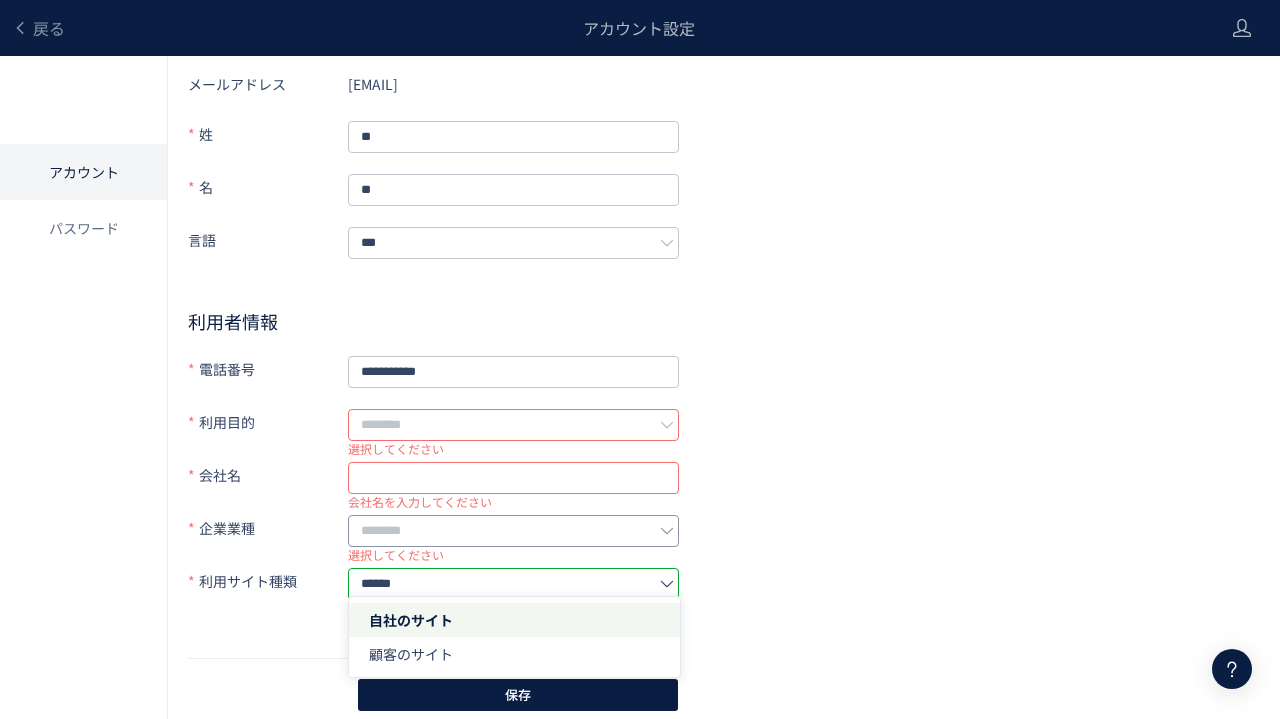 click at bounding box center [667, 531] 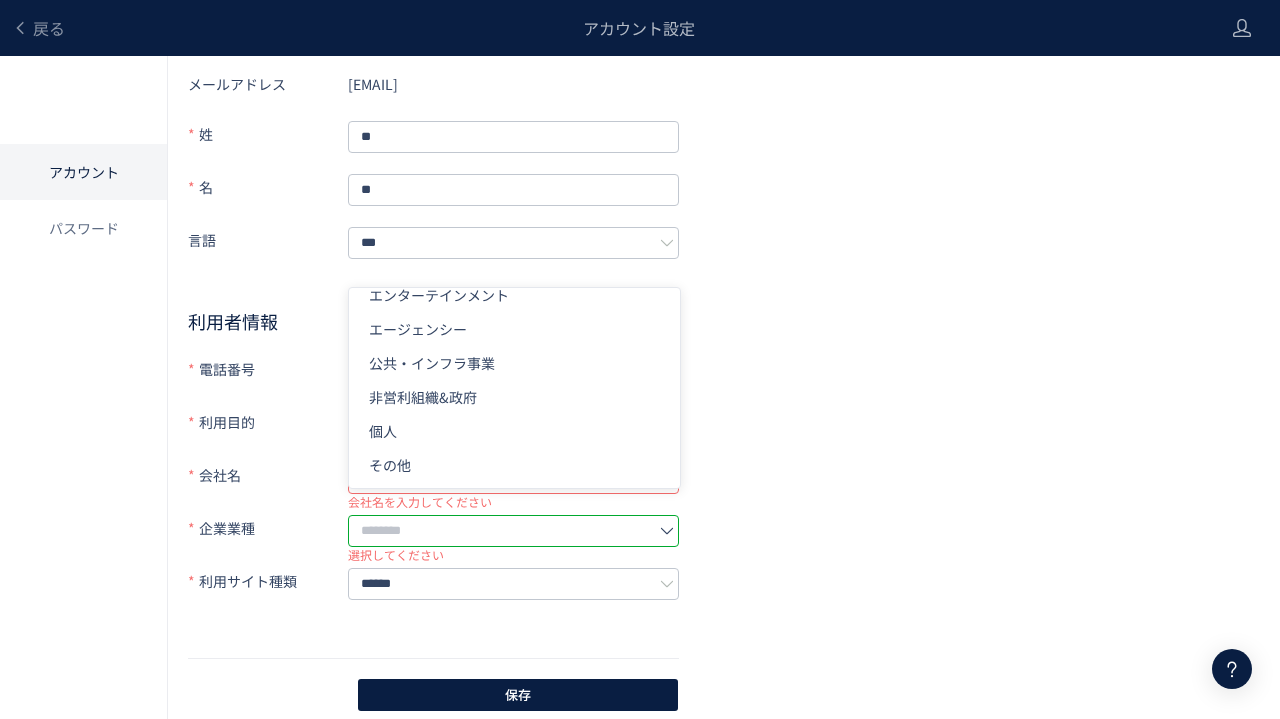 click on "**********" at bounding box center [724, 391] 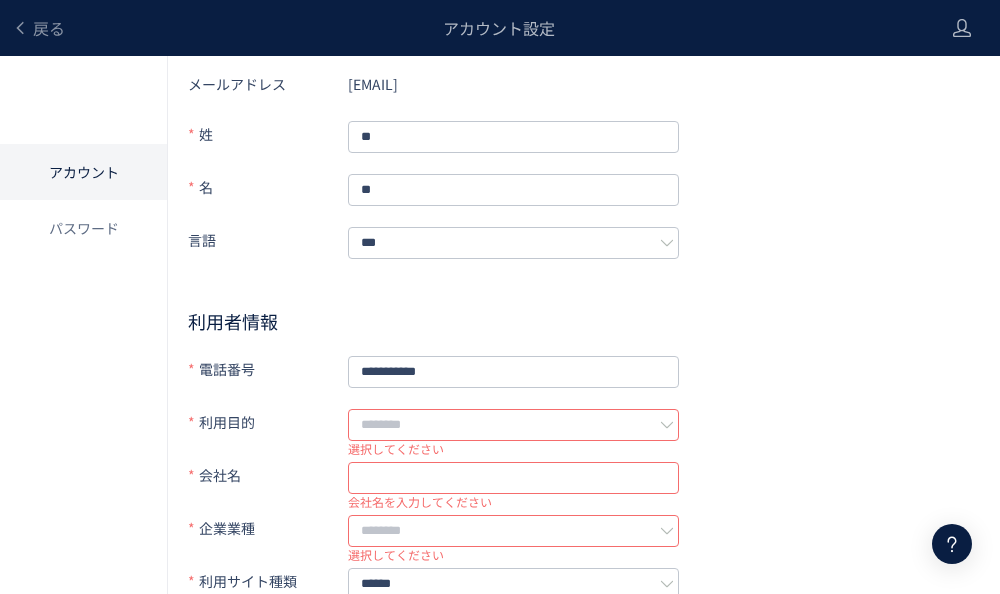 click 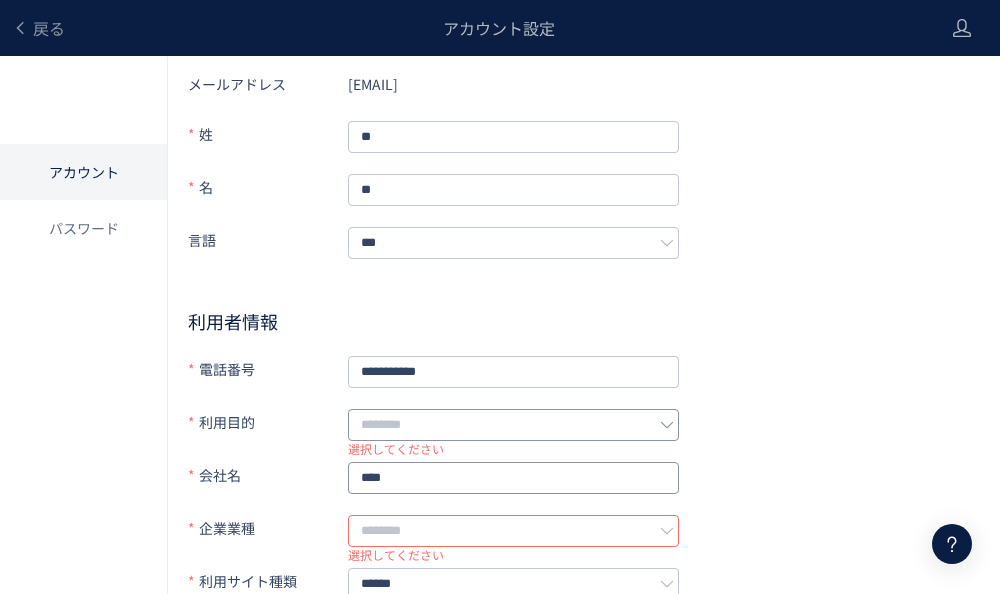 type on "****" 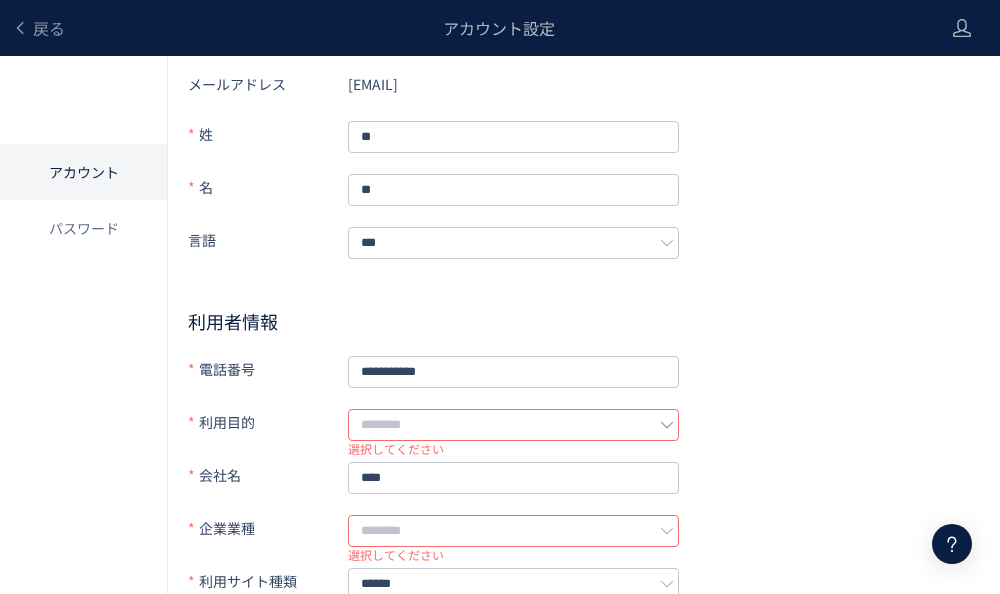click 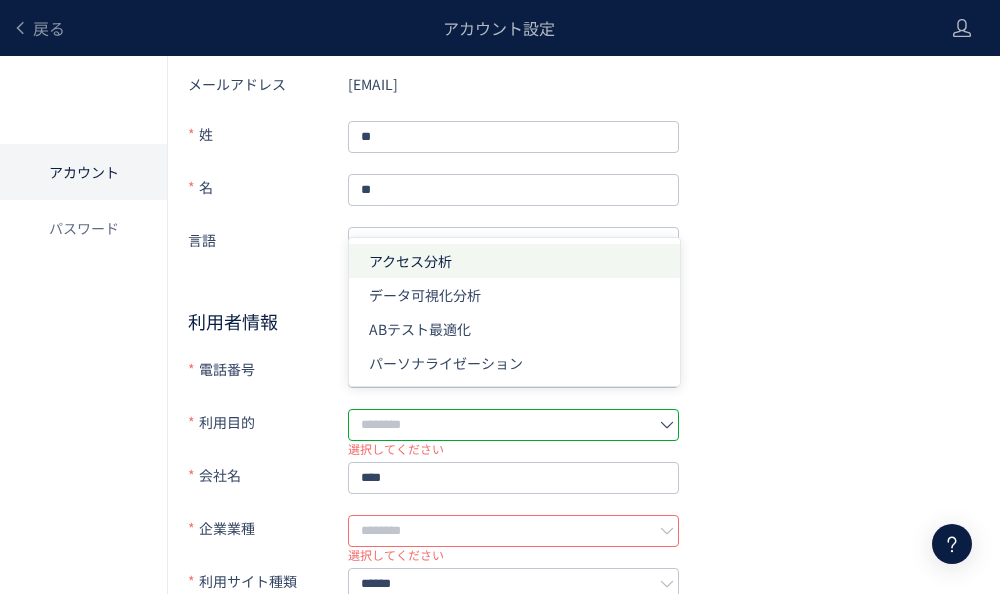click on "アクセス分析" 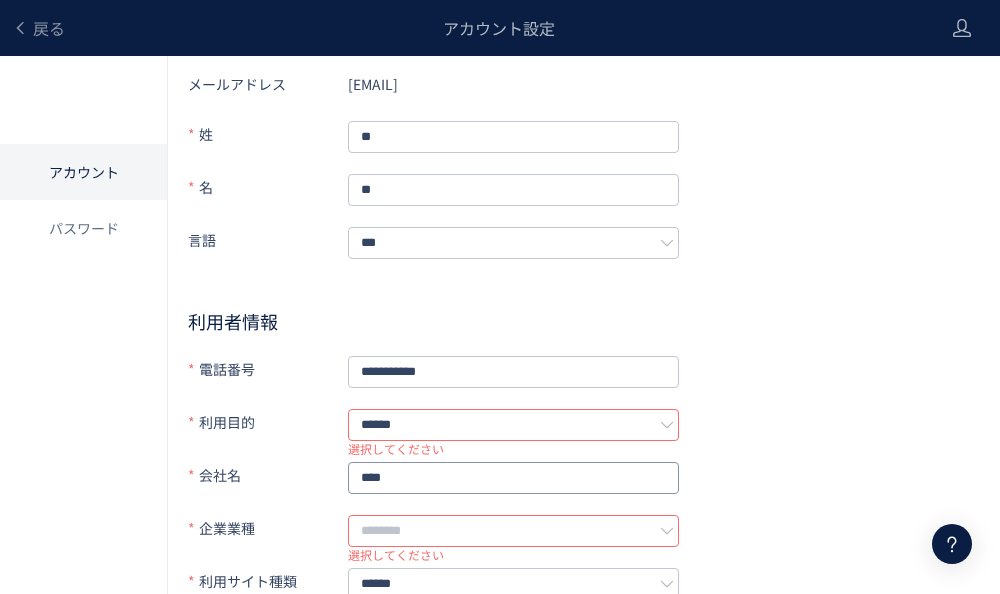 click on "****" 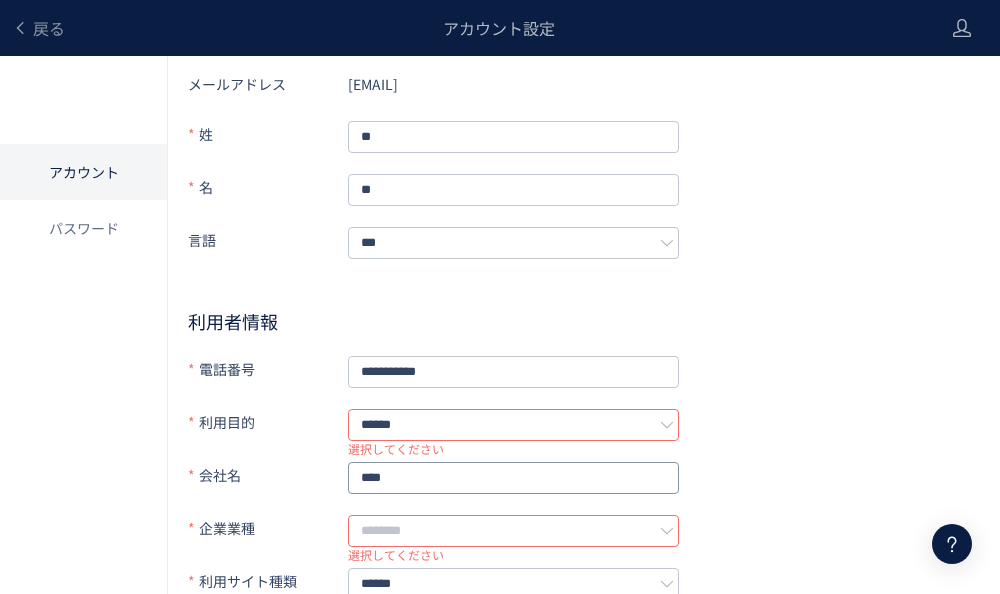 click on "****" 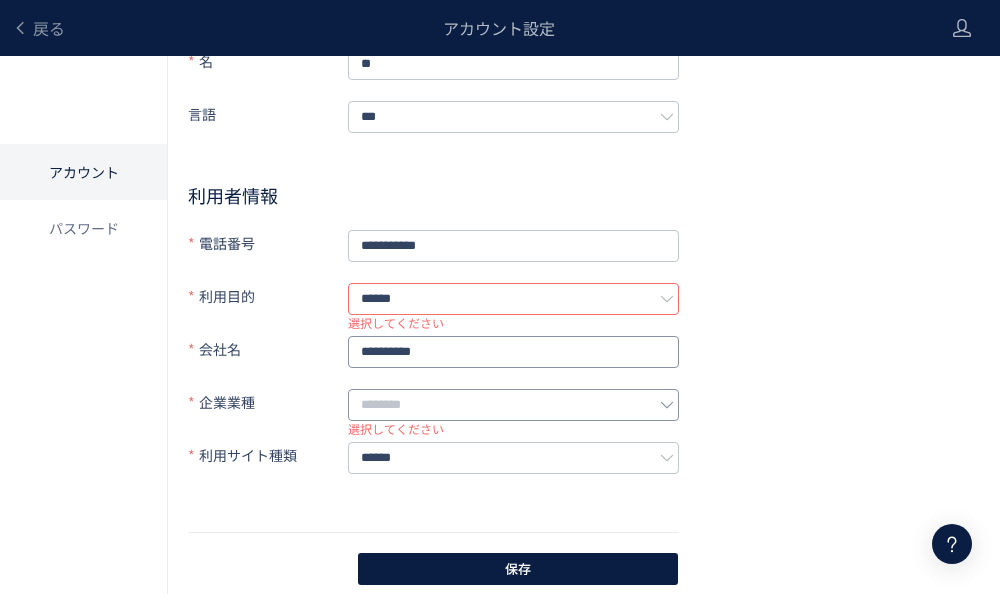 scroll, scrollTop: 205, scrollLeft: 0, axis: vertical 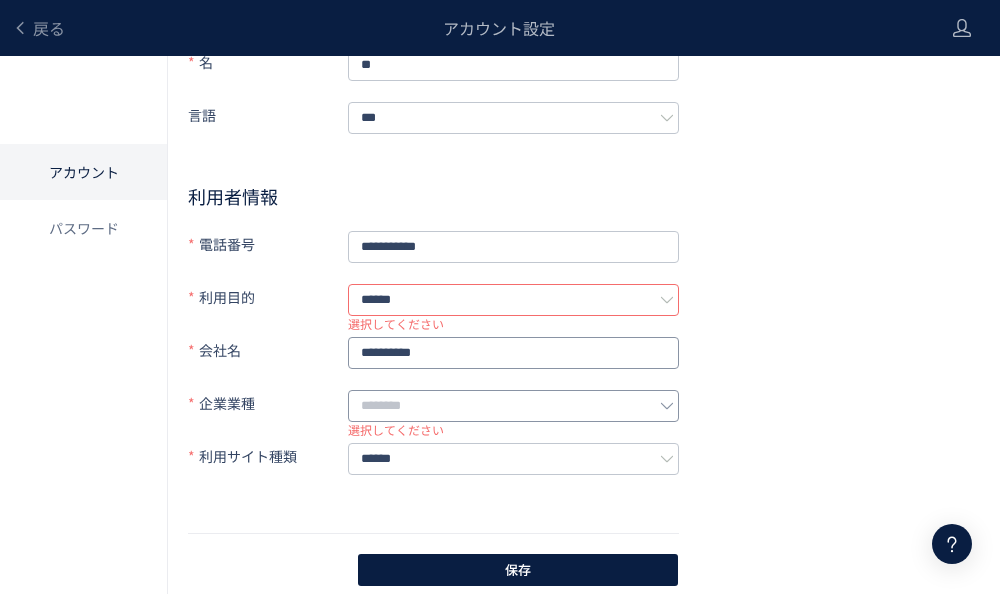 type on "**********" 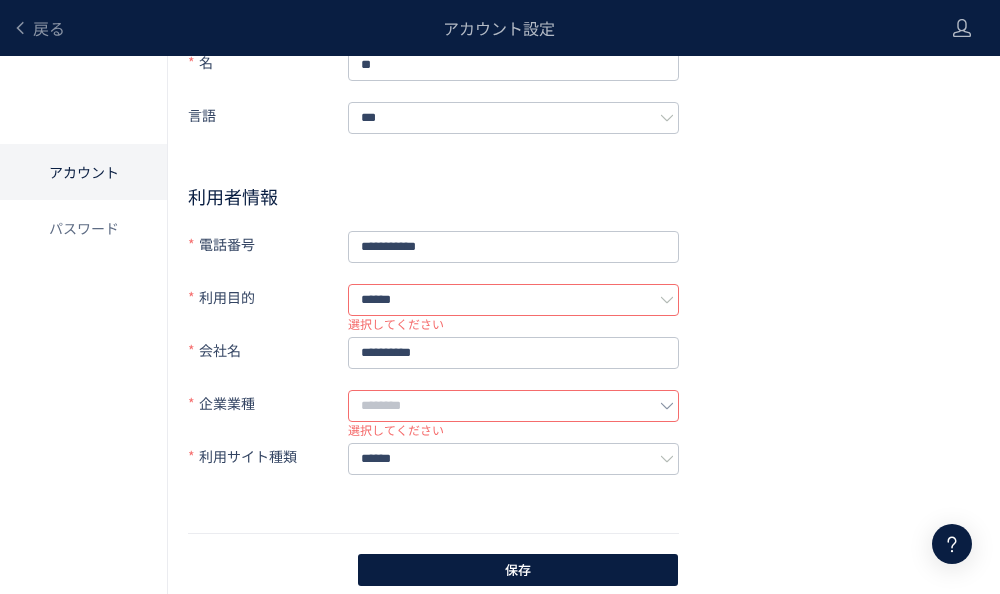 click 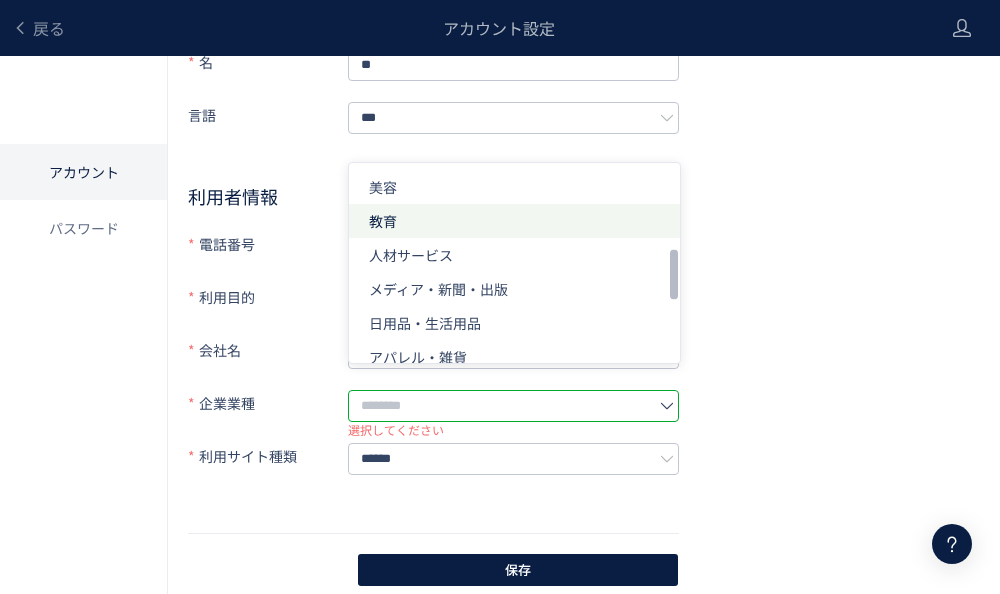 scroll, scrollTop: 330, scrollLeft: 0, axis: vertical 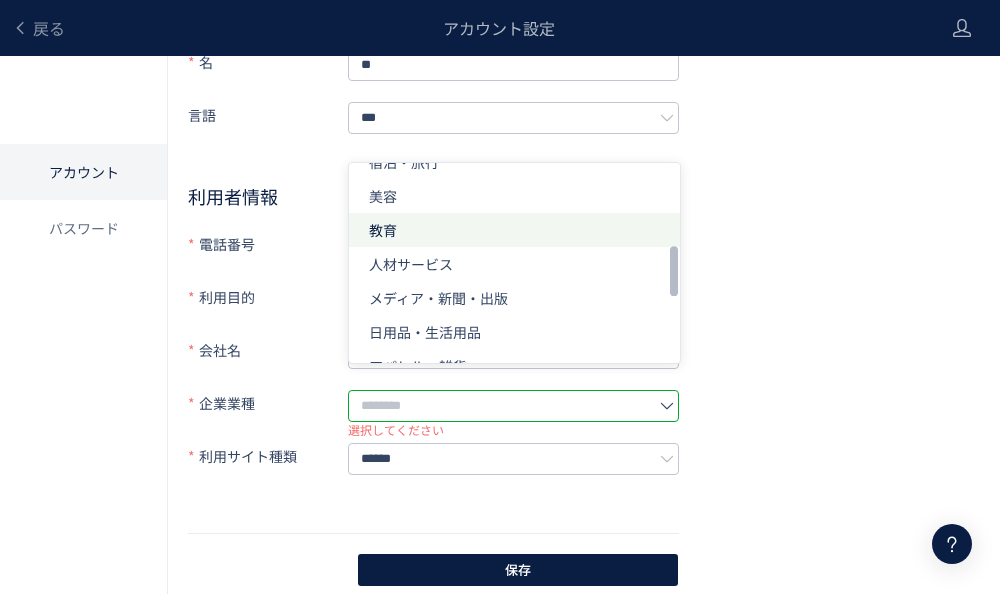 click on "教育" 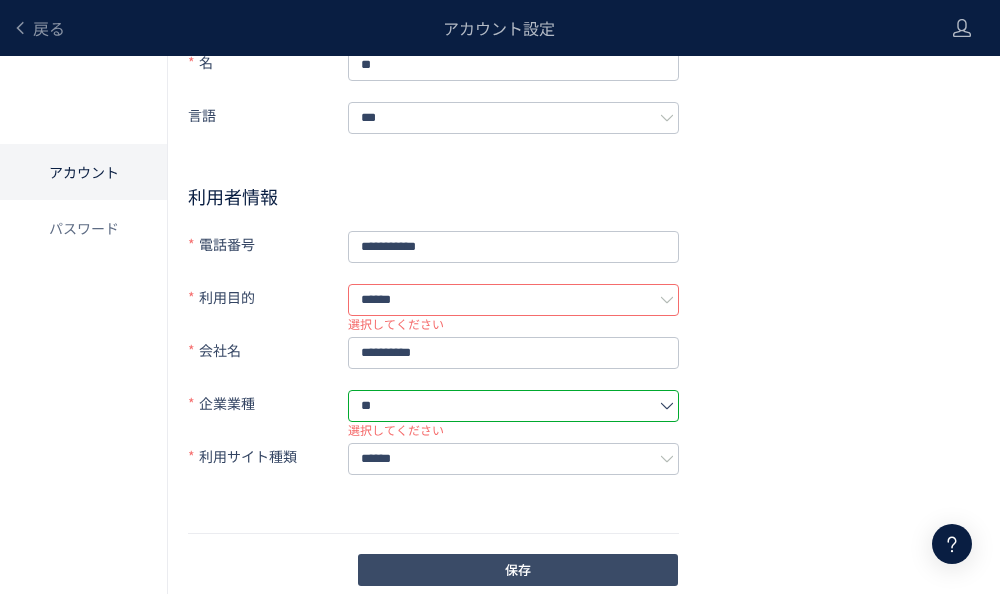 click on "保存" at bounding box center [518, 570] 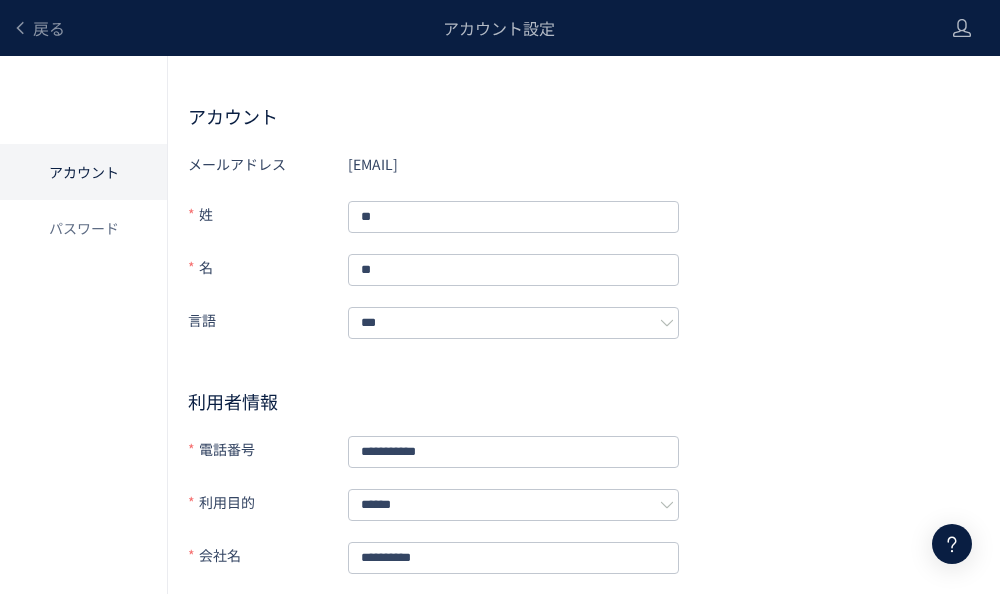 scroll, scrollTop: 13, scrollLeft: 0, axis: vertical 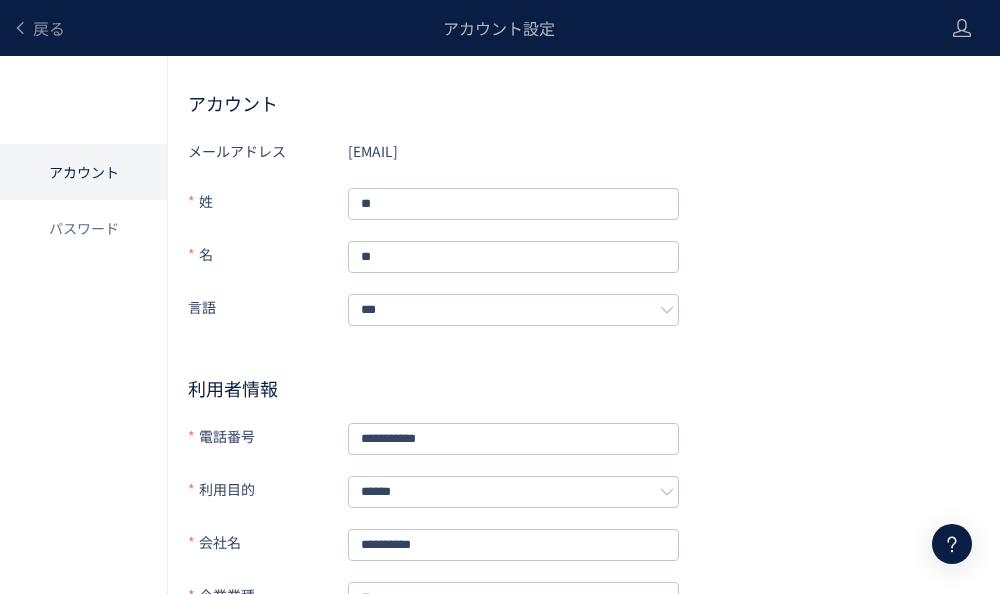 click on "戻る" at bounding box center (38, 28) 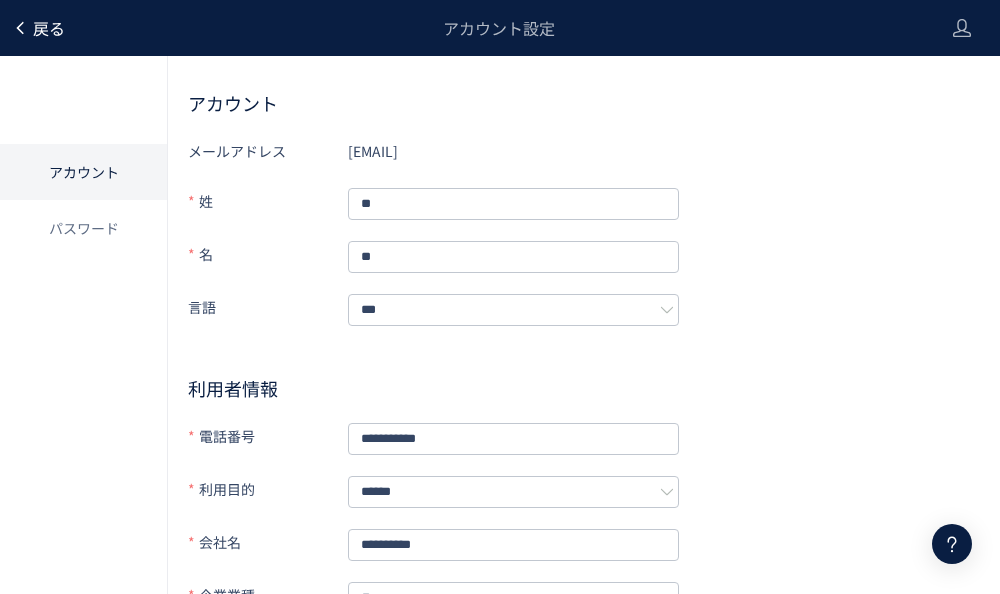 click on "戻る" at bounding box center (38, 28) 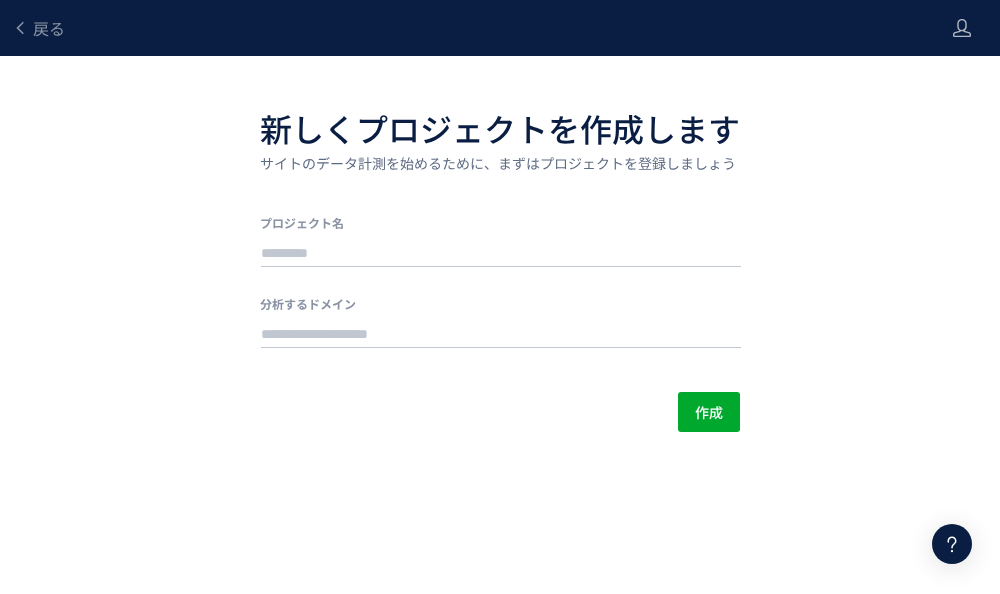 scroll, scrollTop: 0, scrollLeft: 0, axis: both 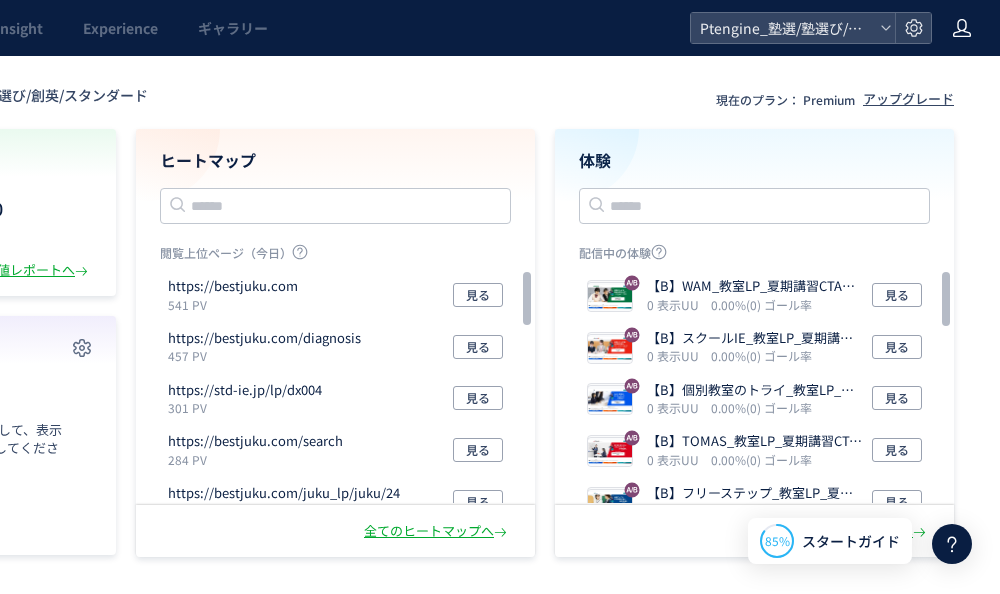 click 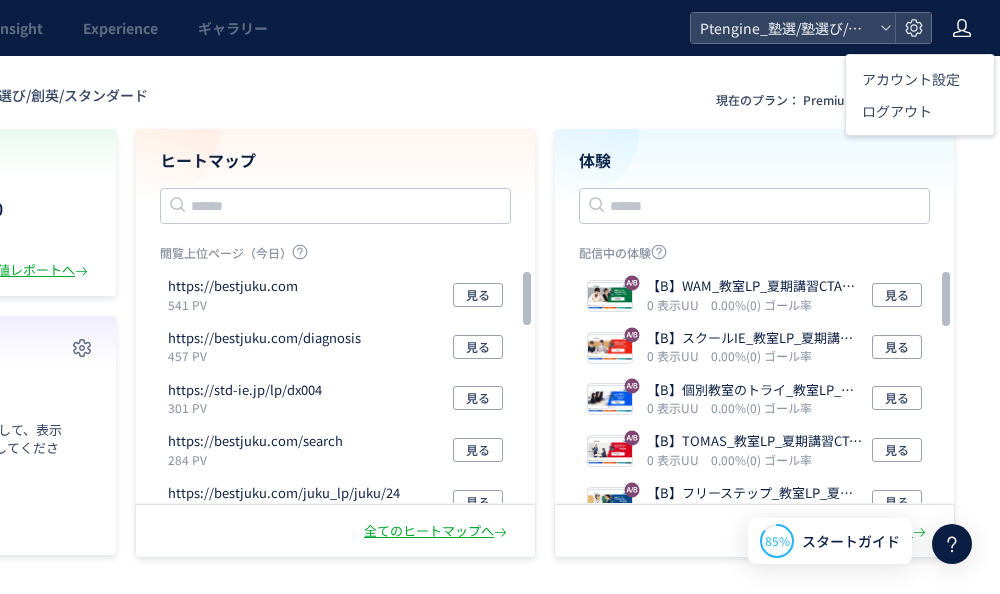 click 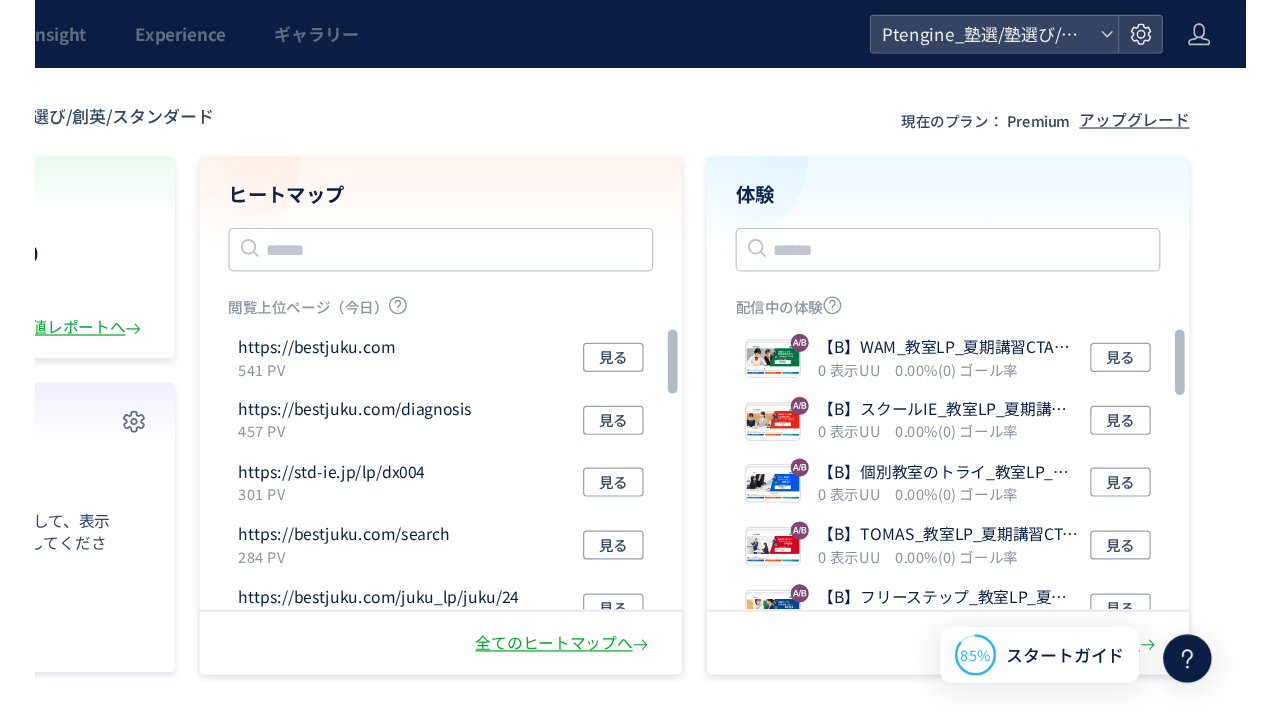scroll, scrollTop: 11, scrollLeft: 0, axis: vertical 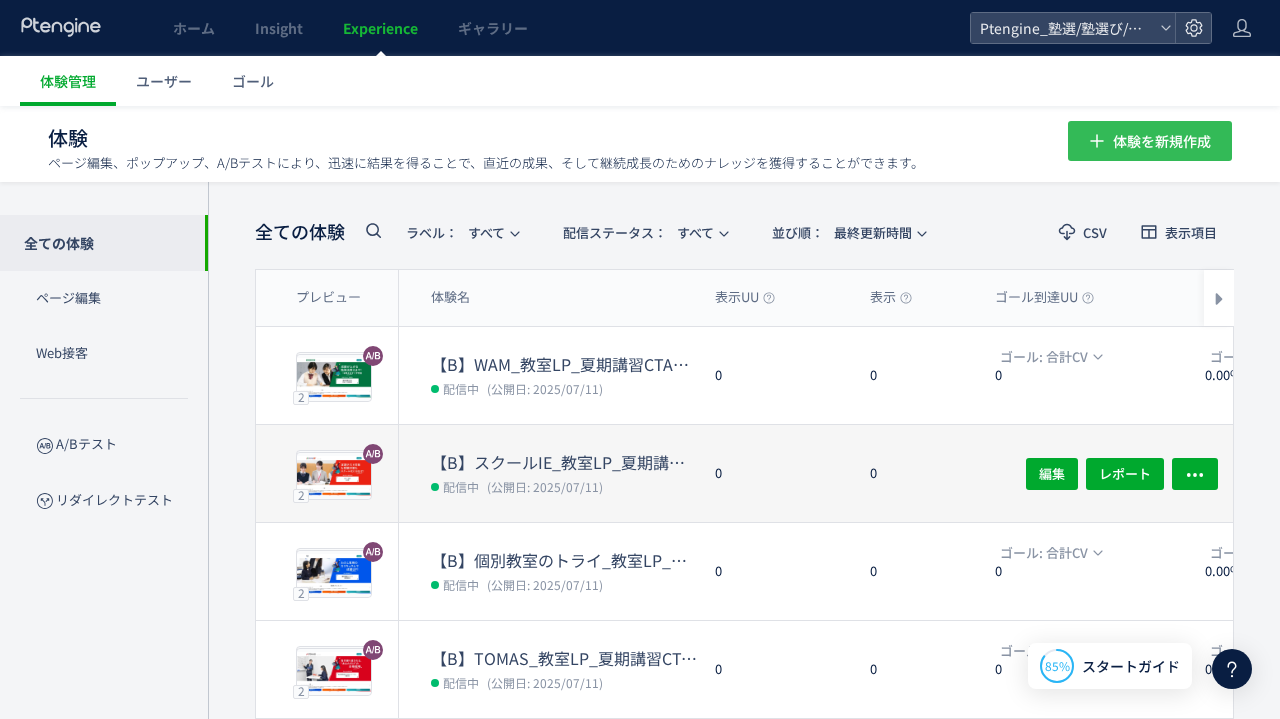 click on "体験を新規作成" at bounding box center [1162, 141] 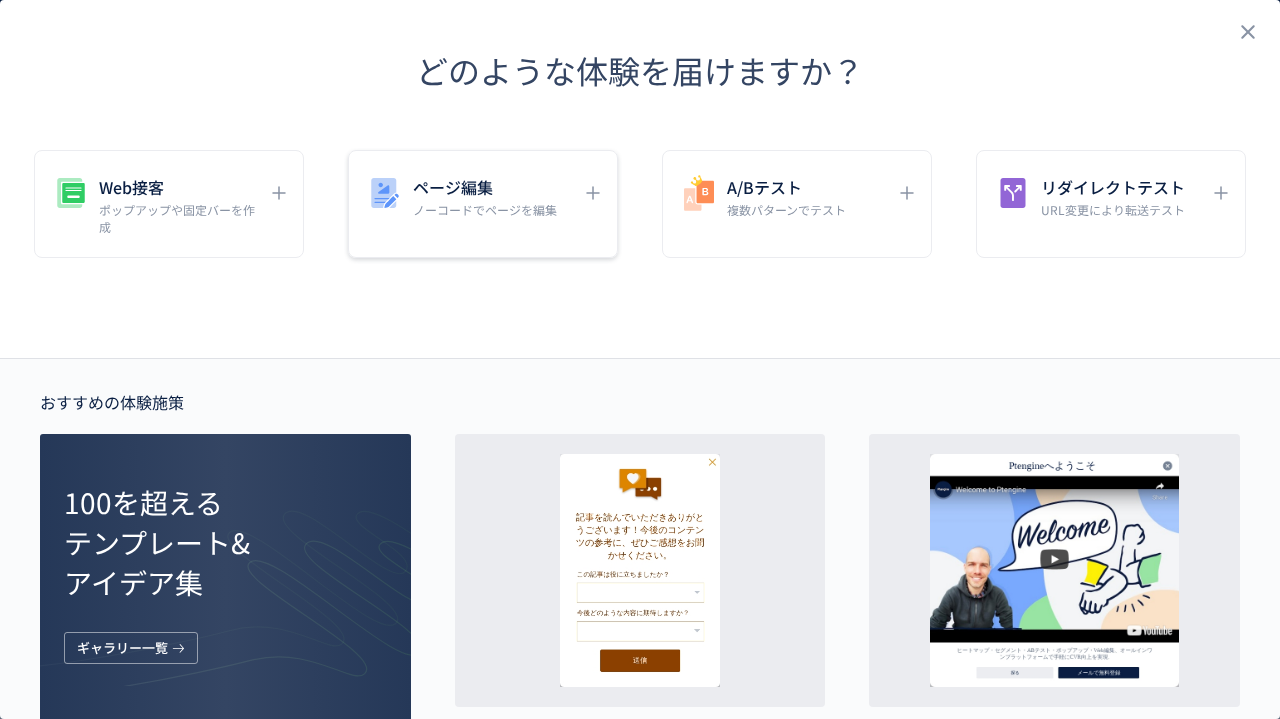 click on "ノーコードでページを編集" at bounding box center [485, 209] 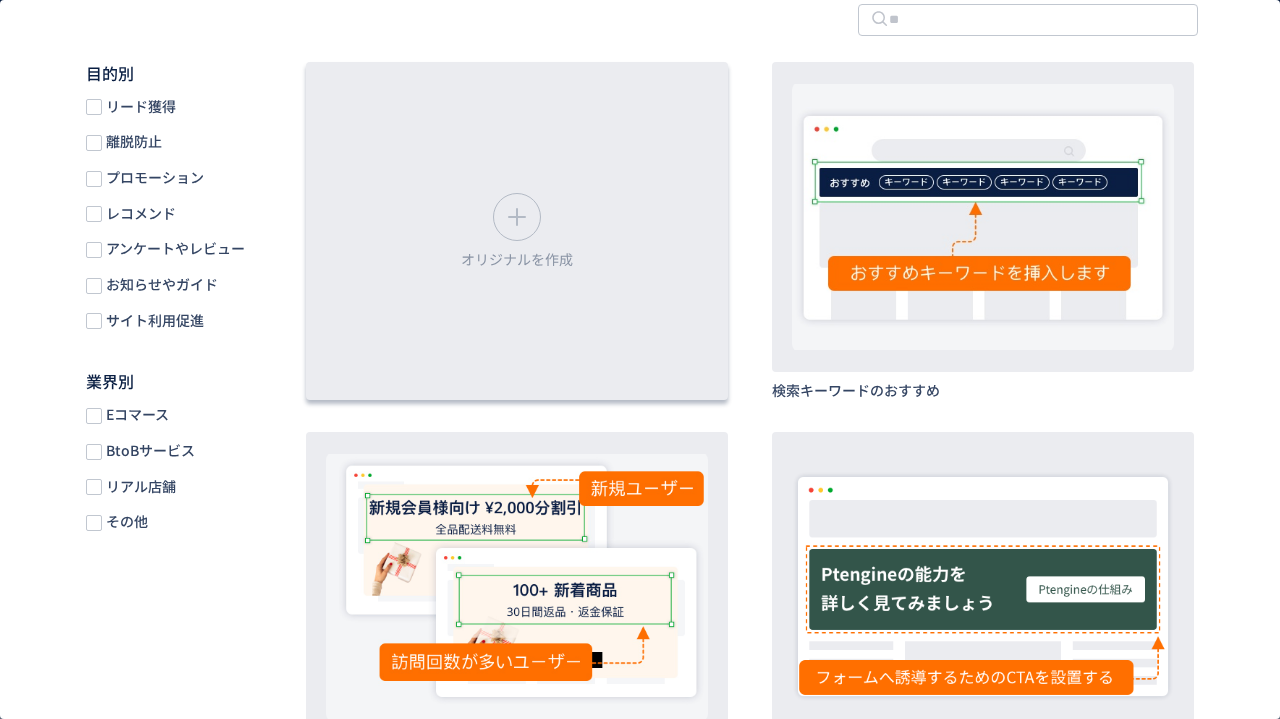 scroll, scrollTop: 177, scrollLeft: 0, axis: vertical 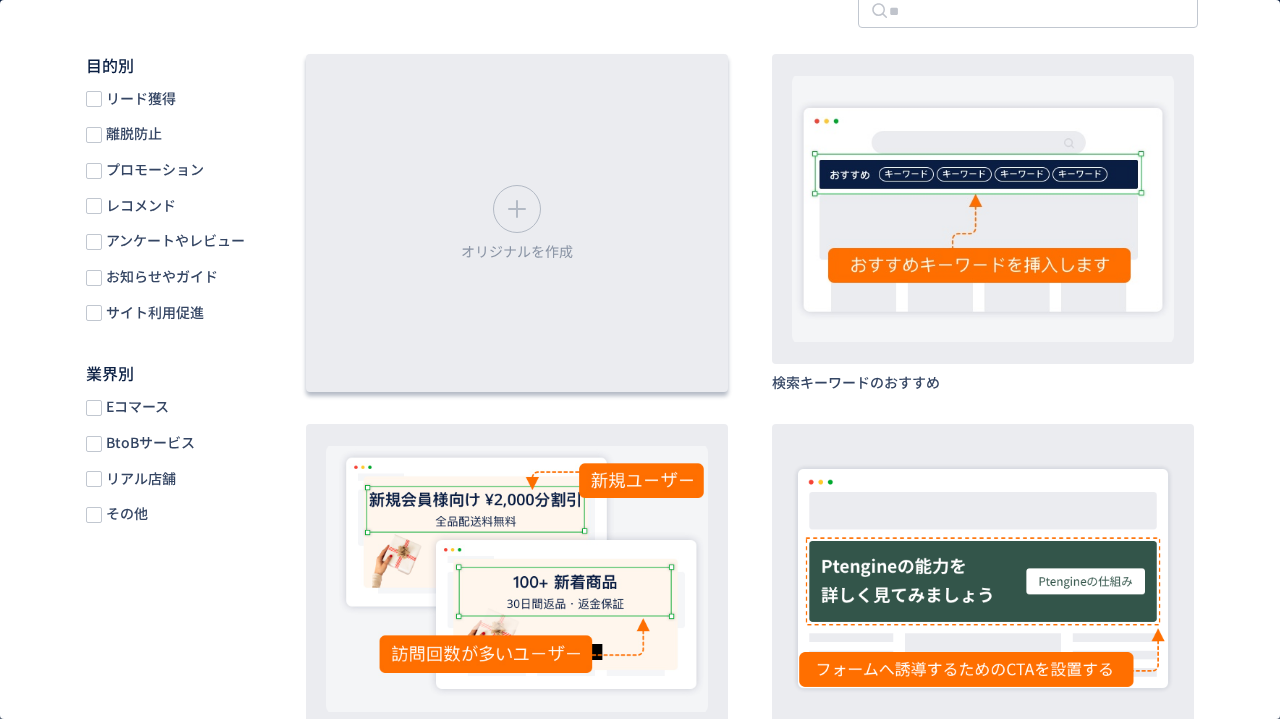 click on "オリジナルを作成" at bounding box center (517, 223) 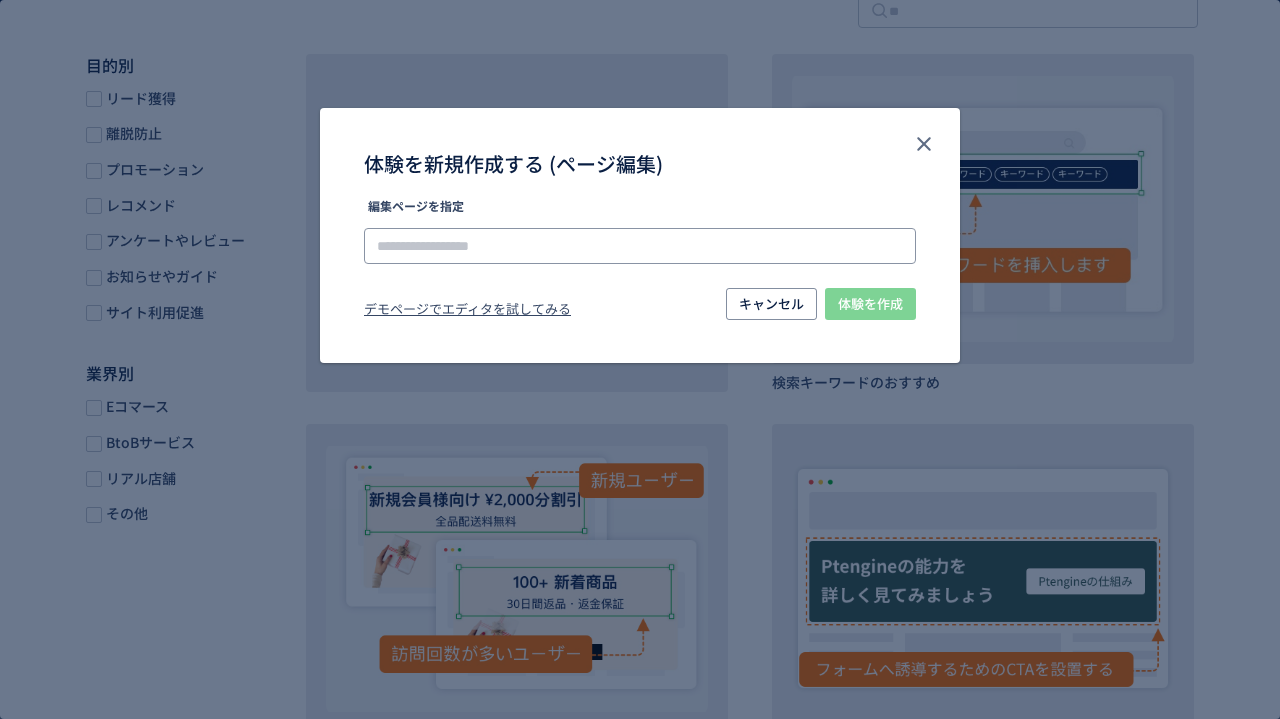click 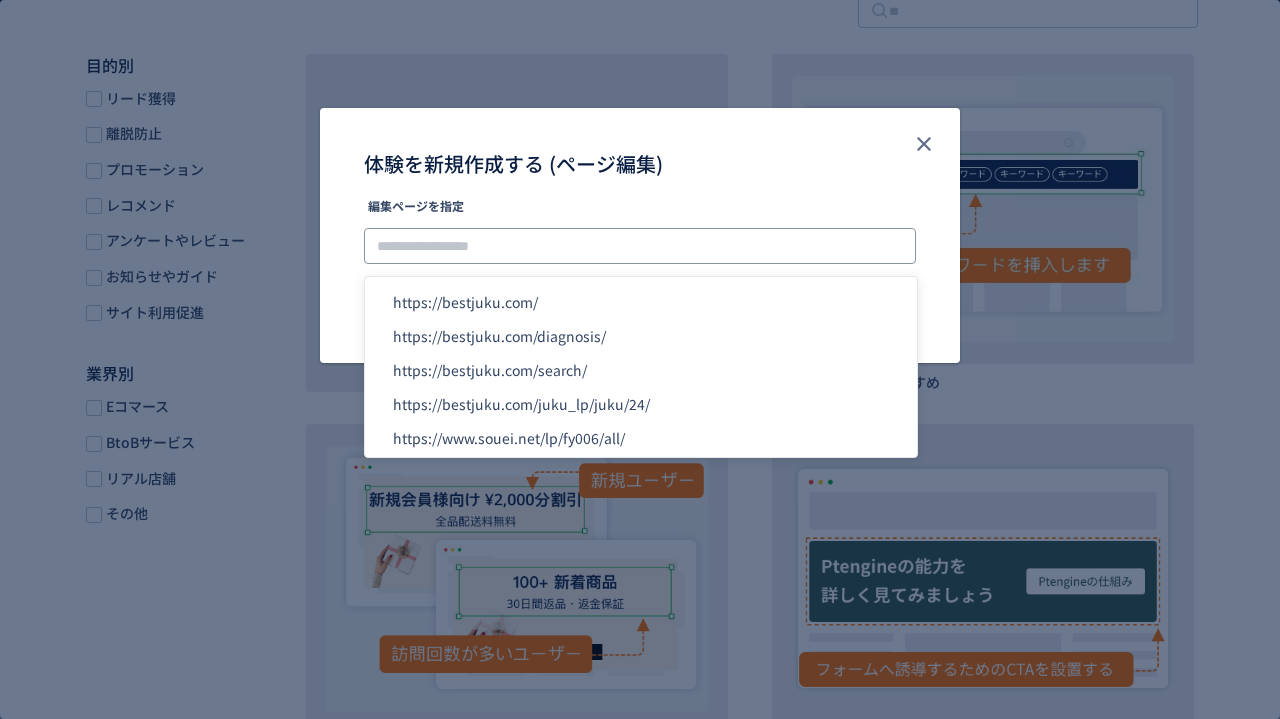 paste on "**********" 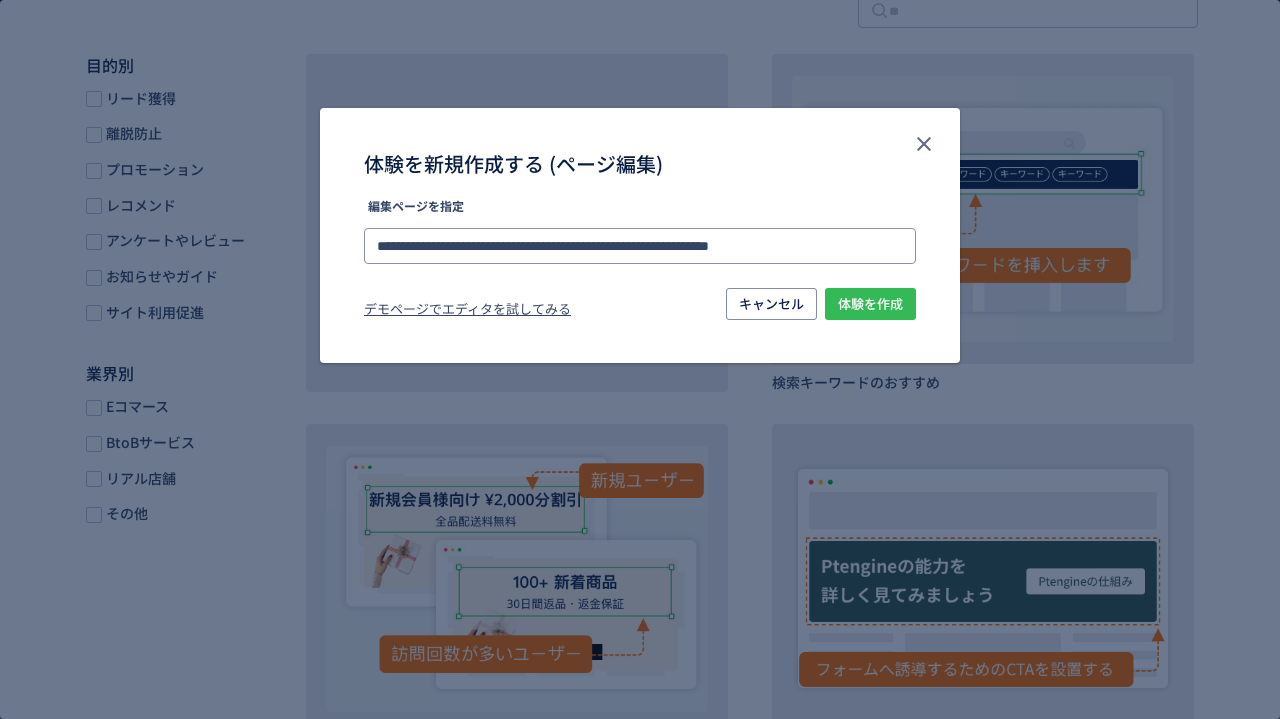 type on "**********" 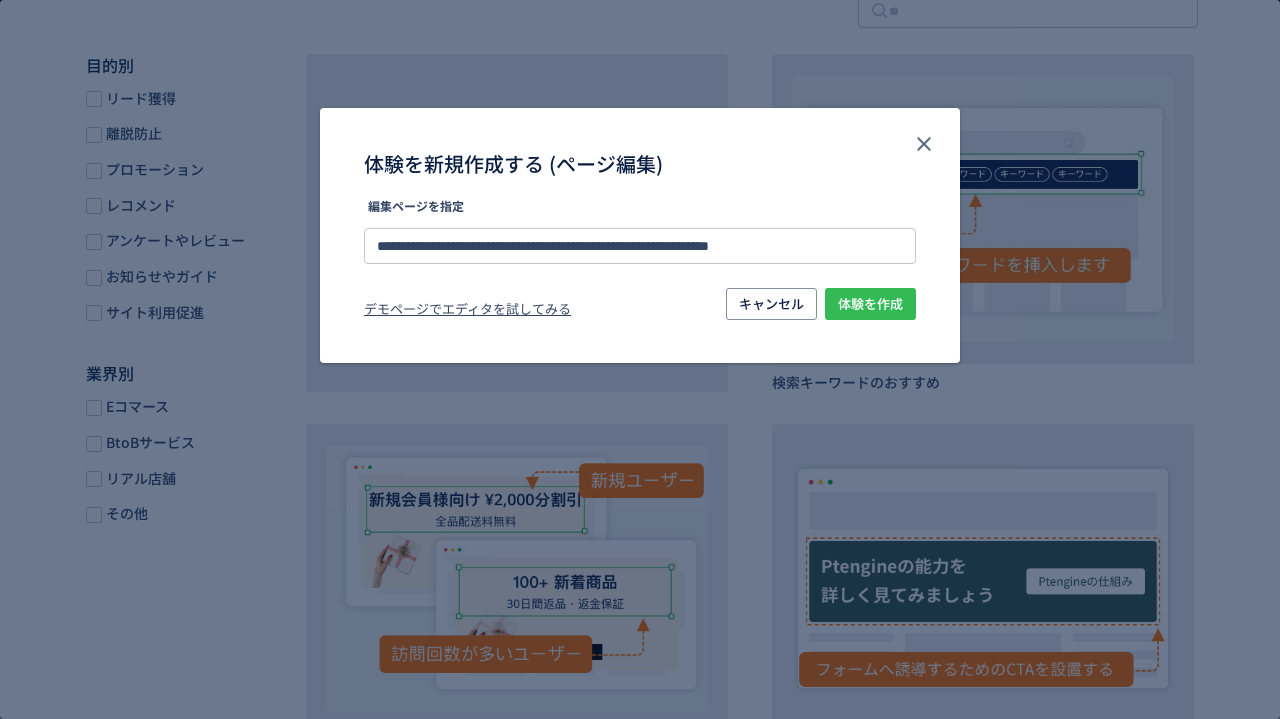 click on "体験を作成" at bounding box center [870, 304] 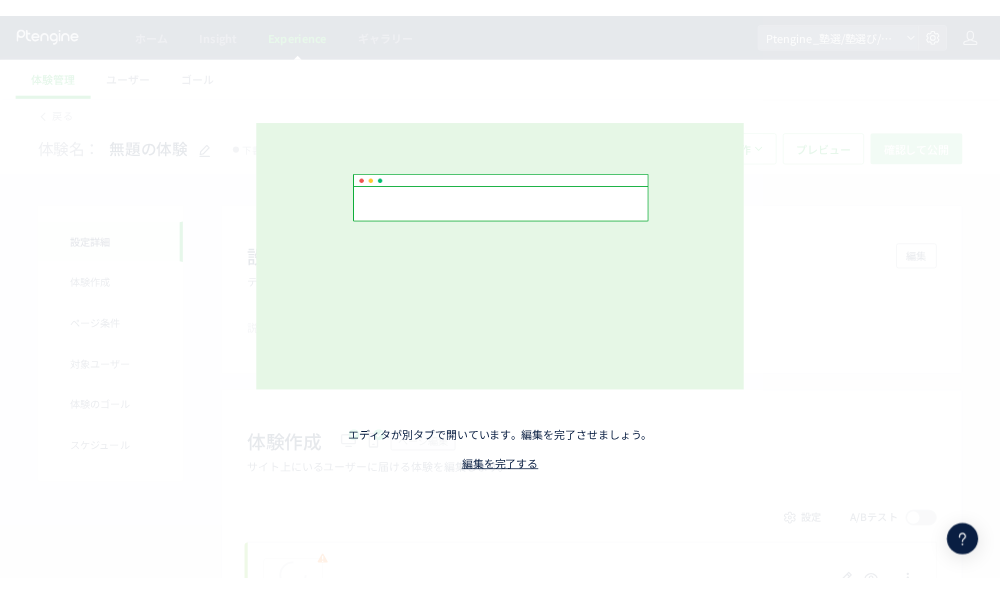 scroll, scrollTop: 0, scrollLeft: 0, axis: both 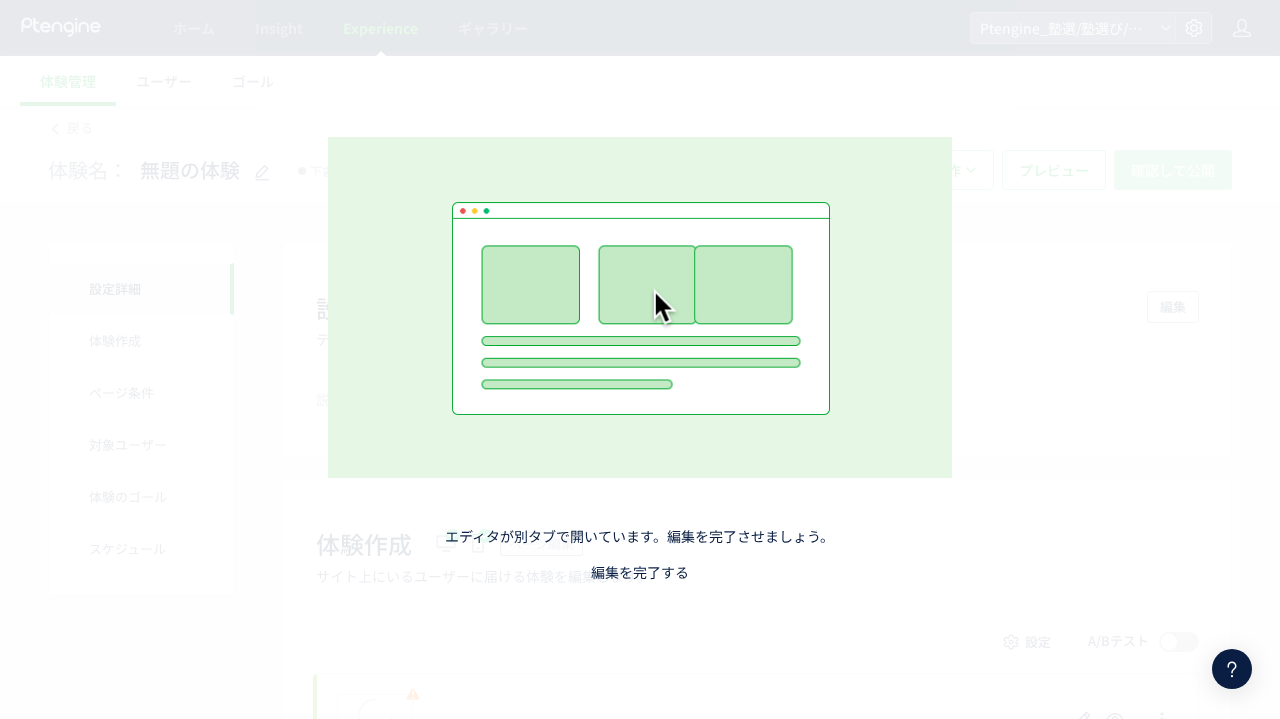 click on "編集を完了する" at bounding box center (640, 572) 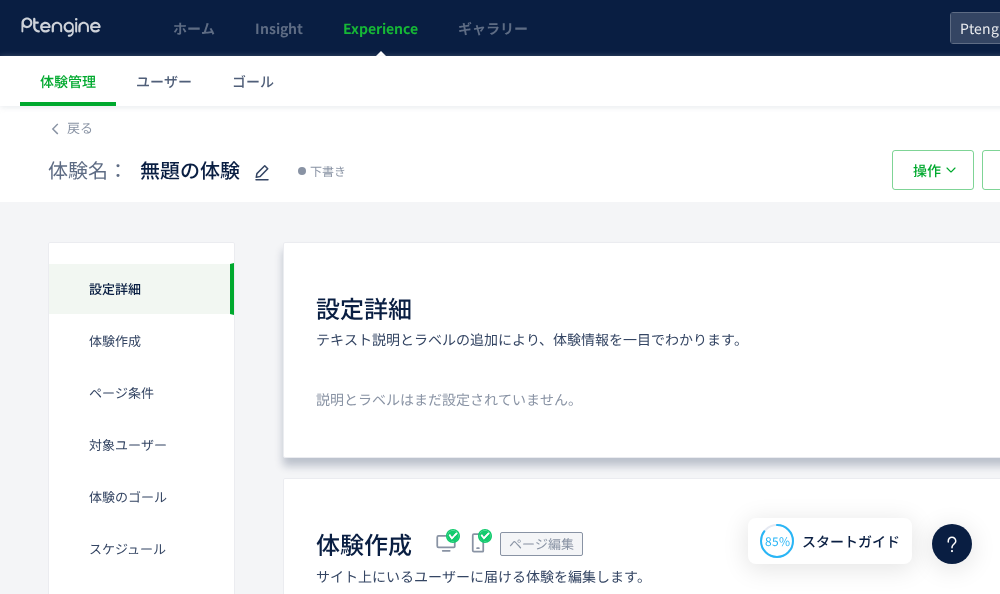 scroll, scrollTop: 0, scrollLeft: 0, axis: both 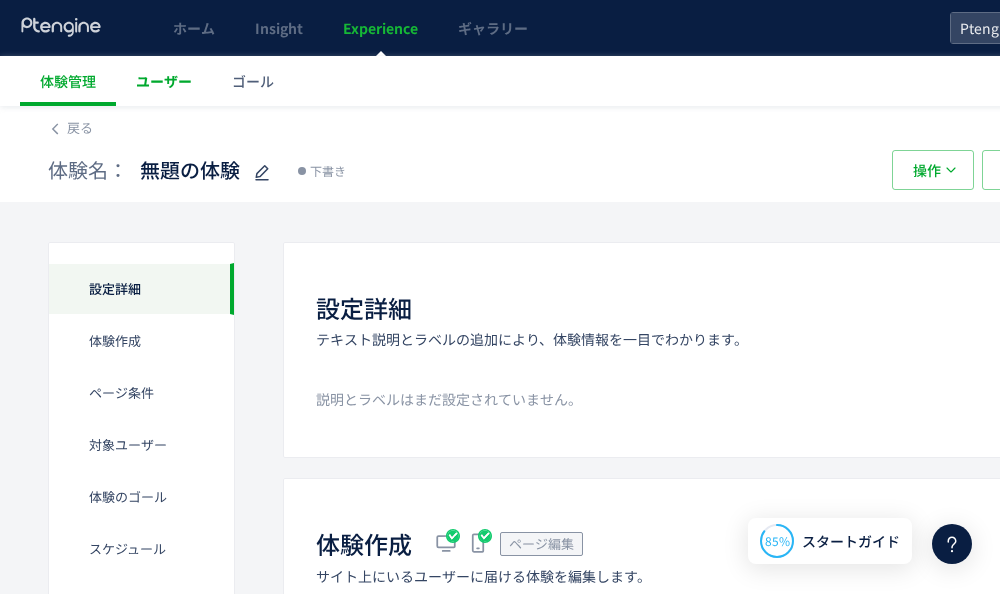 click on "ユーザー" at bounding box center [164, 81] 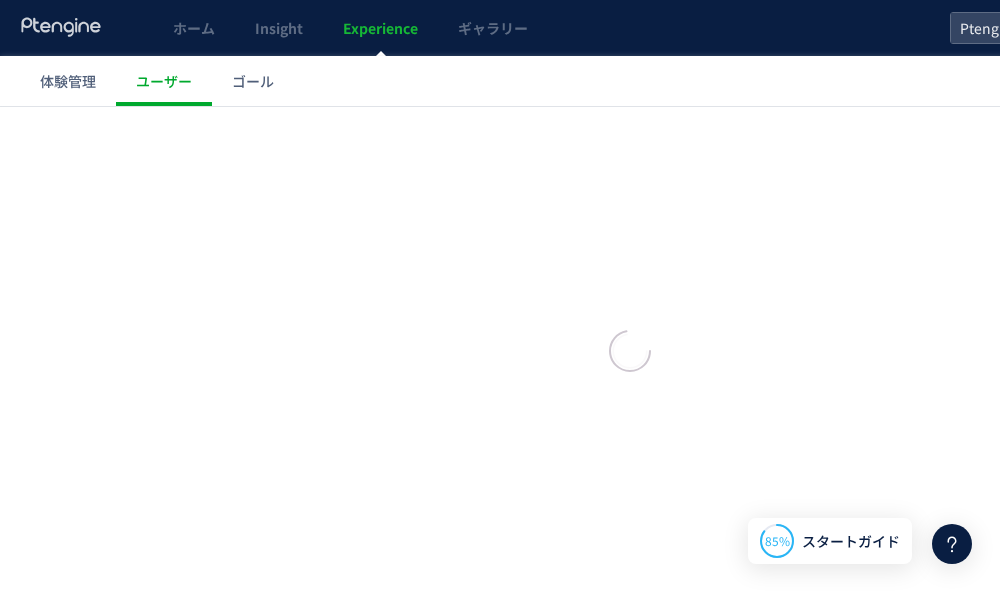 scroll, scrollTop: 0, scrollLeft: 0, axis: both 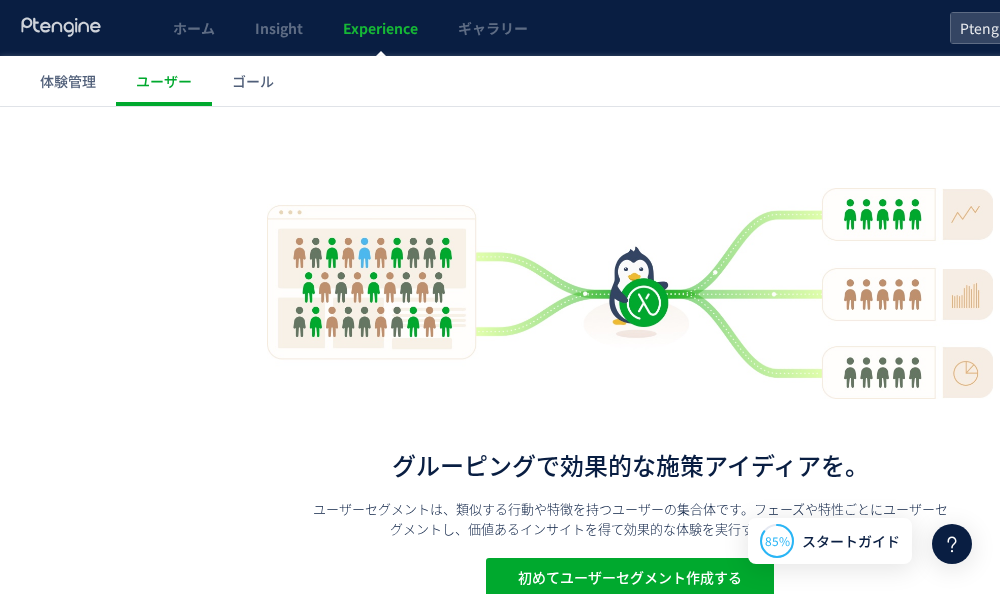 click on "ゴール" at bounding box center [253, 81] 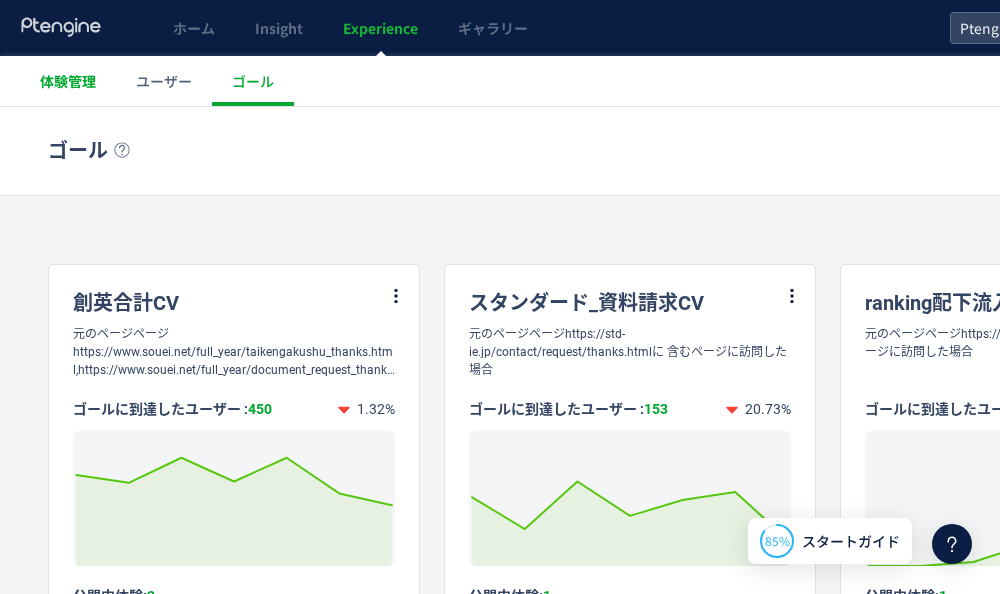 click on "体験管理" at bounding box center [68, 81] 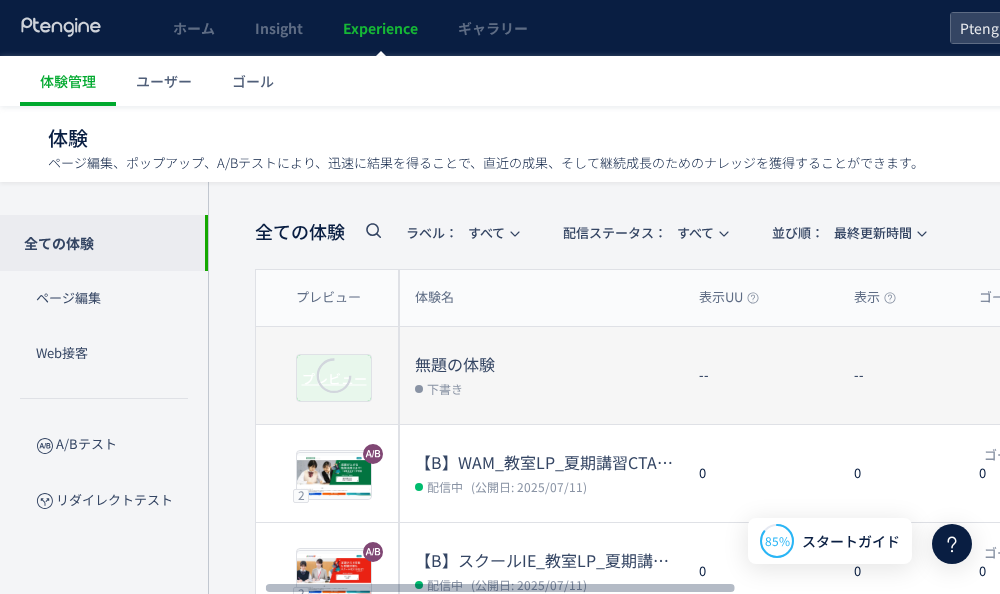 scroll, scrollTop: 0, scrollLeft: 0, axis: both 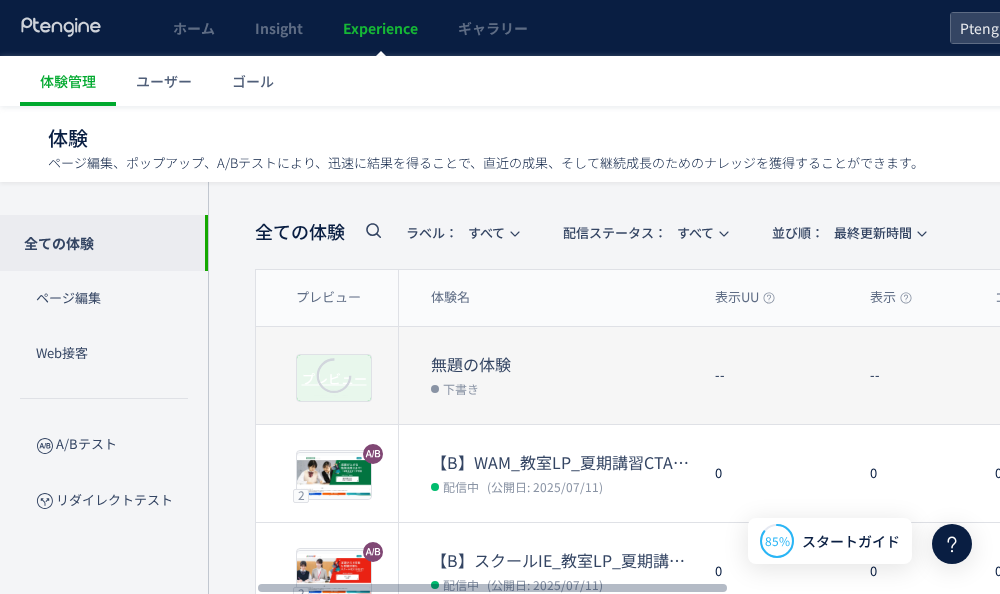 click at bounding box center [334, 377] 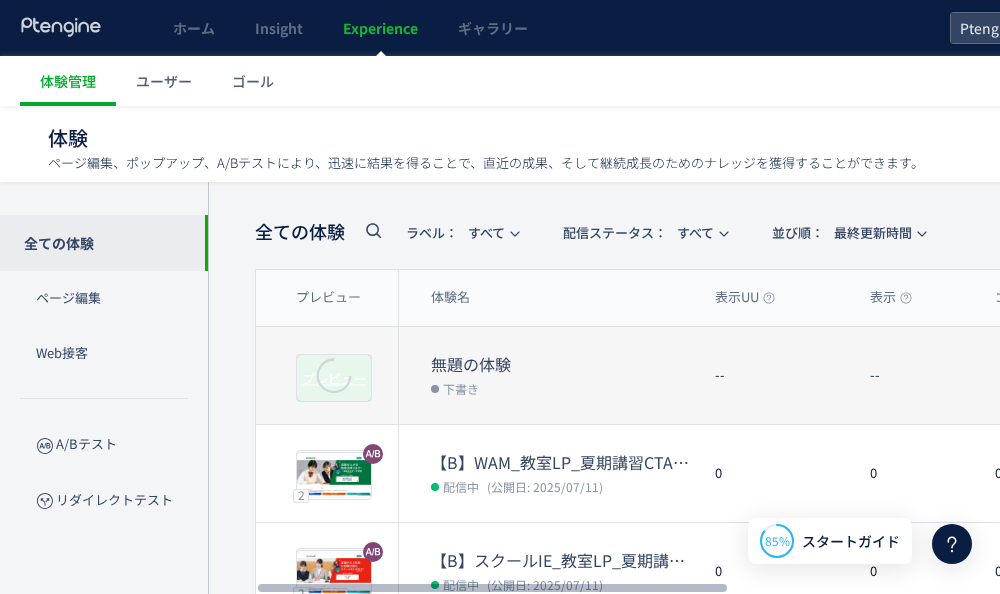 click 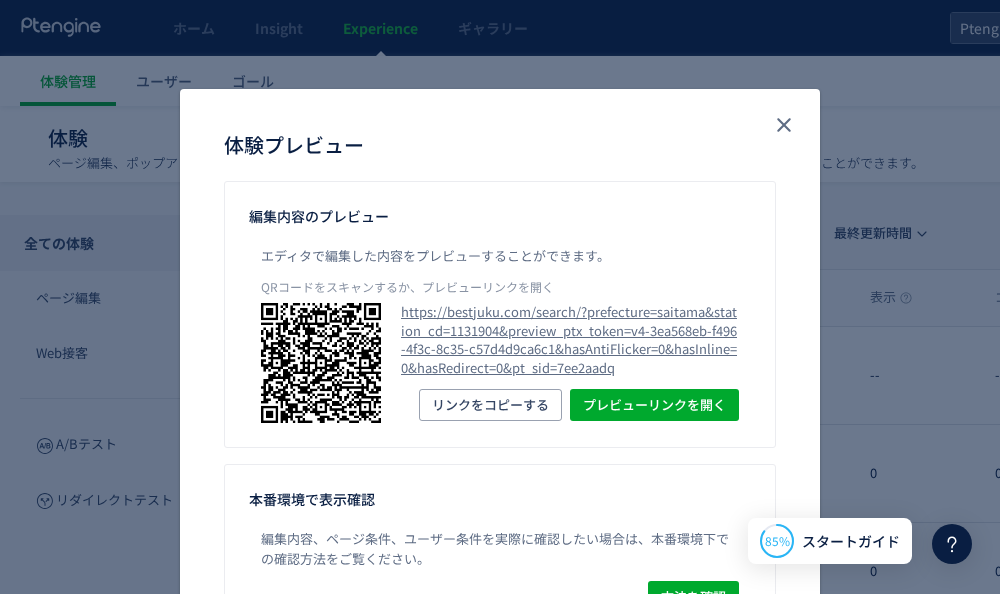 scroll, scrollTop: 0, scrollLeft: 0, axis: both 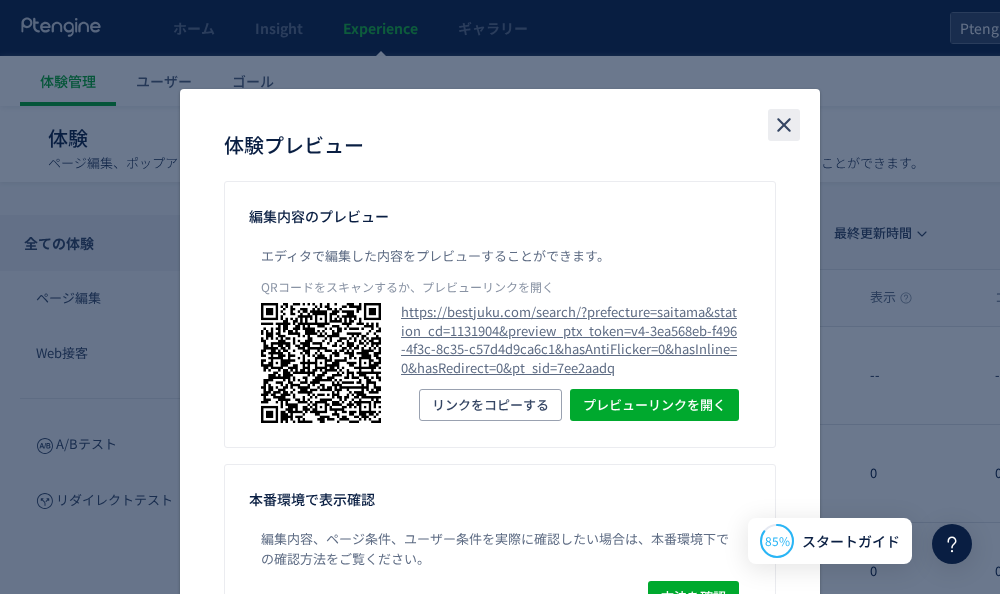 click 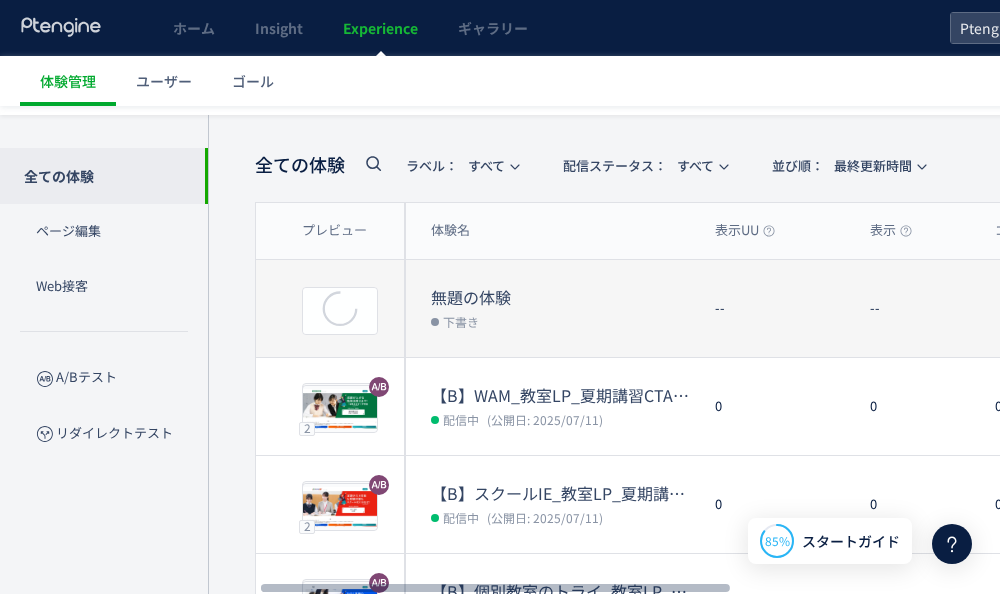 scroll, scrollTop: 101, scrollLeft: 0, axis: vertical 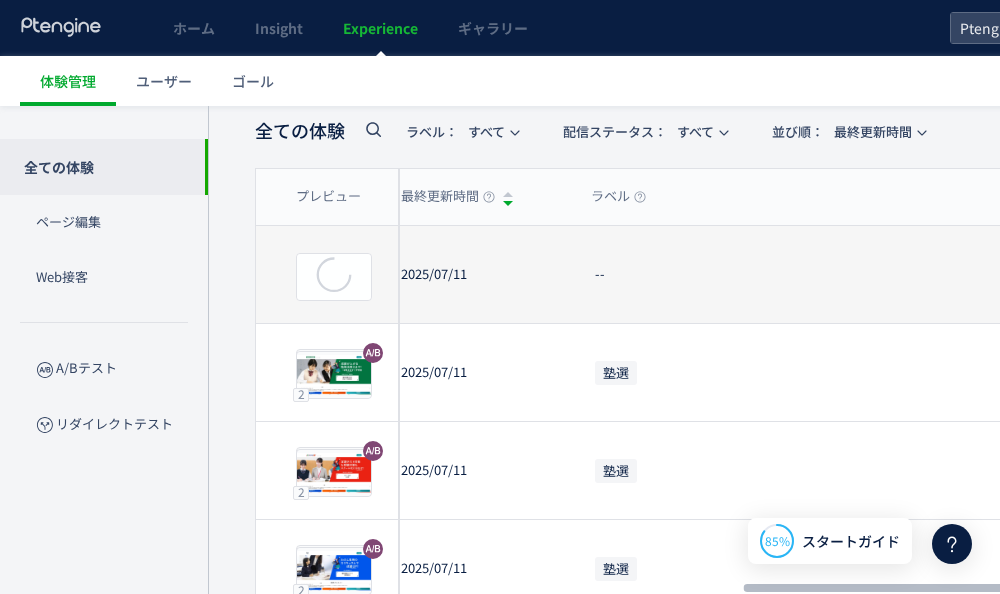 click on "--" 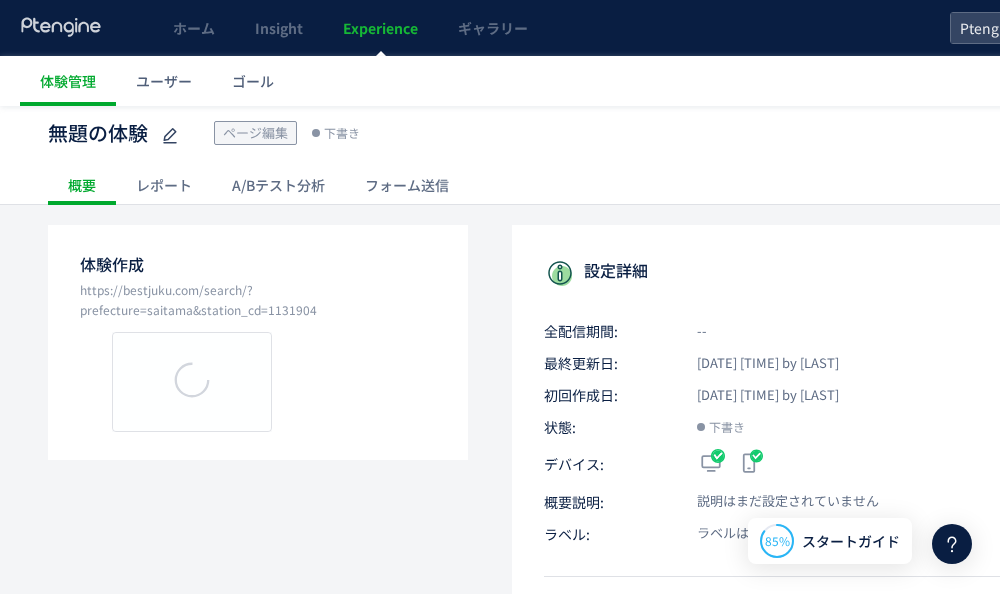 scroll, scrollTop: 27, scrollLeft: 0, axis: vertical 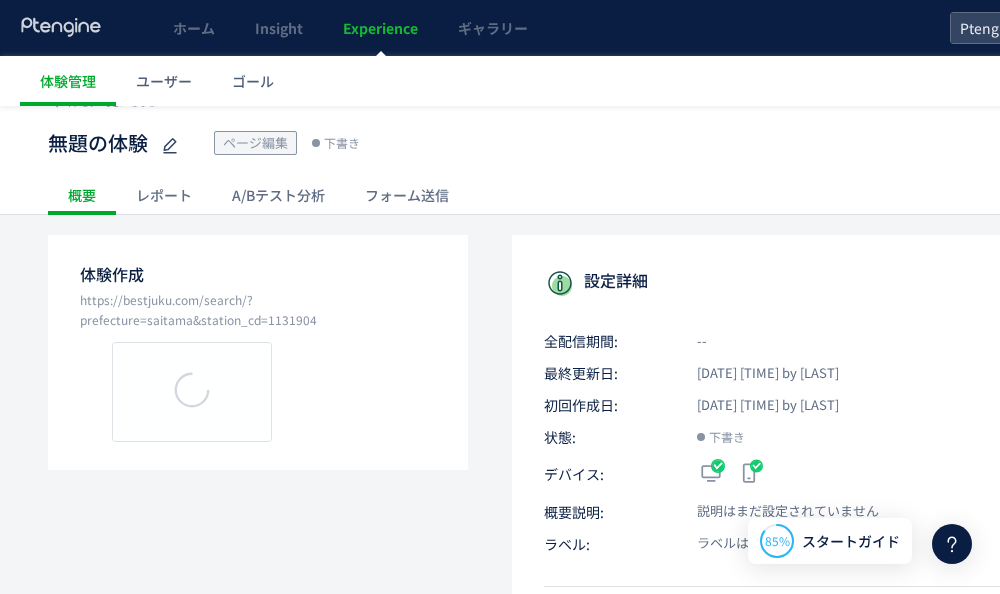 click on "ページ編集" at bounding box center [255, 142] 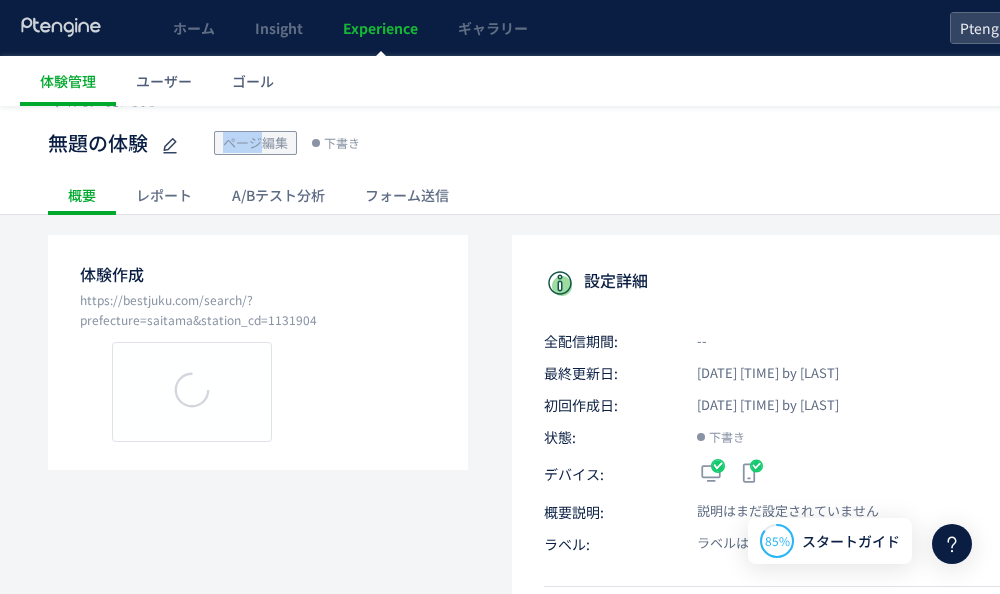 click on "ページ編集" at bounding box center (255, 142) 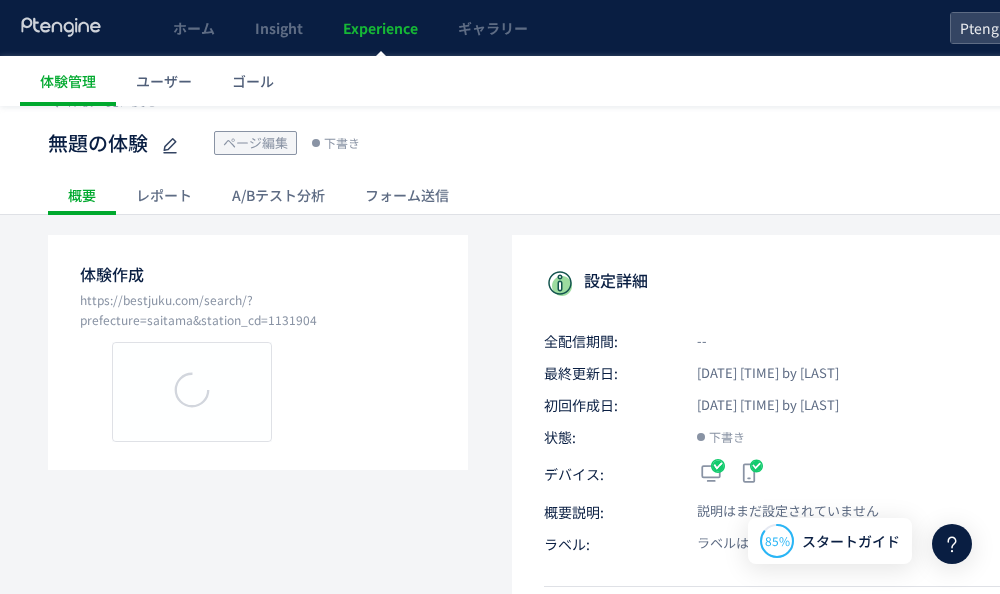 click on "無題の体験 ページ編集 下書き" at bounding box center [559, 143] 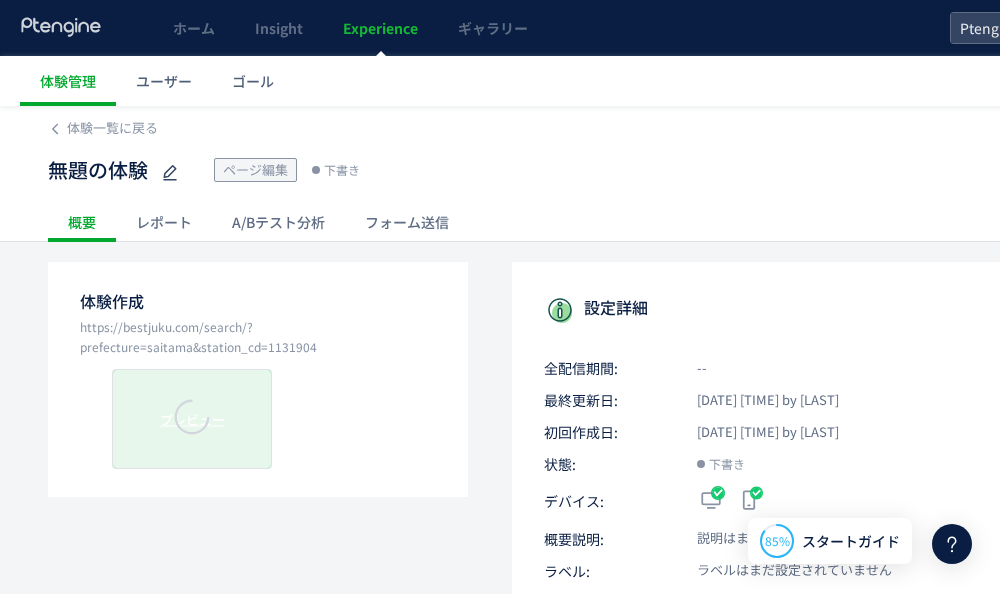scroll, scrollTop: 0, scrollLeft: 0, axis: both 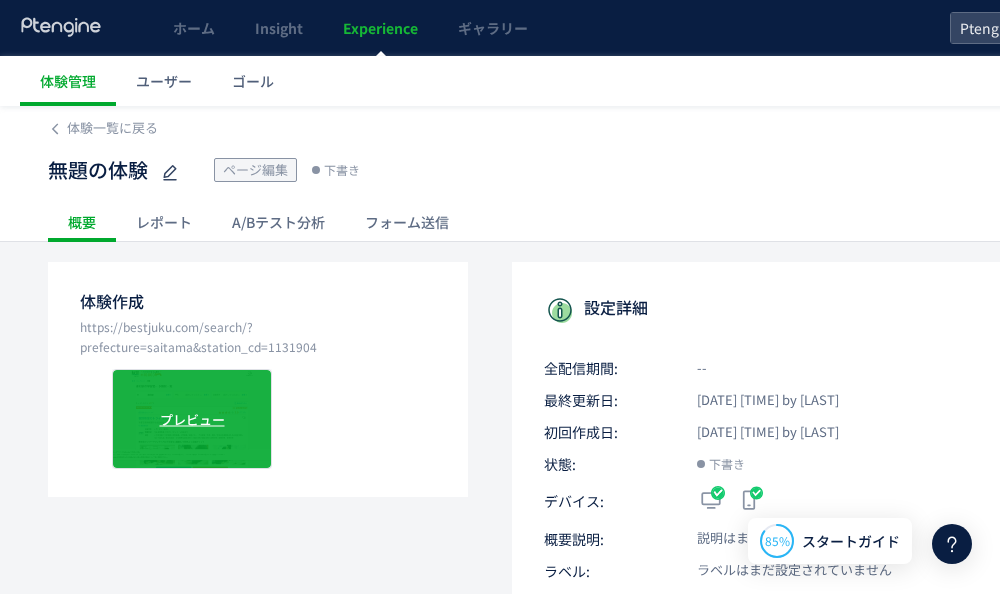 click on "ページ編集" at bounding box center [255, 169] 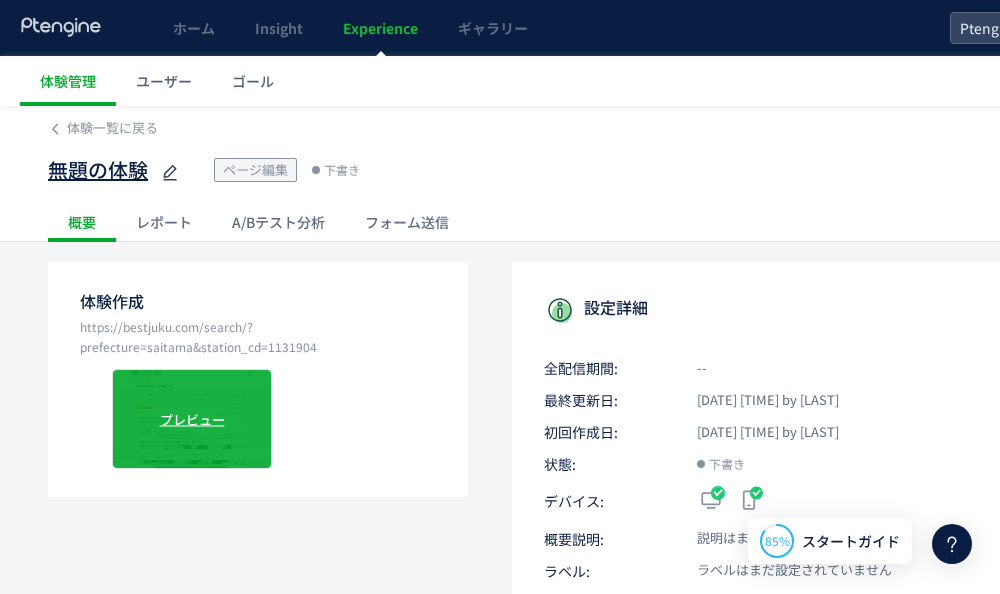 click 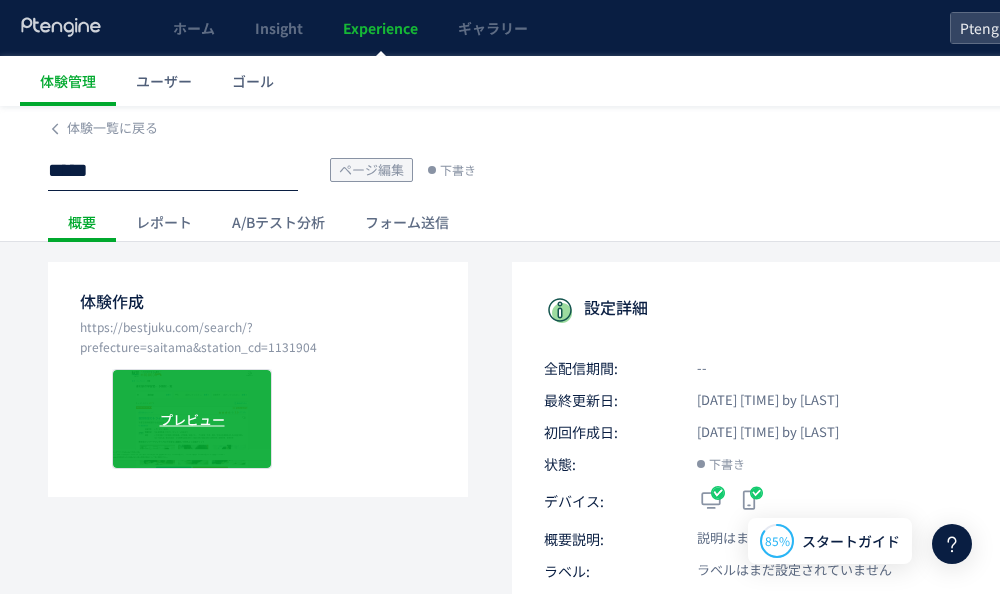 click on "*****" 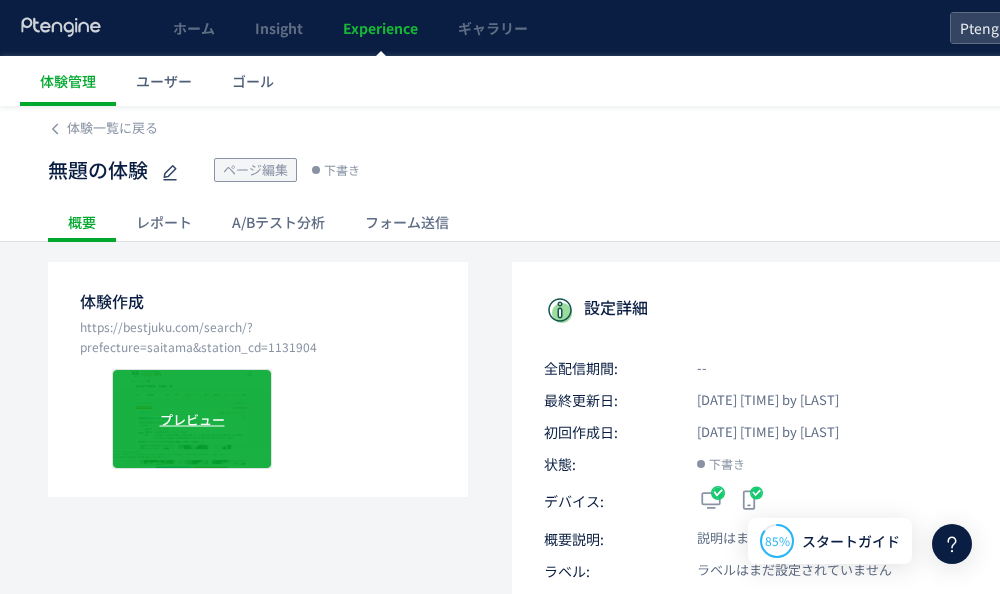 click on "レポート" 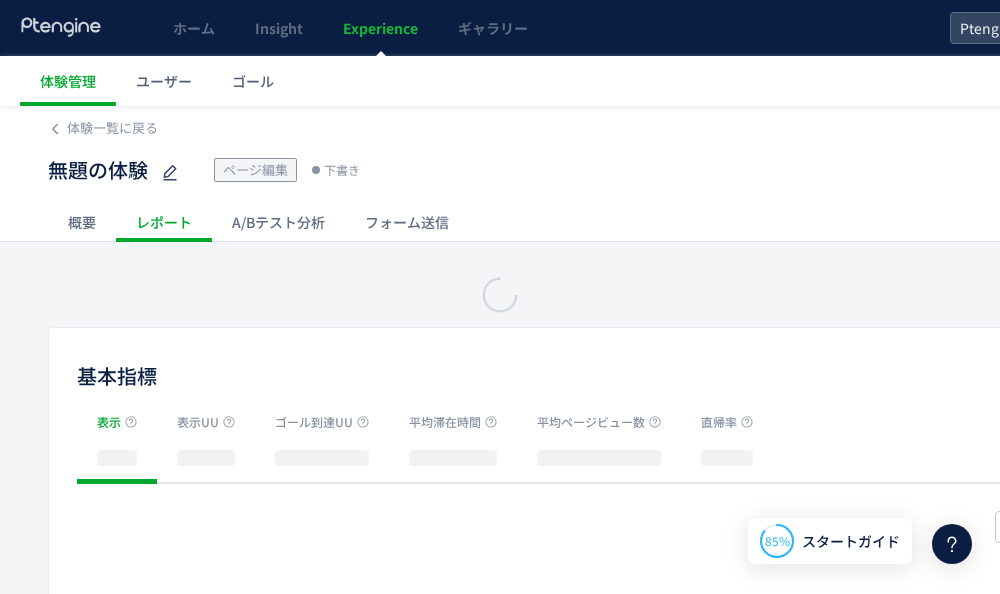 click on "概要" 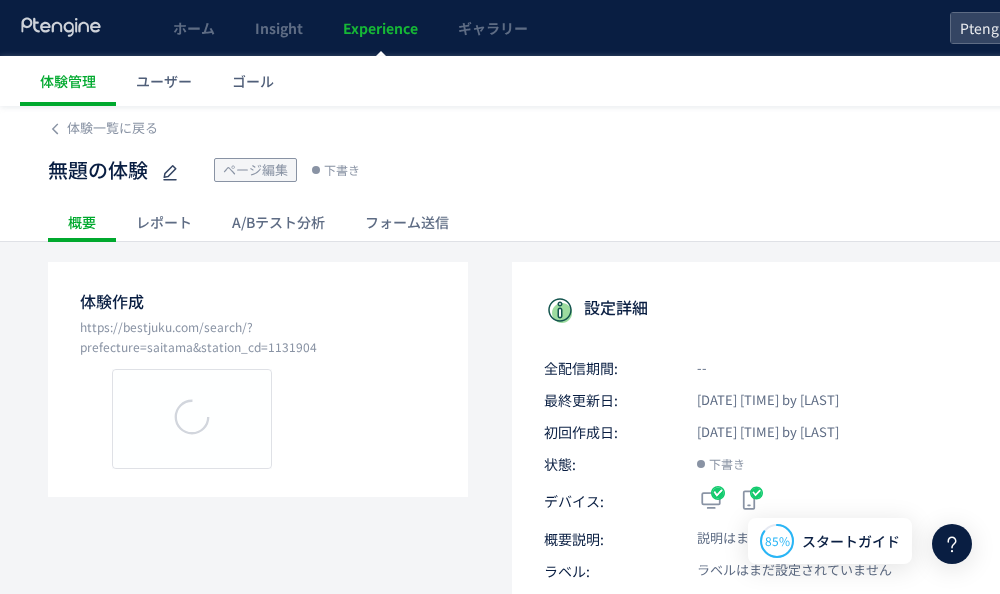 click on "下書き" at bounding box center (342, 170) 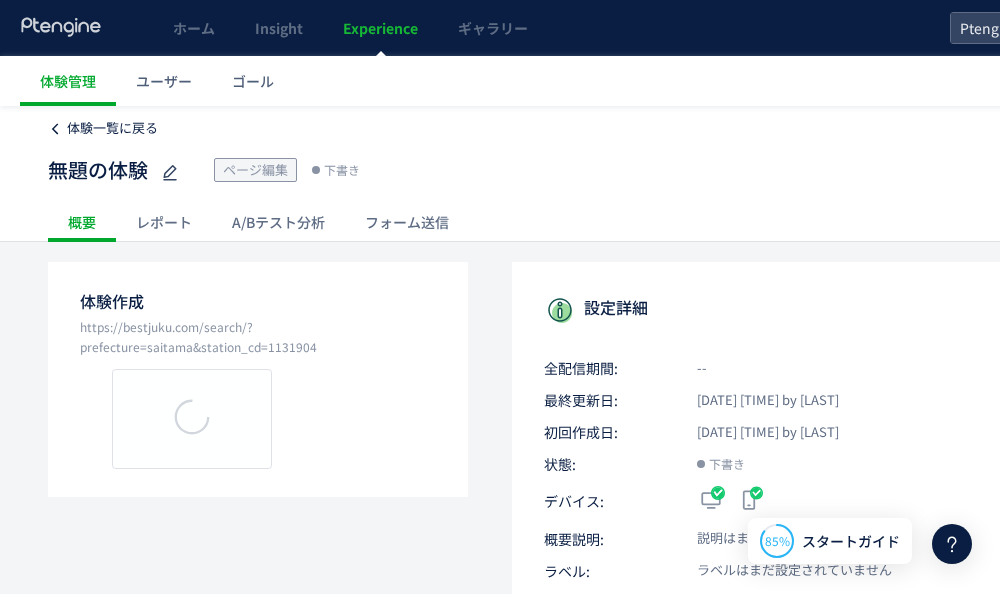 click on "体験一覧に戻る" 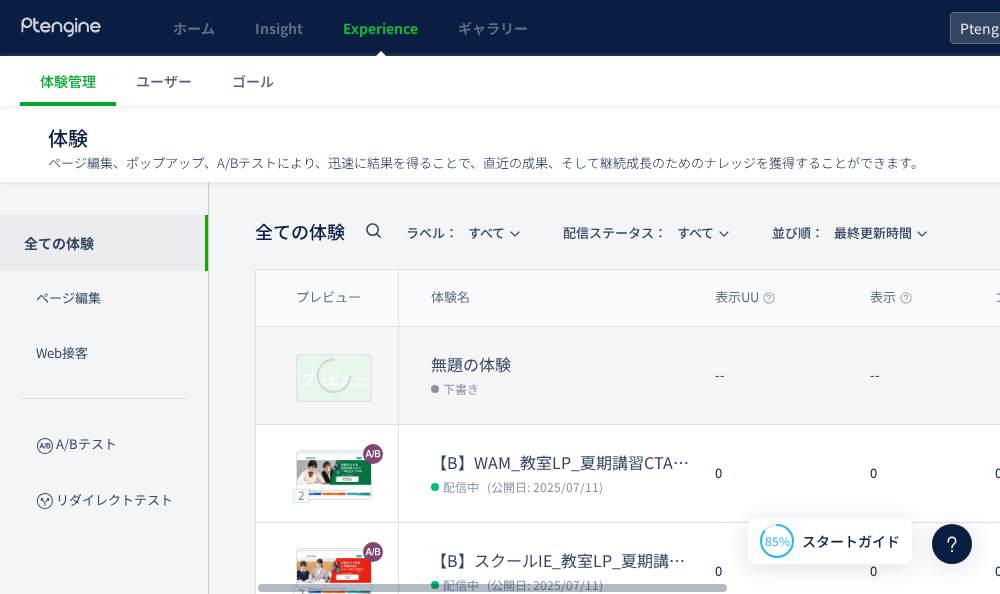 click 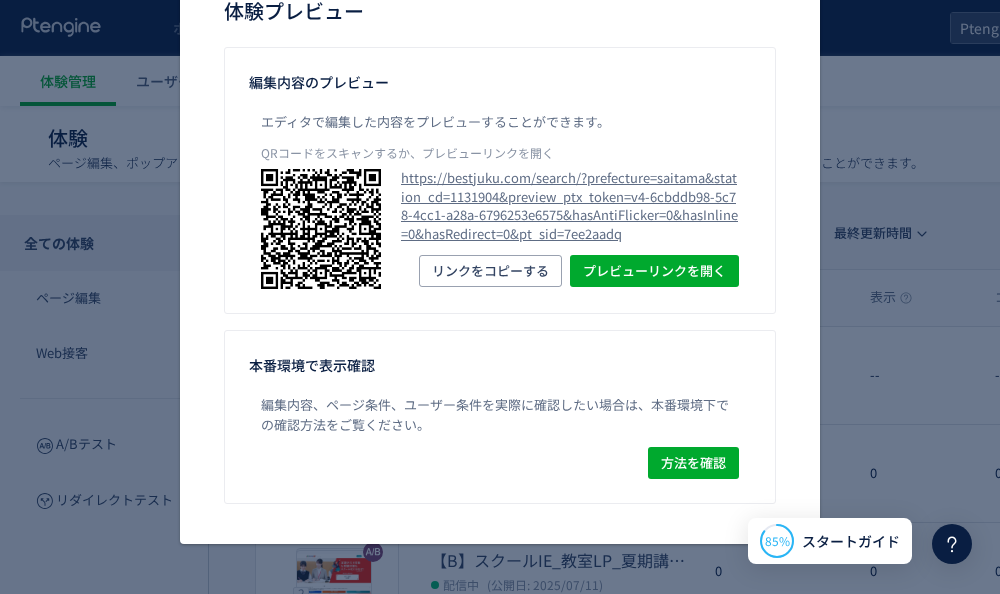 scroll, scrollTop: 98, scrollLeft: 0, axis: vertical 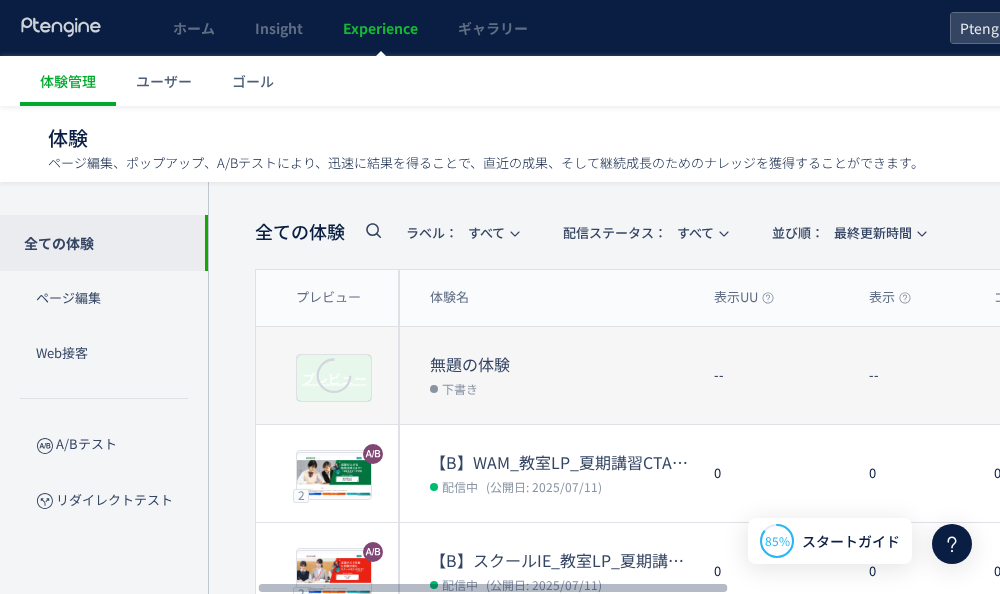 click 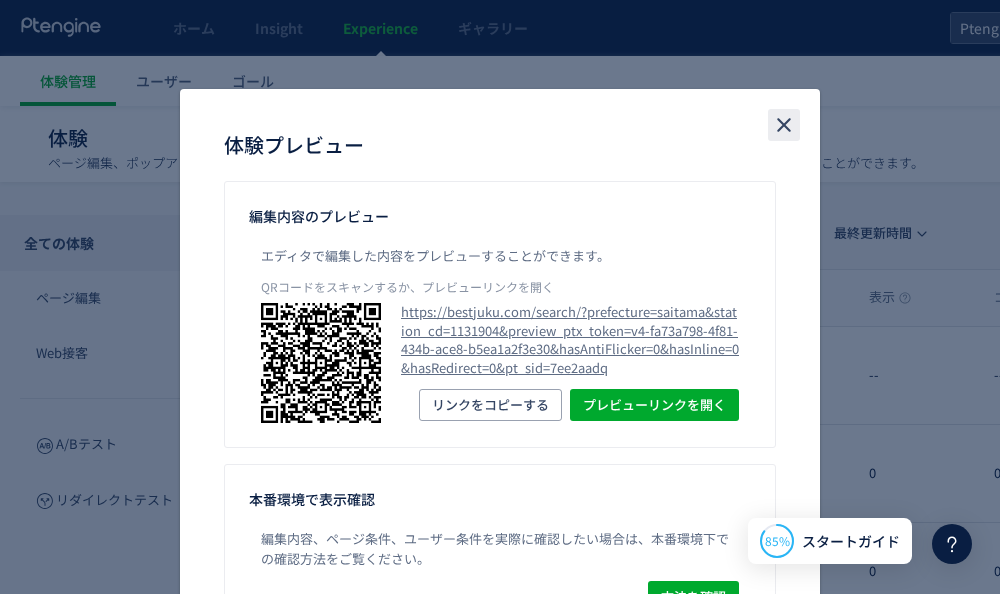 click 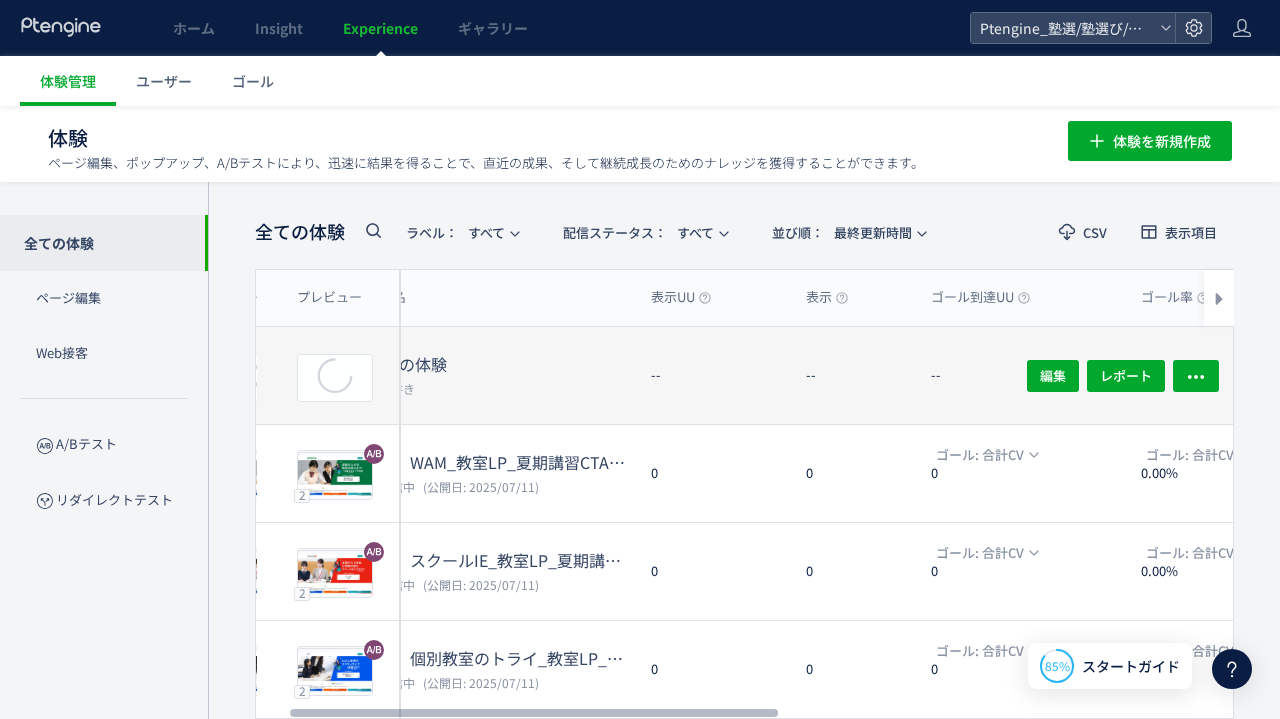 scroll, scrollTop: 0, scrollLeft: 65, axis: horizontal 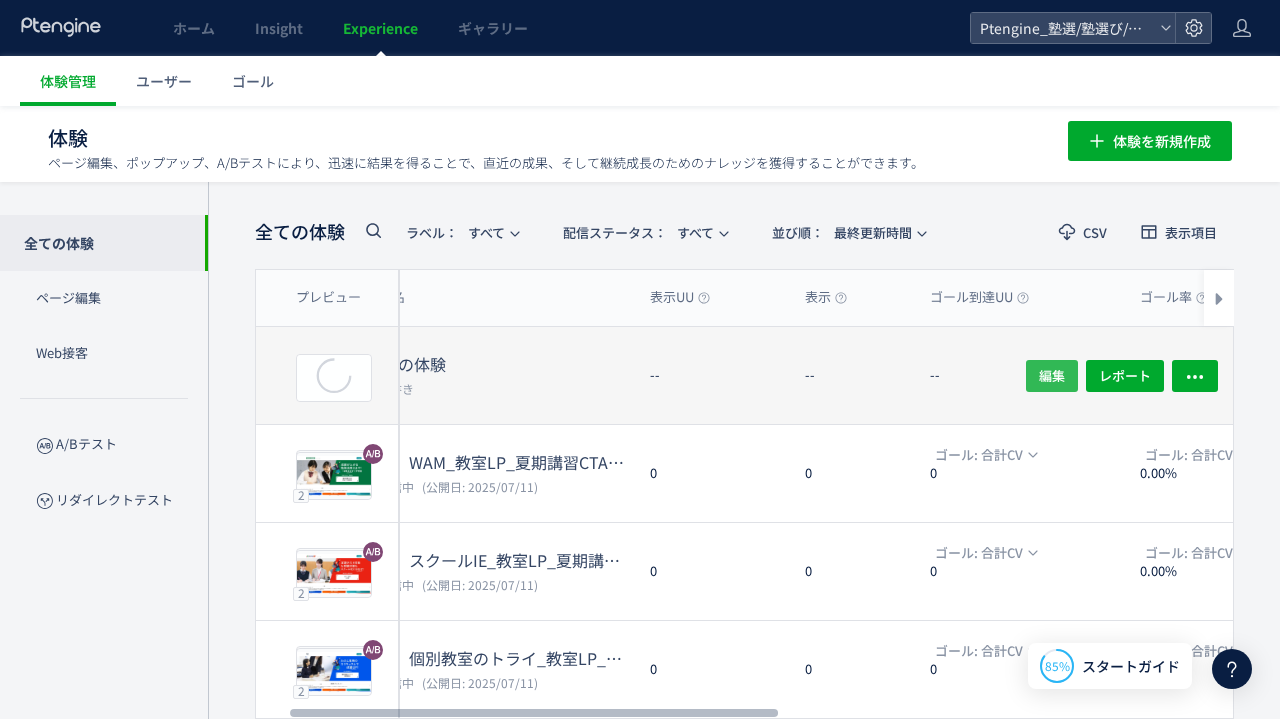 click on "編集" at bounding box center (1052, 375) 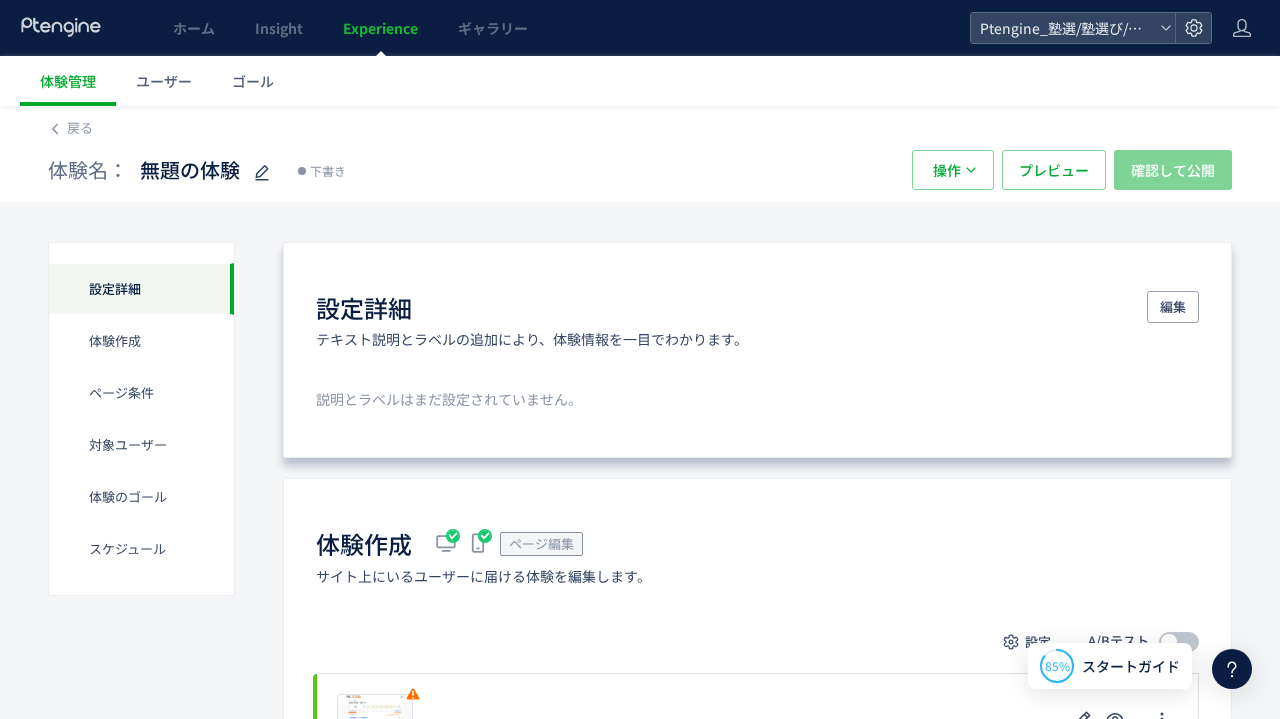 click on "説明とラベルはまだ設定されていません。" 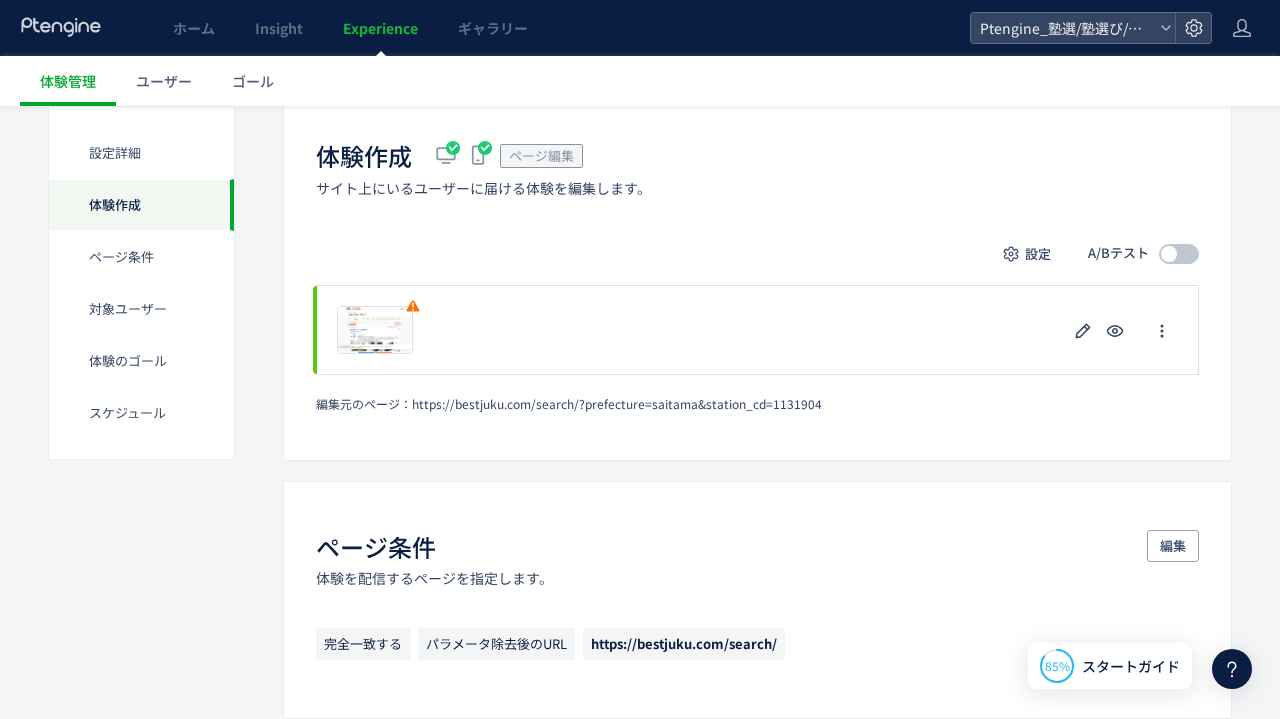 scroll, scrollTop: 391, scrollLeft: 0, axis: vertical 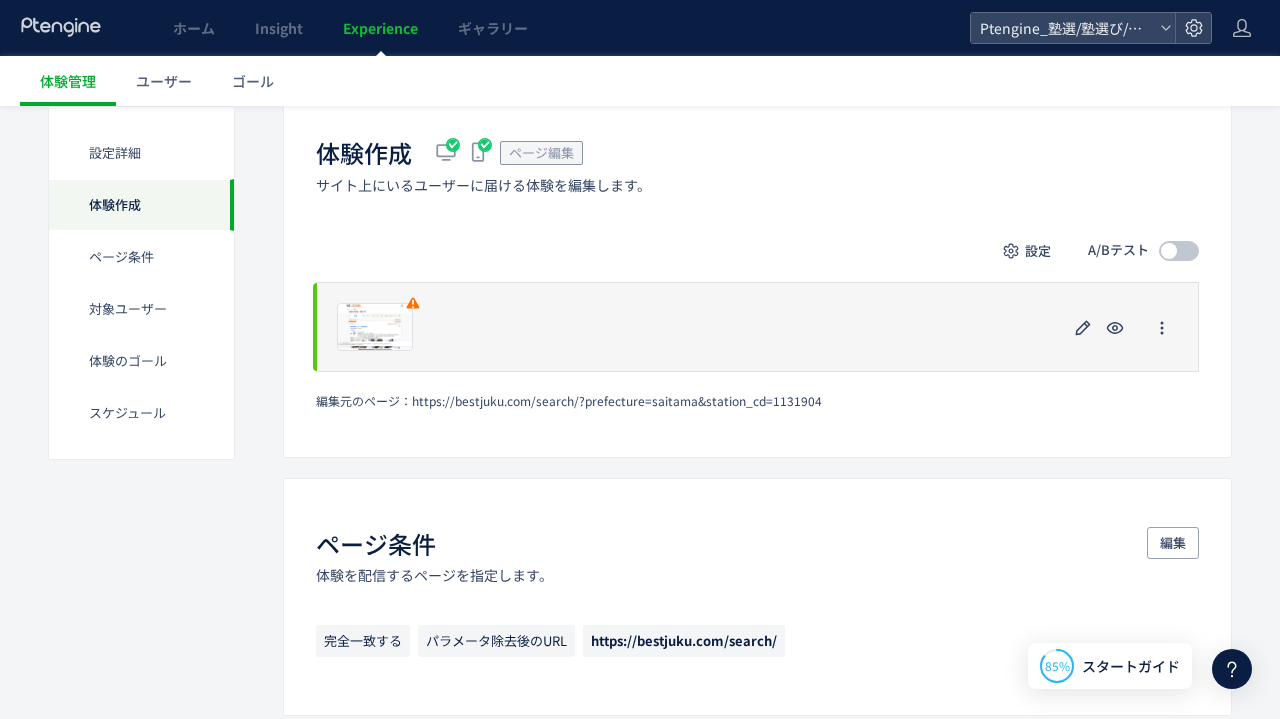 click on "プレビュー" 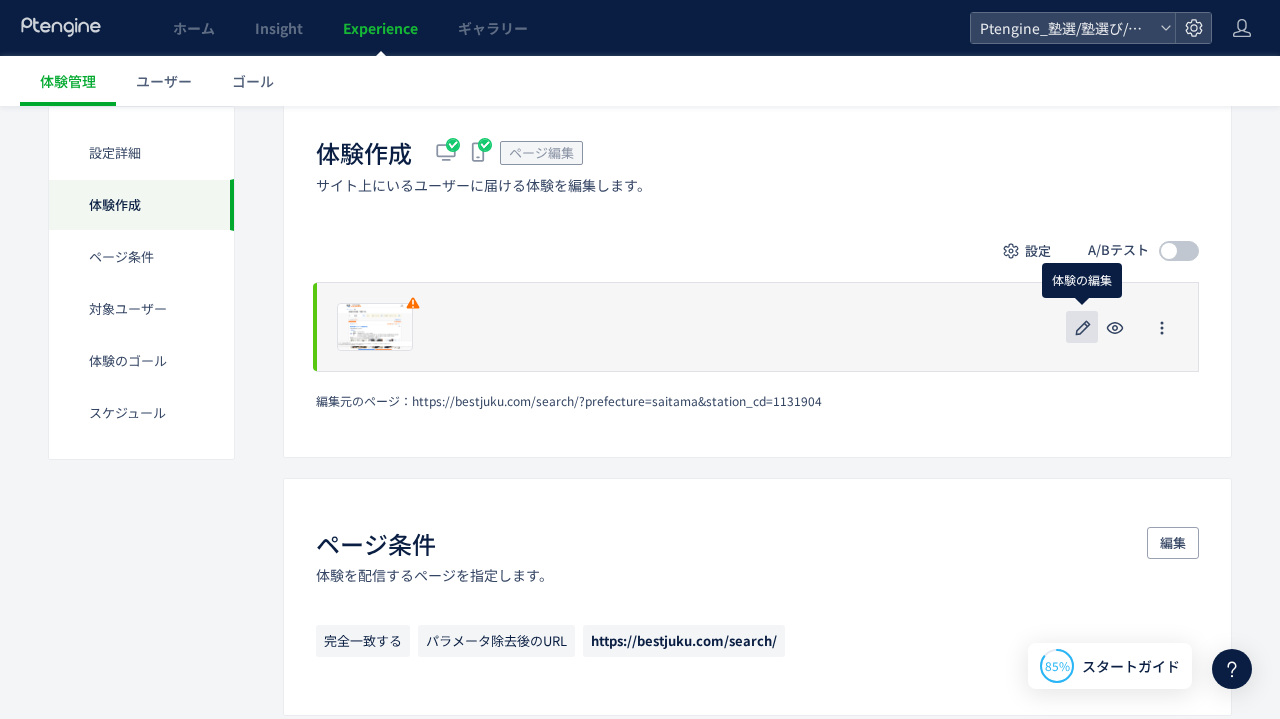 click 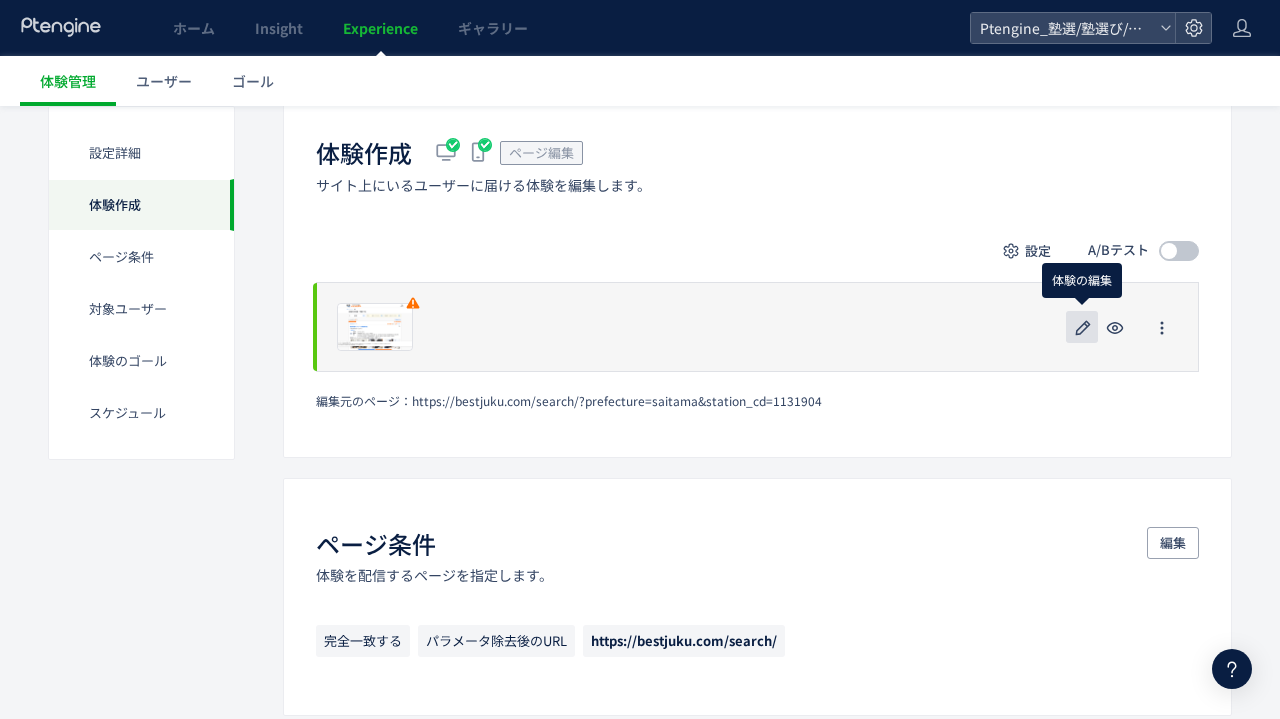 scroll, scrollTop: 0, scrollLeft: 0, axis: both 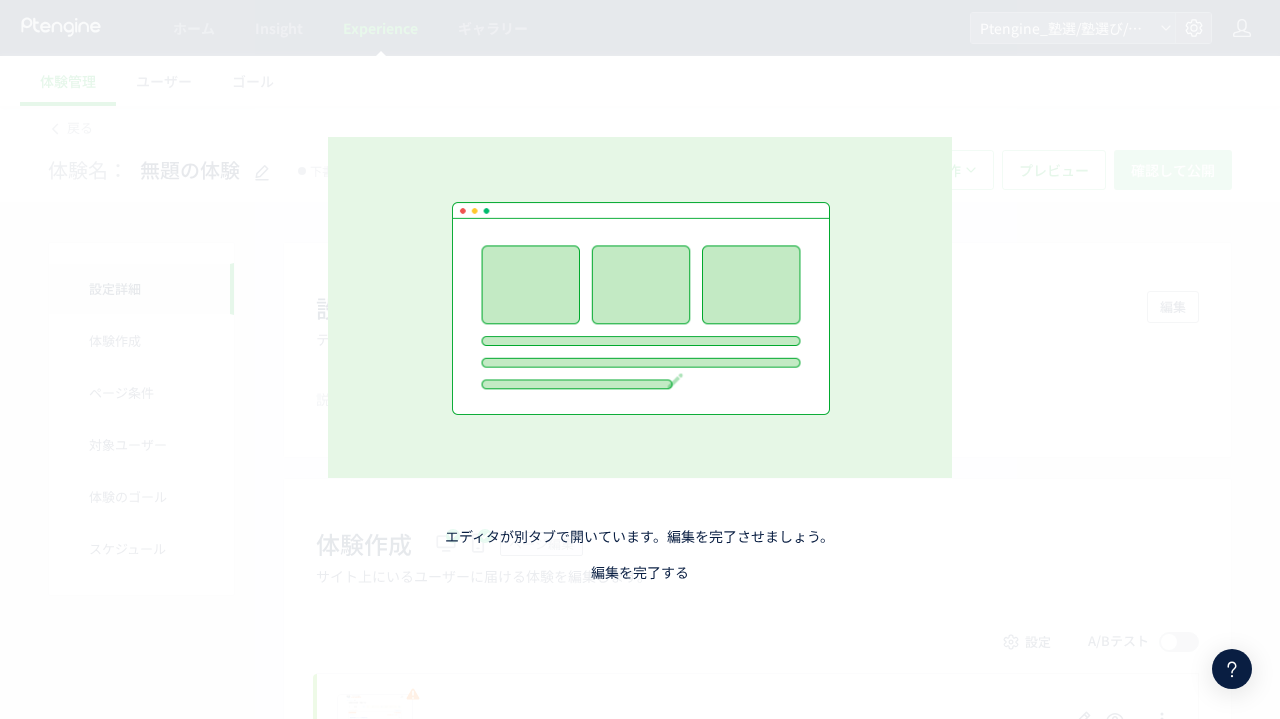 click on "編集を完了する" at bounding box center [640, 572] 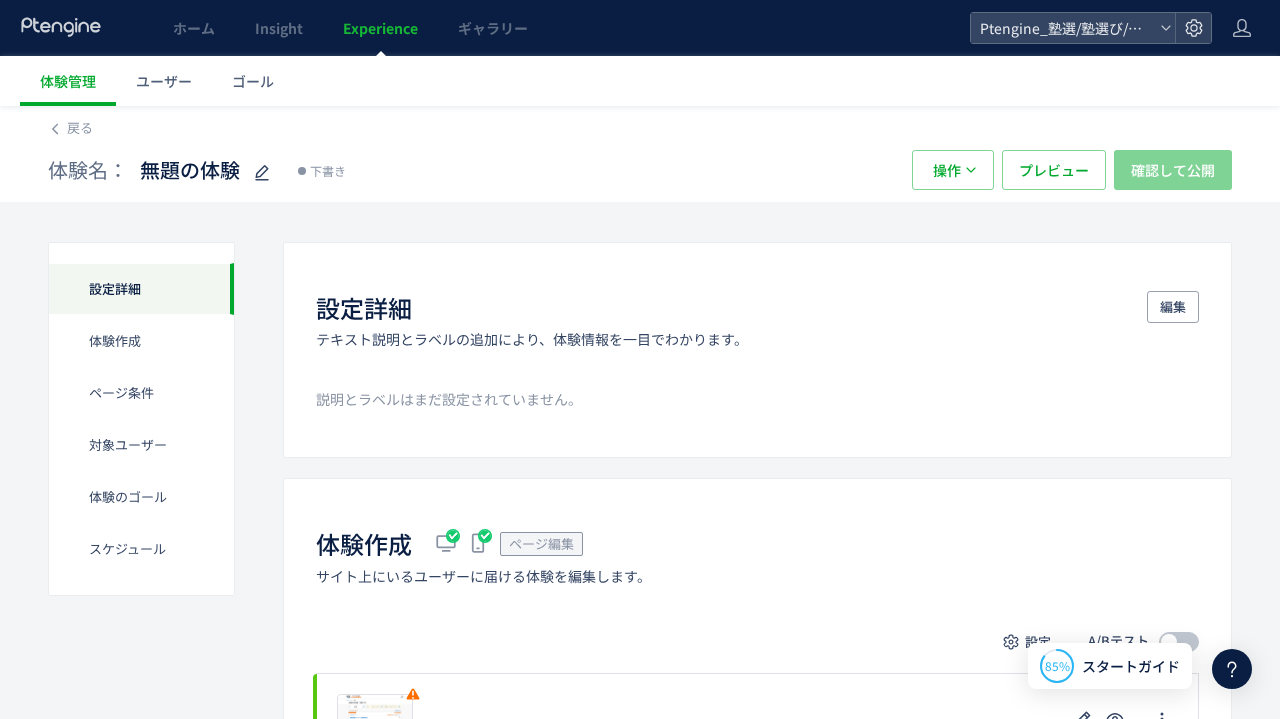 scroll, scrollTop: 0, scrollLeft: 0, axis: both 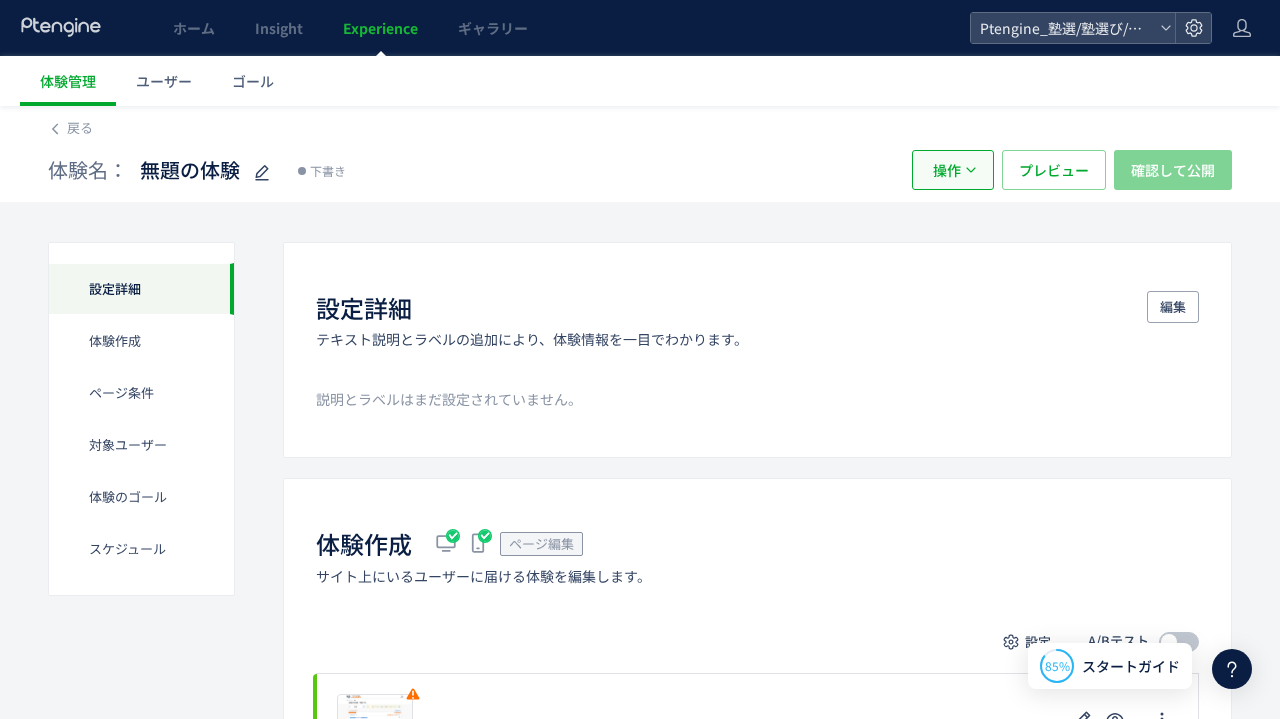 click 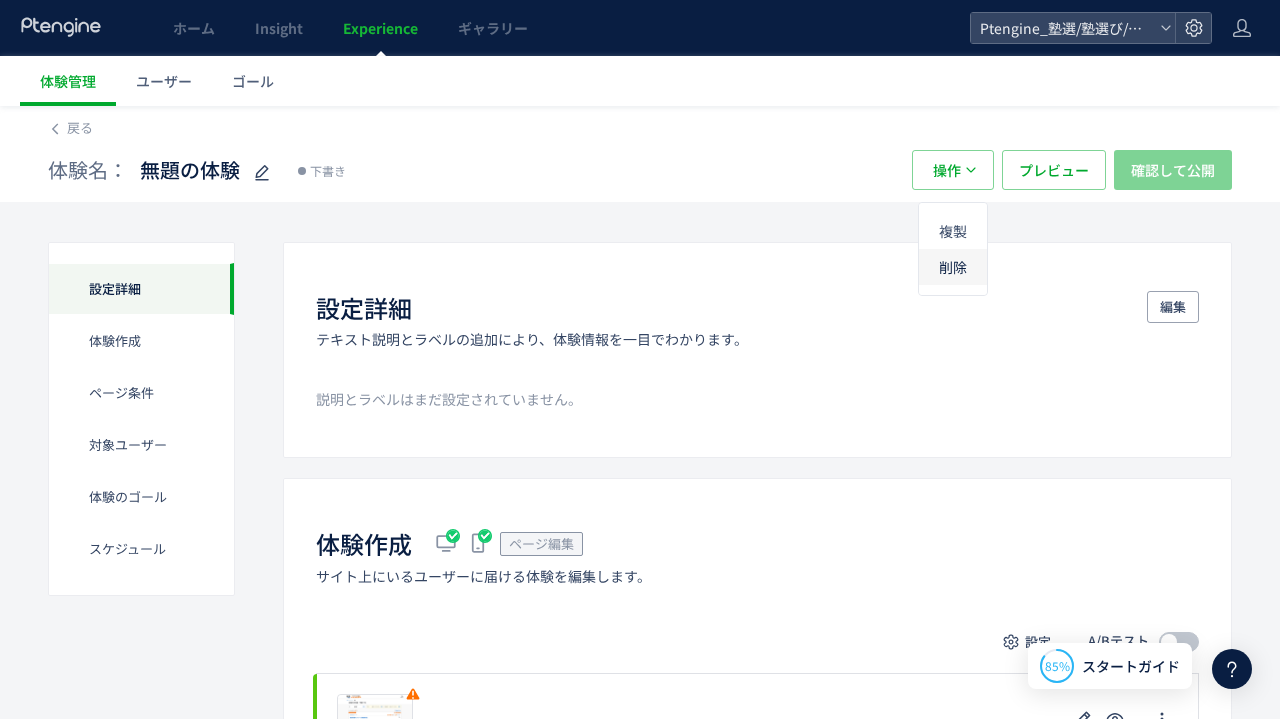 click on "削除" 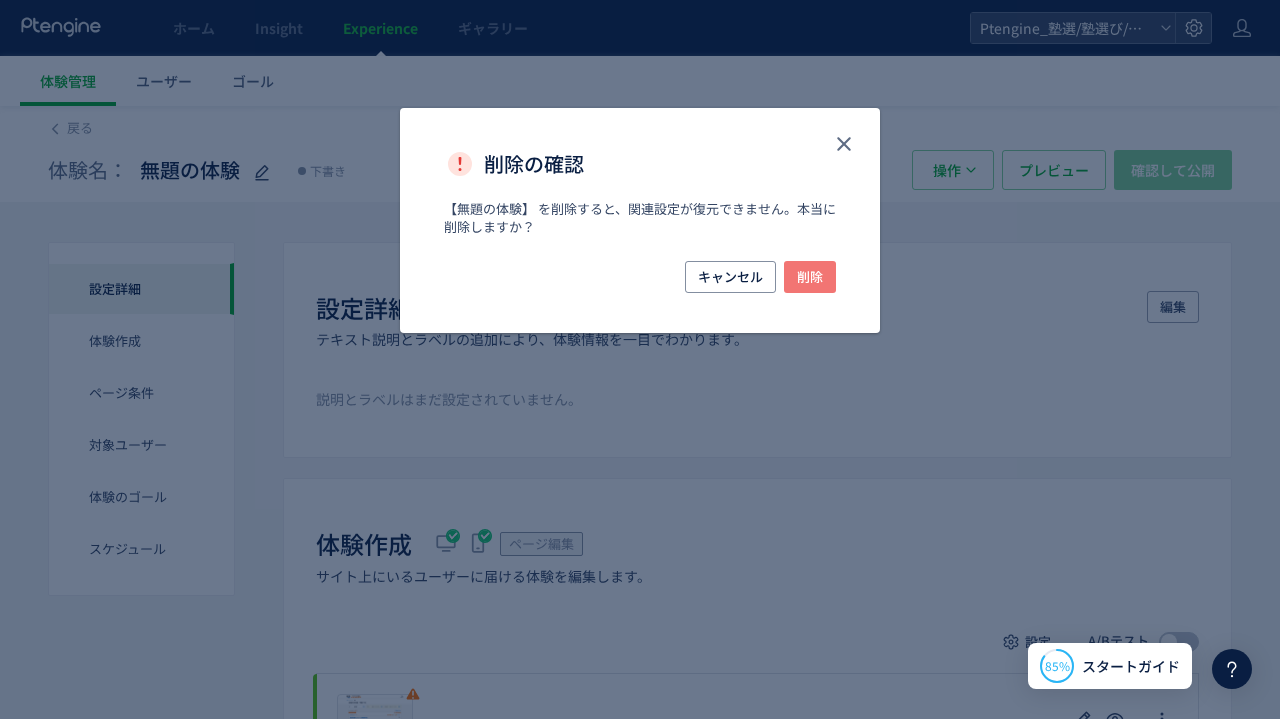 click on "削除" at bounding box center [810, 277] 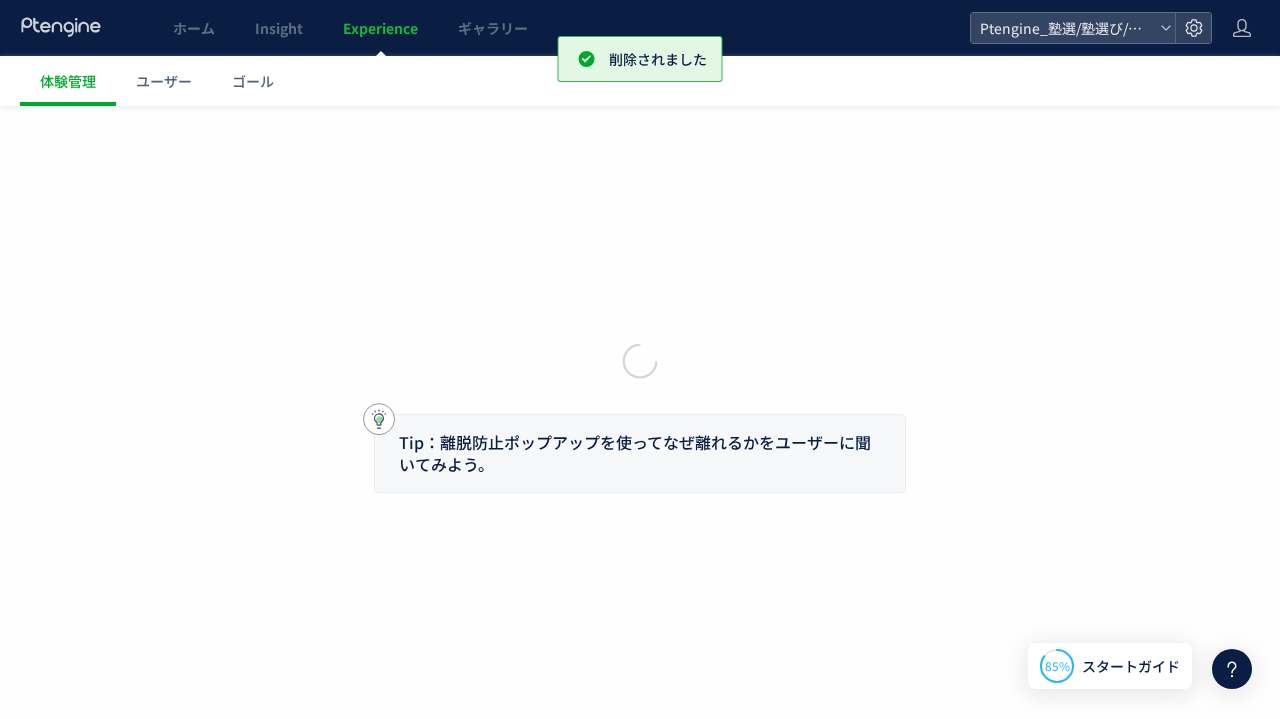 scroll, scrollTop: 0, scrollLeft: 0, axis: both 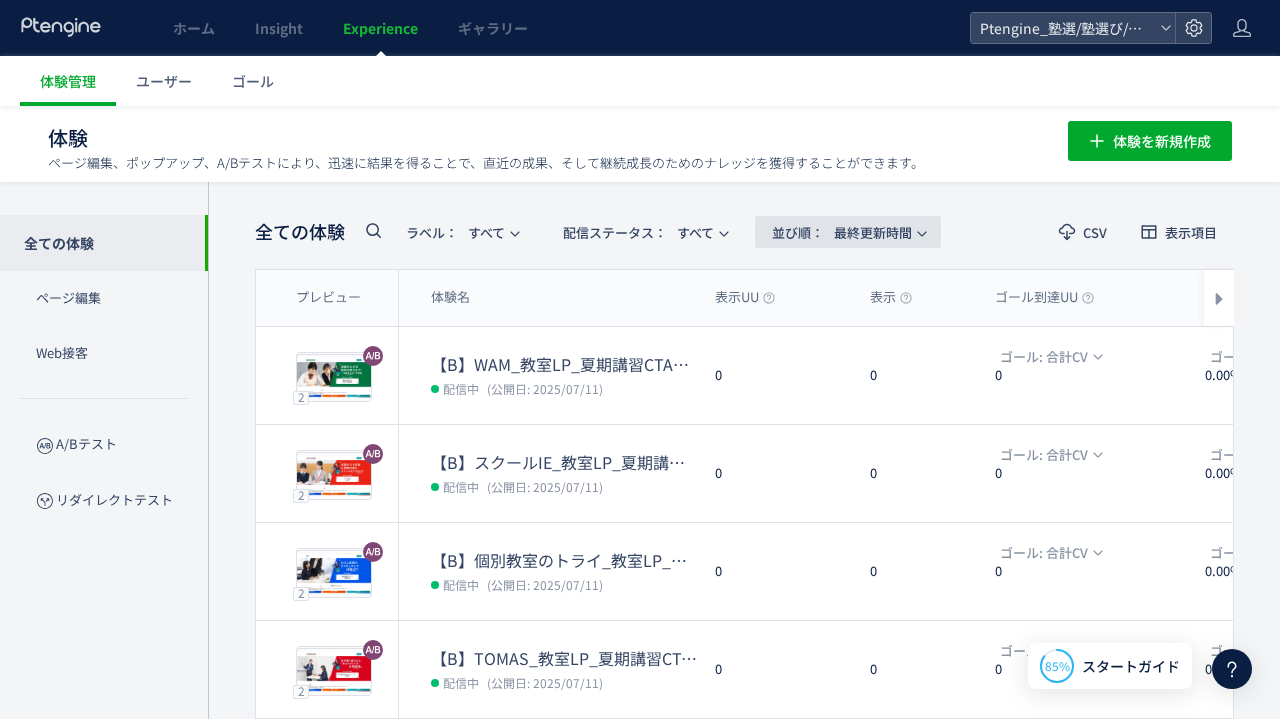click 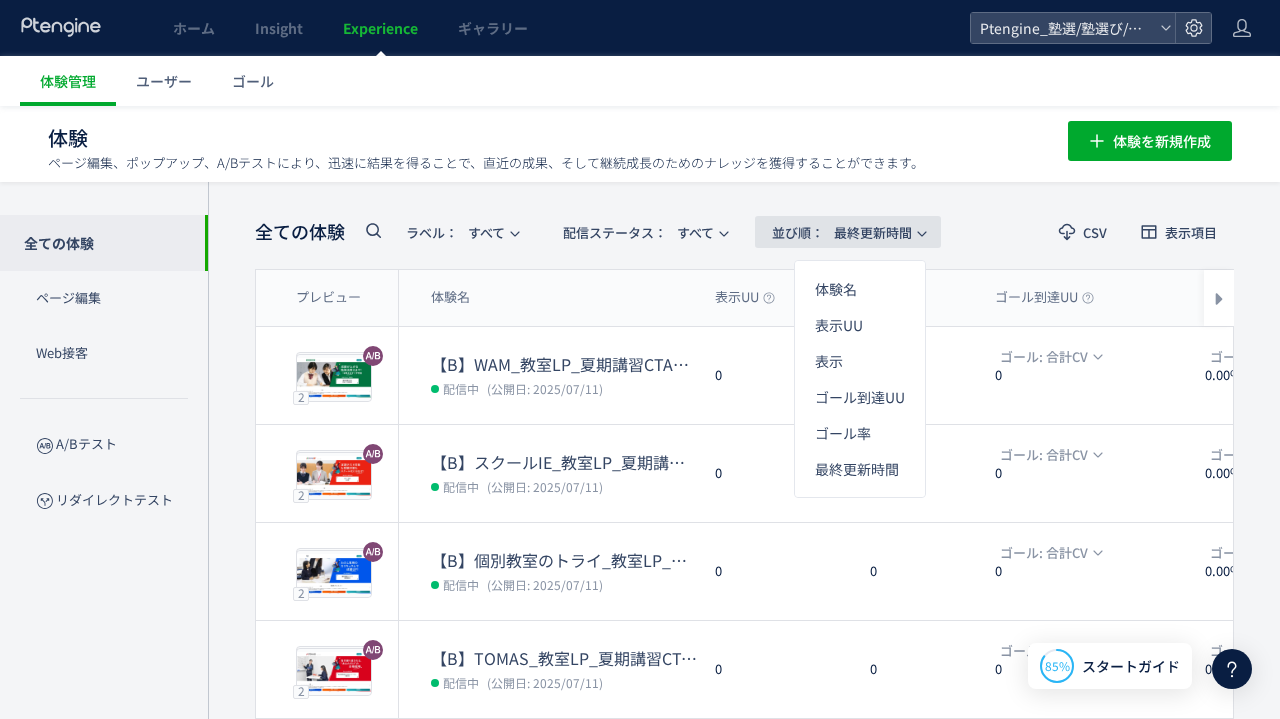 click 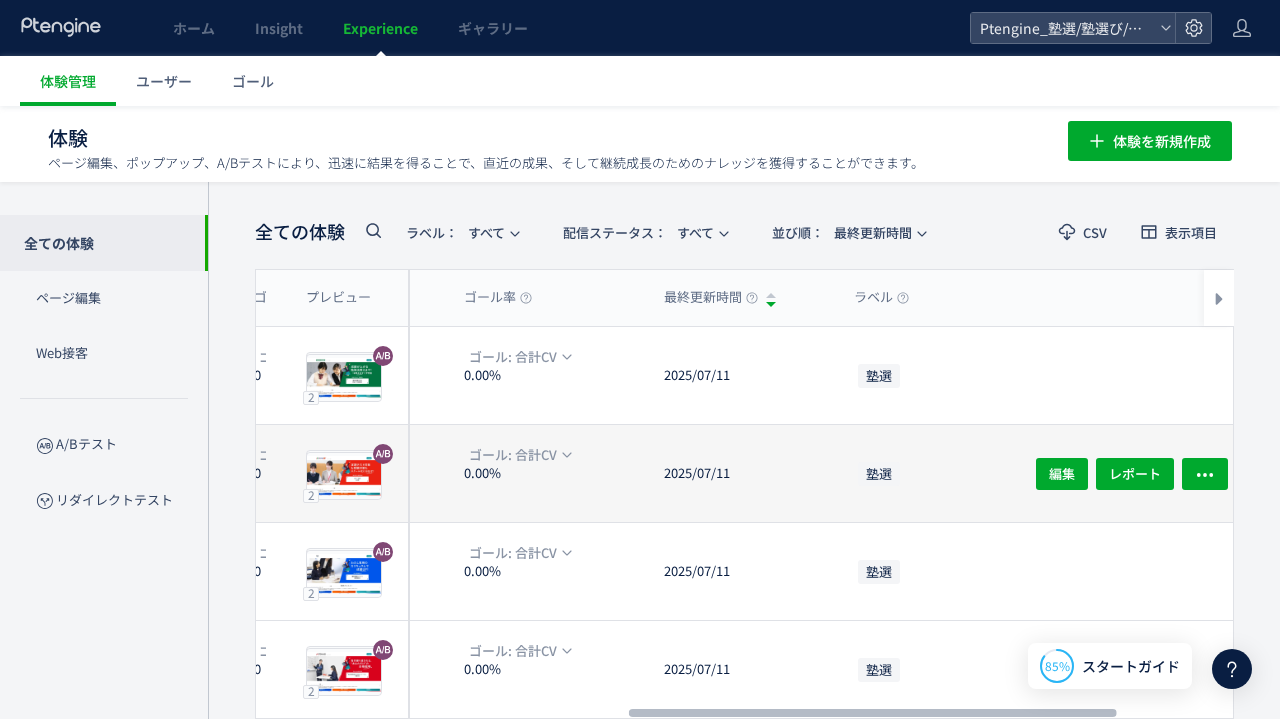 scroll, scrollTop: 0, scrollLeft: 755, axis: horizontal 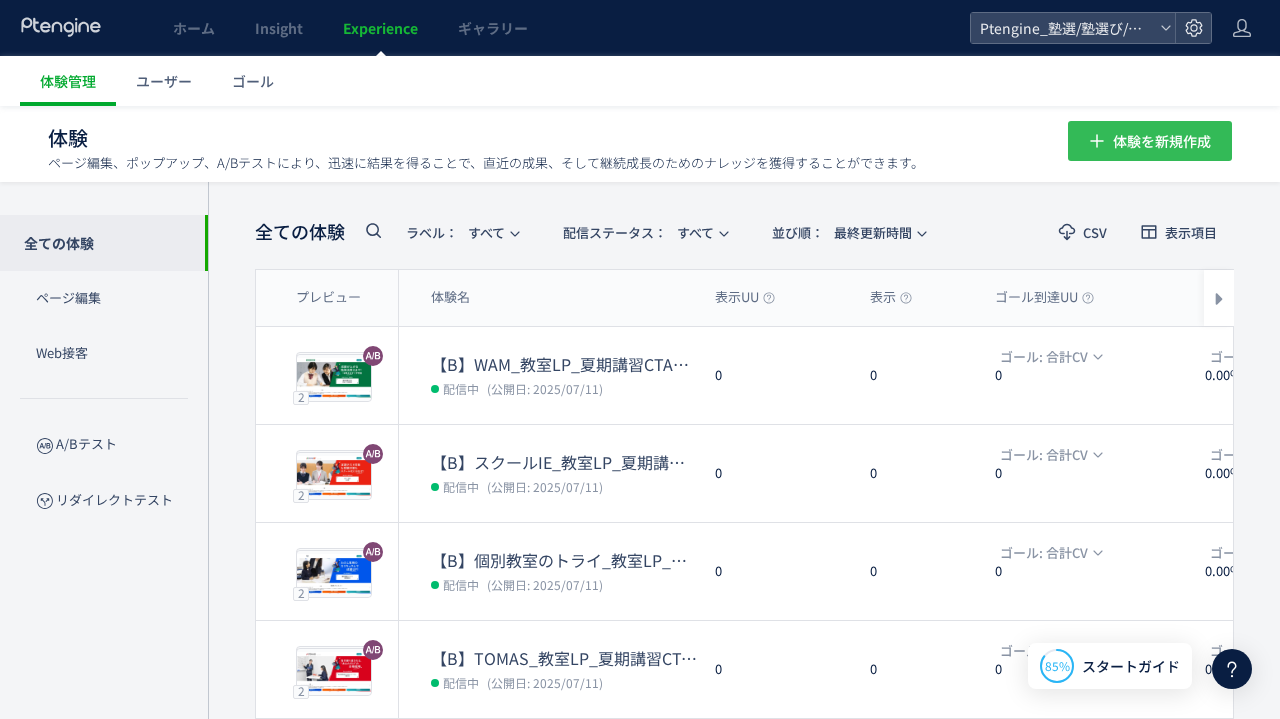click on "体験を新規作成" at bounding box center (1162, 141) 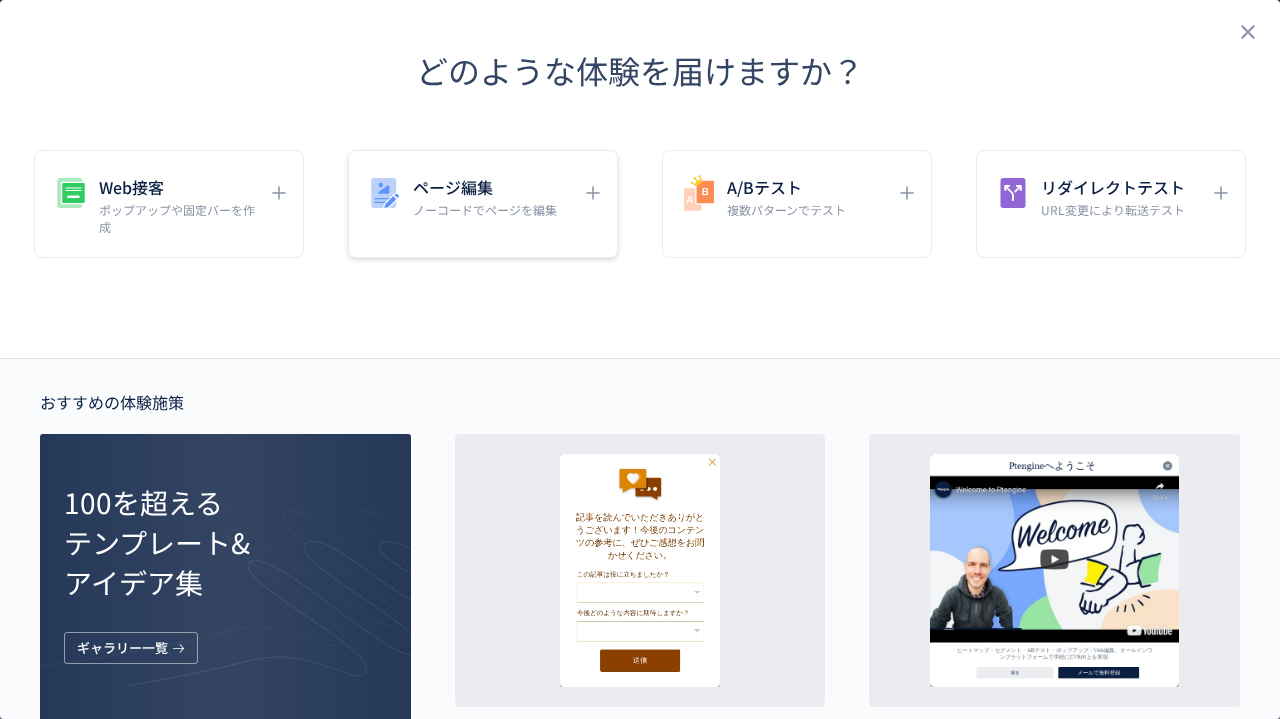 click on "ノーコードでページを編集" at bounding box center (485, 209) 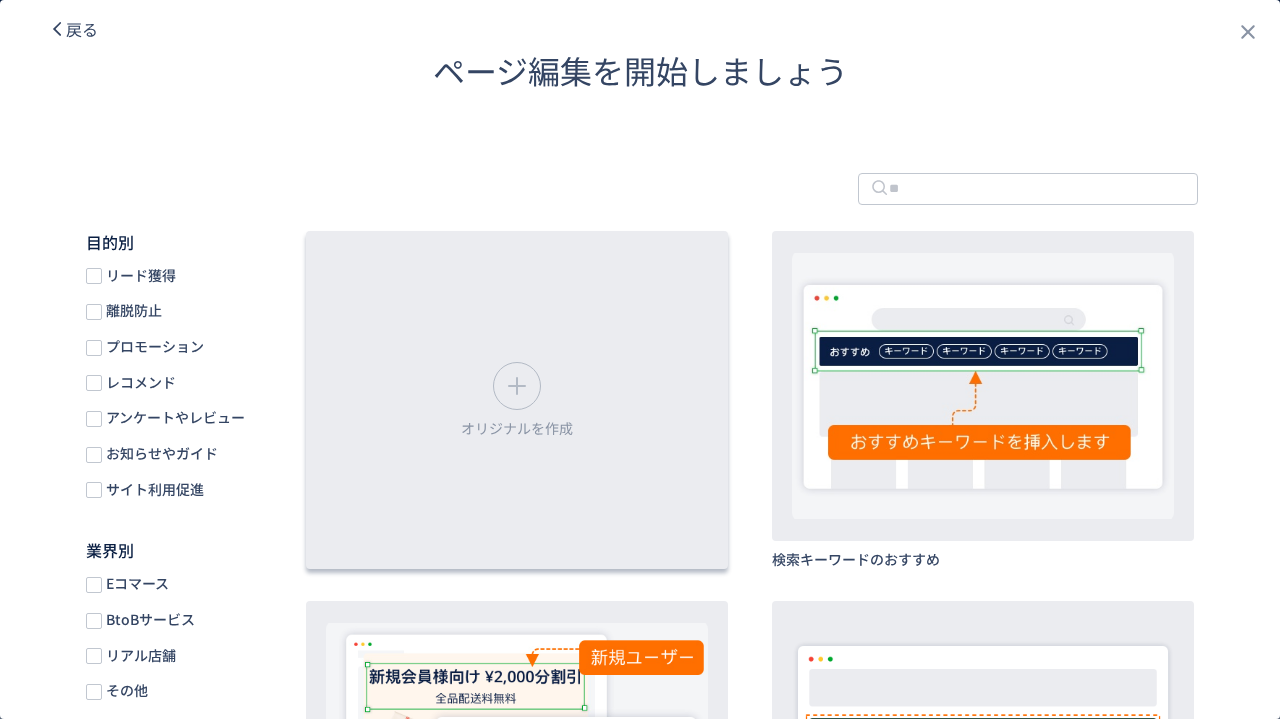 click on "オリジナルを作成" at bounding box center (517, 400) 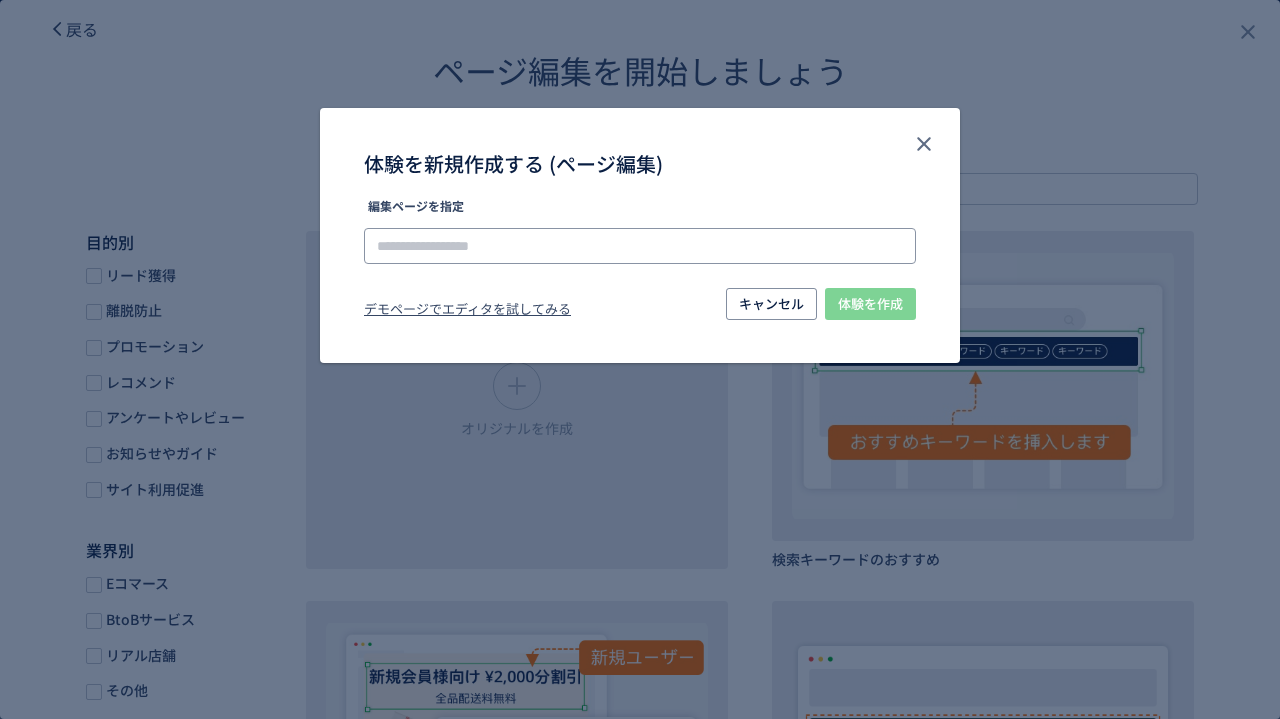 click 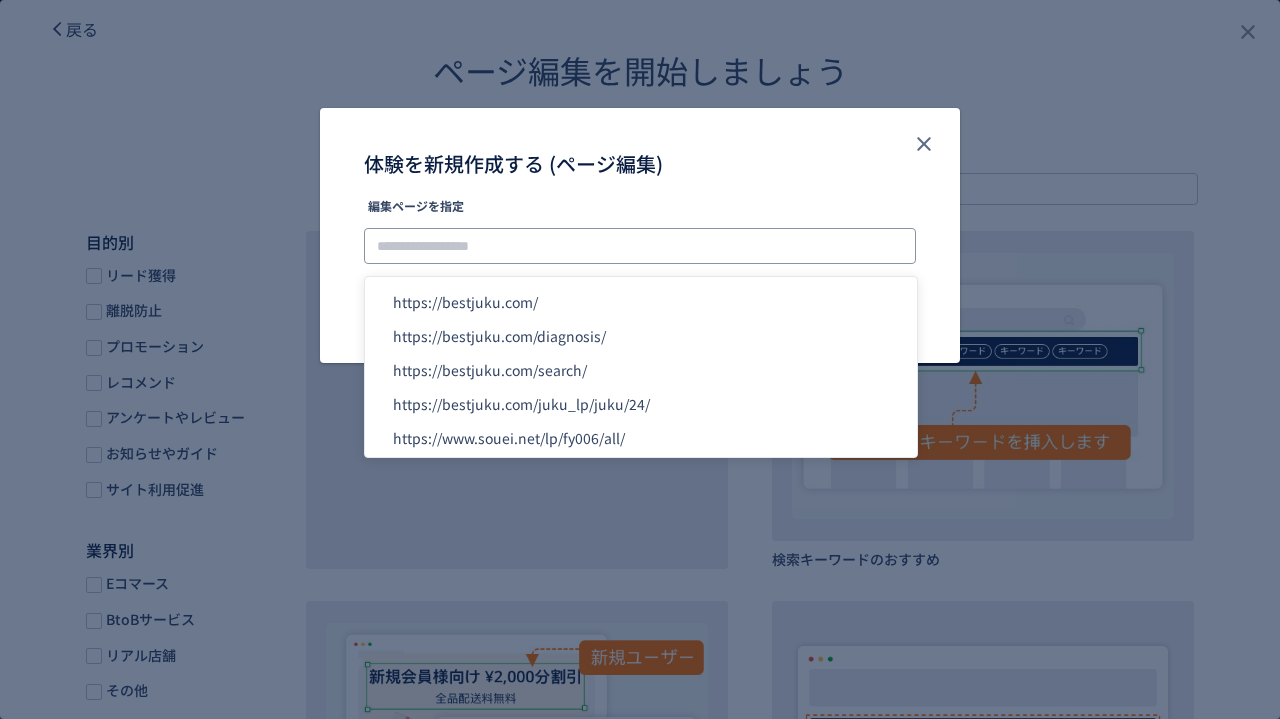 paste on "**********" 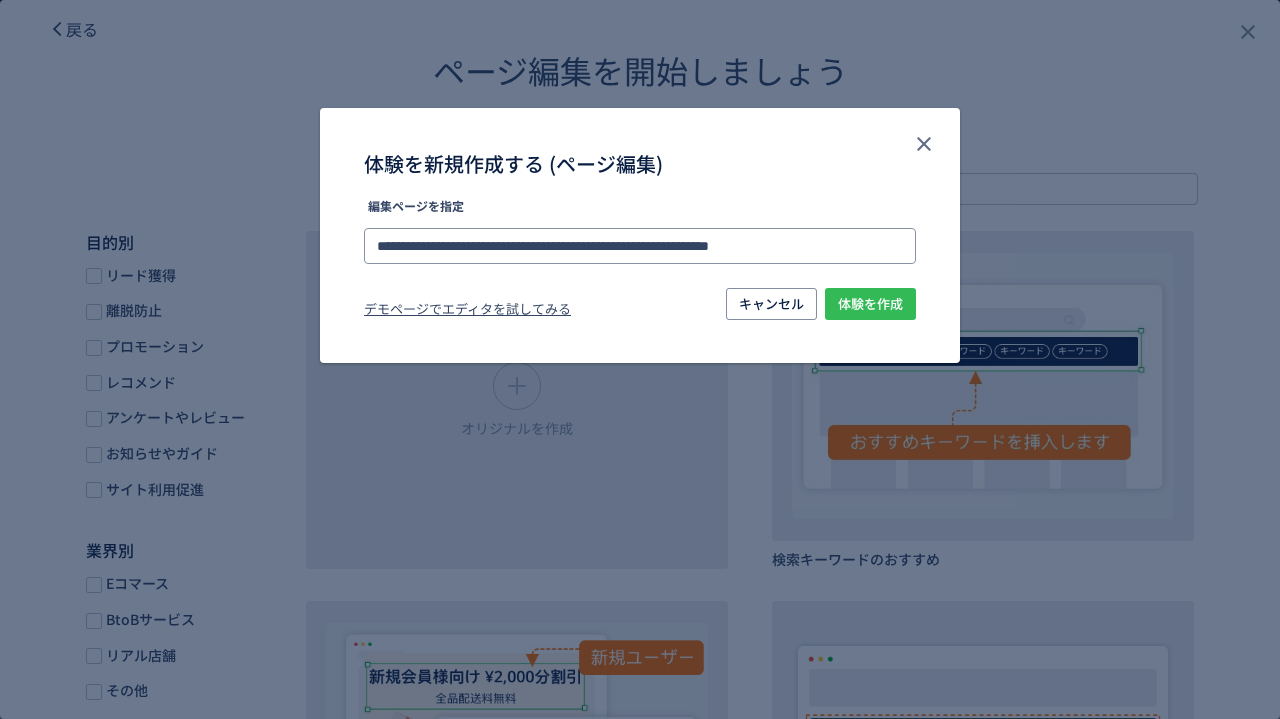 type on "**********" 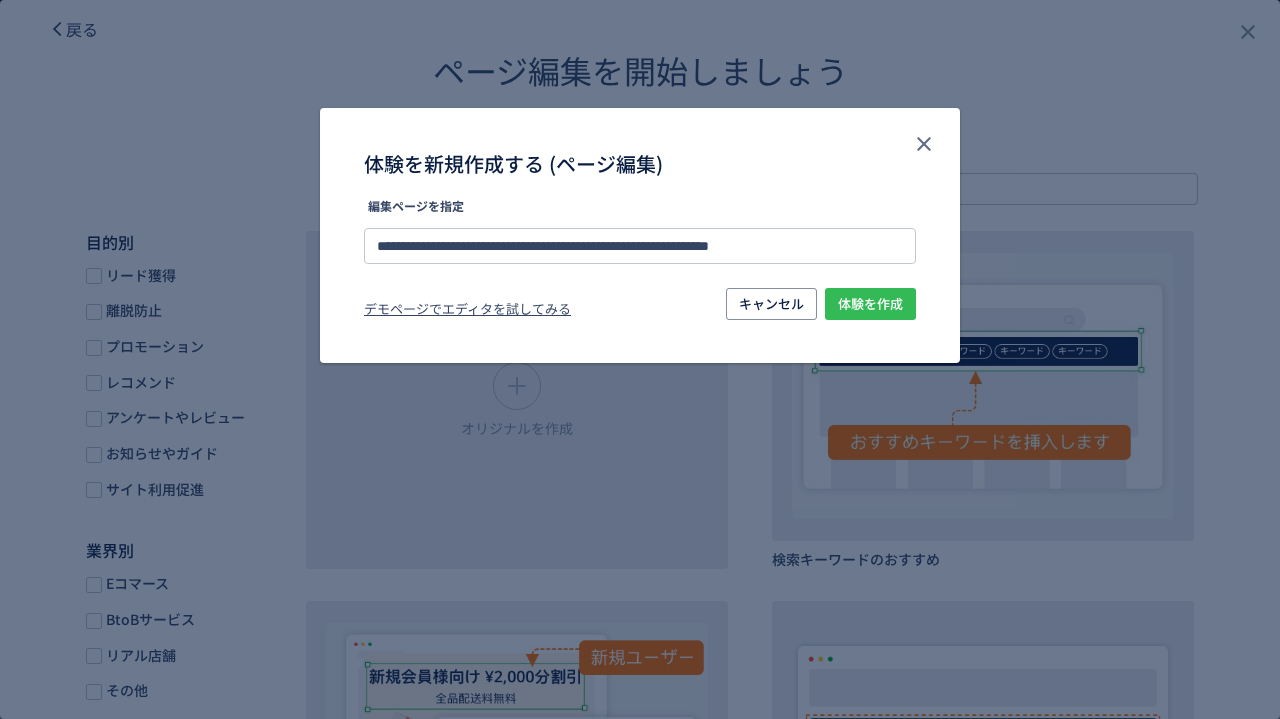 click on "体験を作成" at bounding box center (870, 304) 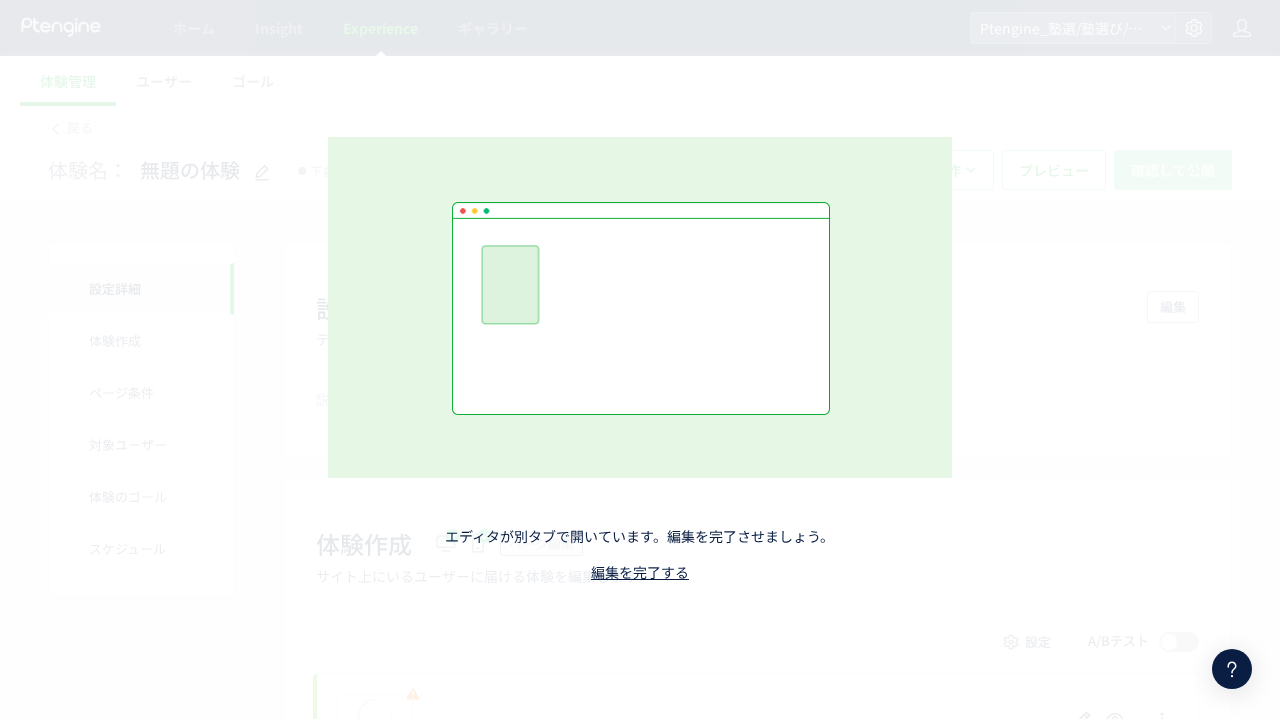 scroll, scrollTop: 0, scrollLeft: 0, axis: both 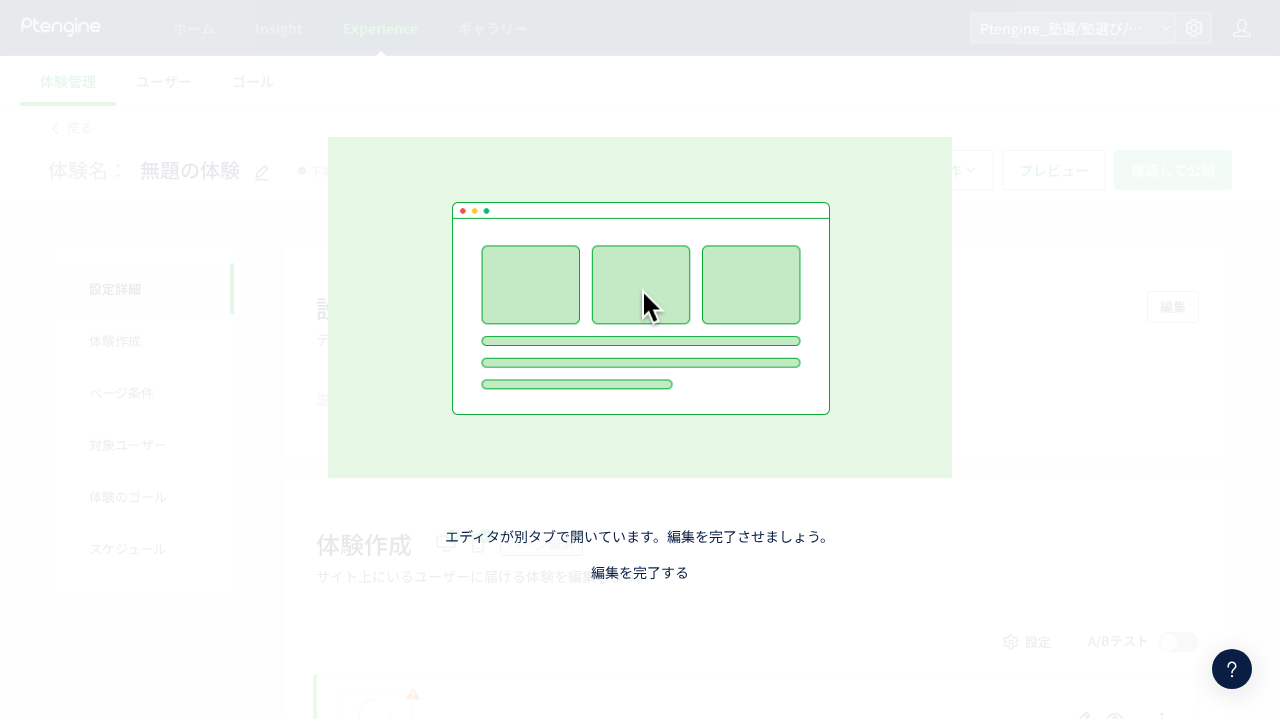 click on "編集を完了する" at bounding box center (640, 572) 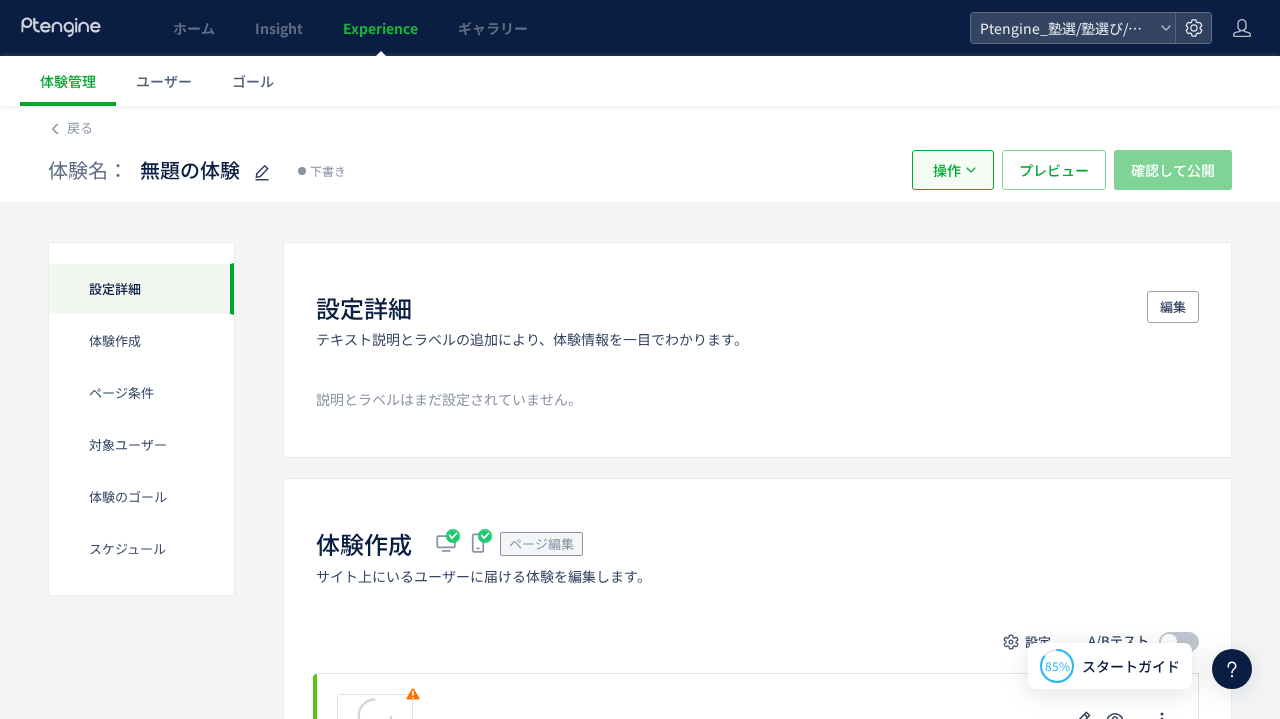 click 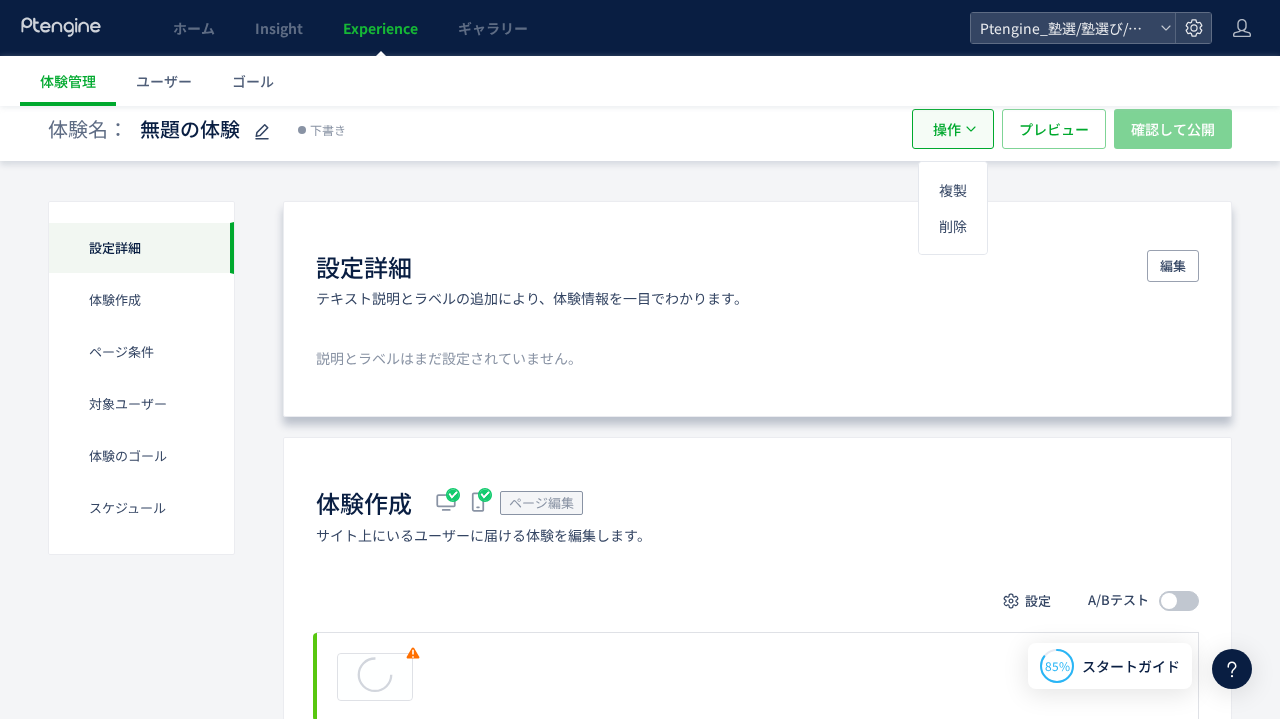scroll, scrollTop: 154, scrollLeft: 0, axis: vertical 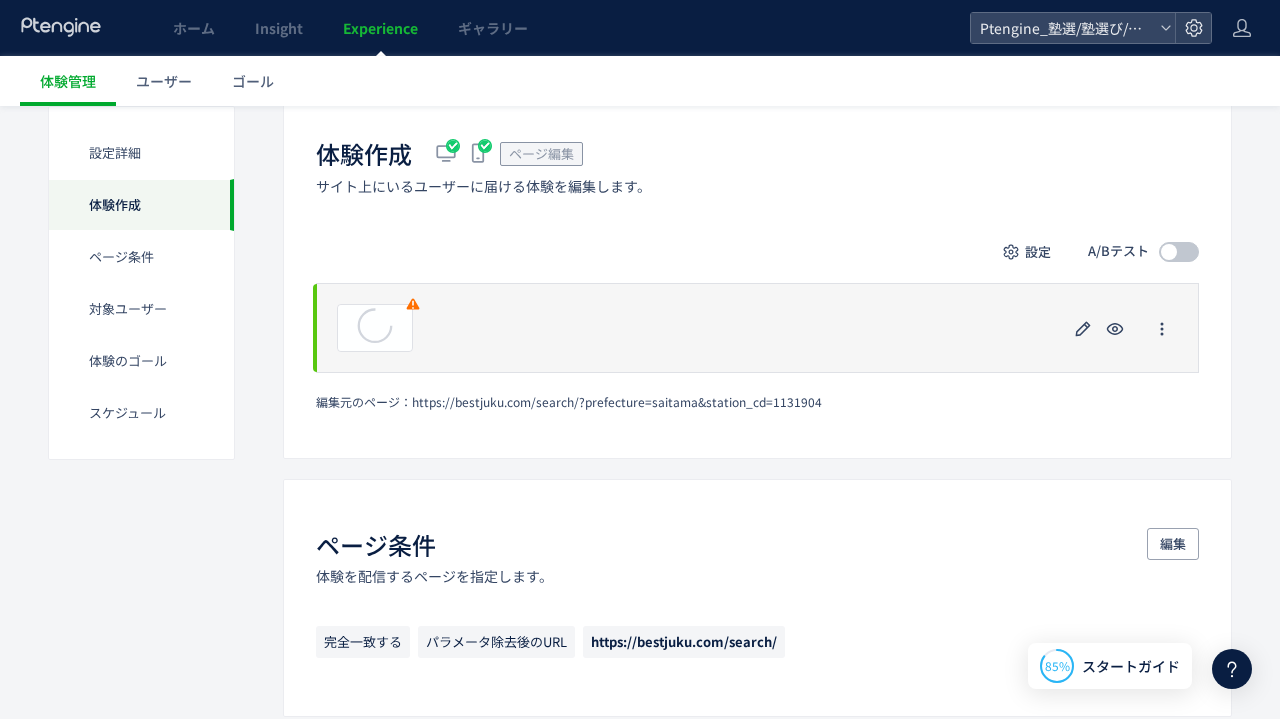 click on "プレビュー" 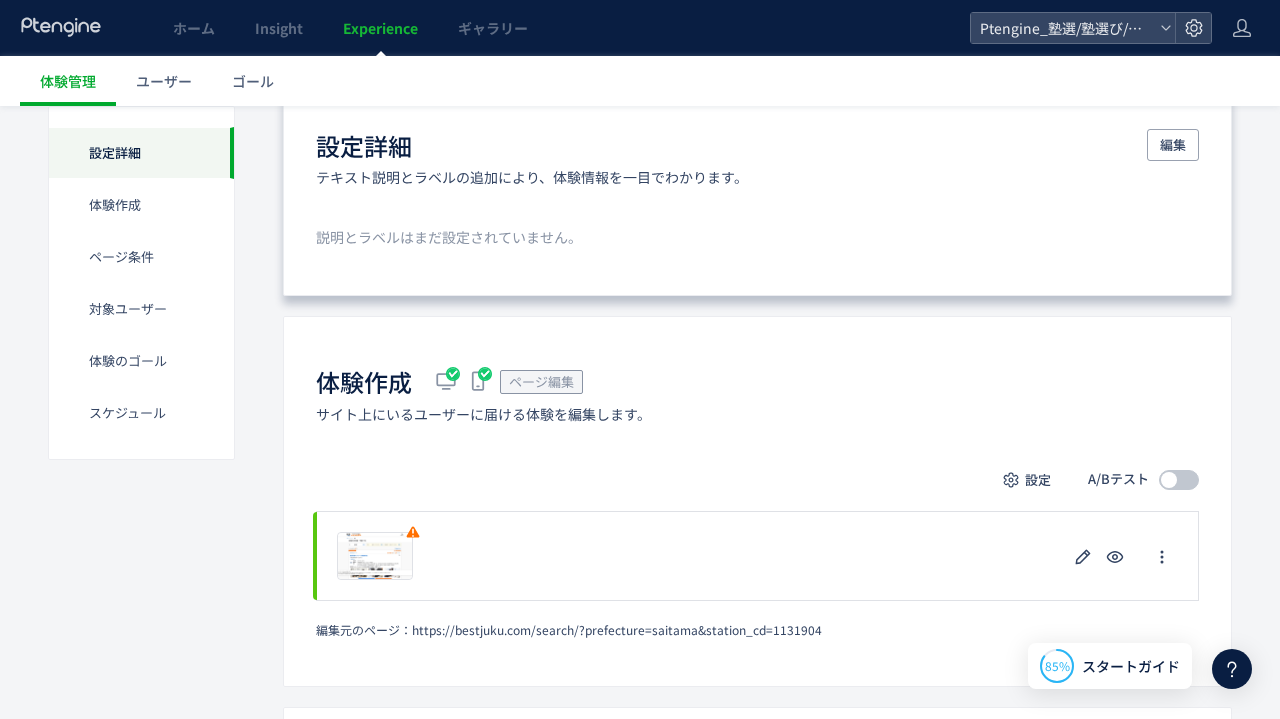 scroll, scrollTop: 164, scrollLeft: 0, axis: vertical 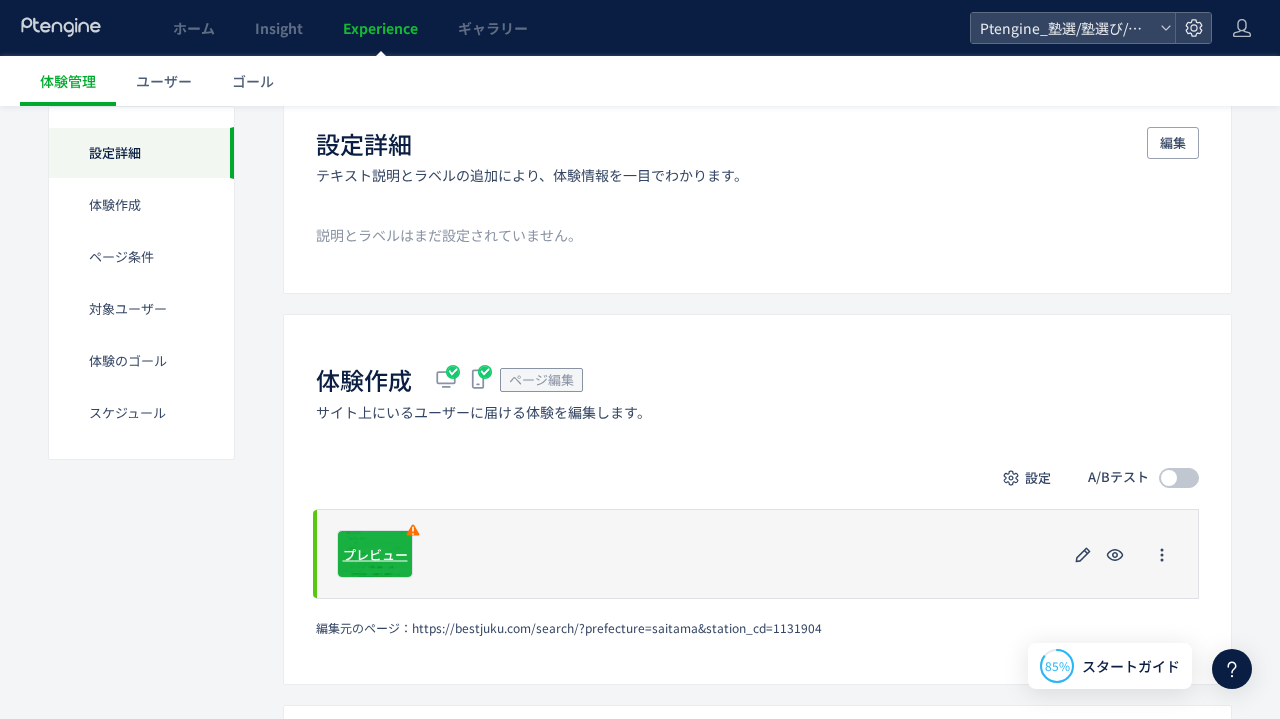 click on "プレビュー" at bounding box center (375, 553) 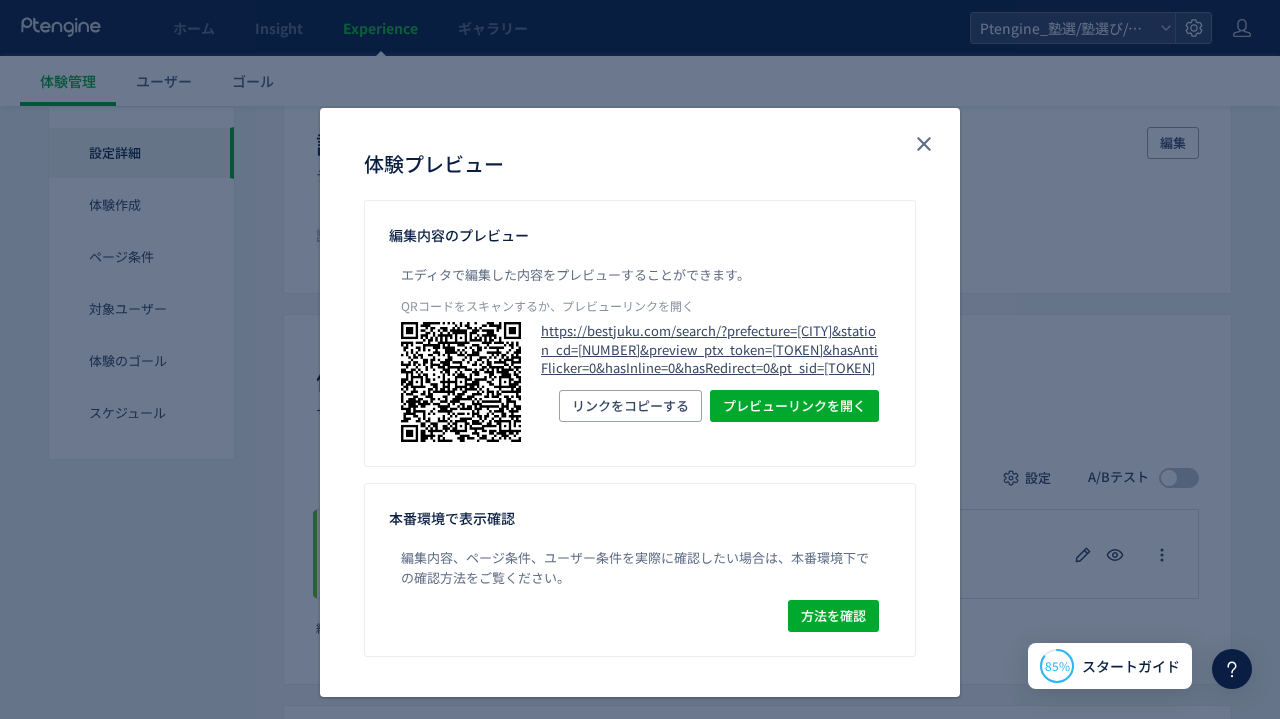 click on "https://bestjuku.com/search/?prefecture=saitama&station_cd=1131904&preview_ptx_token=v4-651104c6-e3e2-4b3b-9216-ccdbbf24c67e&hasAntiFlicker=0&hasInline=0&hasRedirect=0&pt_sid=7ee2aadq" at bounding box center (710, 350) 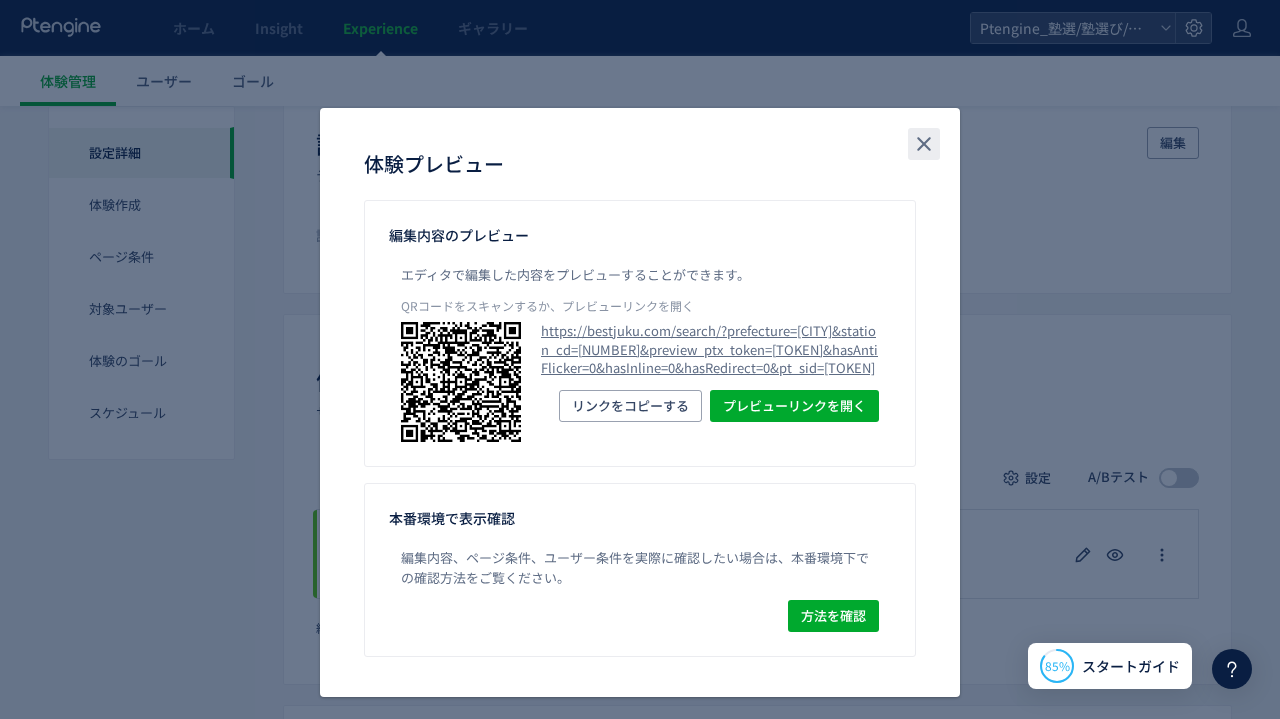 click 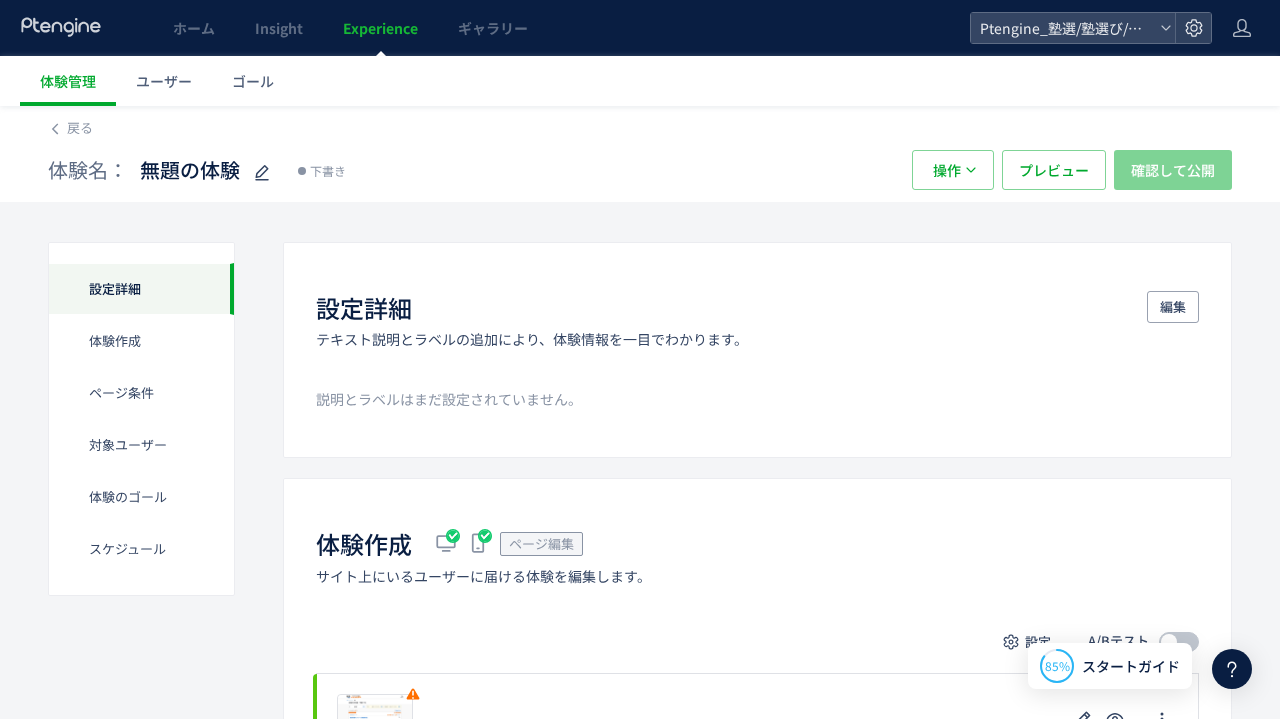 scroll, scrollTop: 0, scrollLeft: 0, axis: both 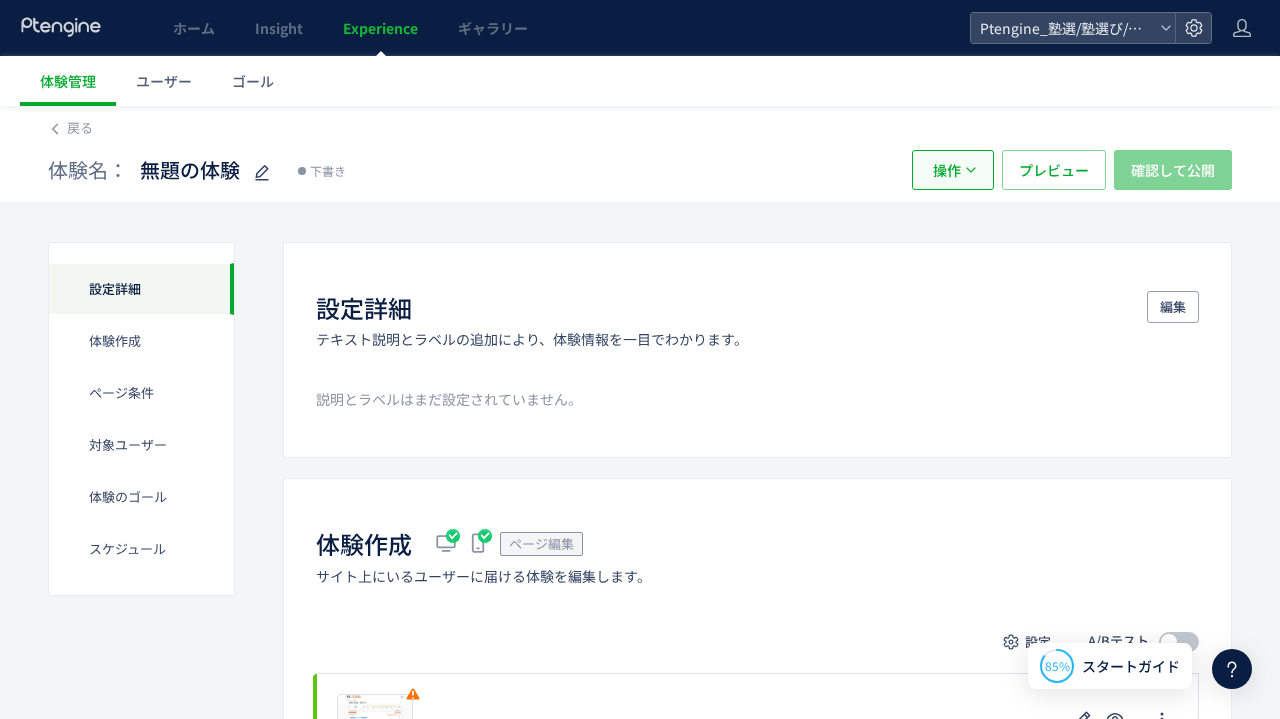 click on "操作" at bounding box center [947, 170] 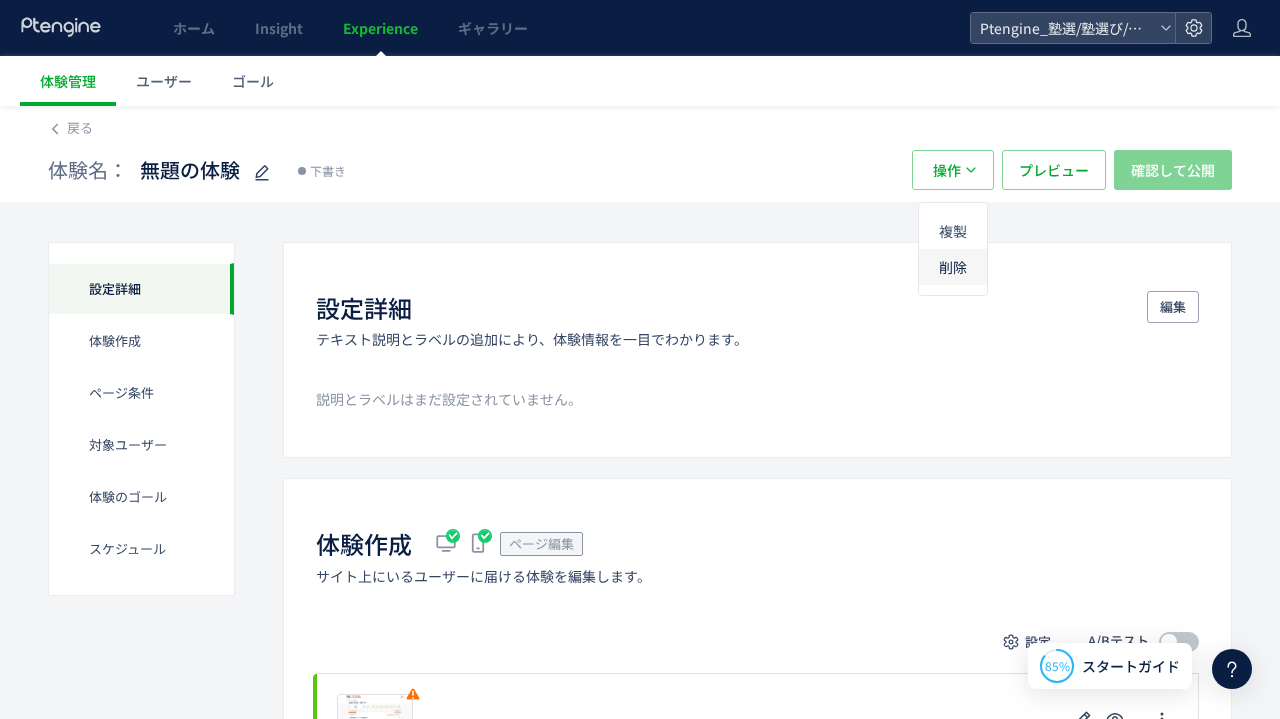 click on "削除" 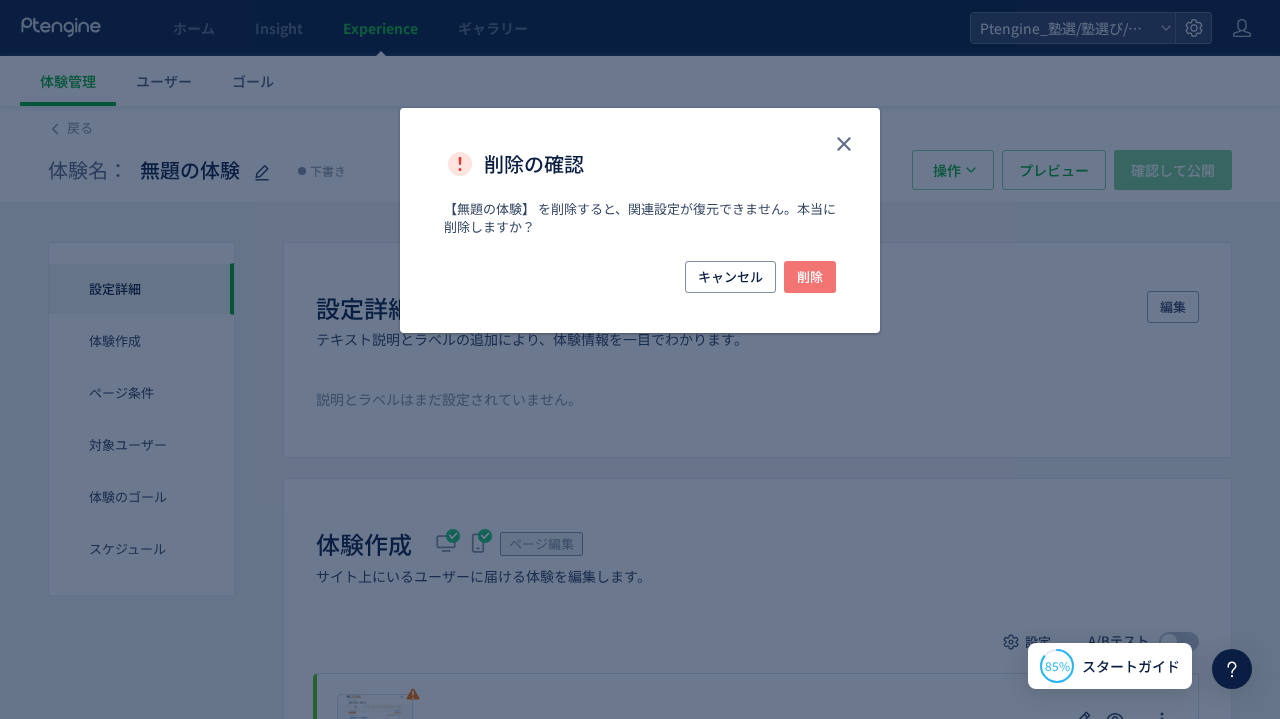 click on "削除" at bounding box center (810, 277) 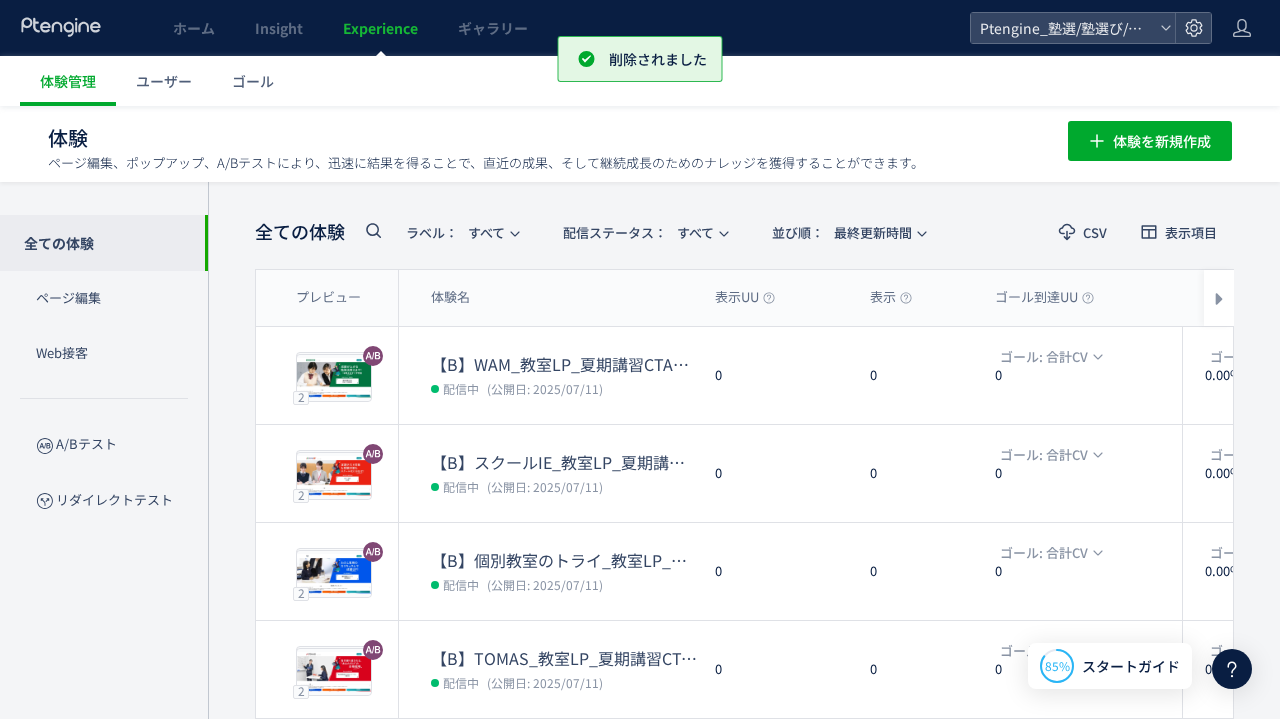 scroll, scrollTop: 0, scrollLeft: 0, axis: both 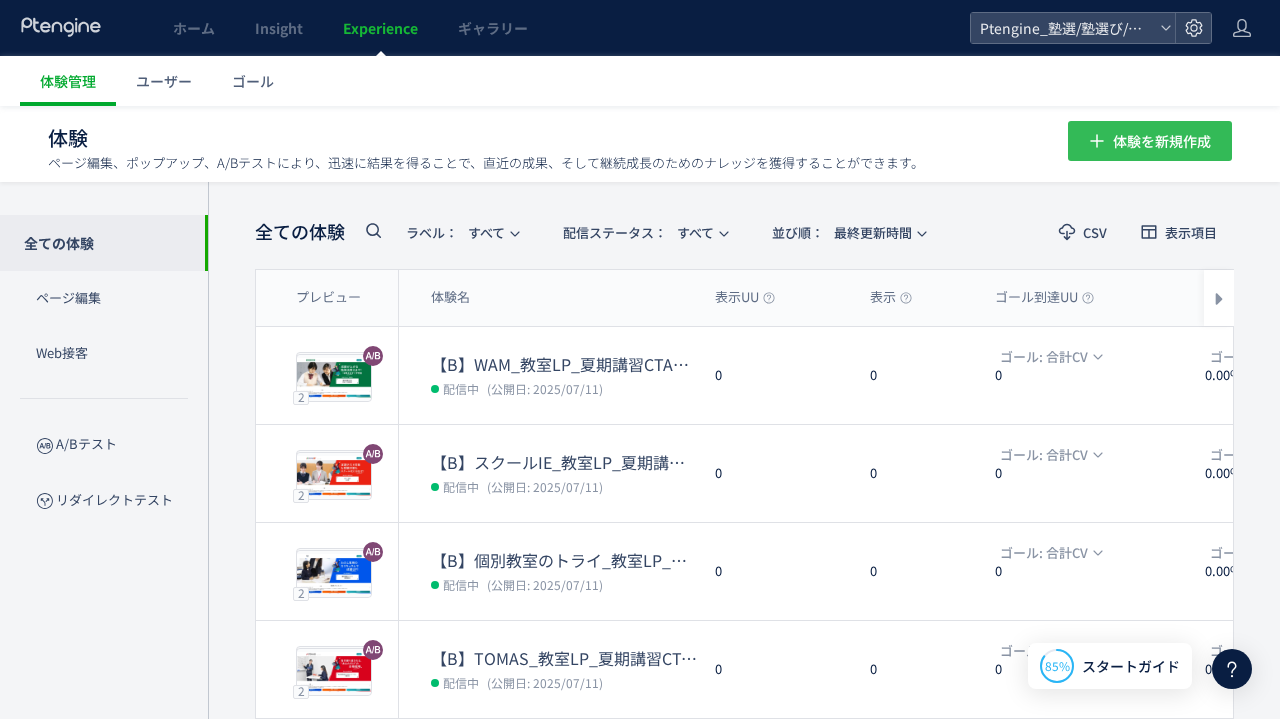 click on "体験を新規作成" at bounding box center [1162, 141] 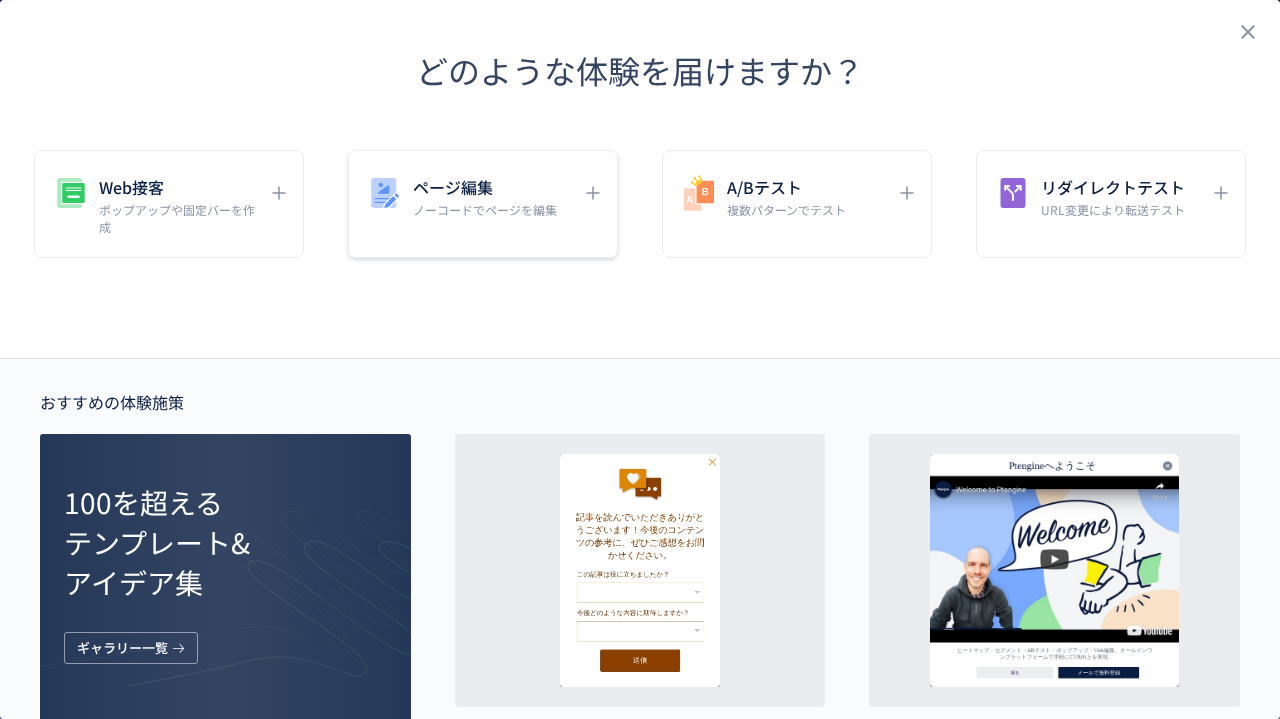 click on "ページ編集 ノーコードでページを編集" at bounding box center (468, 195) 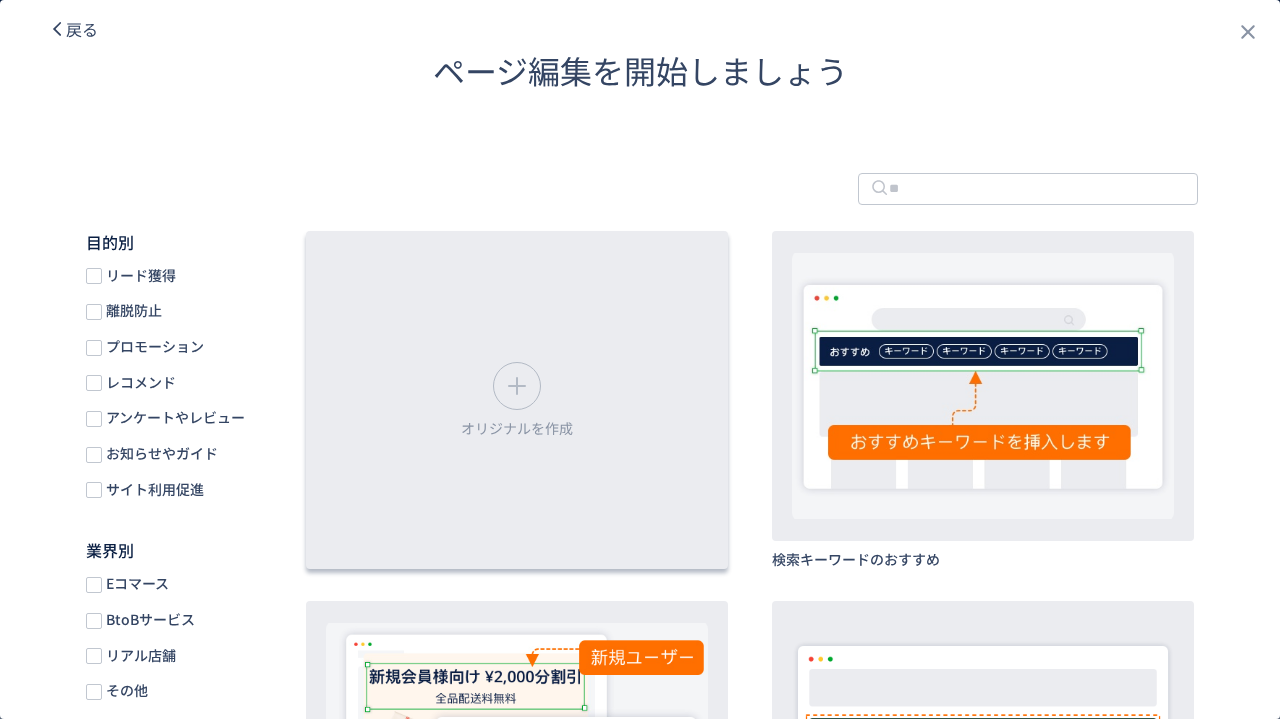 click on "オリジナルを作成" at bounding box center [517, 400] 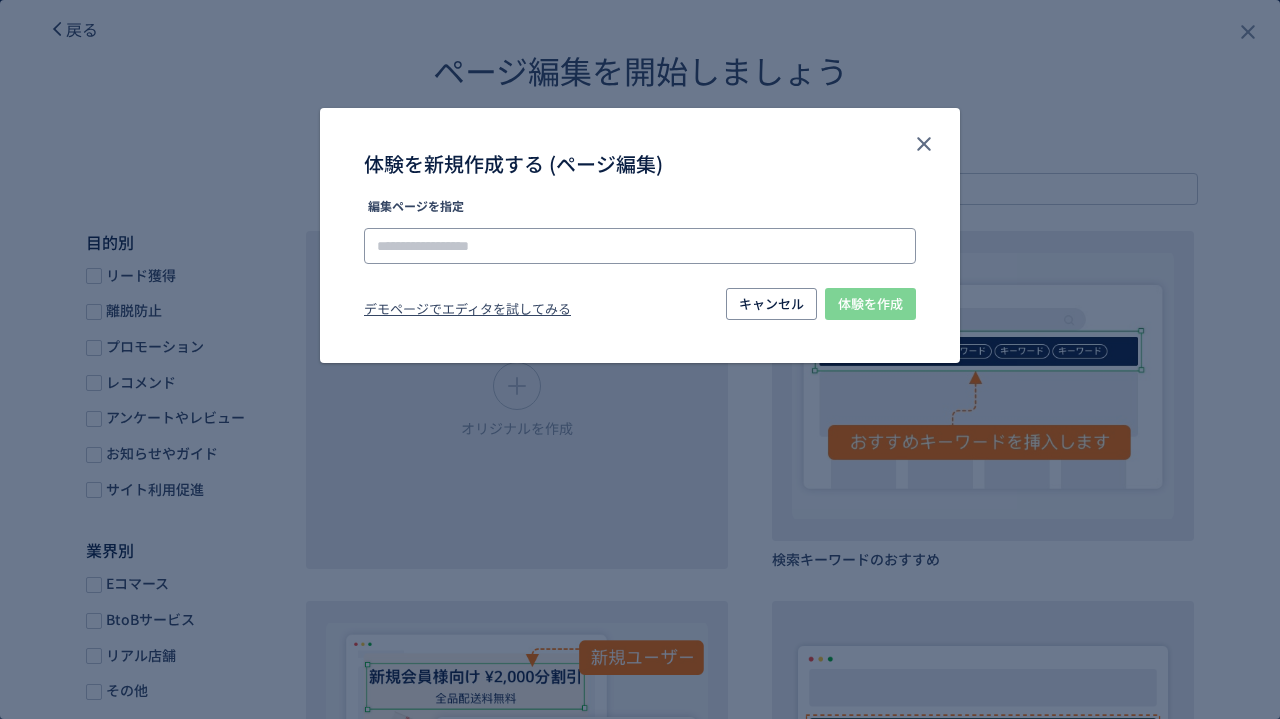 click 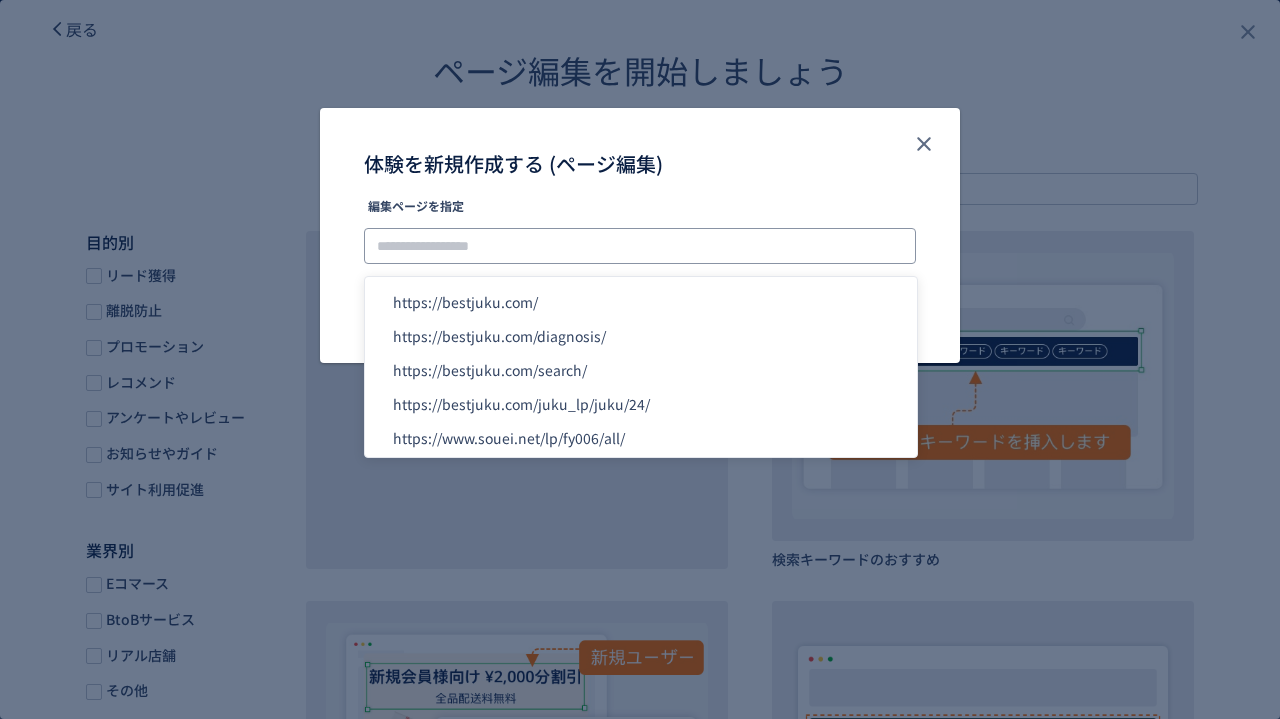 paste on "**********" 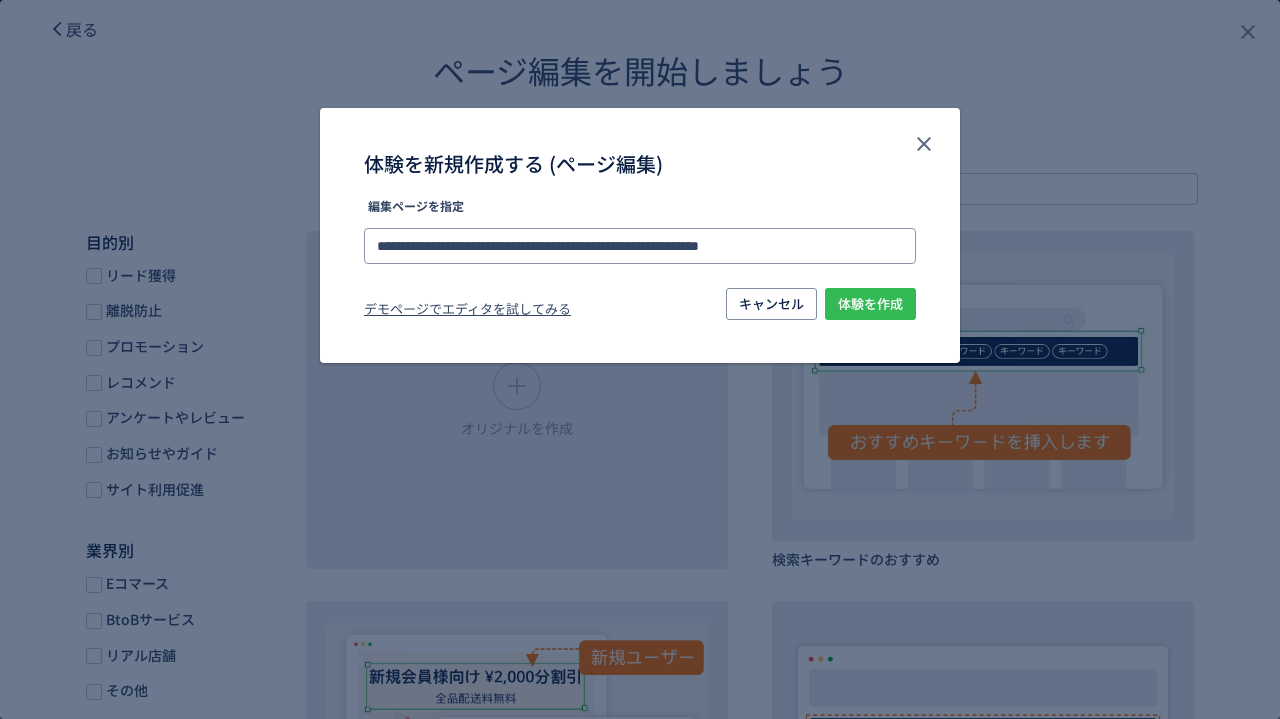 type on "**********" 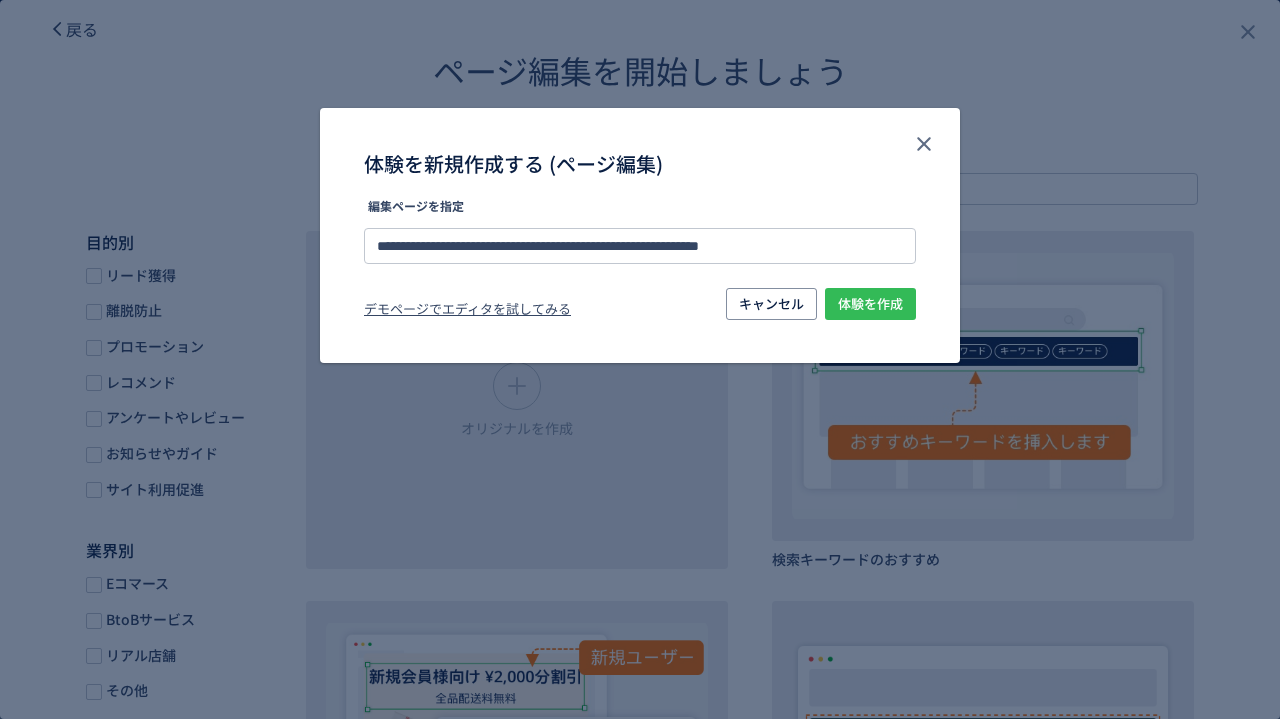 click on "体験を作成" at bounding box center (870, 304) 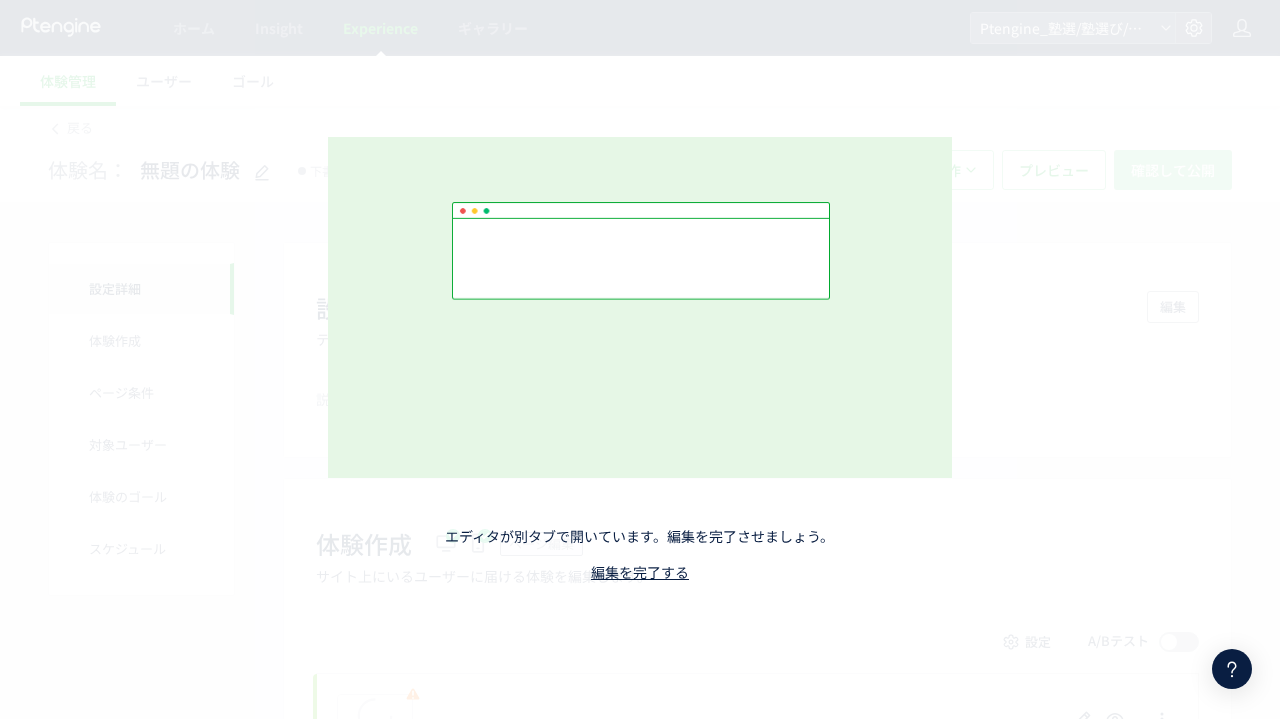 scroll, scrollTop: 0, scrollLeft: 0, axis: both 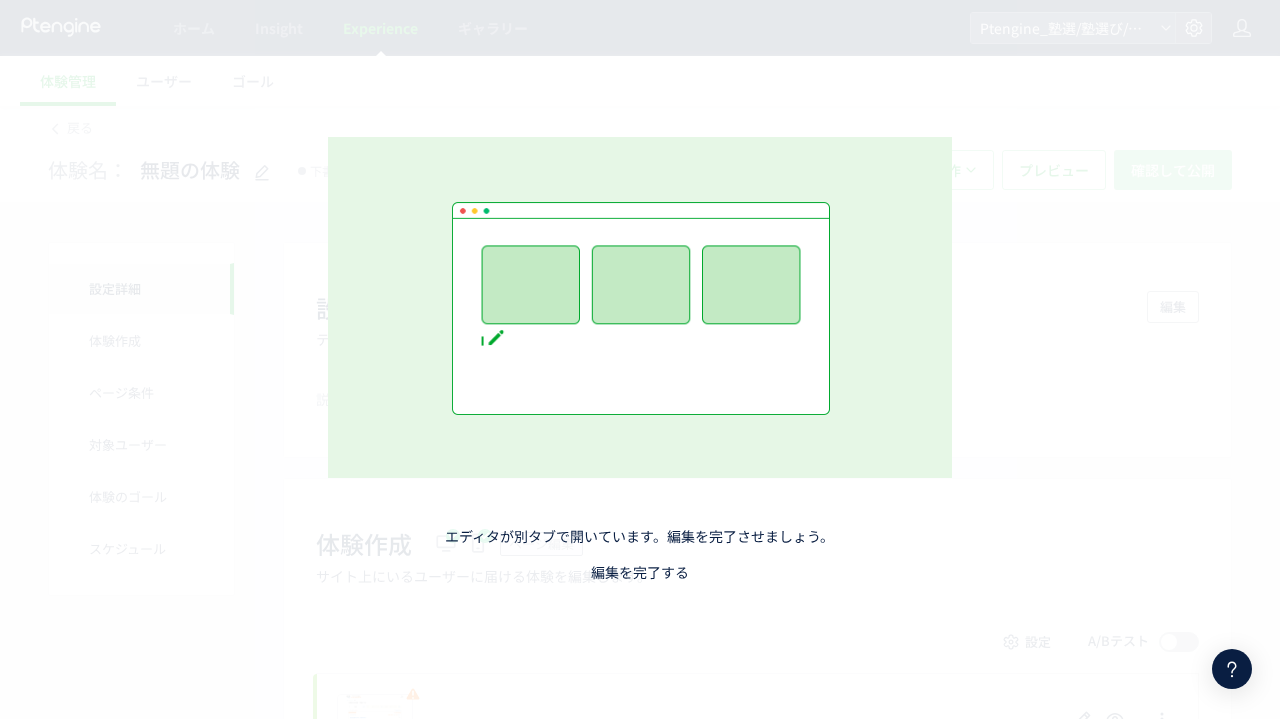 click on "編集を完了する" at bounding box center (640, 572) 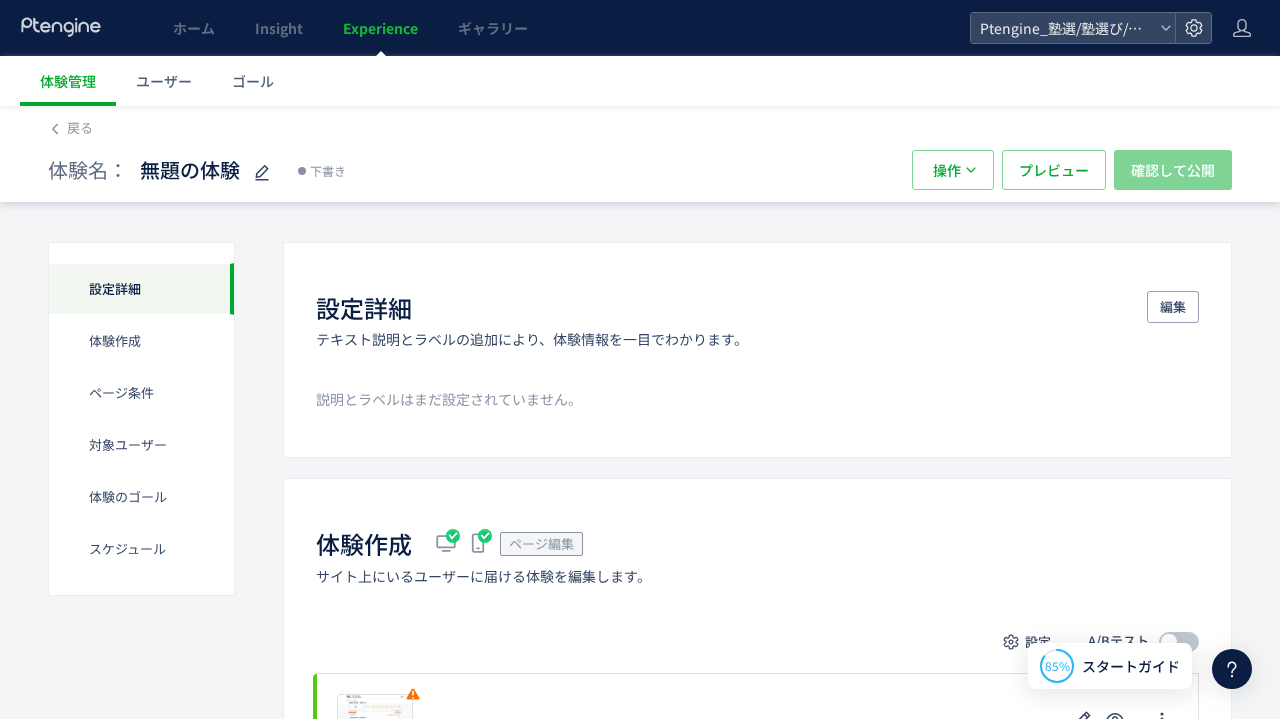 scroll, scrollTop: 172, scrollLeft: 0, axis: vertical 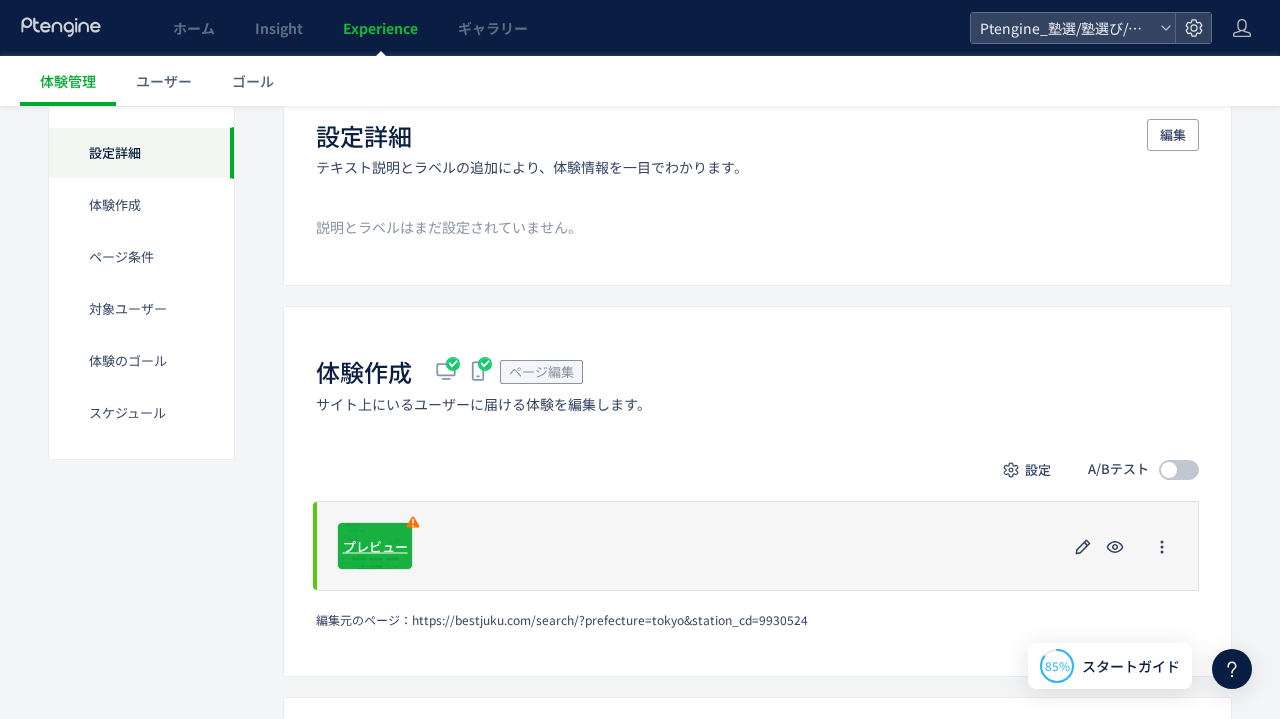click on "プレビュー" at bounding box center [375, 546] 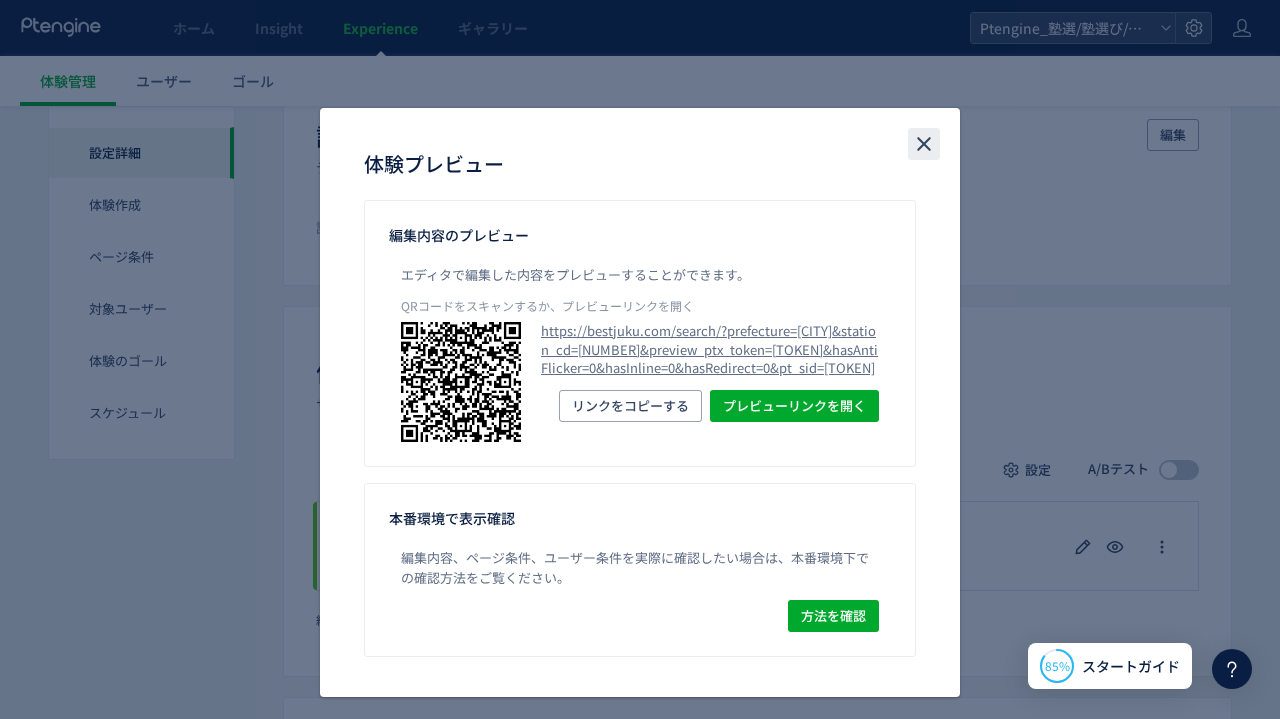 click 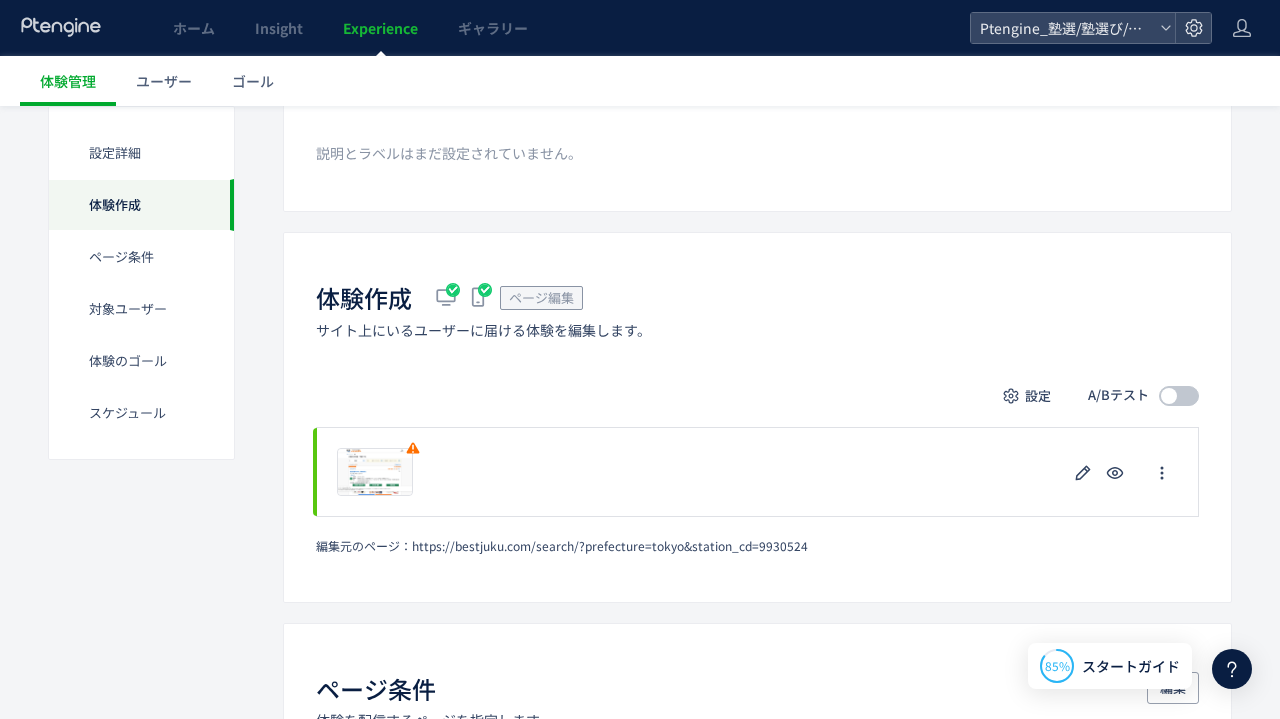 scroll, scrollTop: 400, scrollLeft: 0, axis: vertical 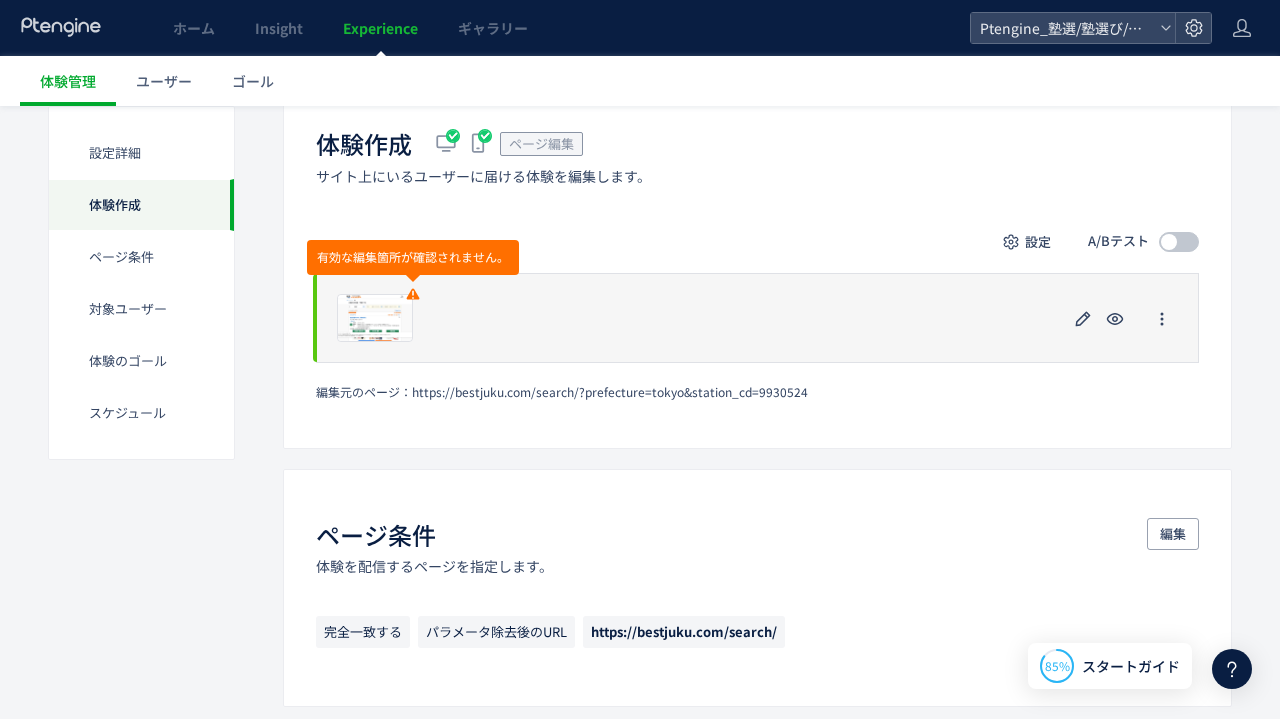 click 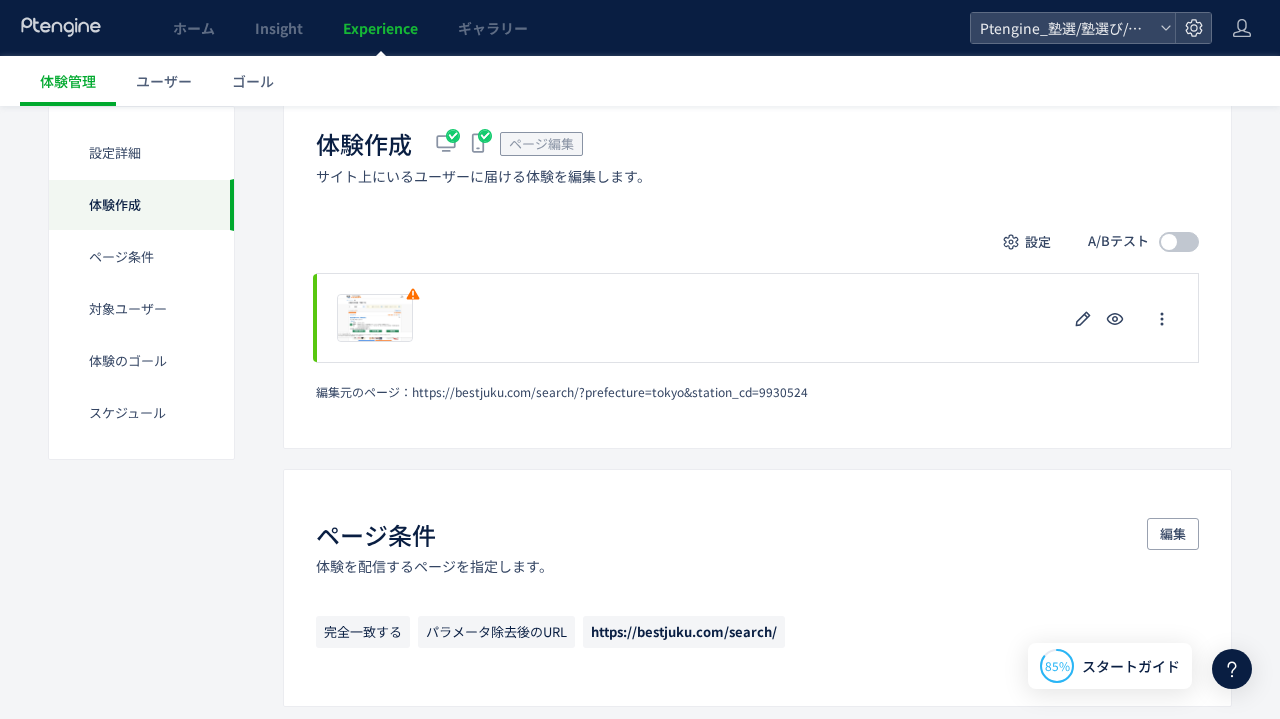 click on "ページ編集" at bounding box center (541, 143) 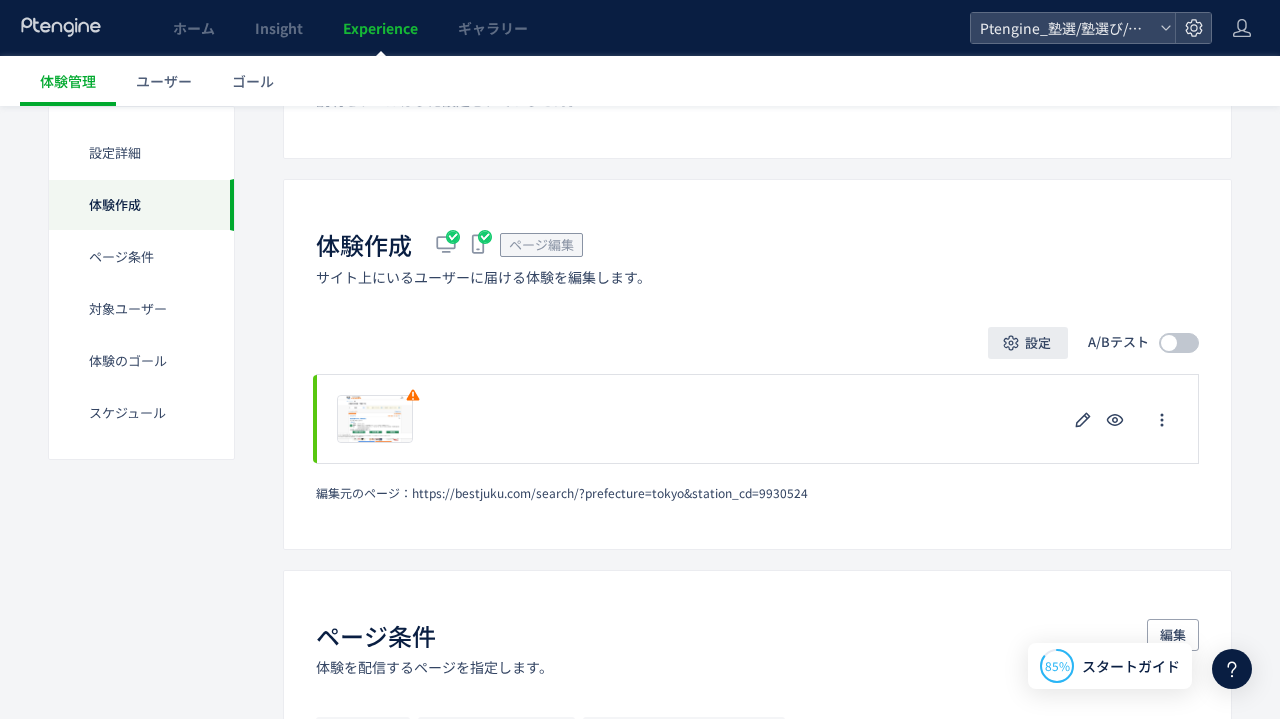 scroll, scrollTop: 295, scrollLeft: 0, axis: vertical 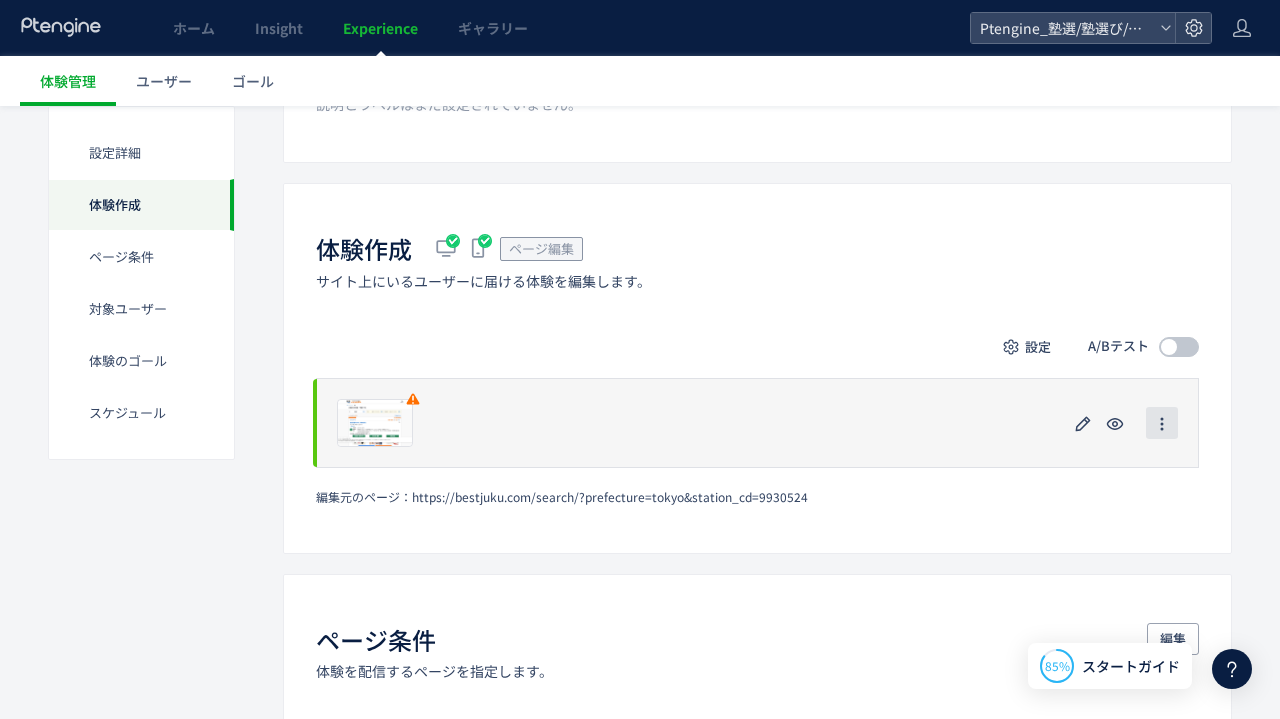 click 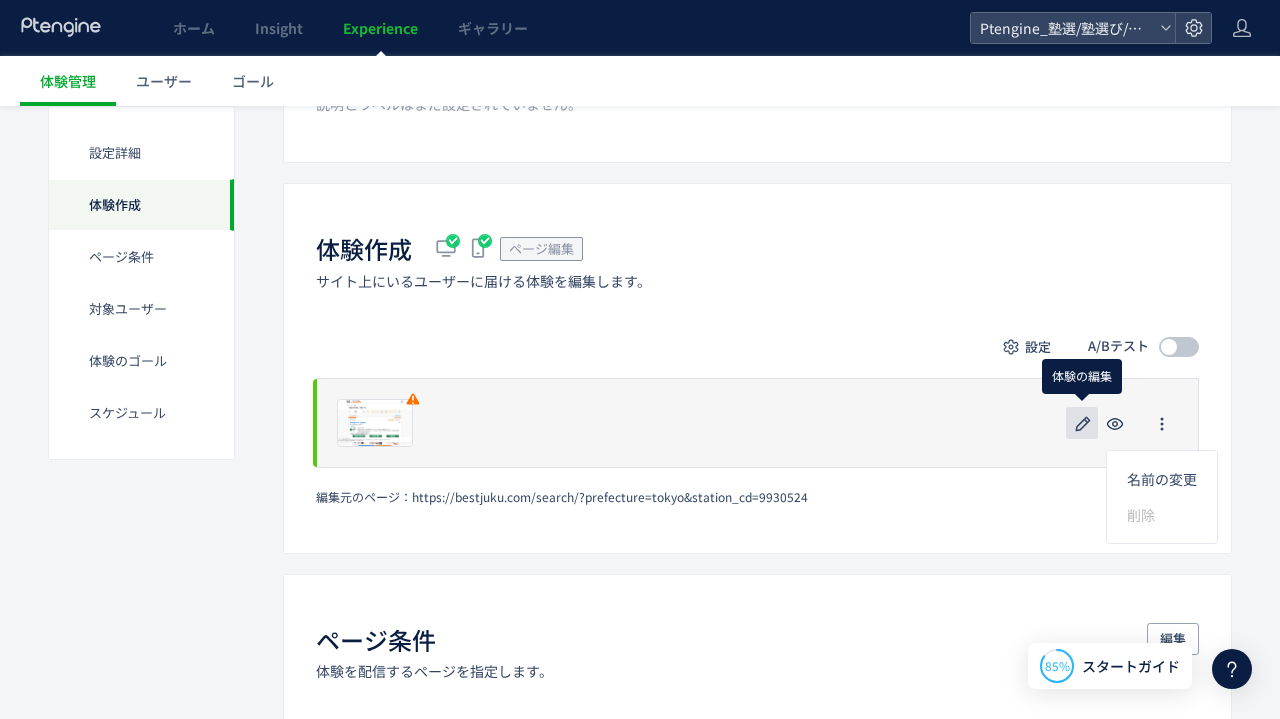 click 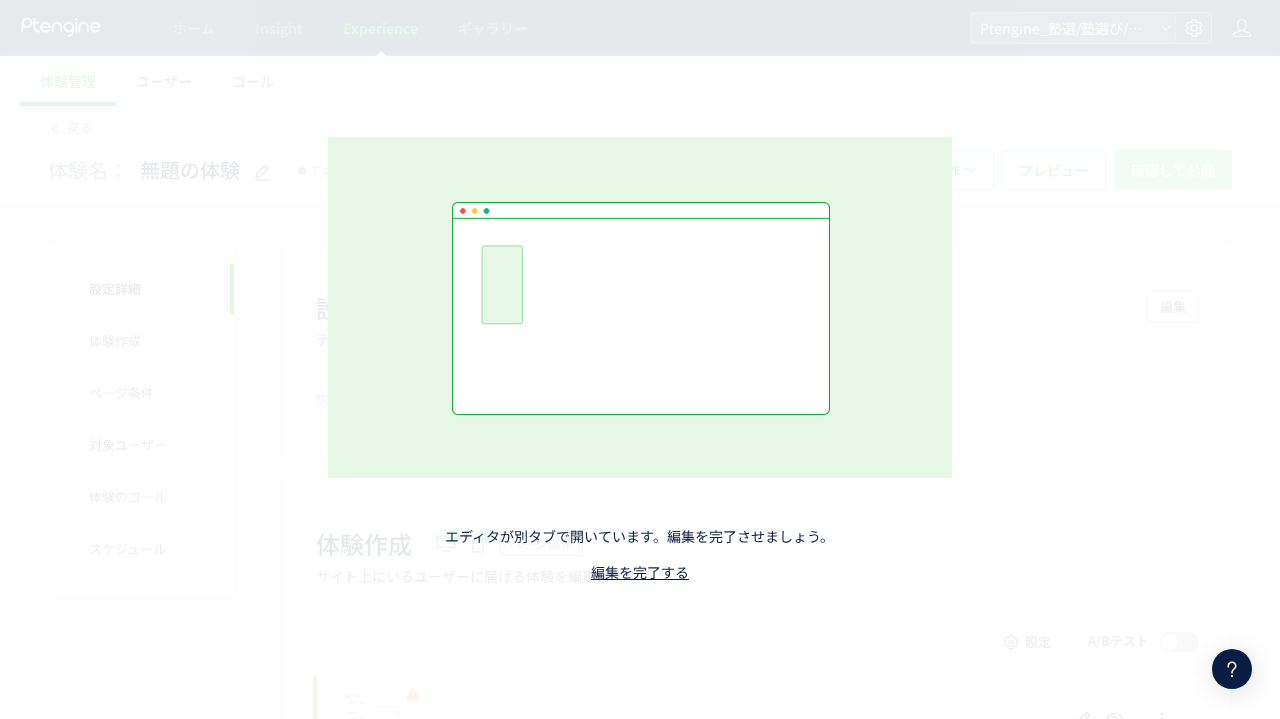 click on "エディタが別タブで開いています。編集を完了させましょう。 編集を完了する" at bounding box center (640, 359) 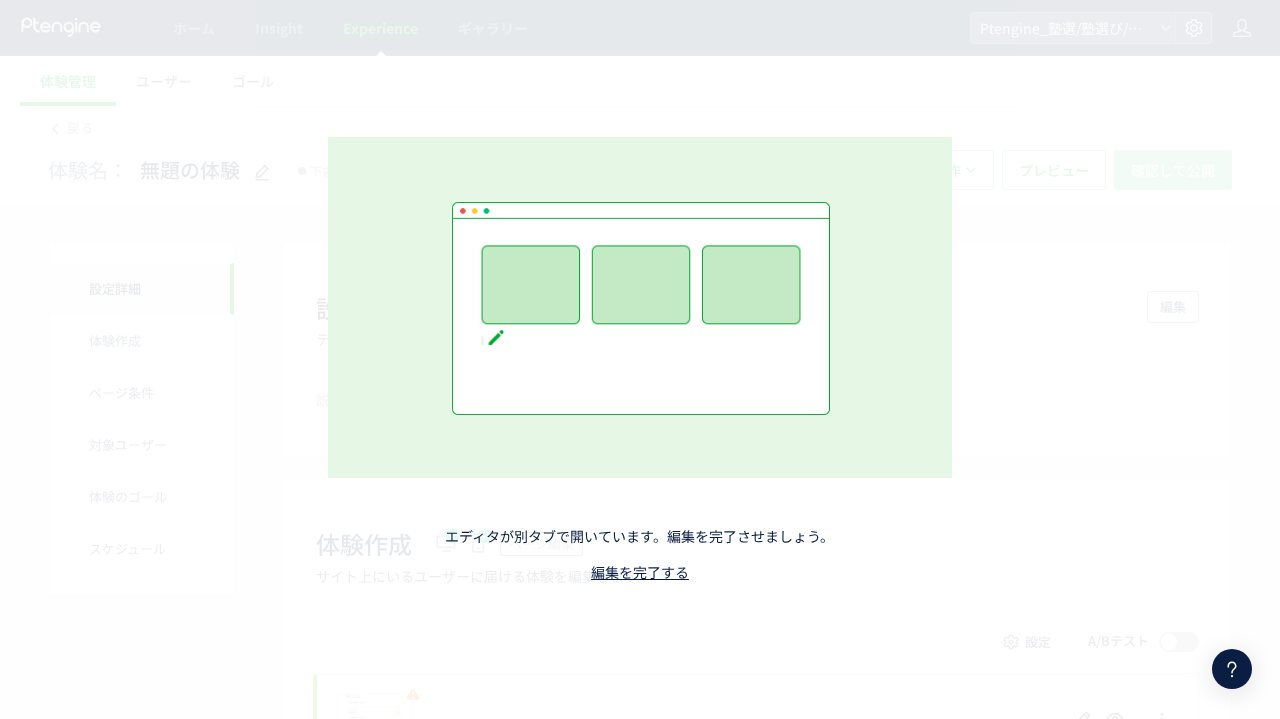 click on "エディタが別タブで開いています。編集を完了させましょう。 編集を完了する" at bounding box center (640, 359) 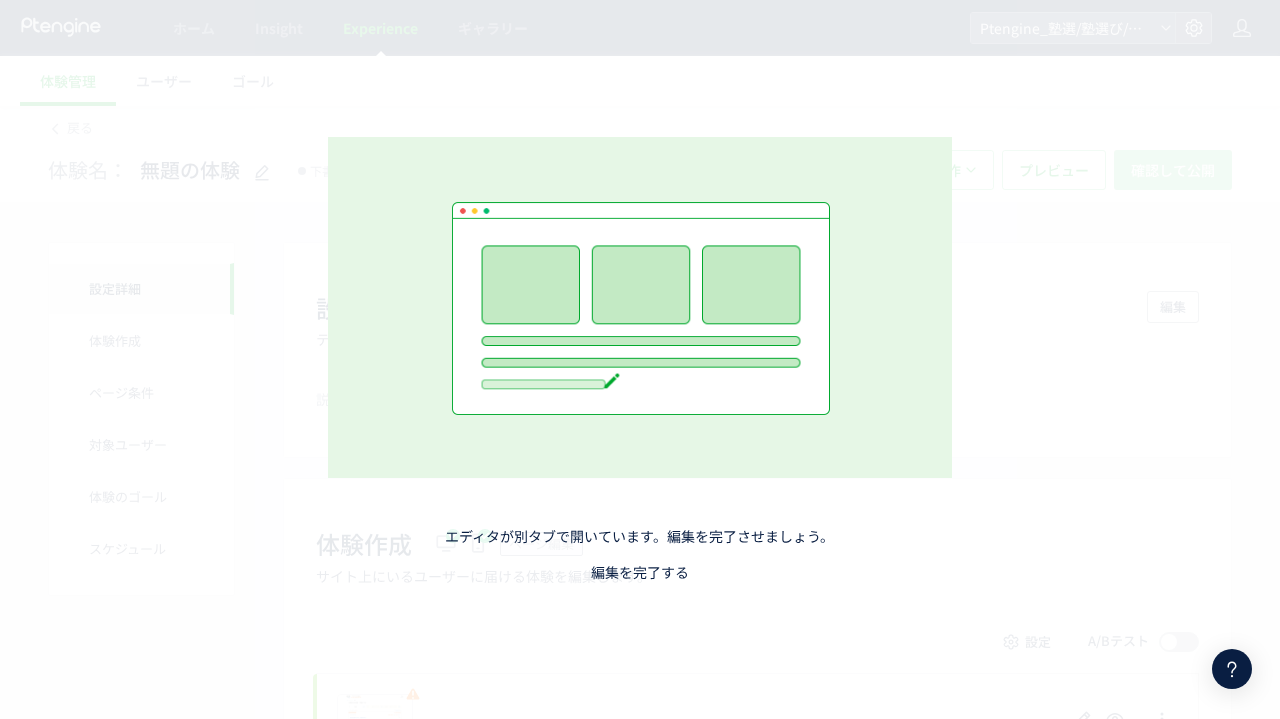 click on "編集を完了する" at bounding box center (640, 572) 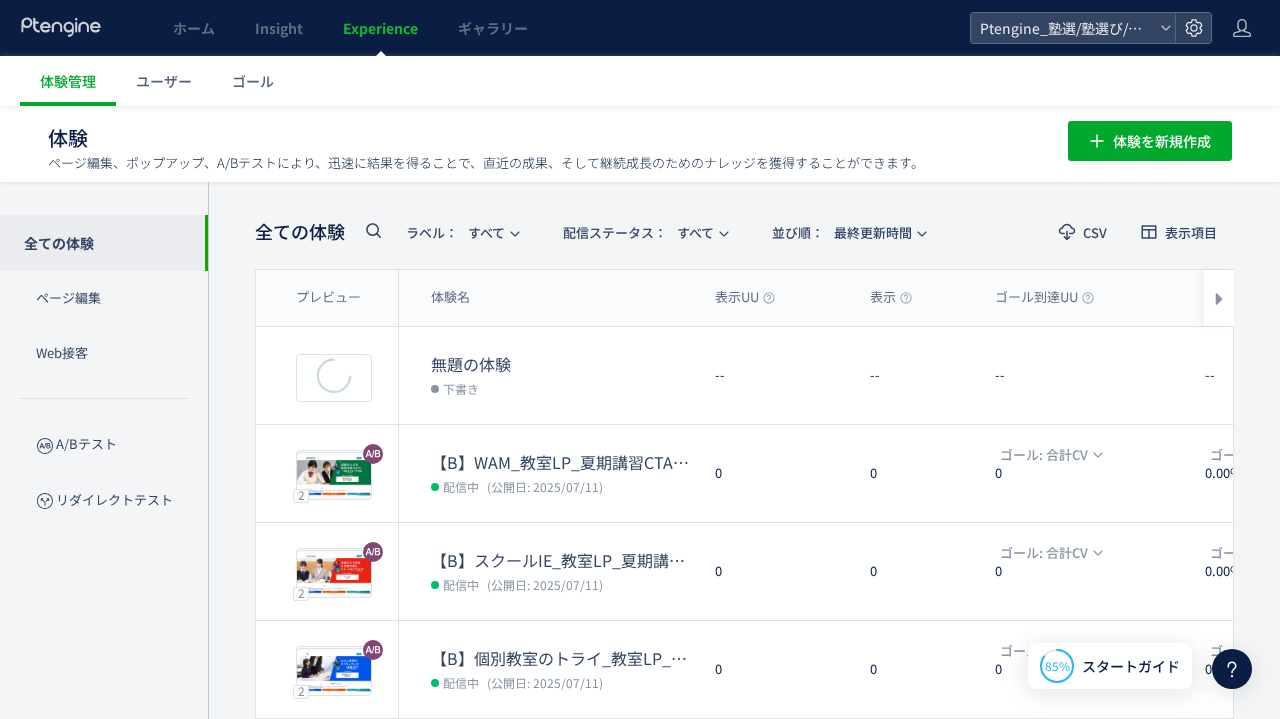 scroll, scrollTop: 0, scrollLeft: 0, axis: both 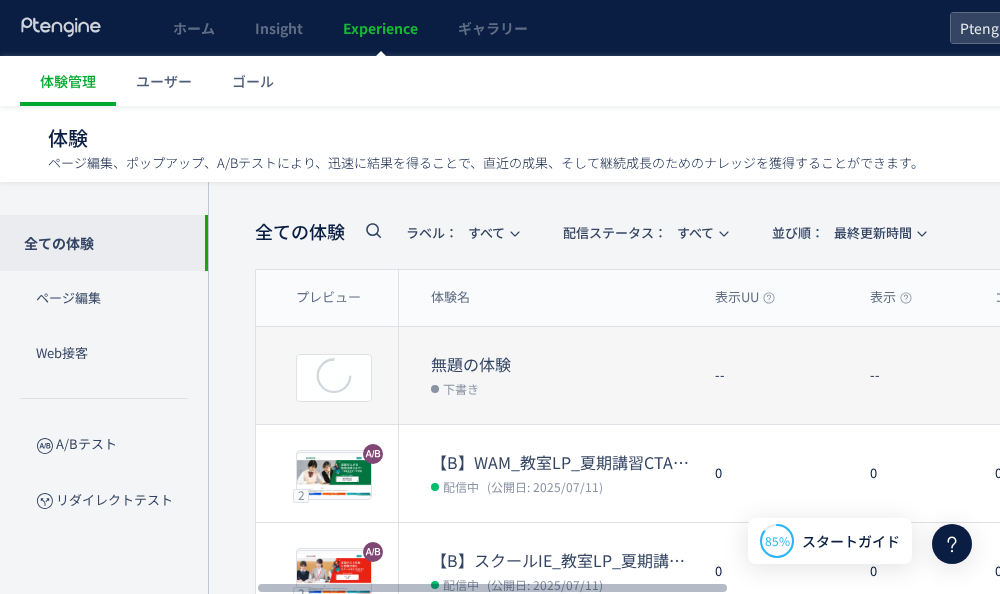 click on "下書き" at bounding box center (565, 388) 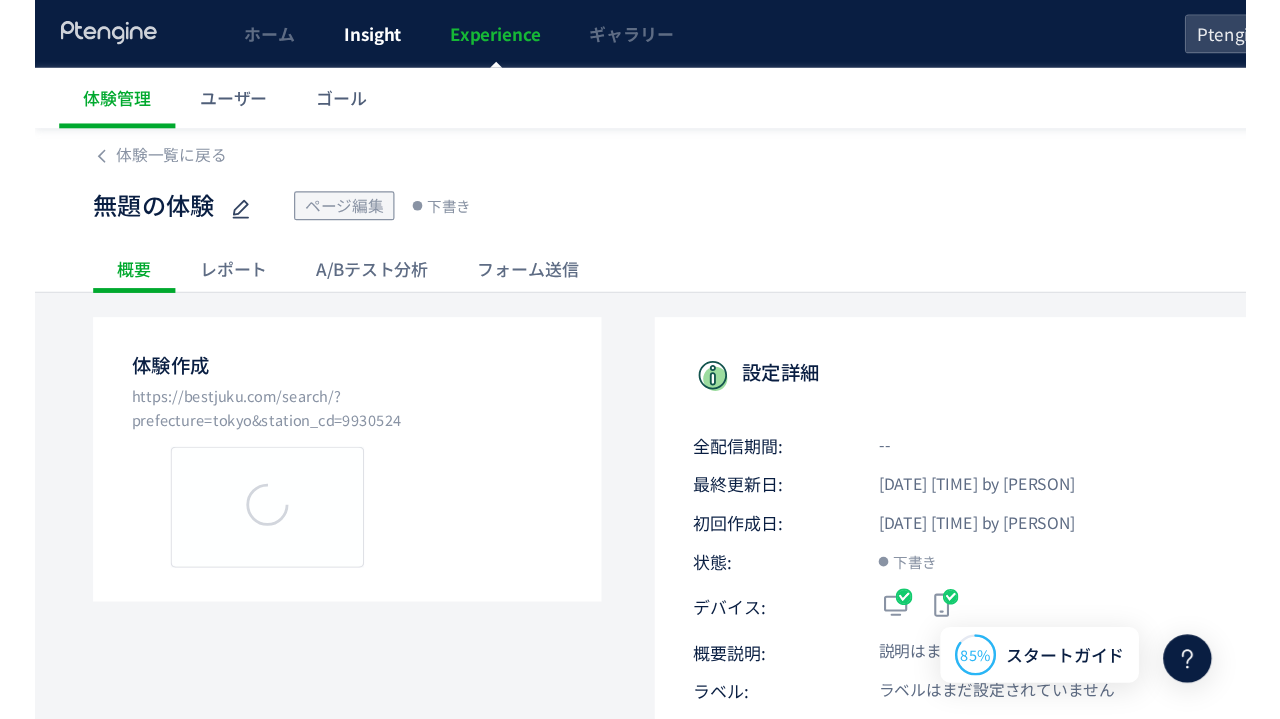 scroll, scrollTop: 0, scrollLeft: 0, axis: both 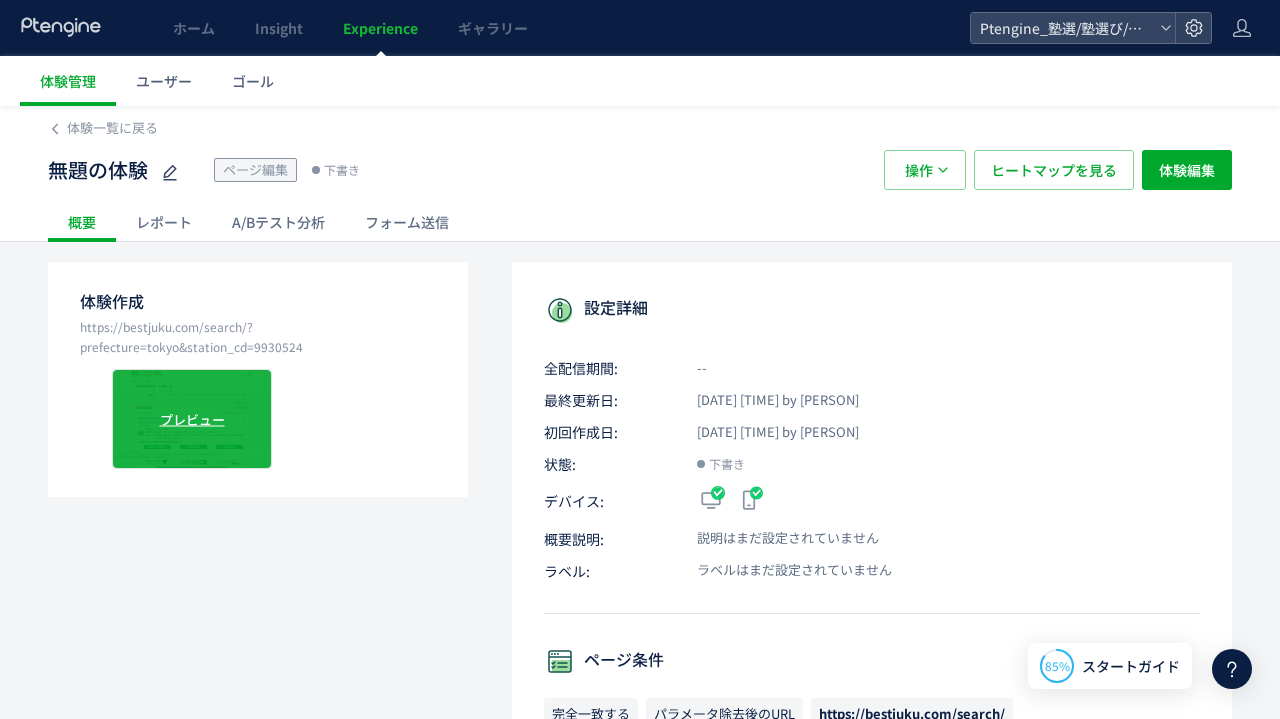 click on "プレビュー" at bounding box center (192, 419) 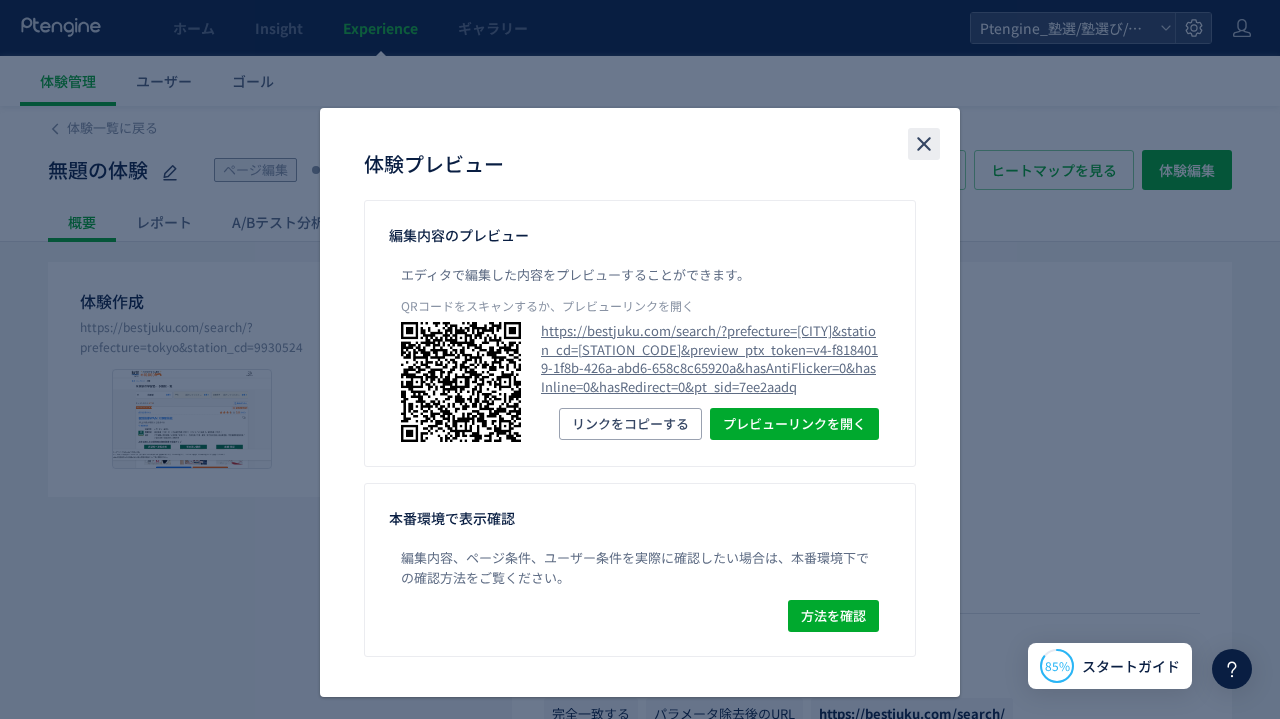 click 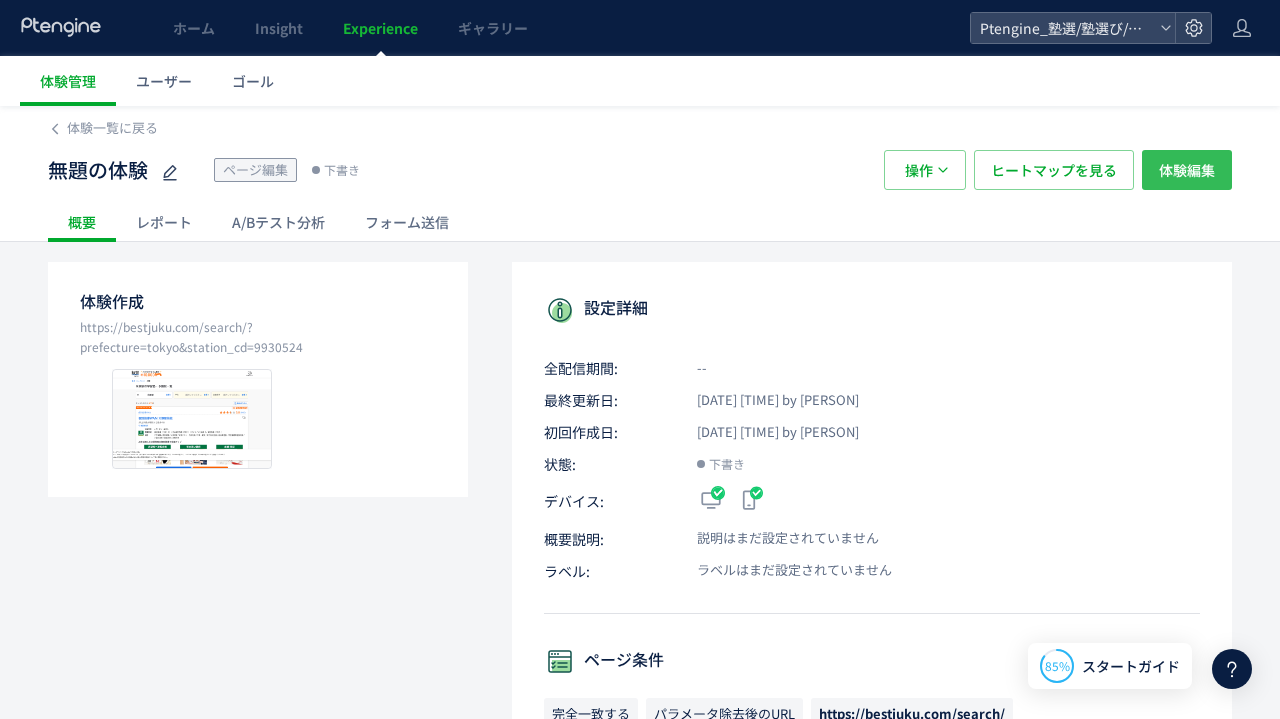 click on "体験編集" at bounding box center [1187, 170] 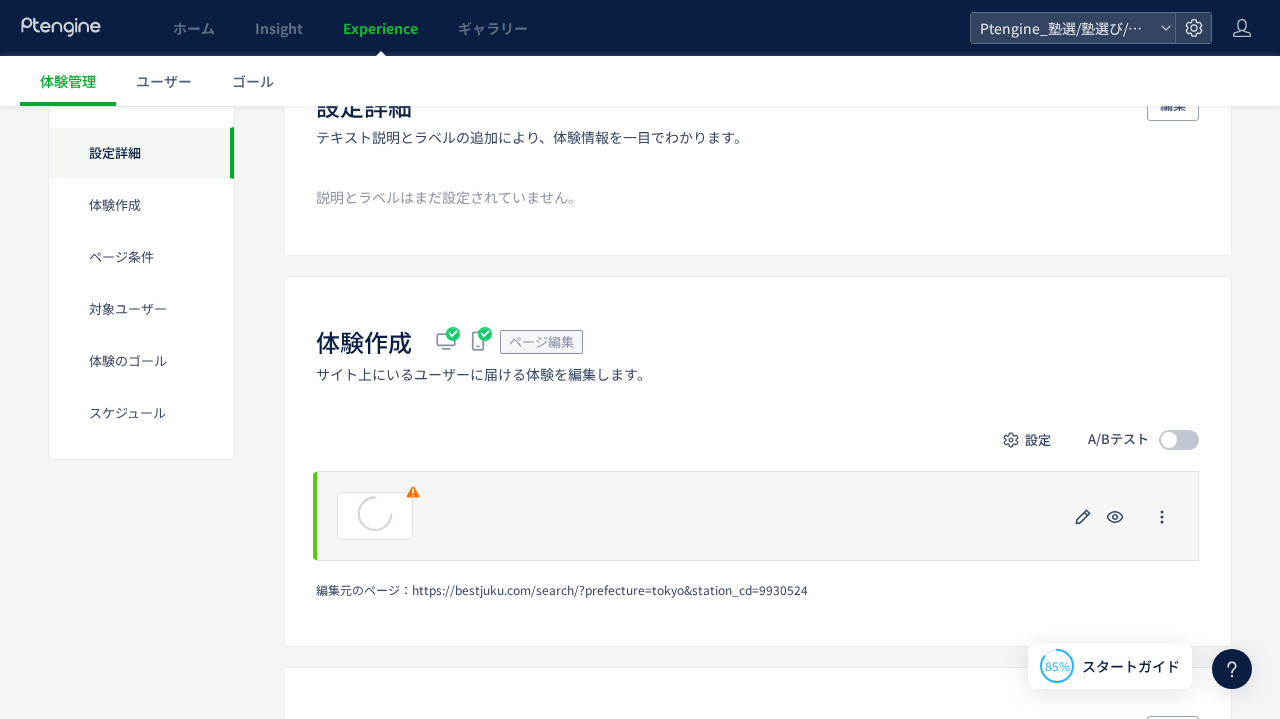 scroll, scrollTop: 263, scrollLeft: 0, axis: vertical 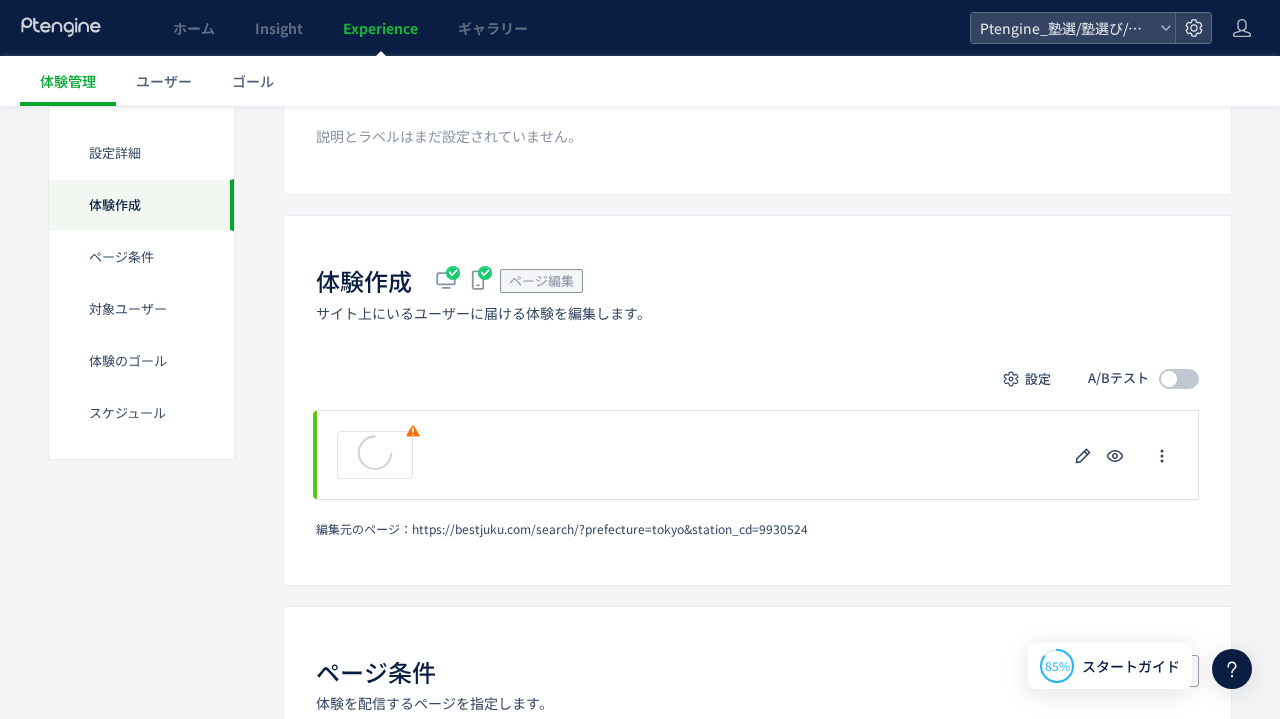 click on "ページ編集" at bounding box center [541, 280] 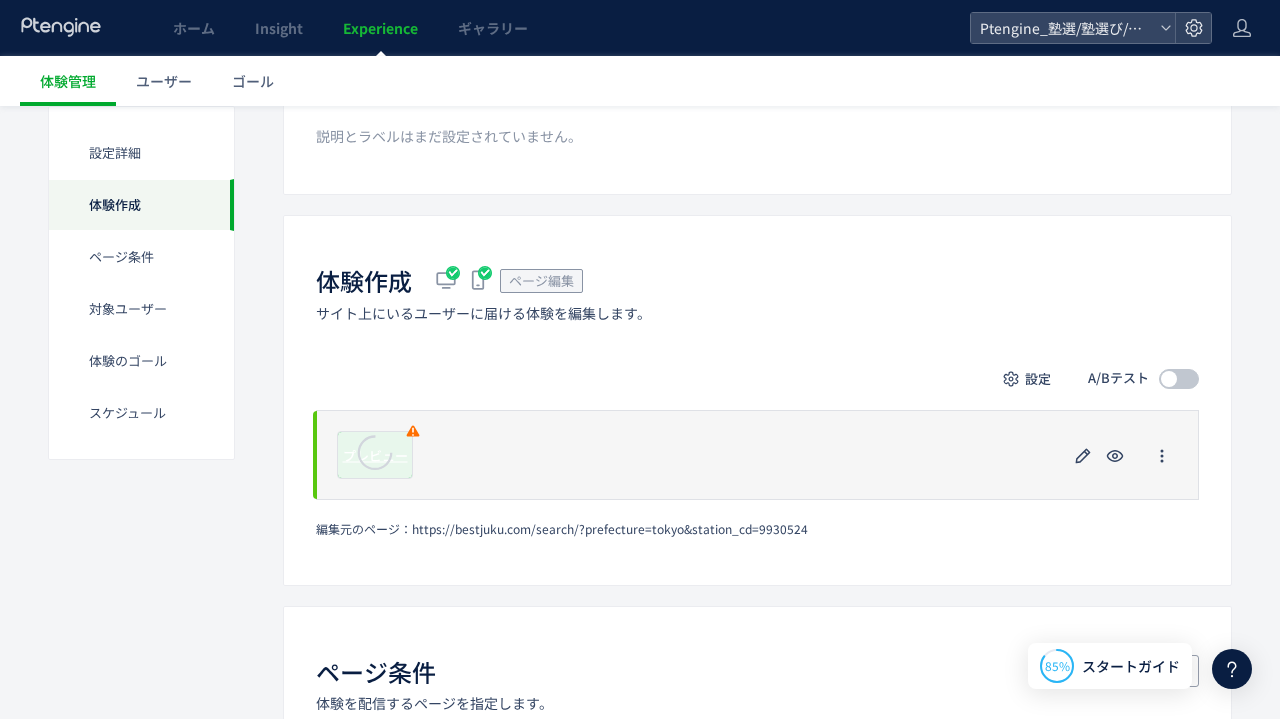 click at bounding box center (375, 454) 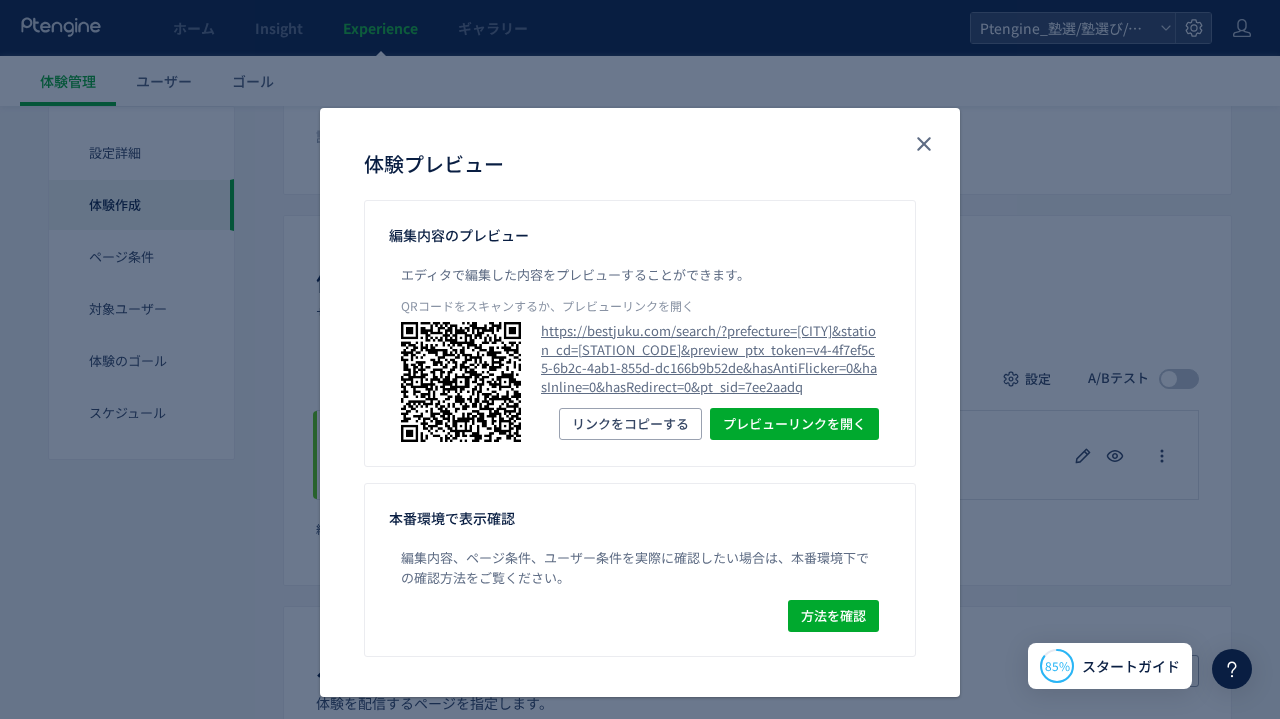 click on "体験プレビュー" 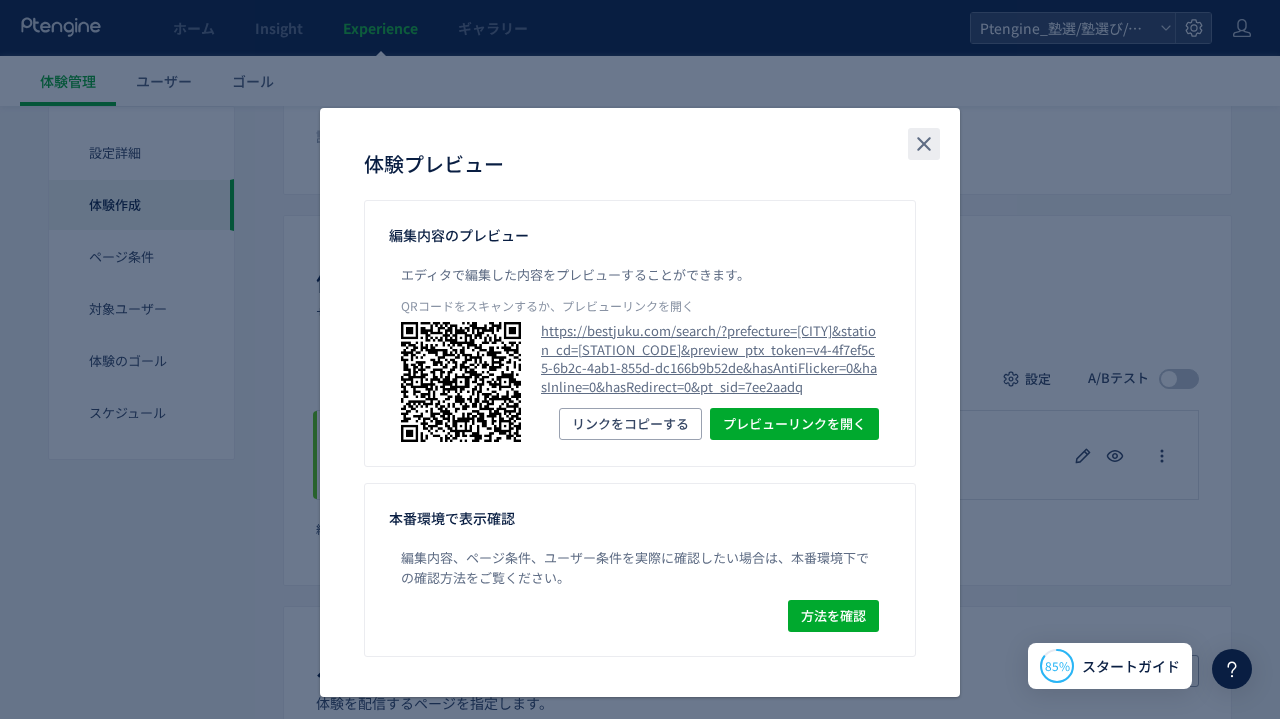 click 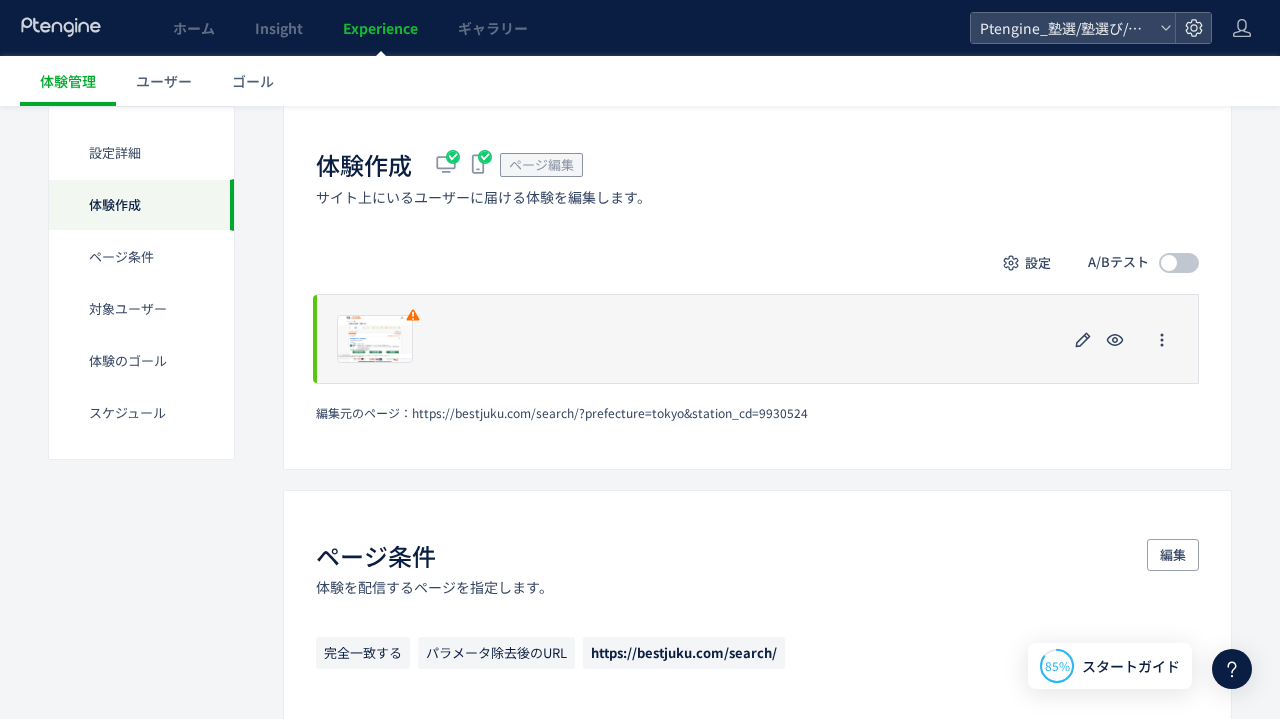 scroll, scrollTop: 375, scrollLeft: 0, axis: vertical 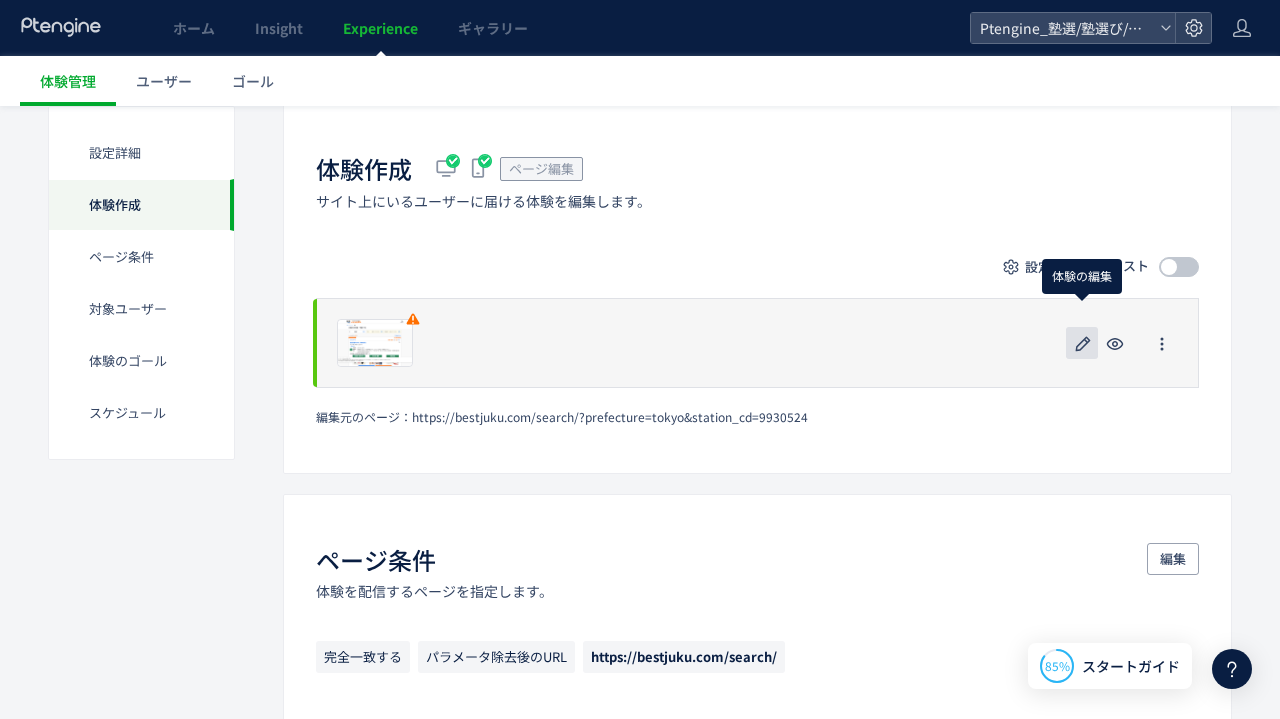 click 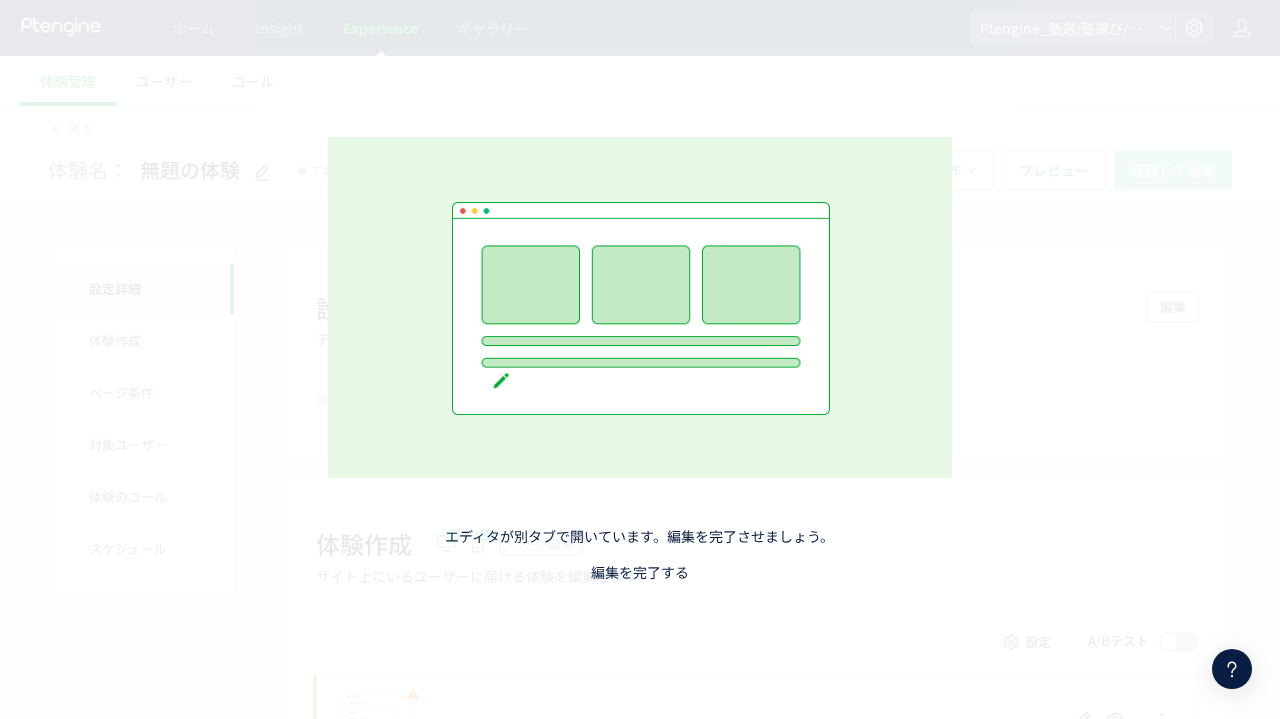 click on "編集を完了する" at bounding box center [640, 572] 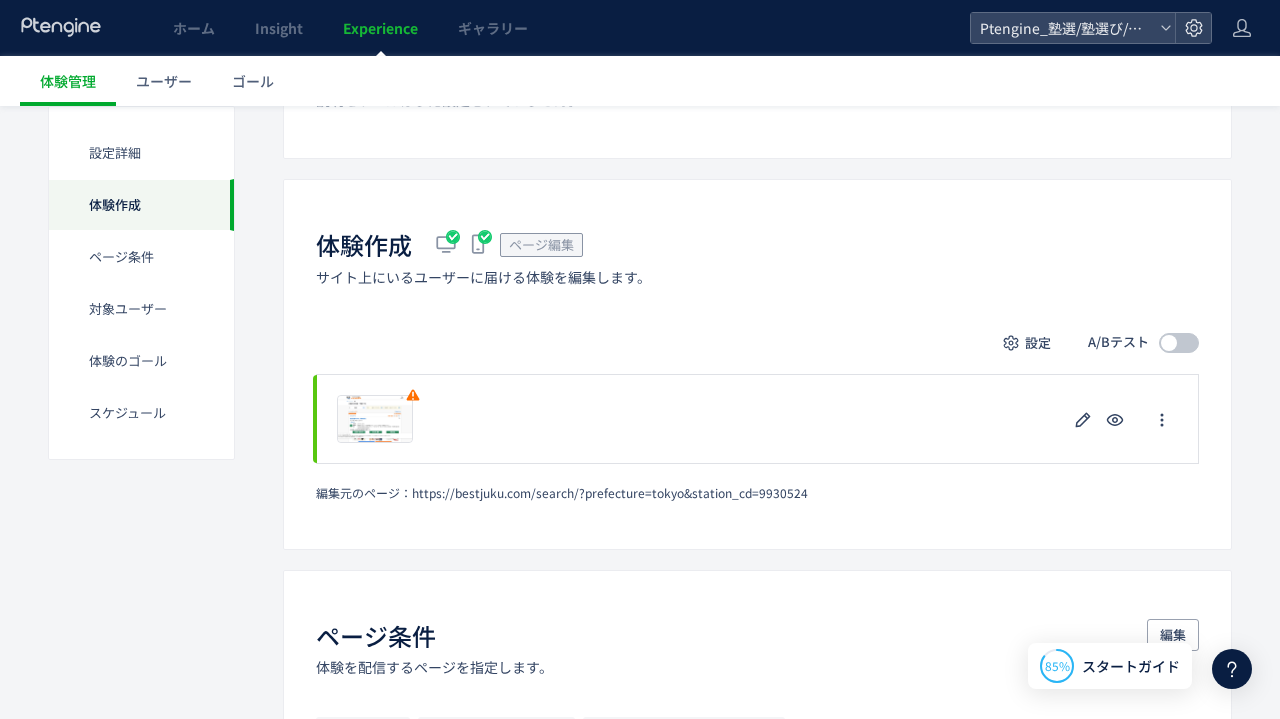scroll, scrollTop: 346, scrollLeft: 0, axis: vertical 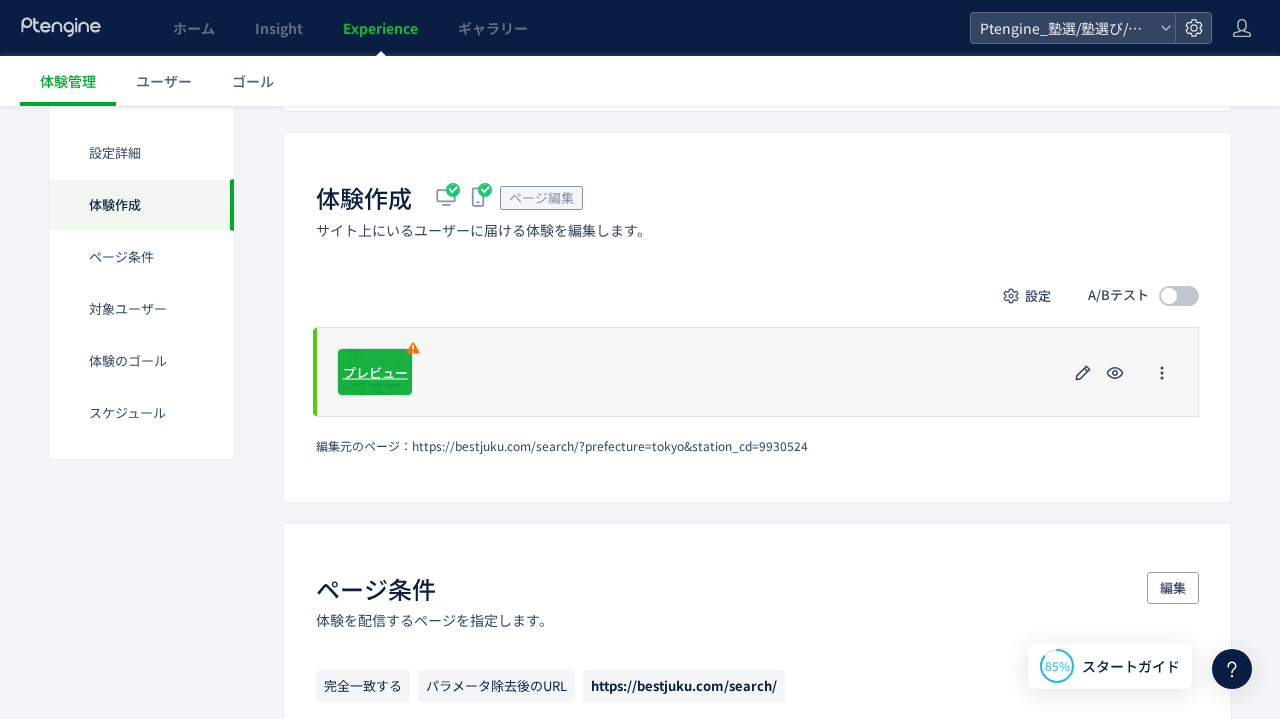 click on "プレビュー" at bounding box center (375, 372) 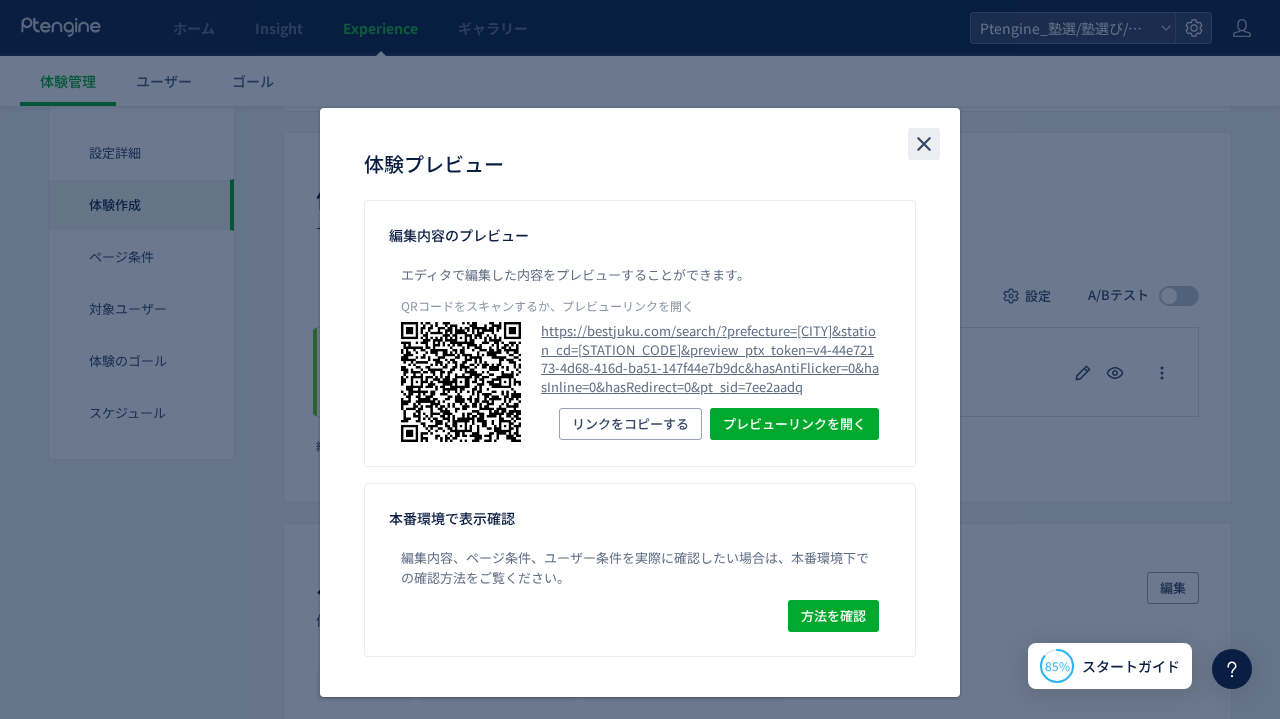 click 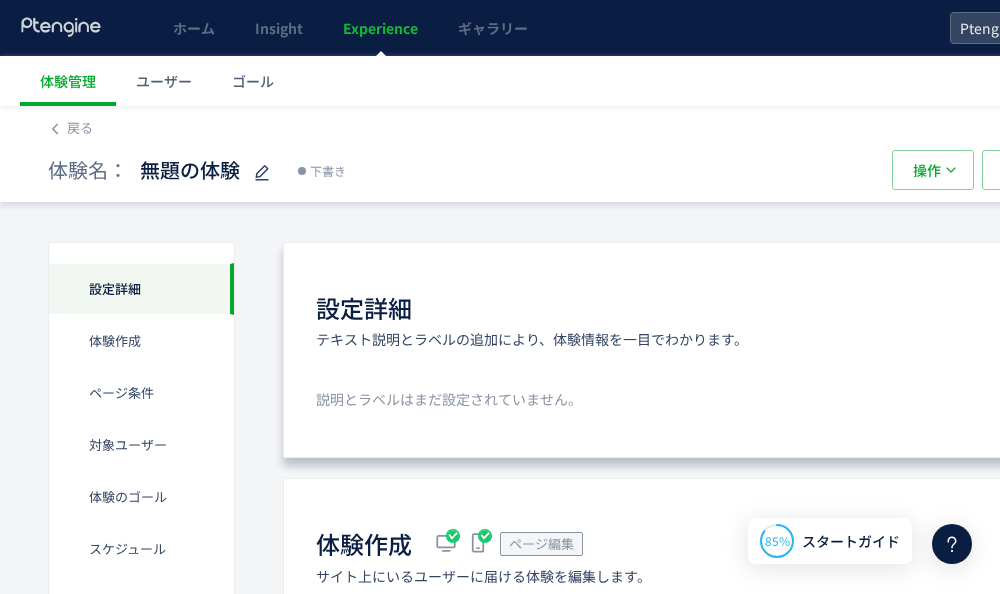 scroll, scrollTop: 287, scrollLeft: 0, axis: vertical 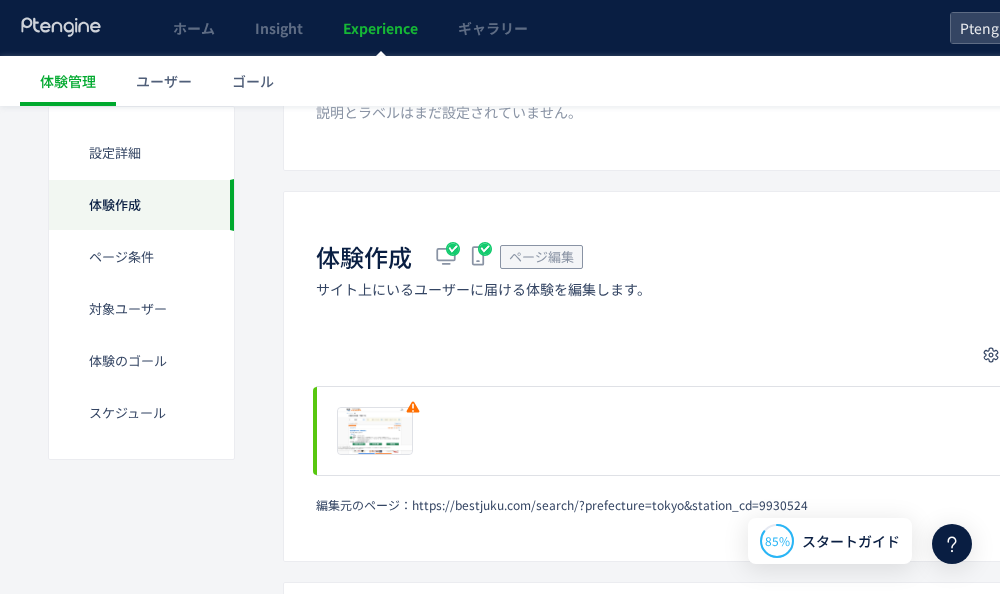 click on "体験作成  ページ編集 サイト上にいるユーザーに届ける体験を編集します。 設定 A/Bテスト プレビュー 削除の確認 キャンセル 削除 一時停止の確認 キャンセル 確定 編集元のページ：  https://bestjuku.com/search/?prefecture=tokyo&station_cd=9930524 配信割合 キャンセル 確定 A/Bテストを停止する キャンセル A/Bテストを停止" at bounding box center (747, 376) 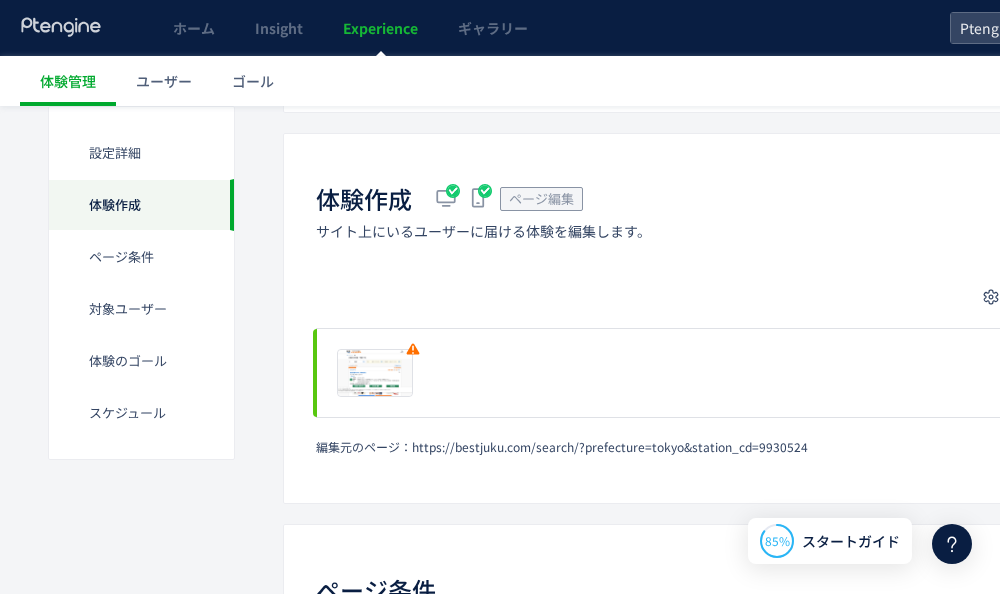 scroll, scrollTop: 371, scrollLeft: 0, axis: vertical 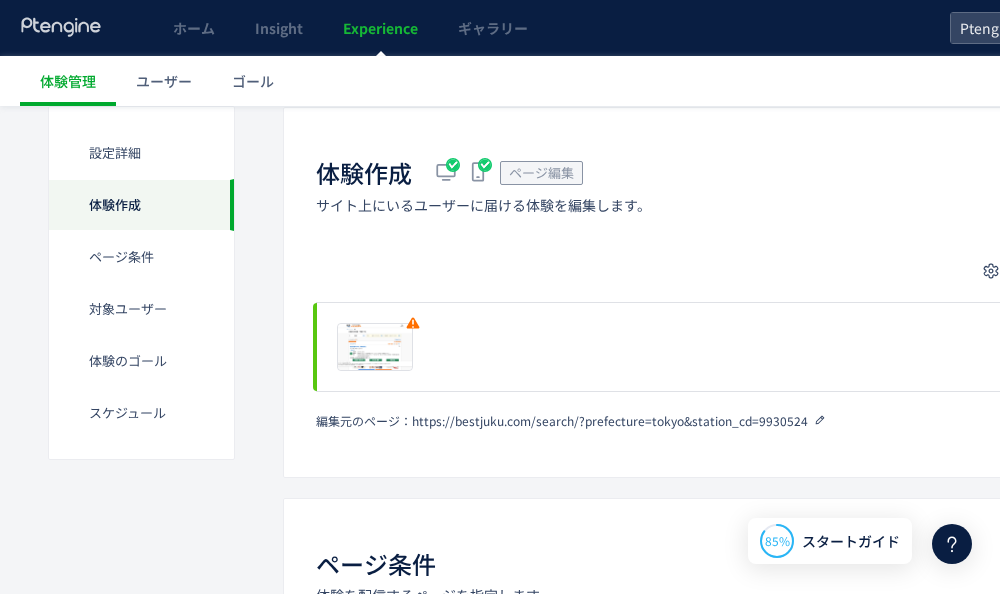 click 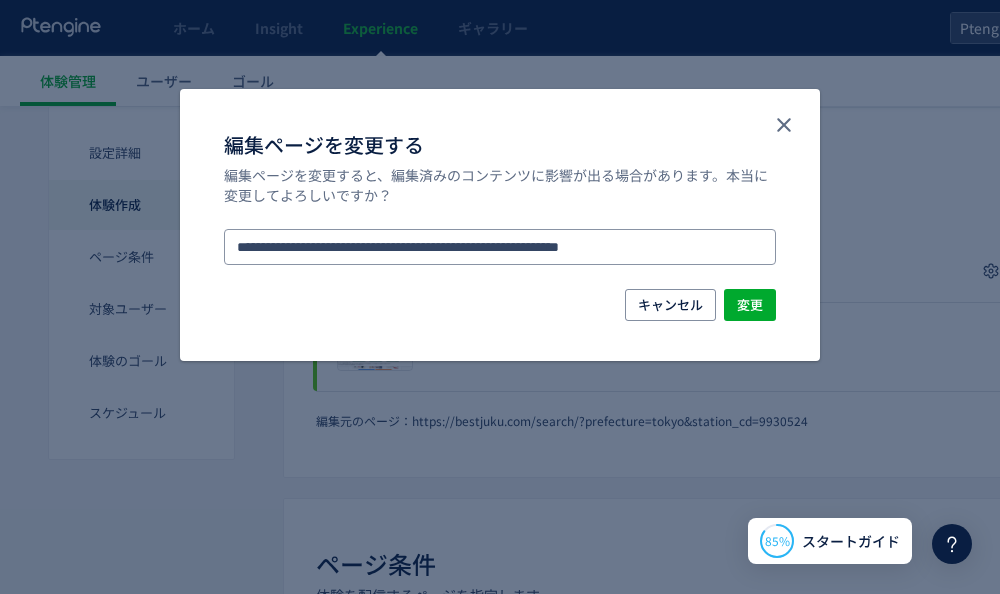 drag, startPoint x: 704, startPoint y: 237, endPoint x: -56, endPoint y: 213, distance: 760.37885 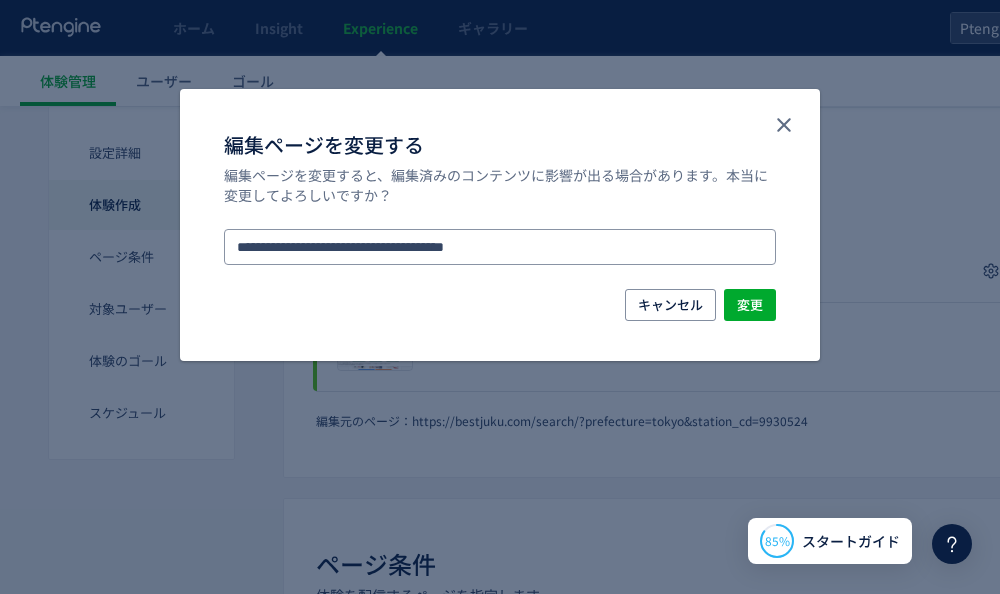 type on "**********" 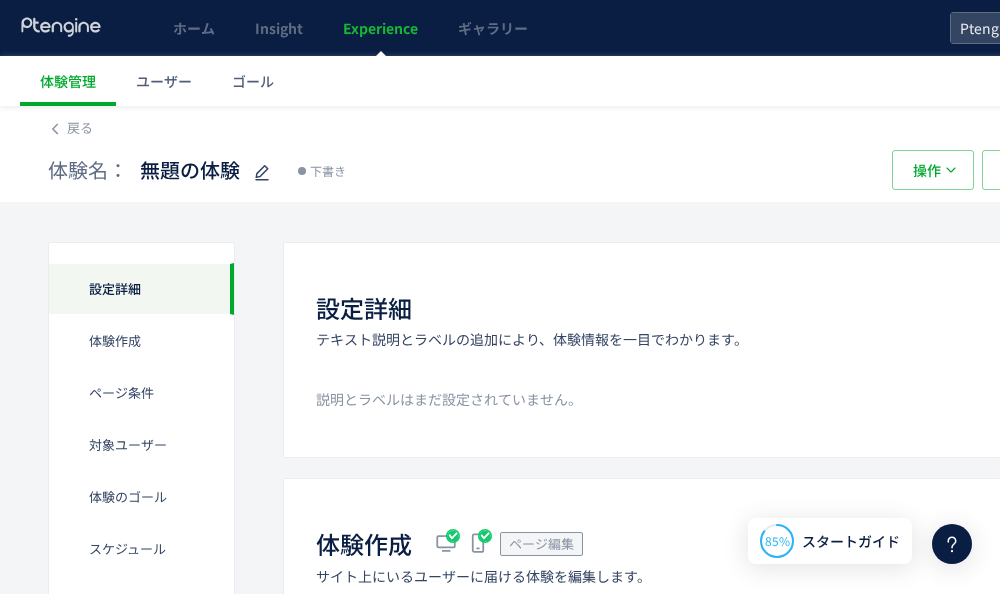 scroll, scrollTop: 0, scrollLeft: 0, axis: both 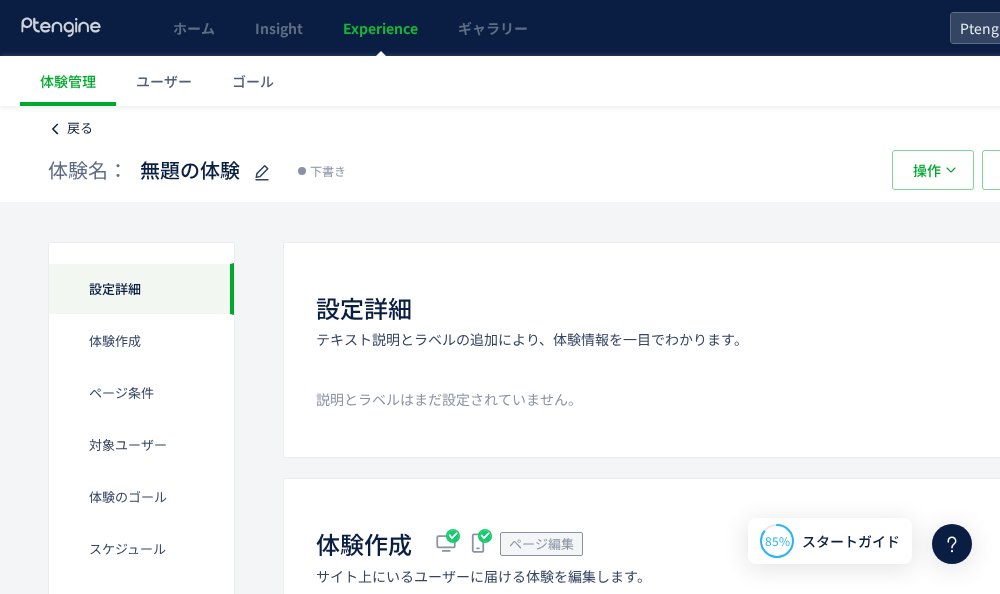 click on "戻る" 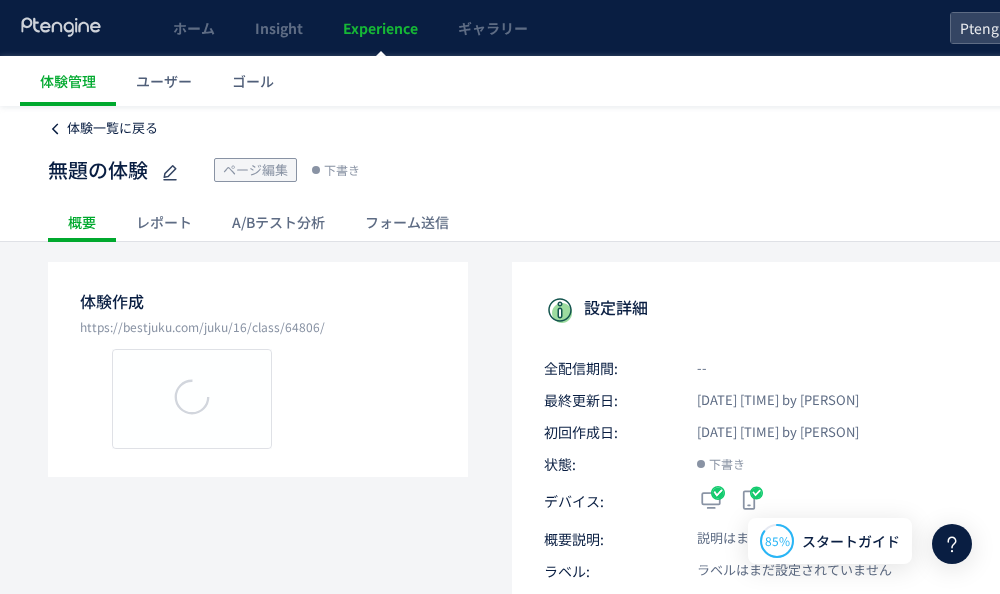 click on "体験一覧に戻る" 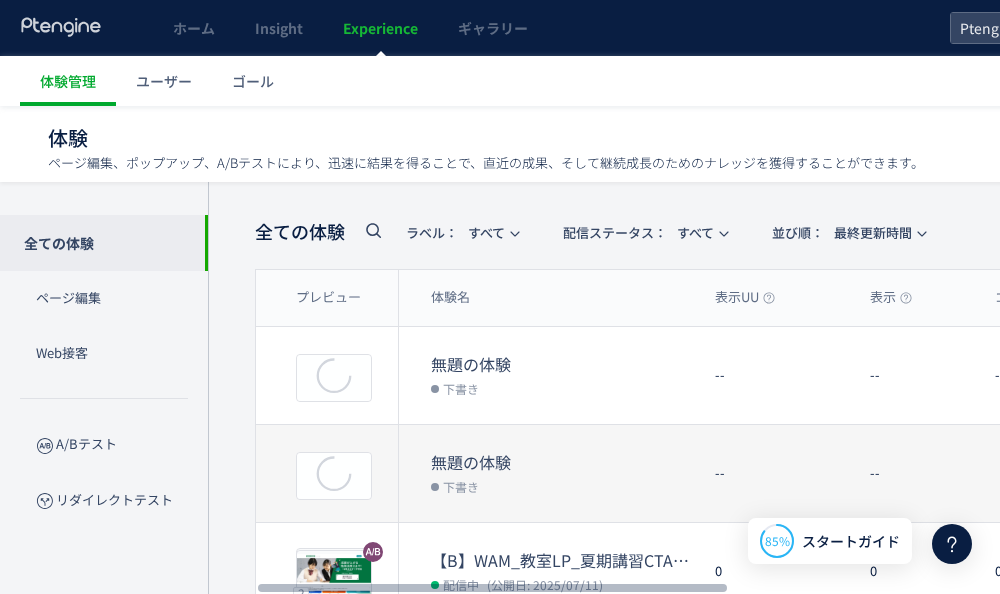 click on "無題の体験" at bounding box center [565, 462] 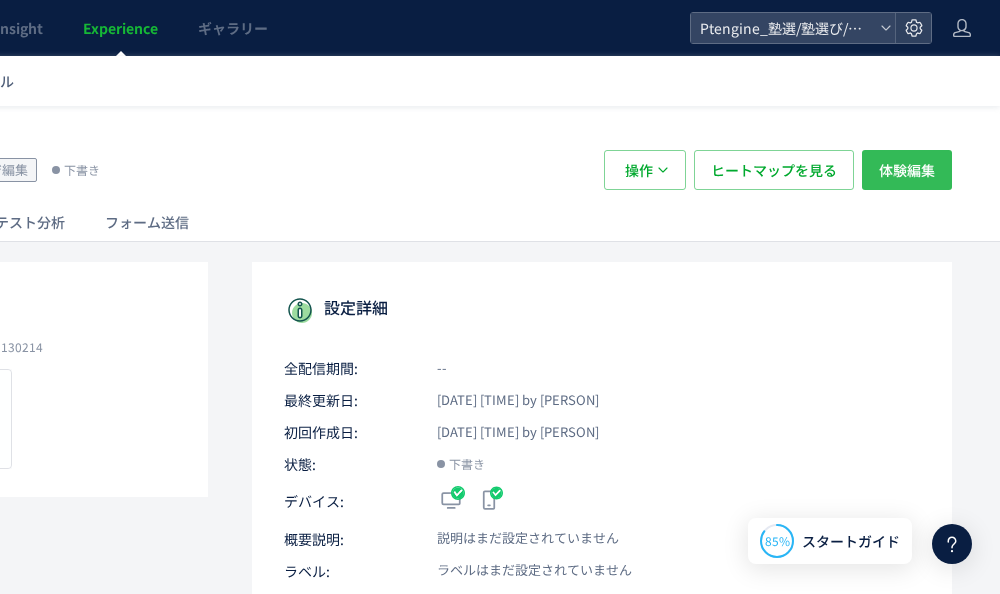 scroll, scrollTop: 0, scrollLeft: 260, axis: horizontal 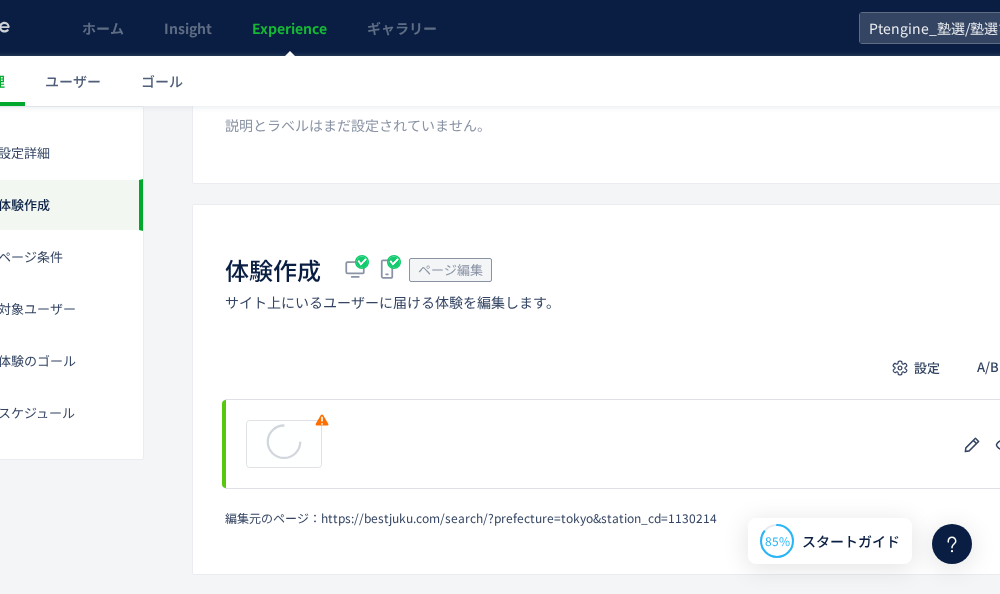 click on "設定 A/Bテスト プレビュー 削除の確認 キャンセル 削除 一時停止の確認 キャンセル 確定 編集元のページ：  https://bestjuku.com/search/?prefecture=tokyo&station_cd=1130214" 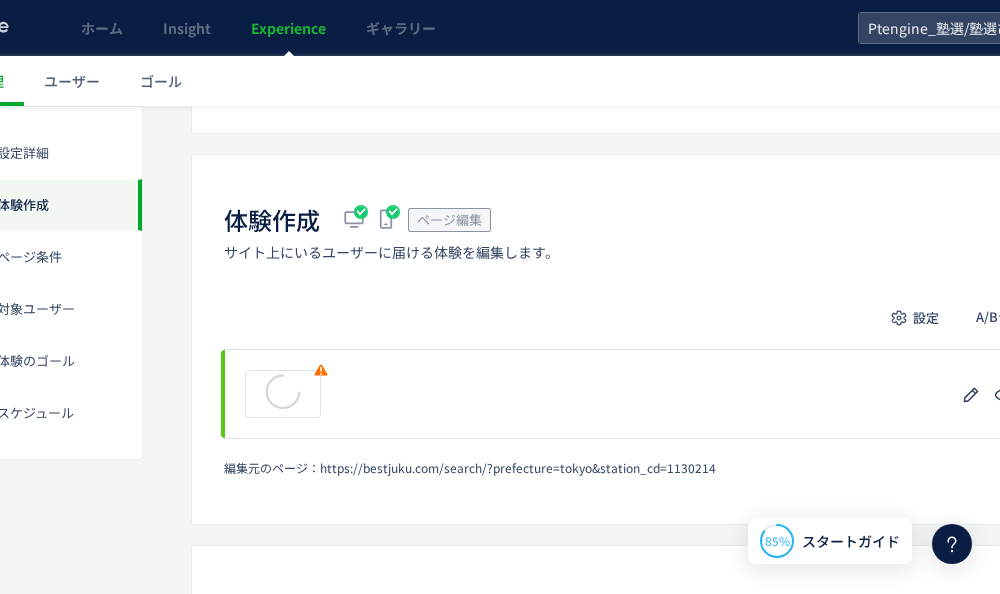 scroll, scrollTop: 324, scrollLeft: 239, axis: both 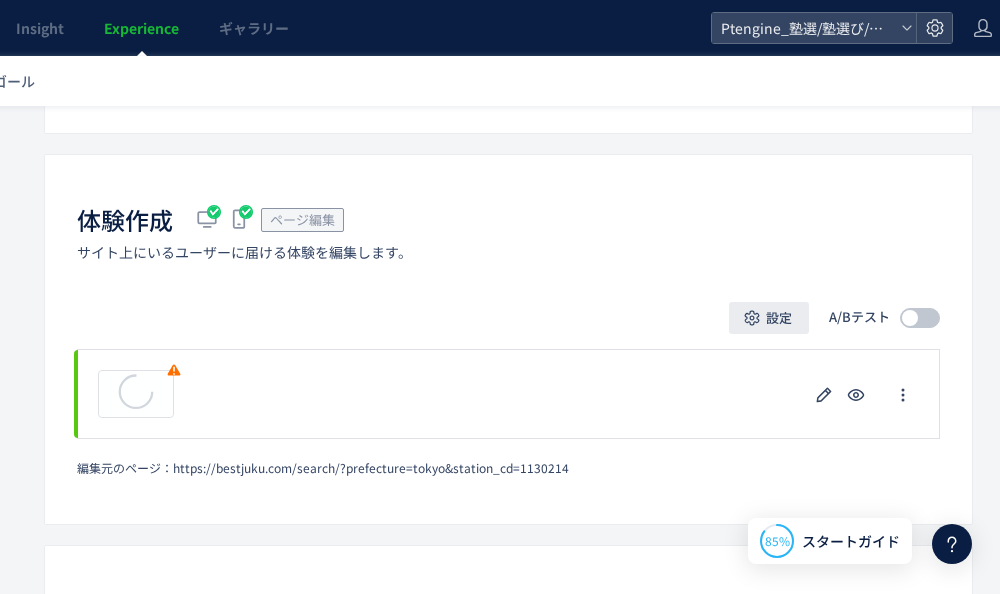 click 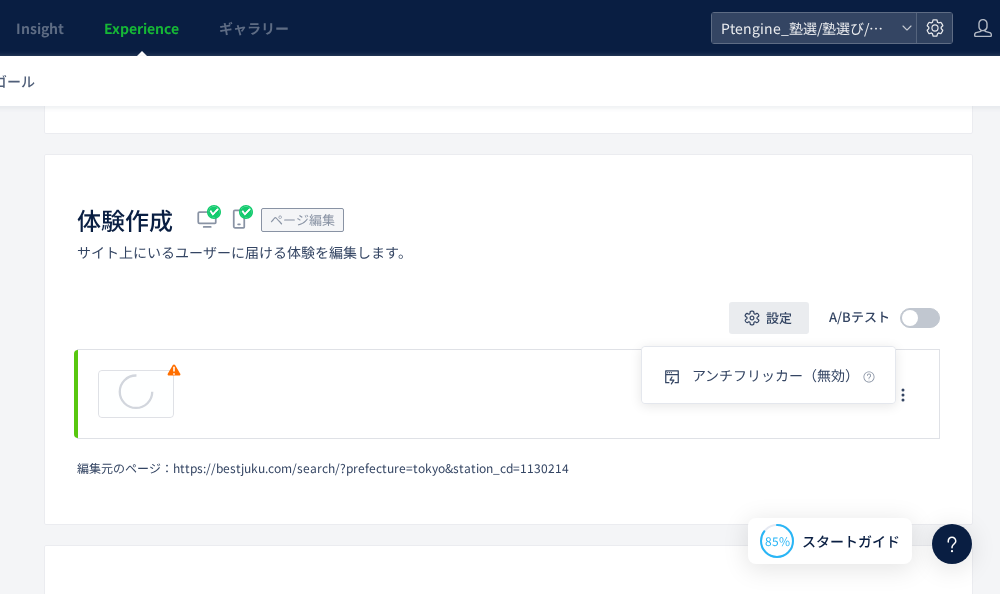 click 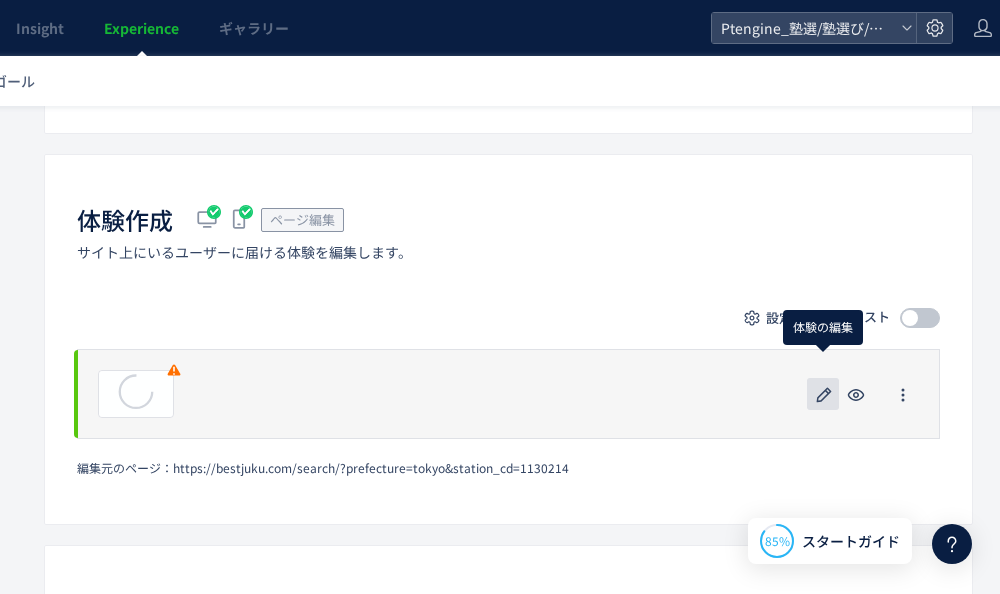 click 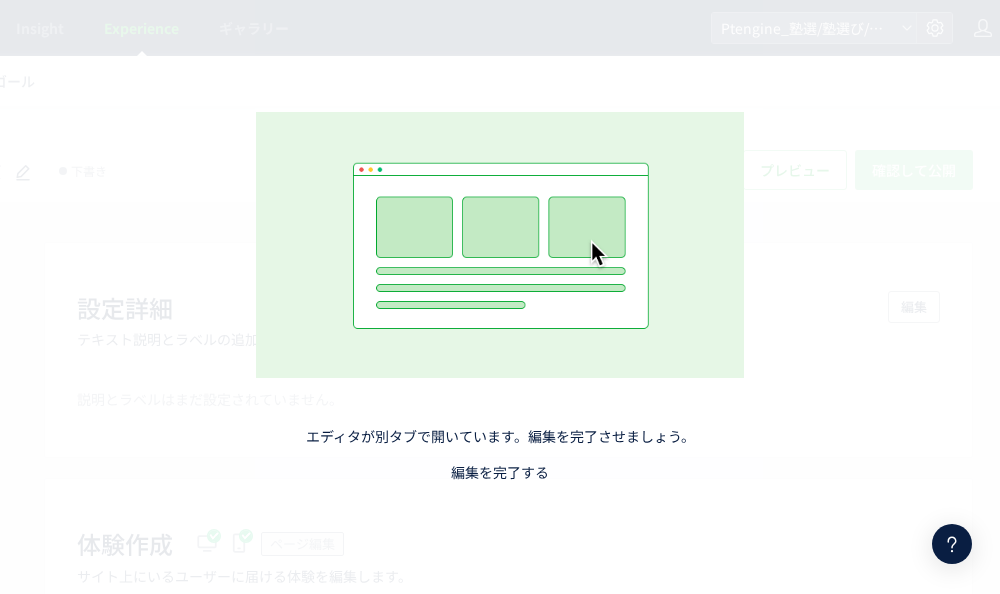 click on "編集を完了する" at bounding box center [500, 472] 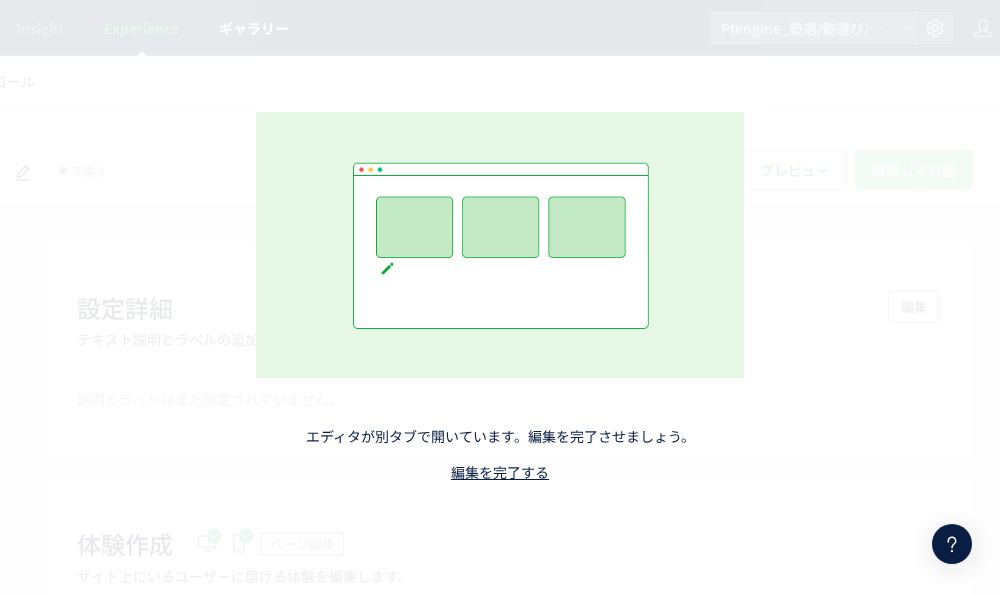 scroll, scrollTop: 0, scrollLeft: 0, axis: both 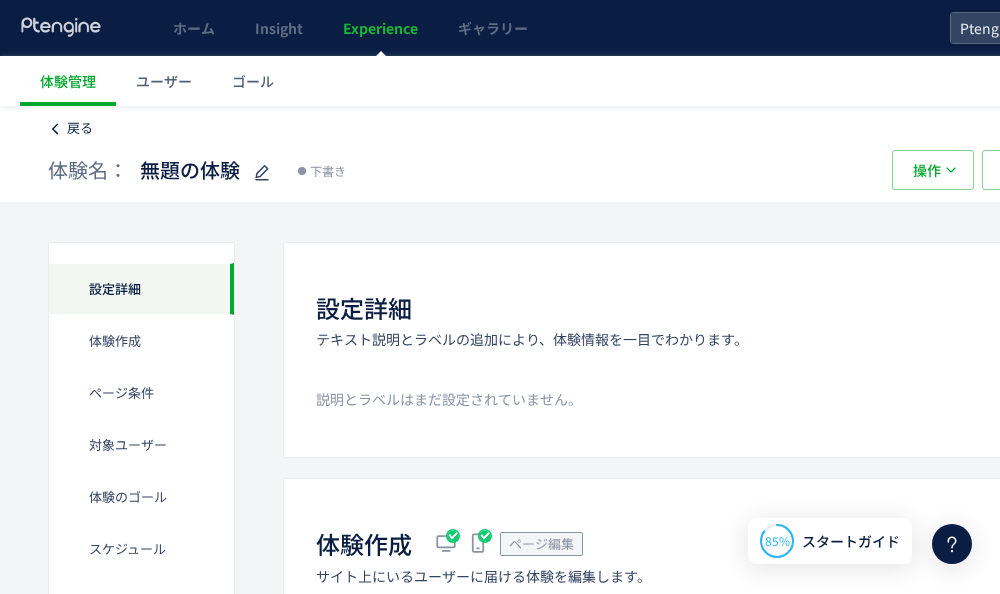 click 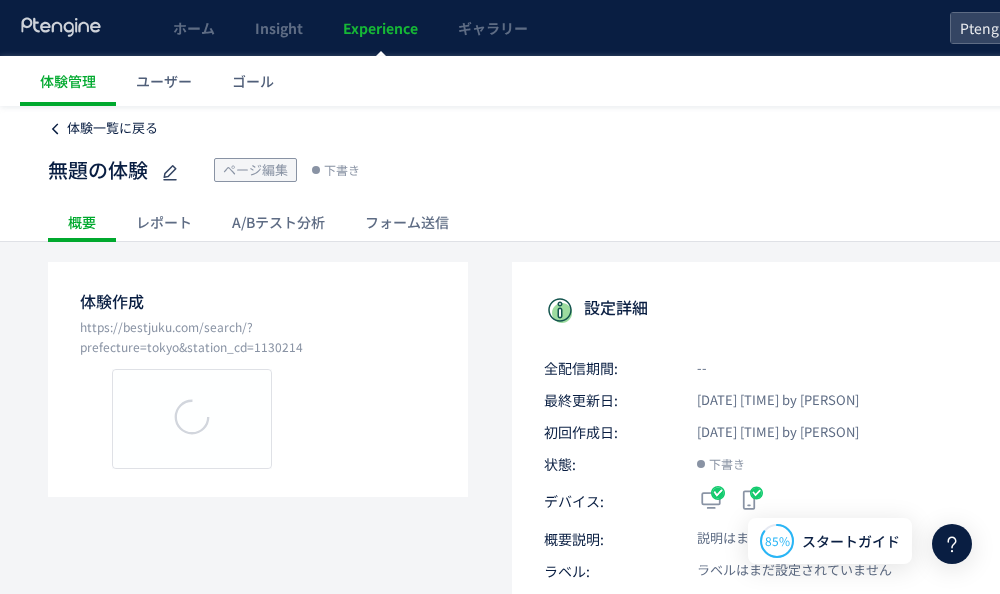 click on "体験一覧に戻る" 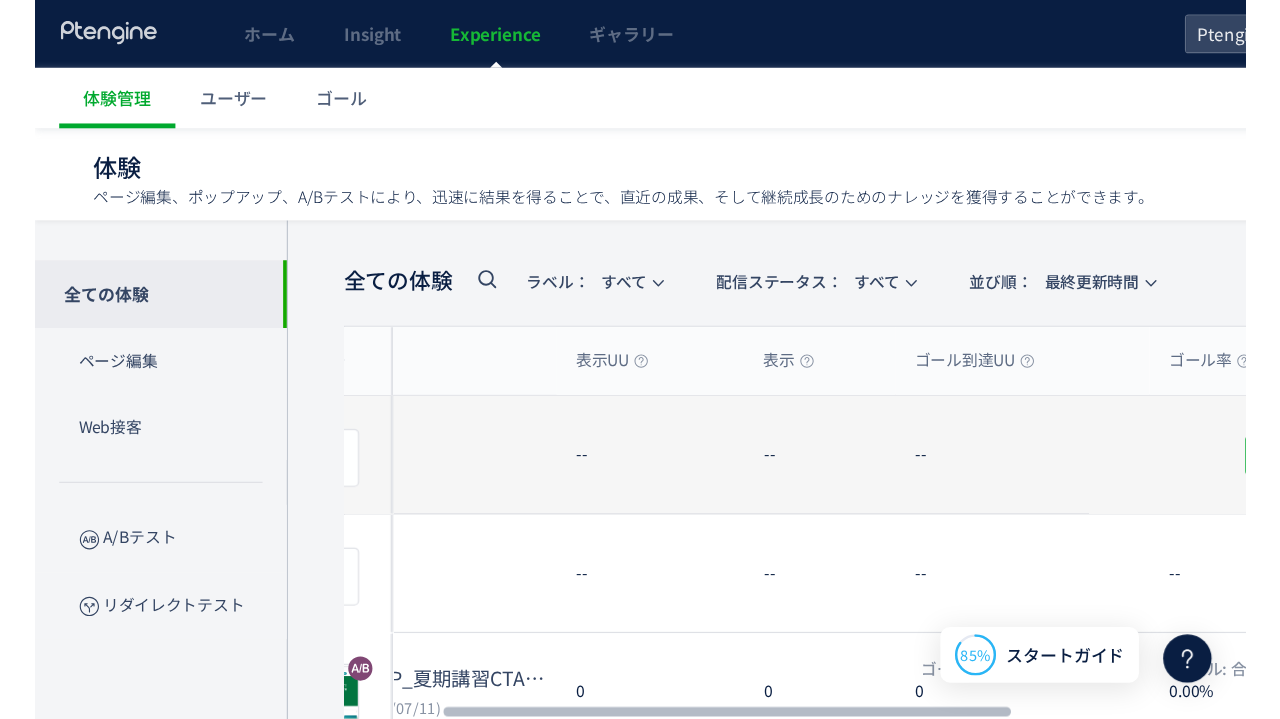 scroll, scrollTop: 0, scrollLeft: 315, axis: horizontal 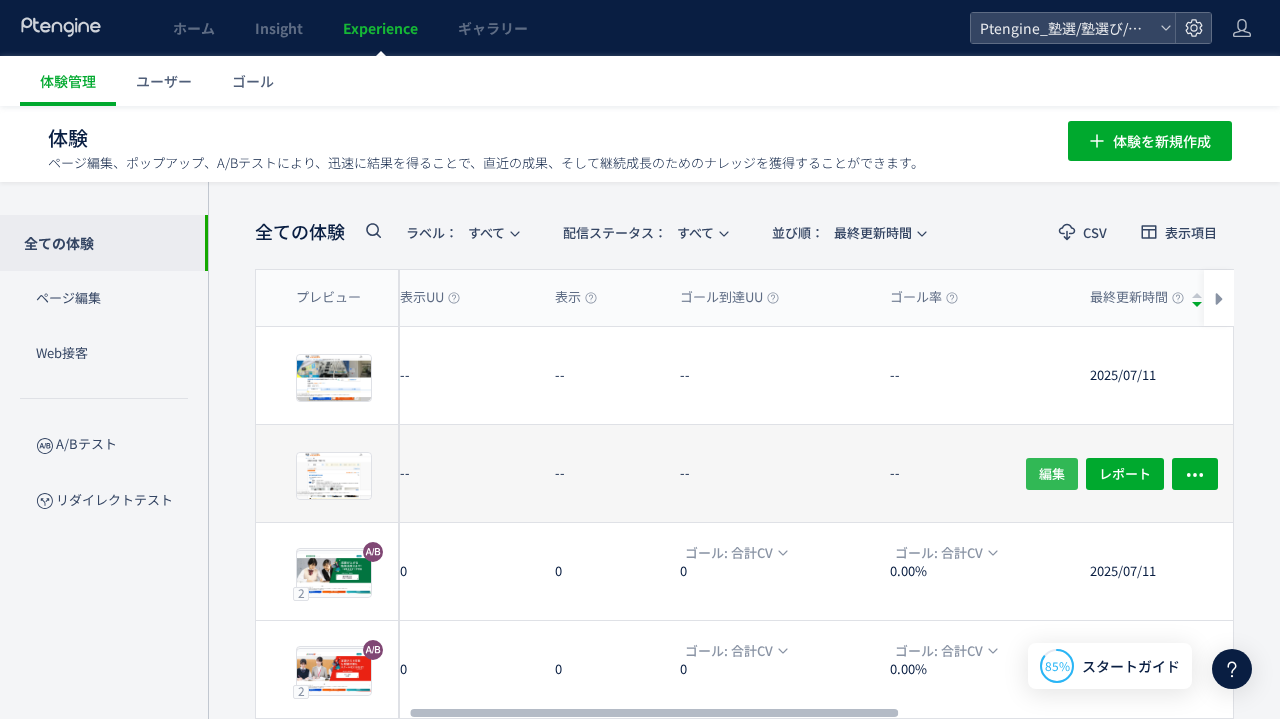 click on "編集" at bounding box center [1052, 473] 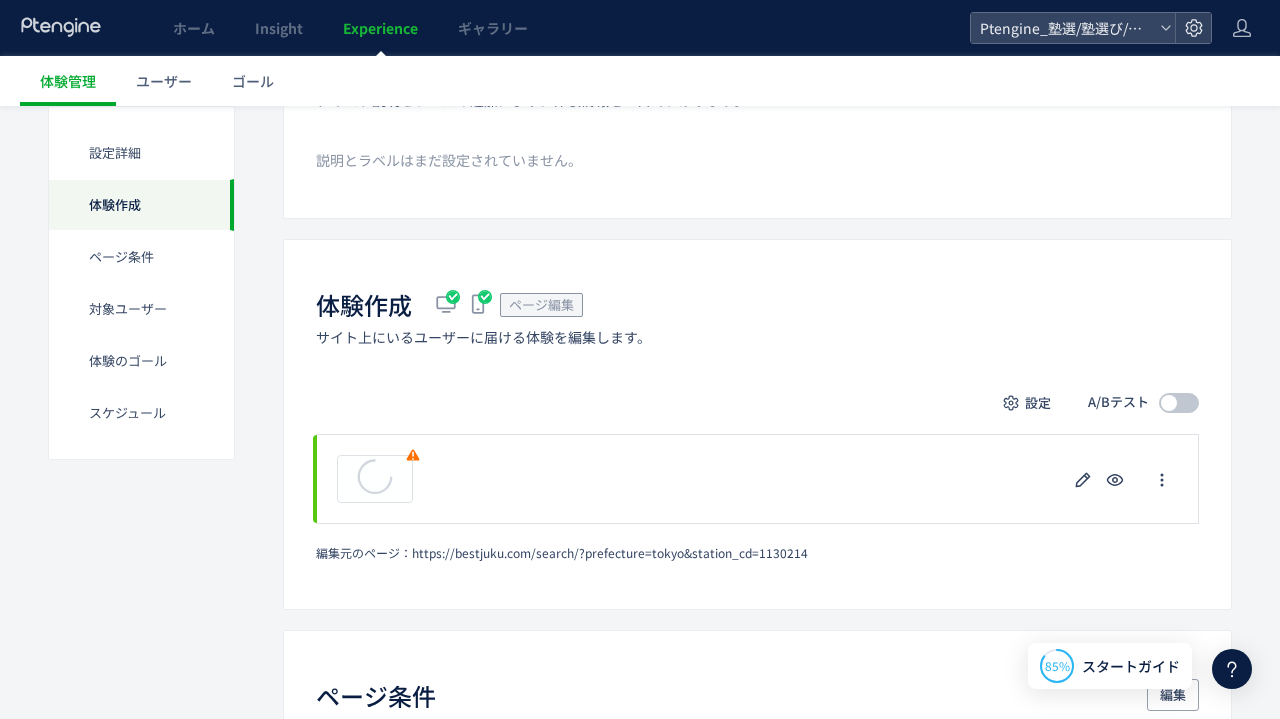 scroll, scrollTop: 224, scrollLeft: 0, axis: vertical 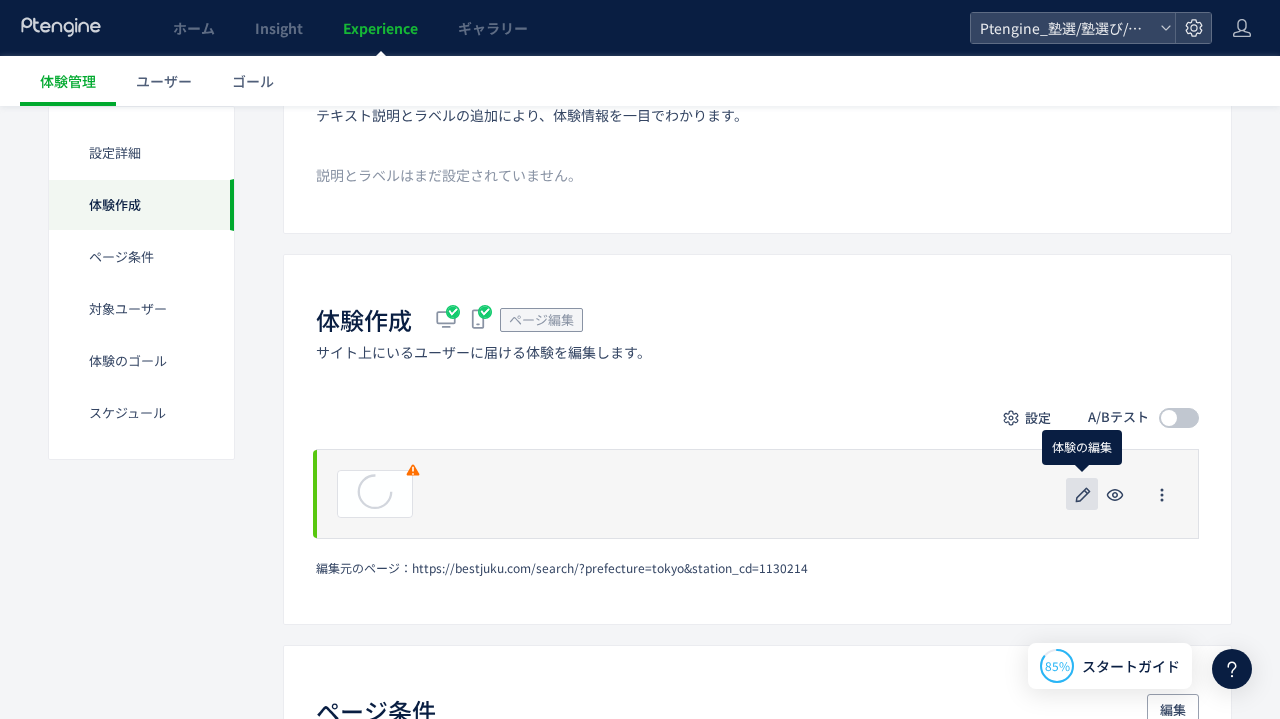 click 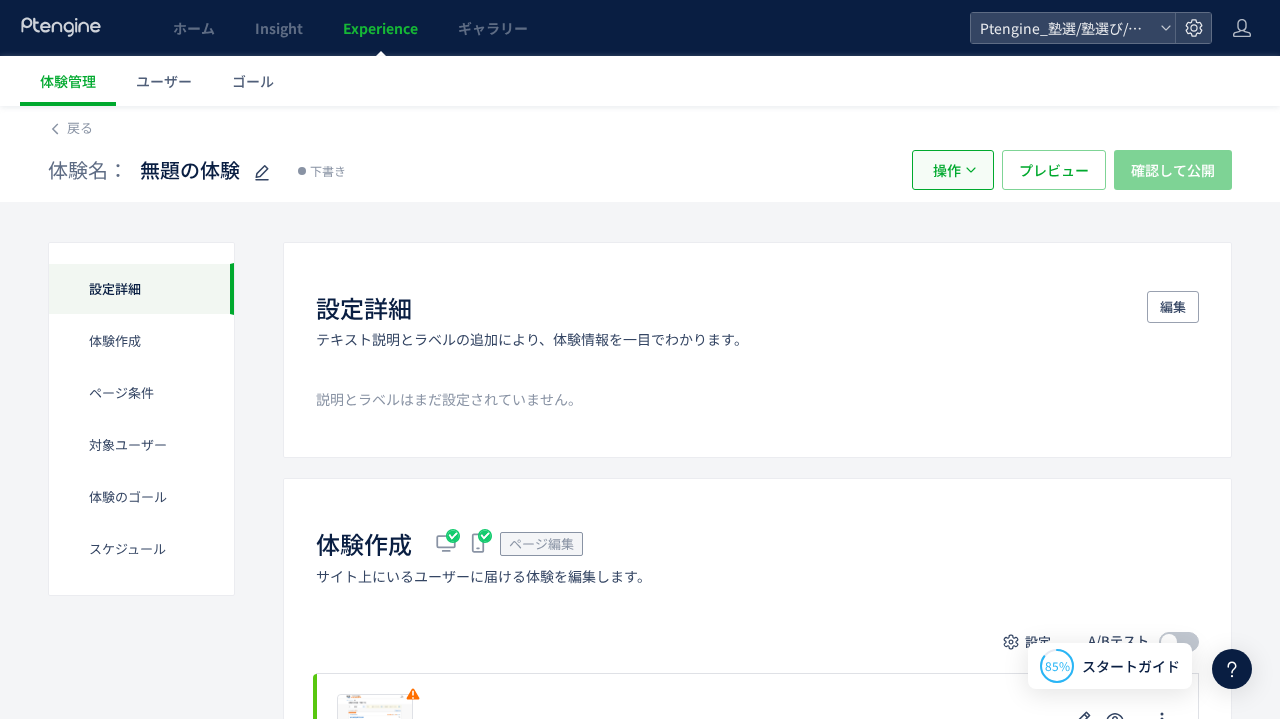 click on "操作" 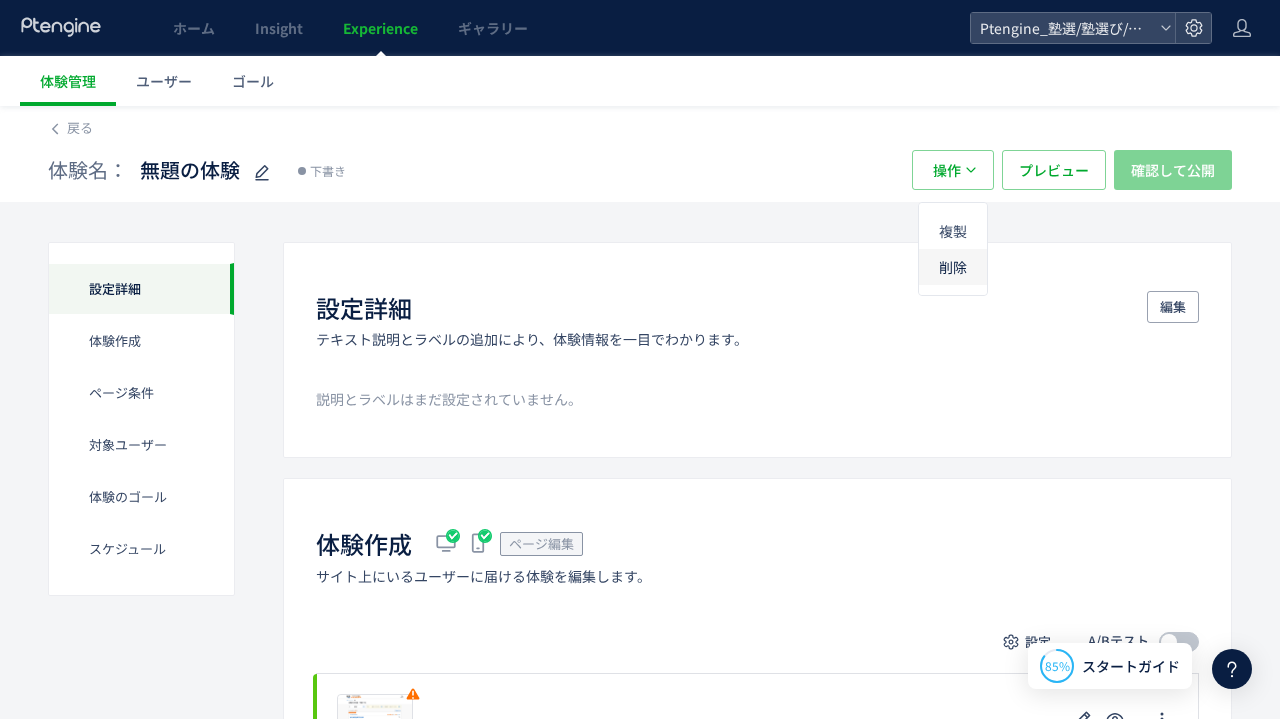 click on "削除" 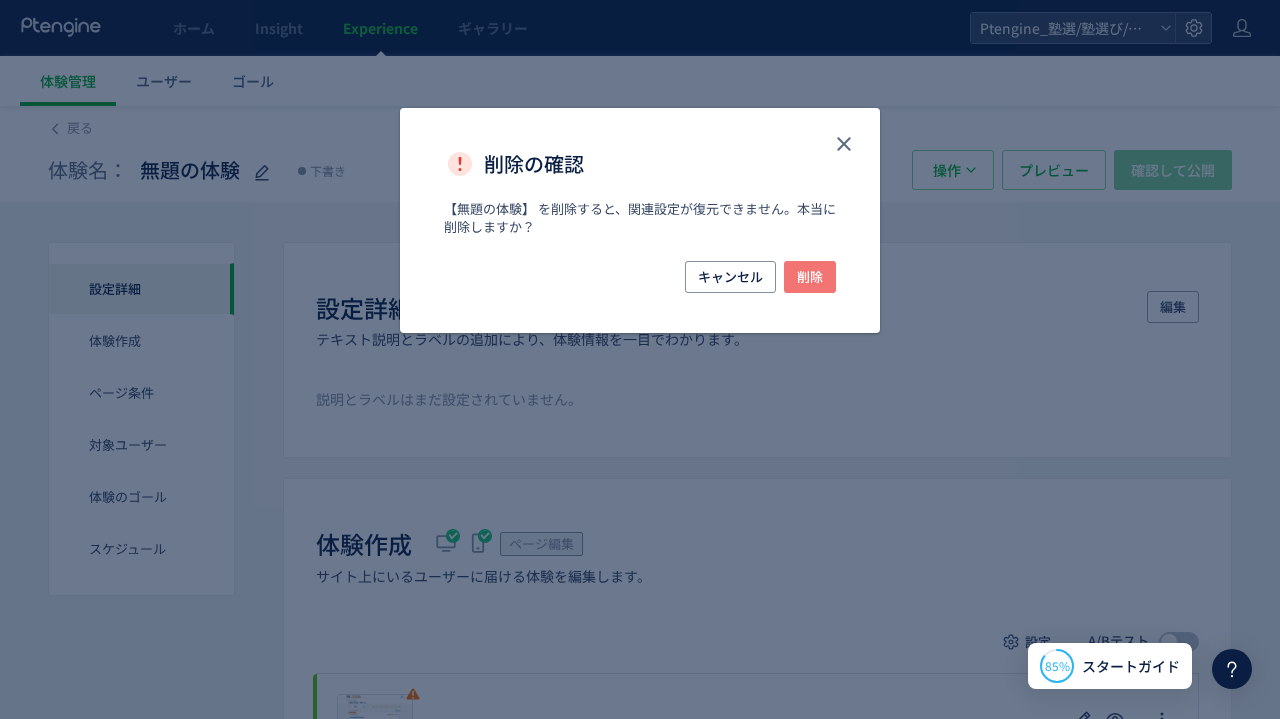 click on "削除" at bounding box center [810, 277] 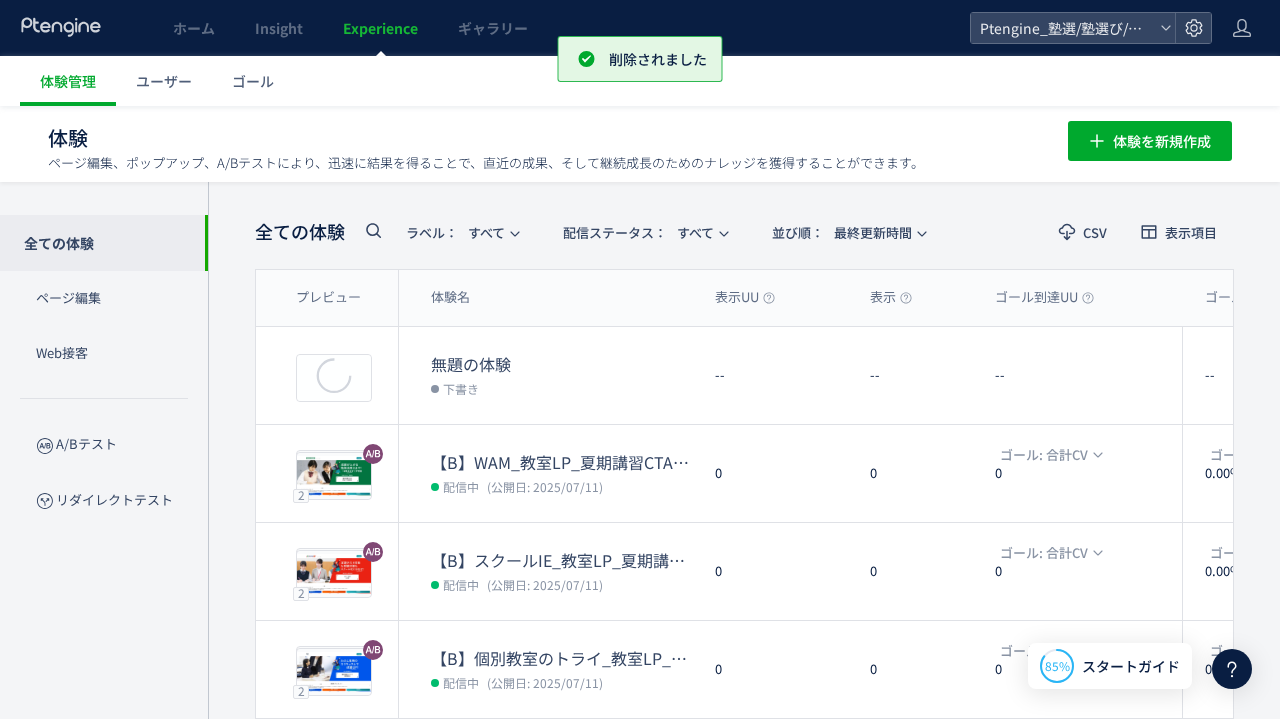 scroll, scrollTop: 0, scrollLeft: 0, axis: both 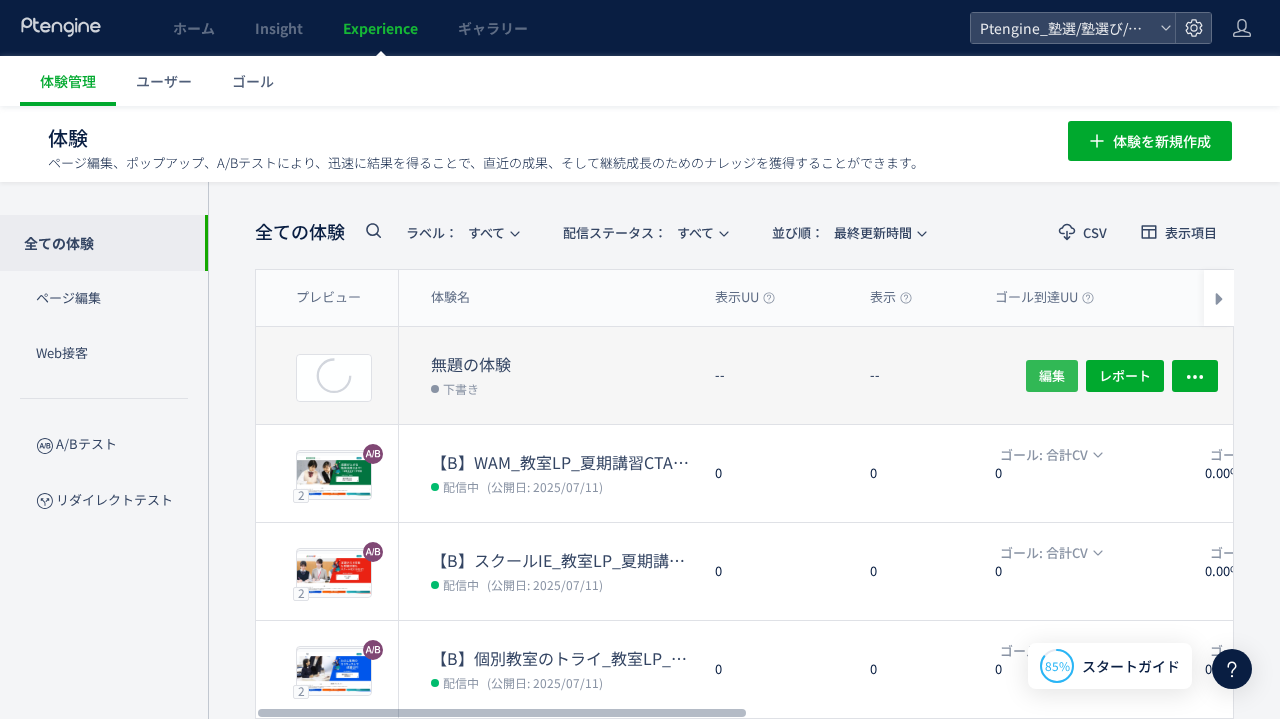 click on "編集" at bounding box center [1052, 375] 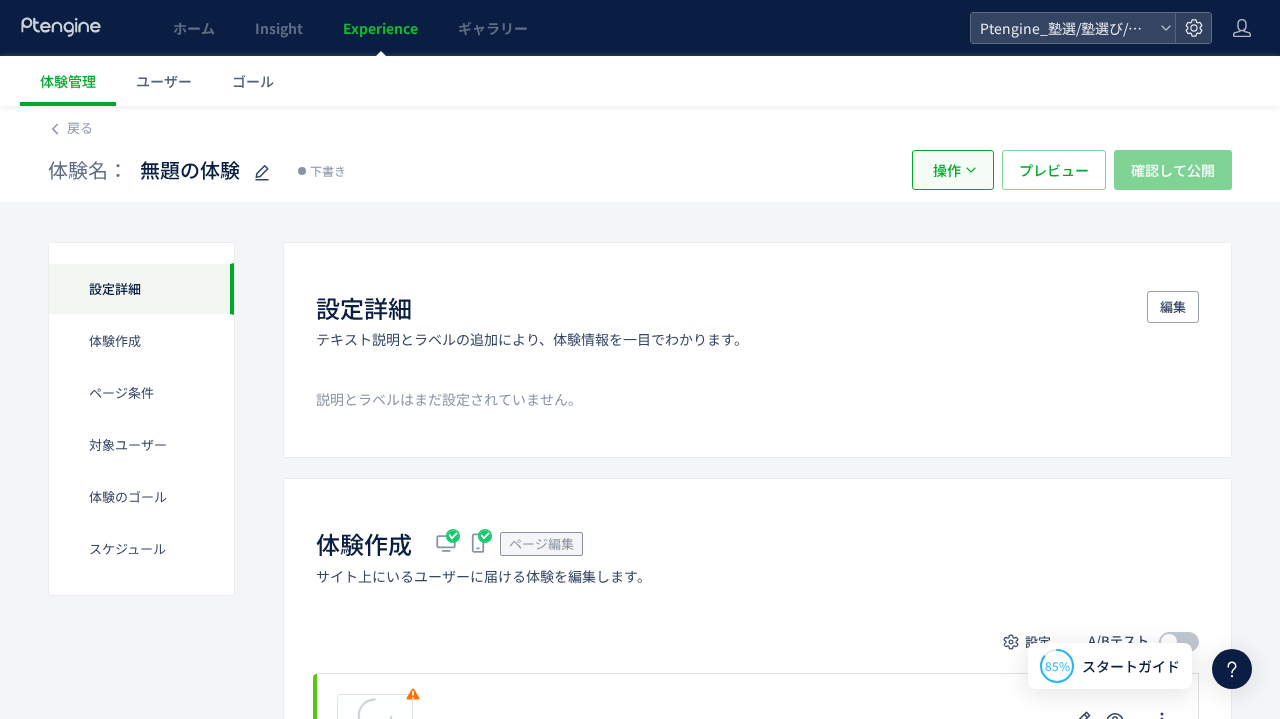 click on "操作" at bounding box center (947, 170) 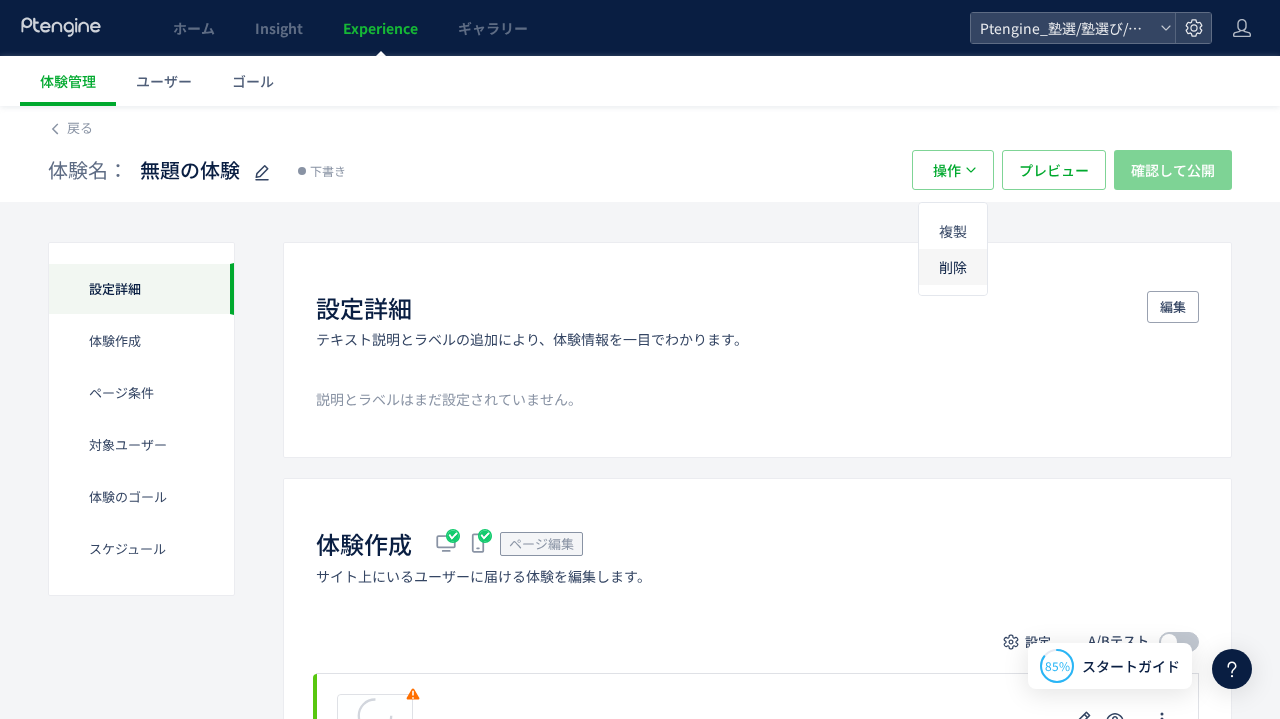 click on "削除" 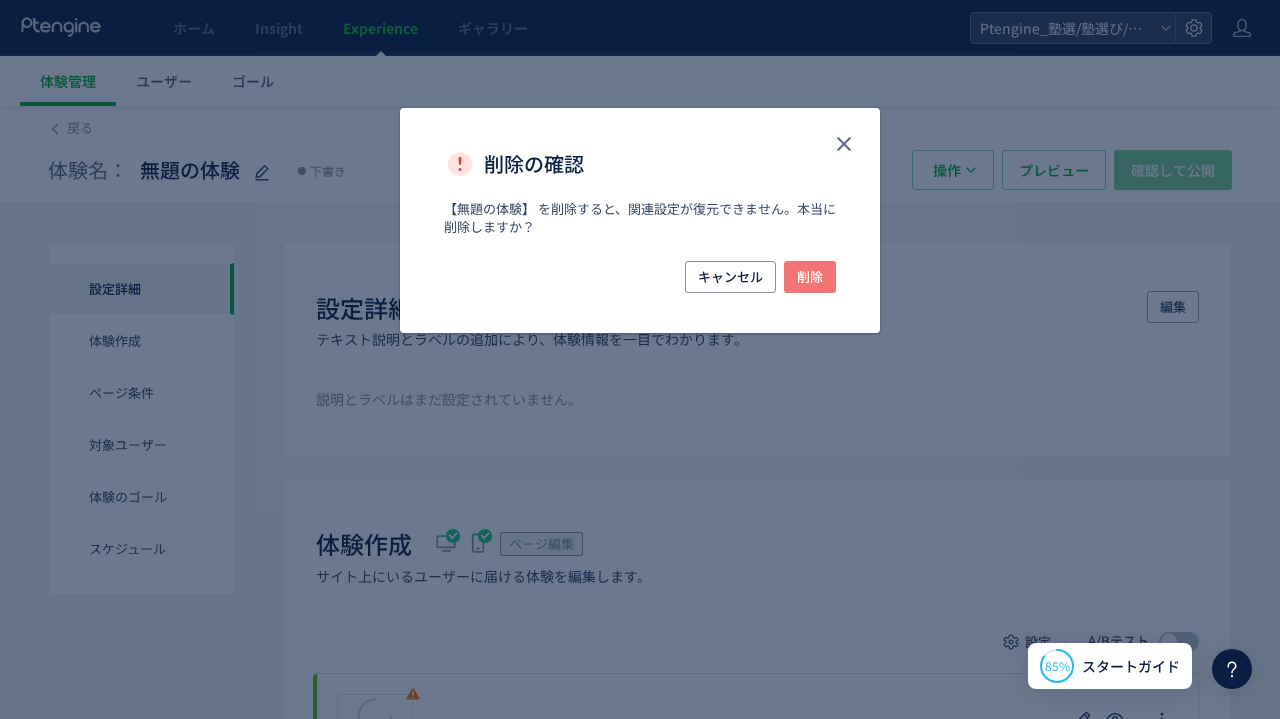 click on "削除" at bounding box center [810, 277] 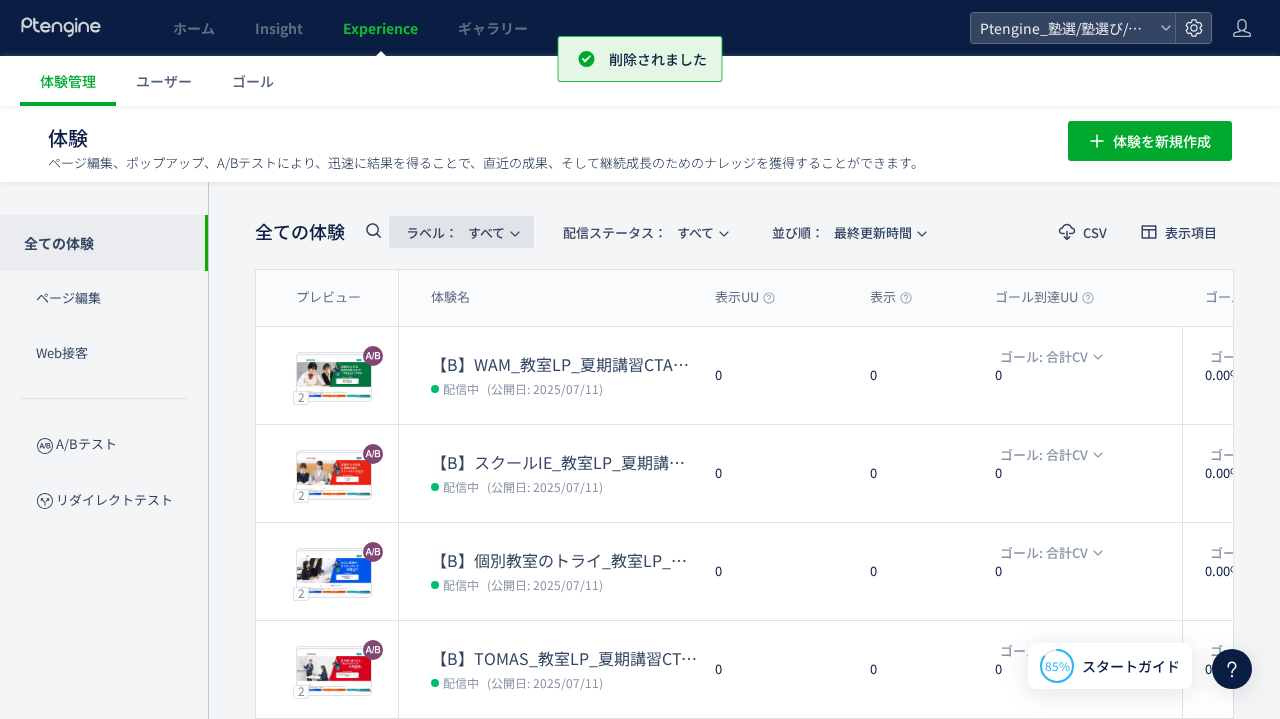 scroll, scrollTop: 0, scrollLeft: 0, axis: both 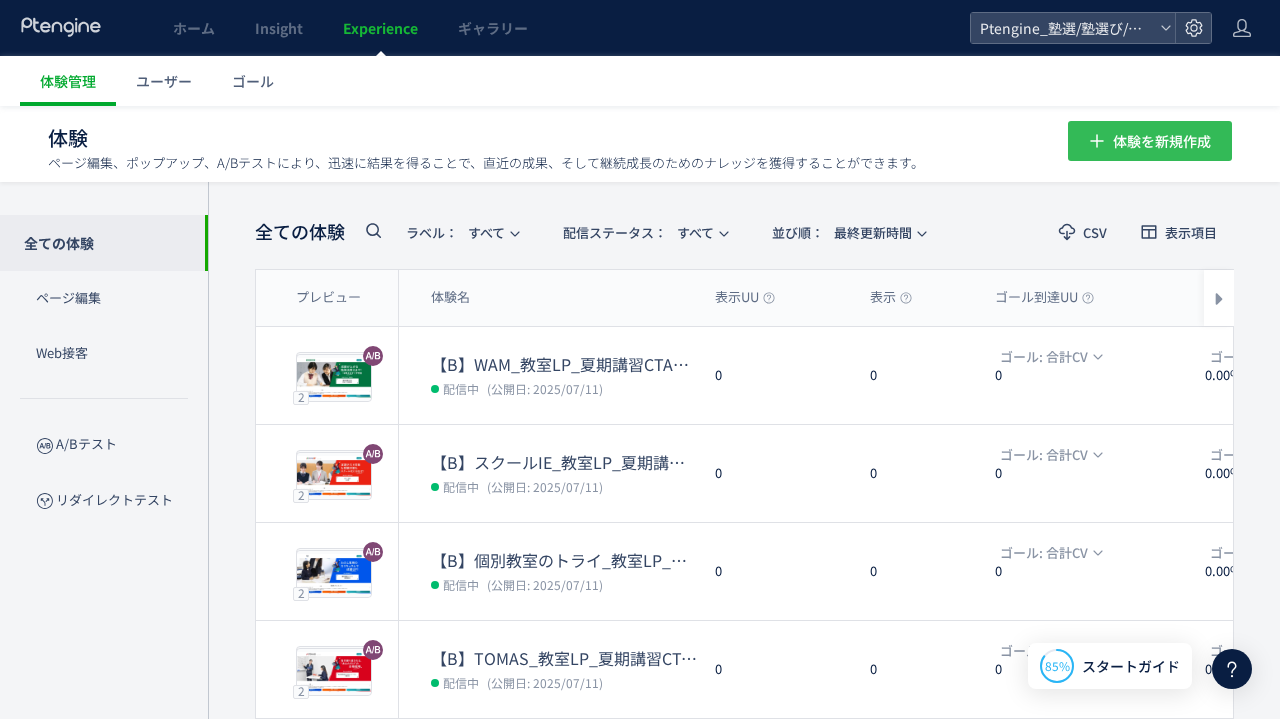 click on "体験を新規作成" at bounding box center (1162, 141) 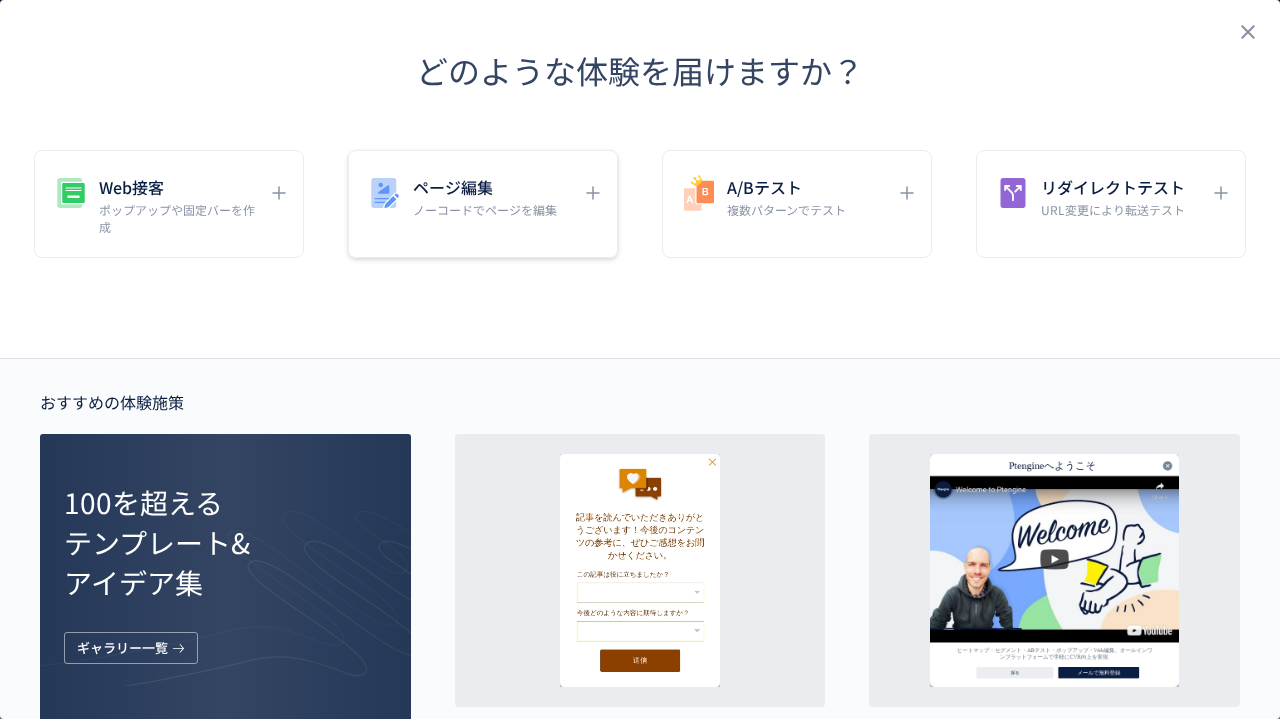 click on "ノーコードでページを編集" at bounding box center [485, 209] 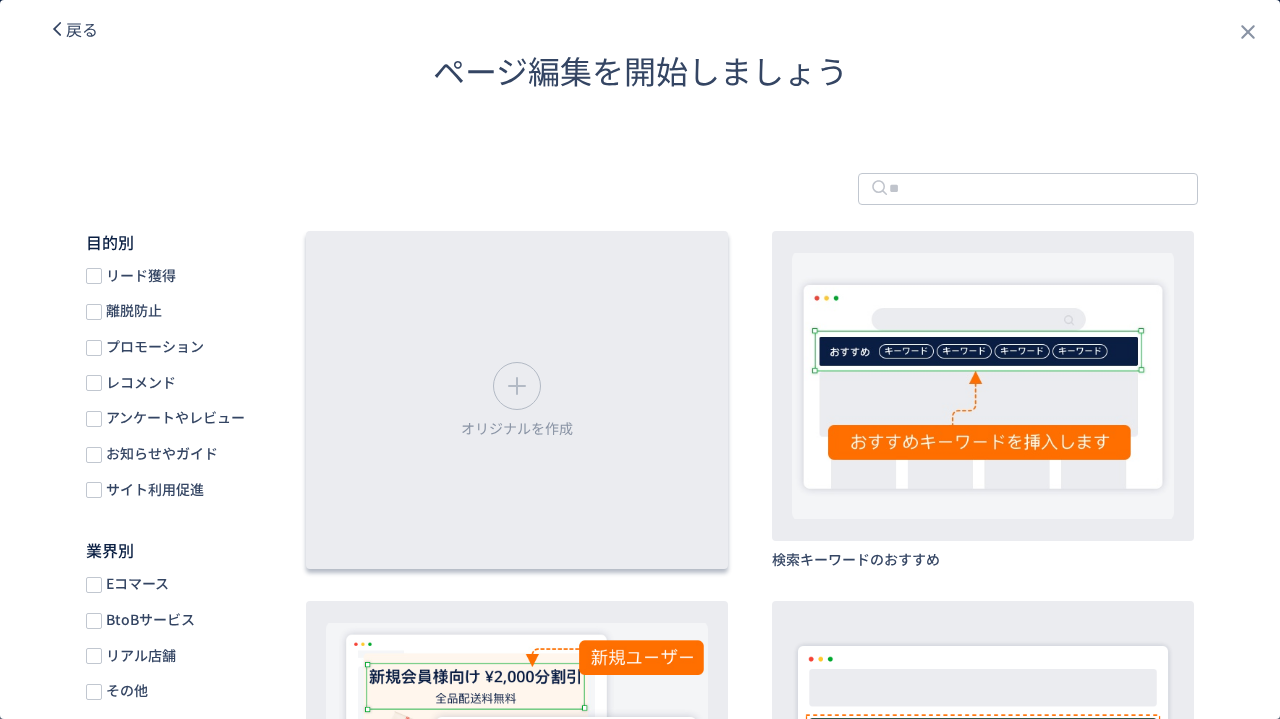 click on "オリジナルを作成" at bounding box center (517, 400) 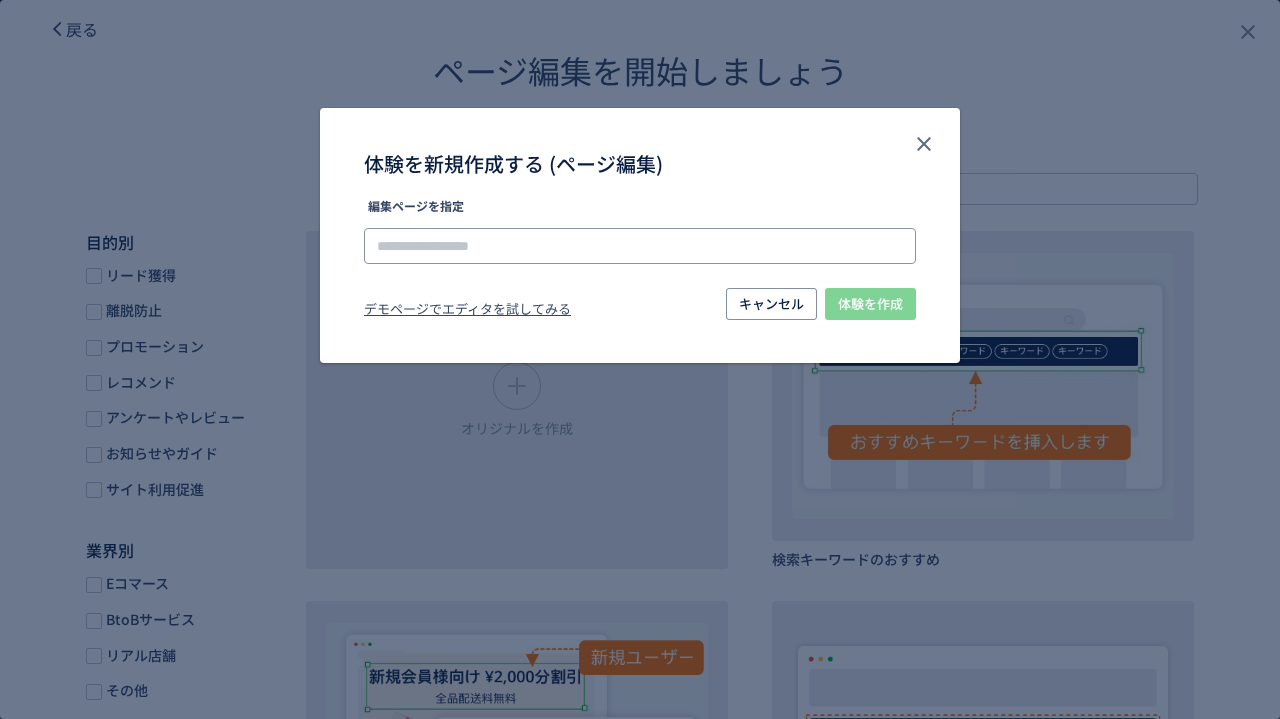 click 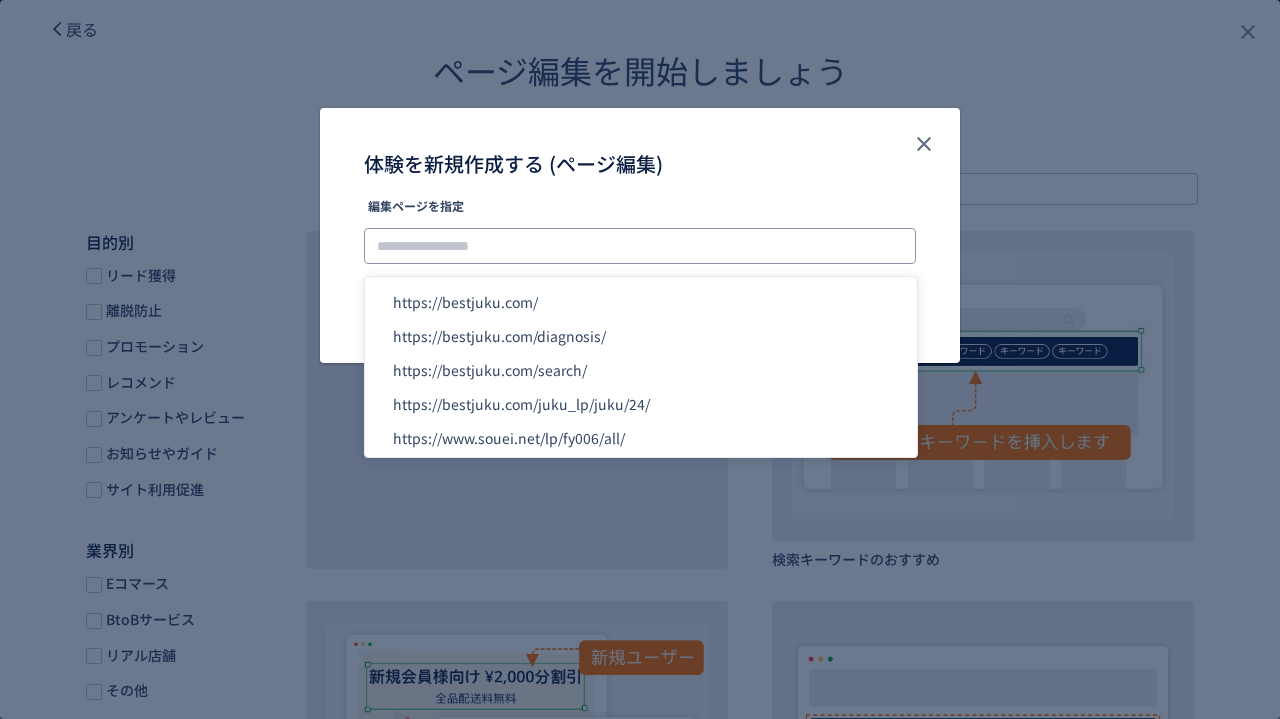paste on "**********" 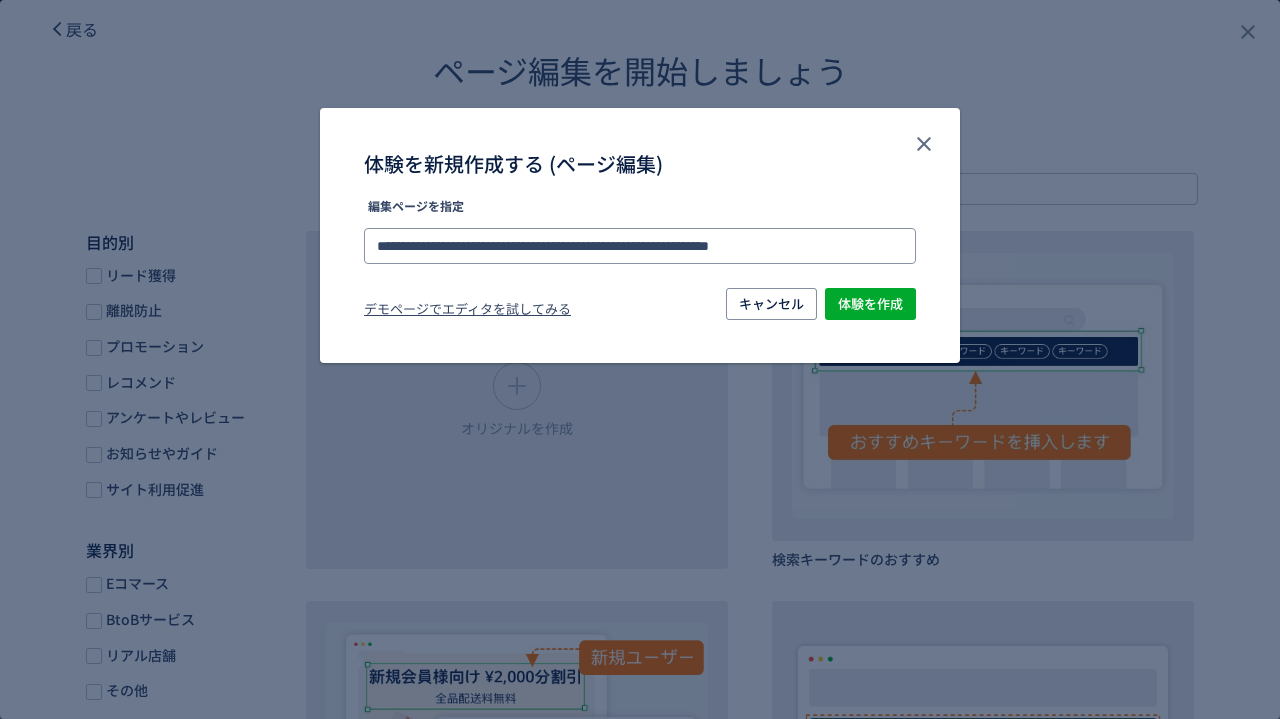 type on "**********" 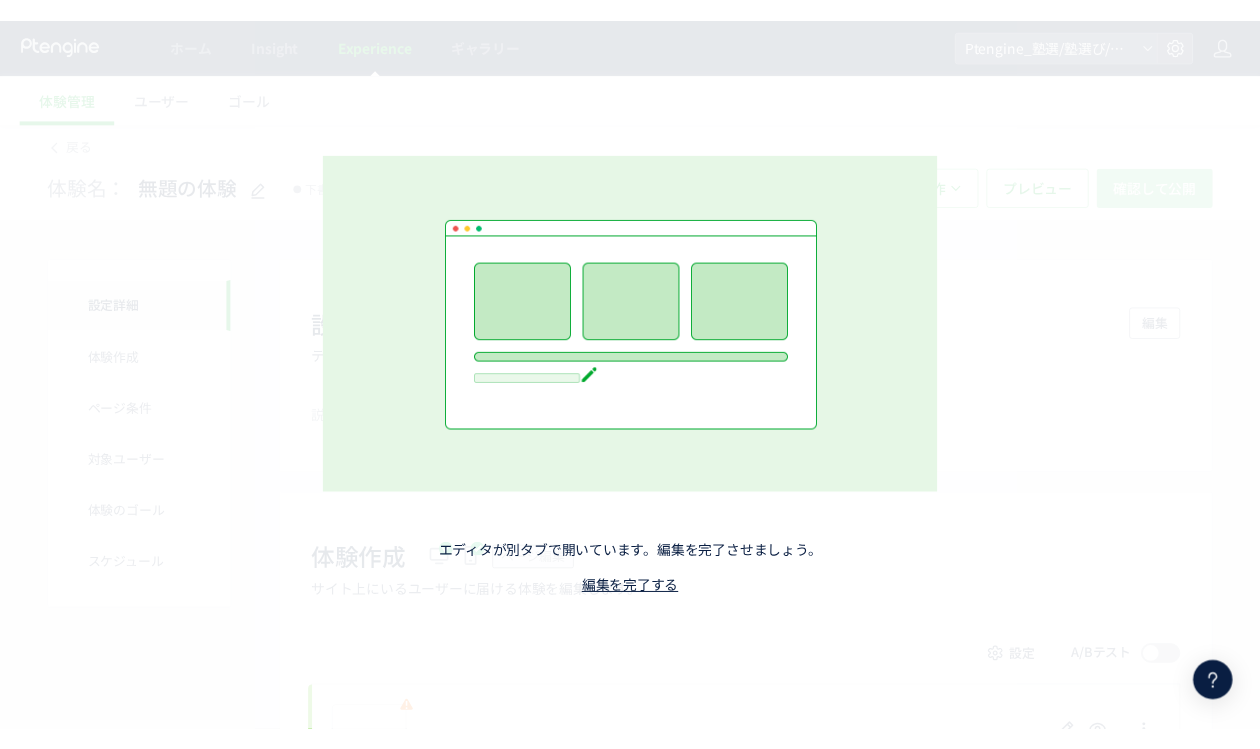 scroll, scrollTop: 0, scrollLeft: 0, axis: both 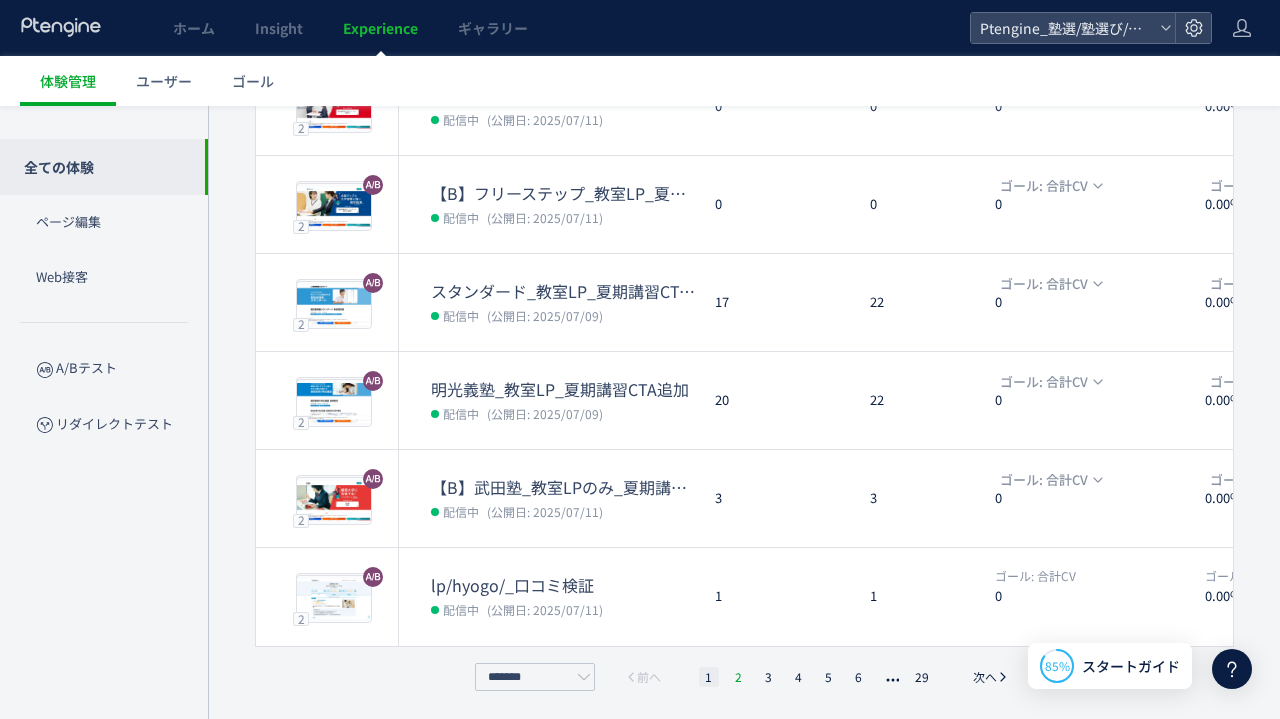 click on "2" 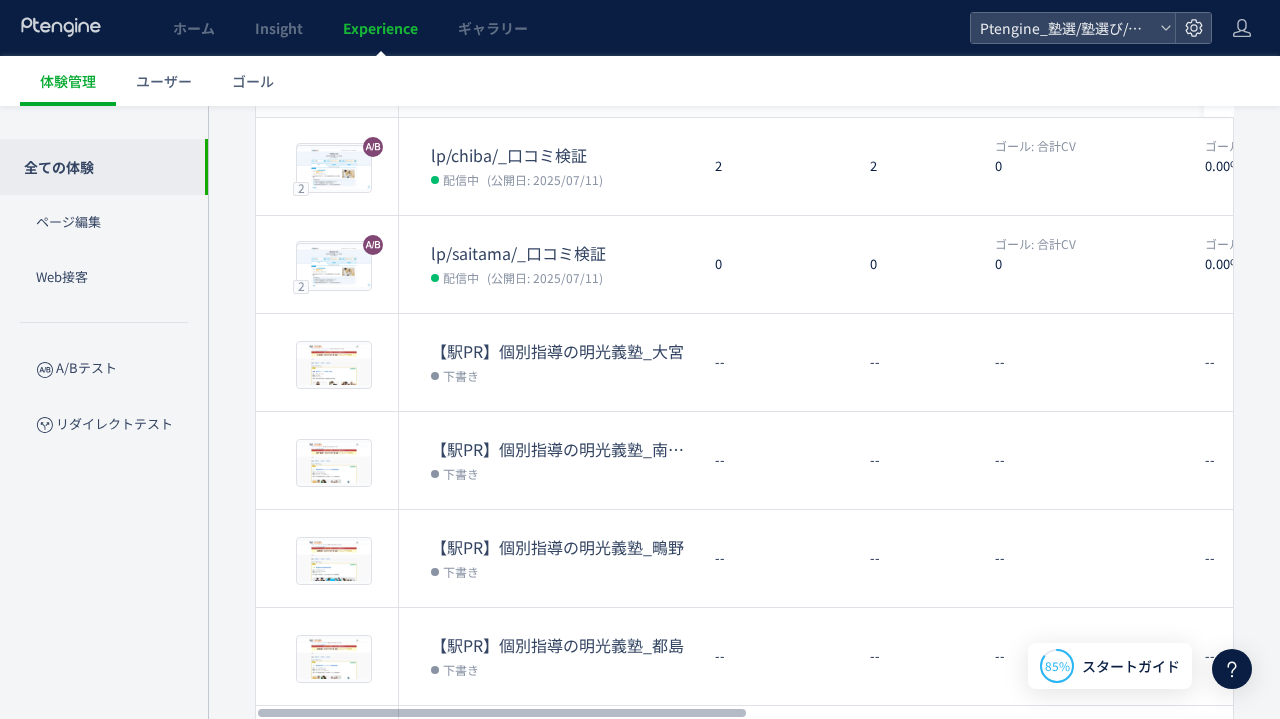 scroll, scrollTop: 190, scrollLeft: 0, axis: vertical 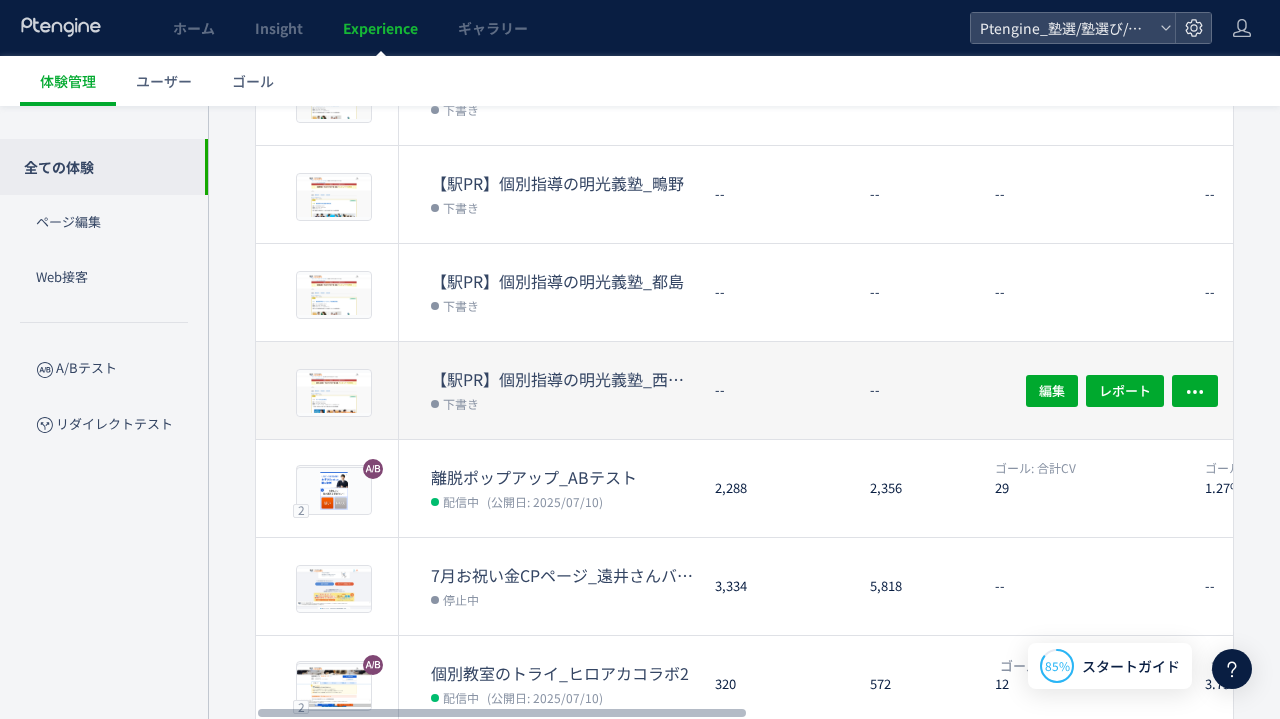 click on "【駅PR】個別指導の明光義塾_西大井" at bounding box center [565, 379] 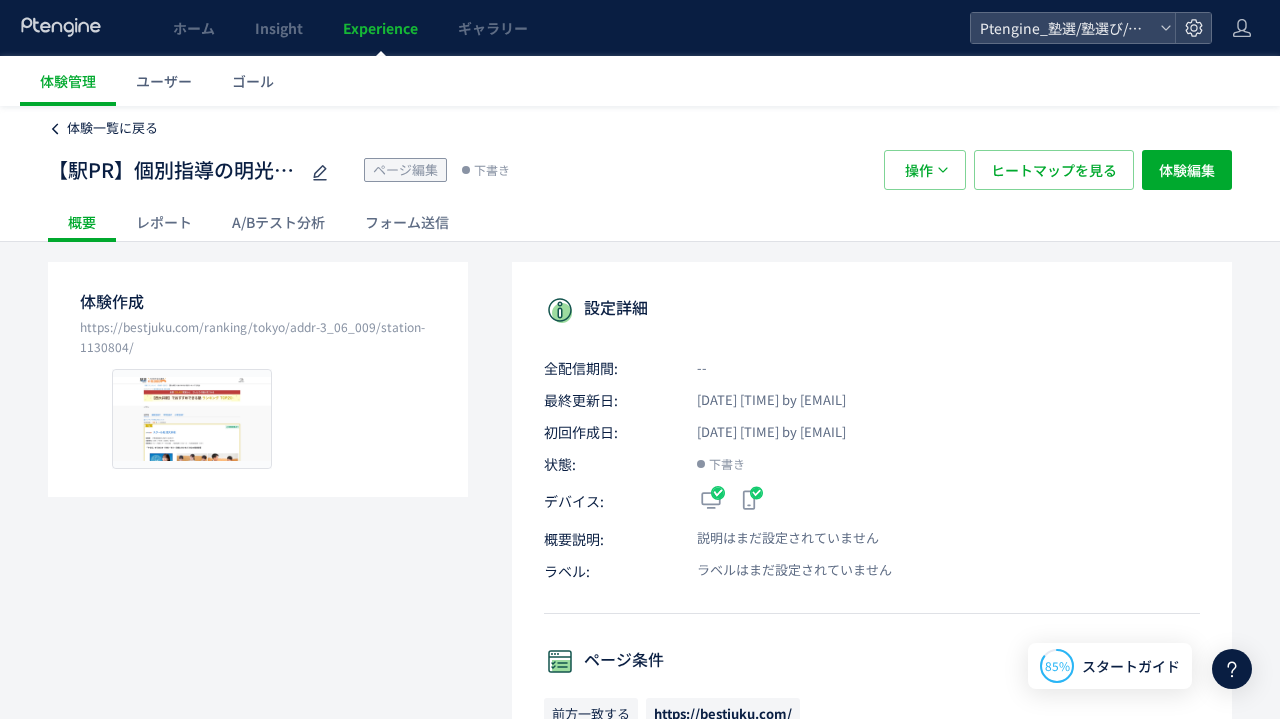 click on "体験一覧に戻る" 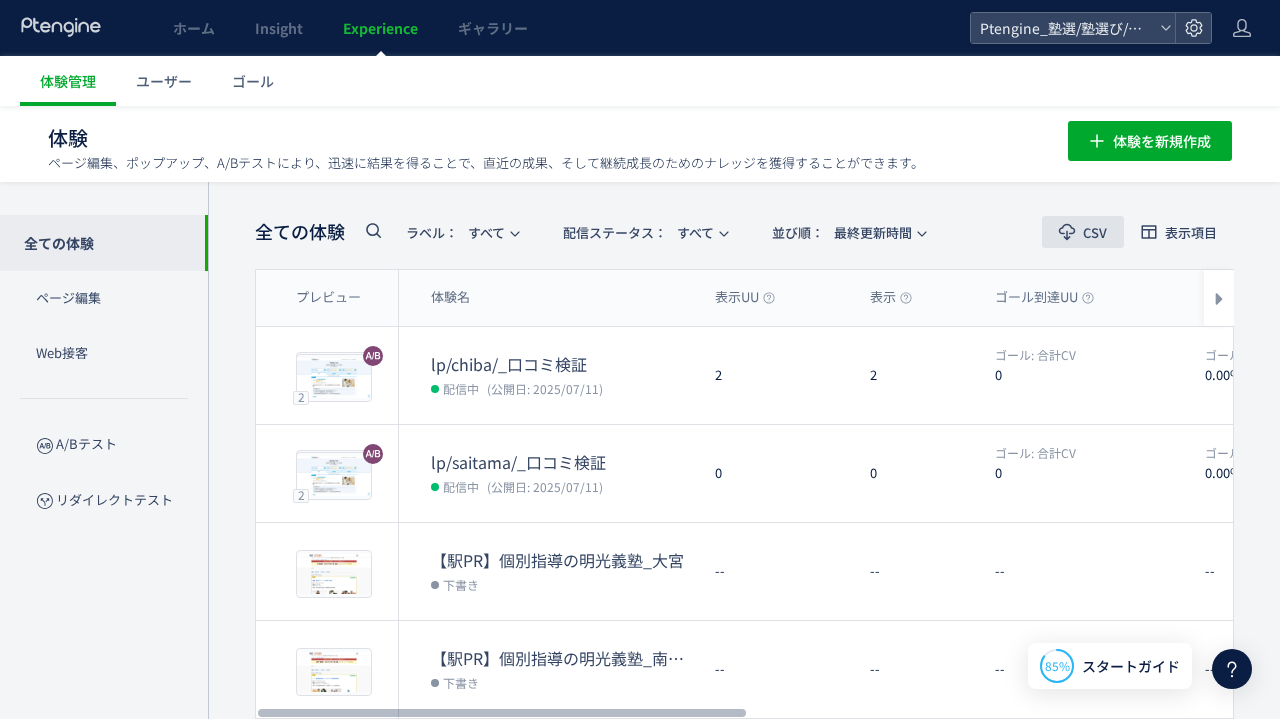 scroll, scrollTop: 0, scrollLeft: 0, axis: both 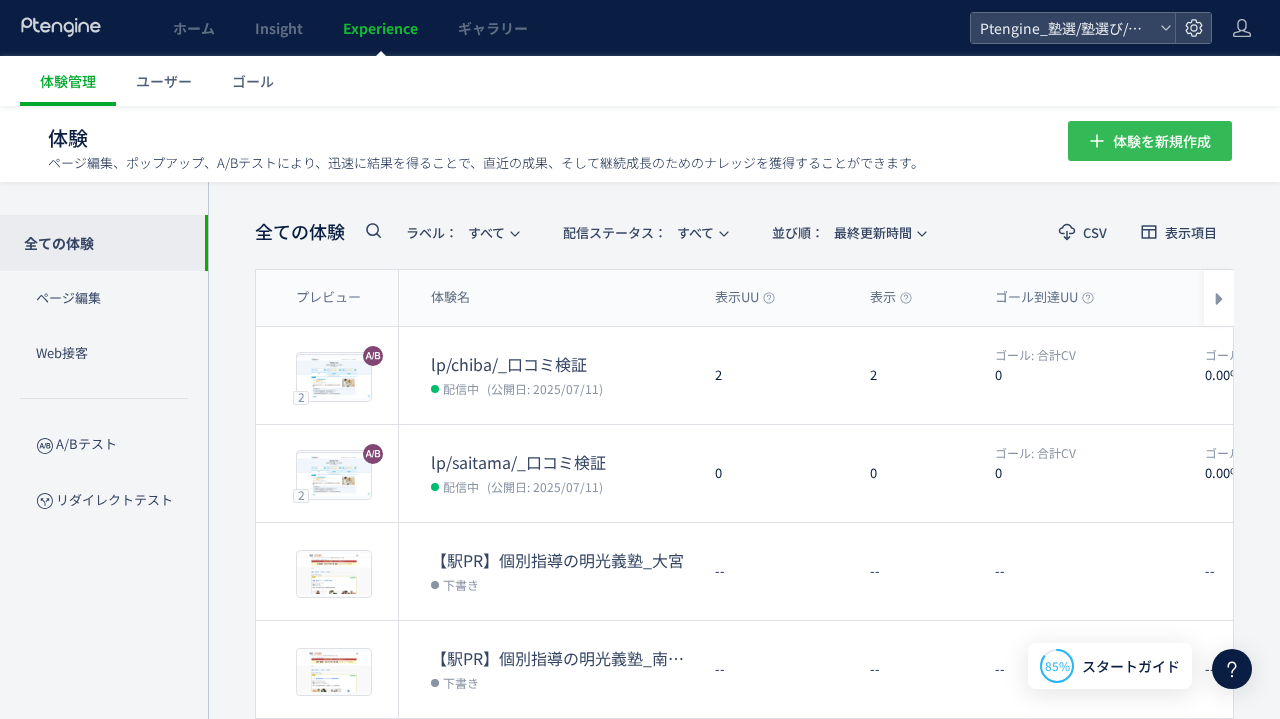 click on "体験を新規作成" at bounding box center (1162, 141) 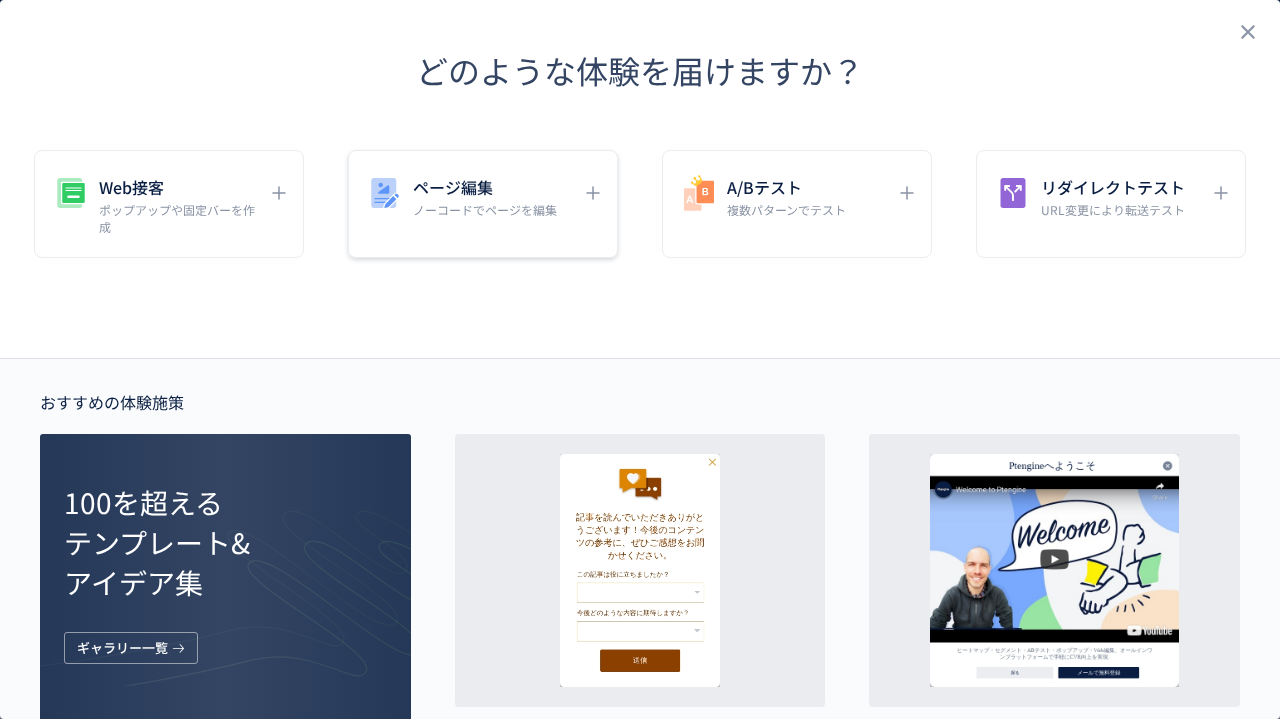 click on "ページ編集 ノーコードでページを編集" 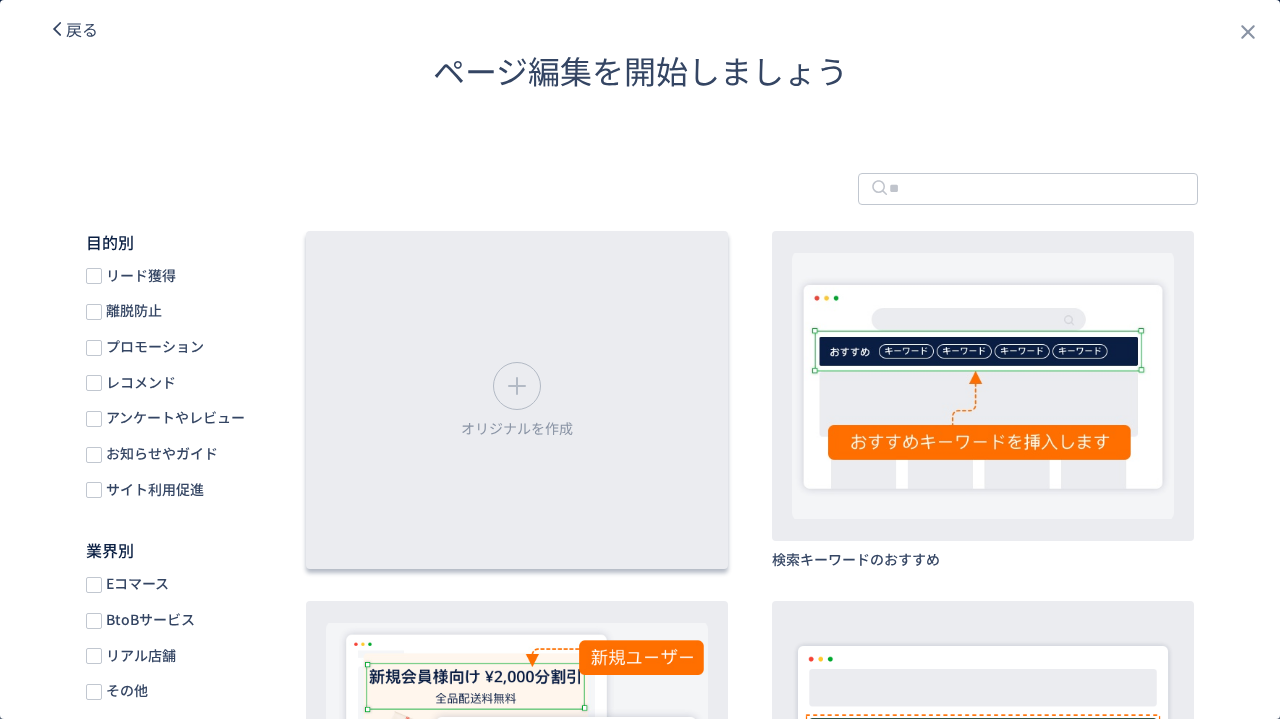 click on "オリジナルを作成" at bounding box center [517, 400] 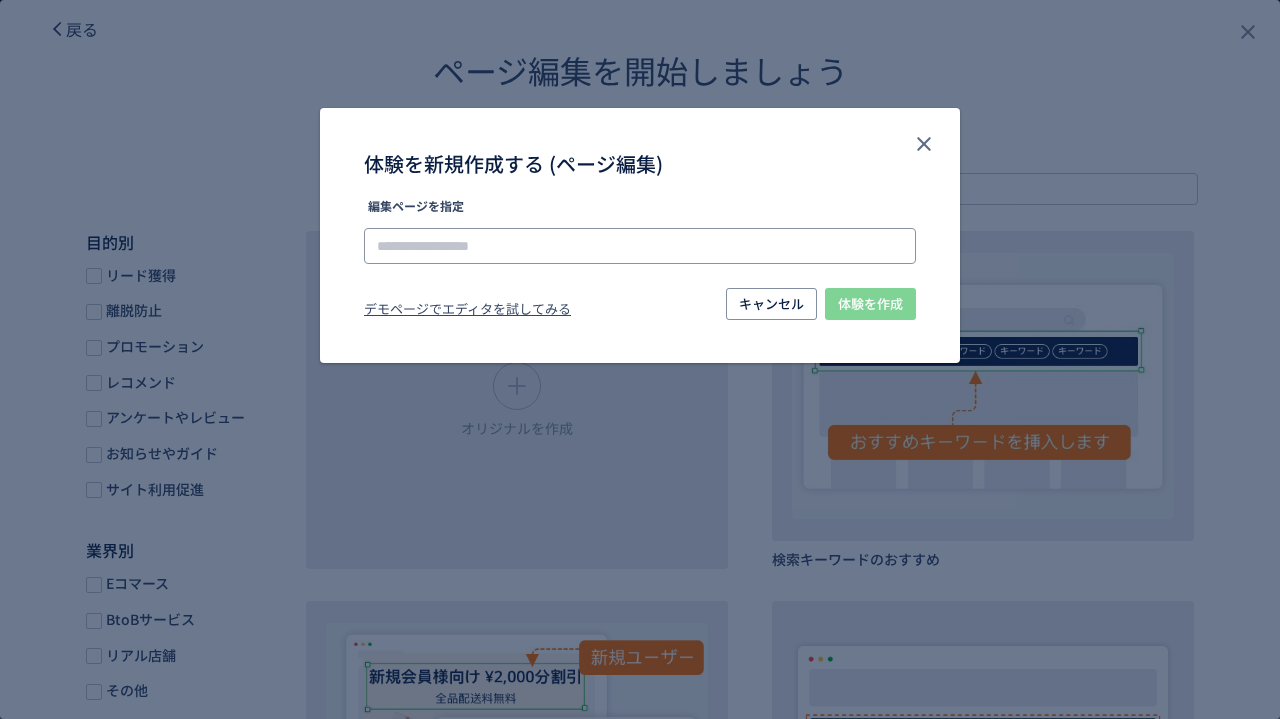 click 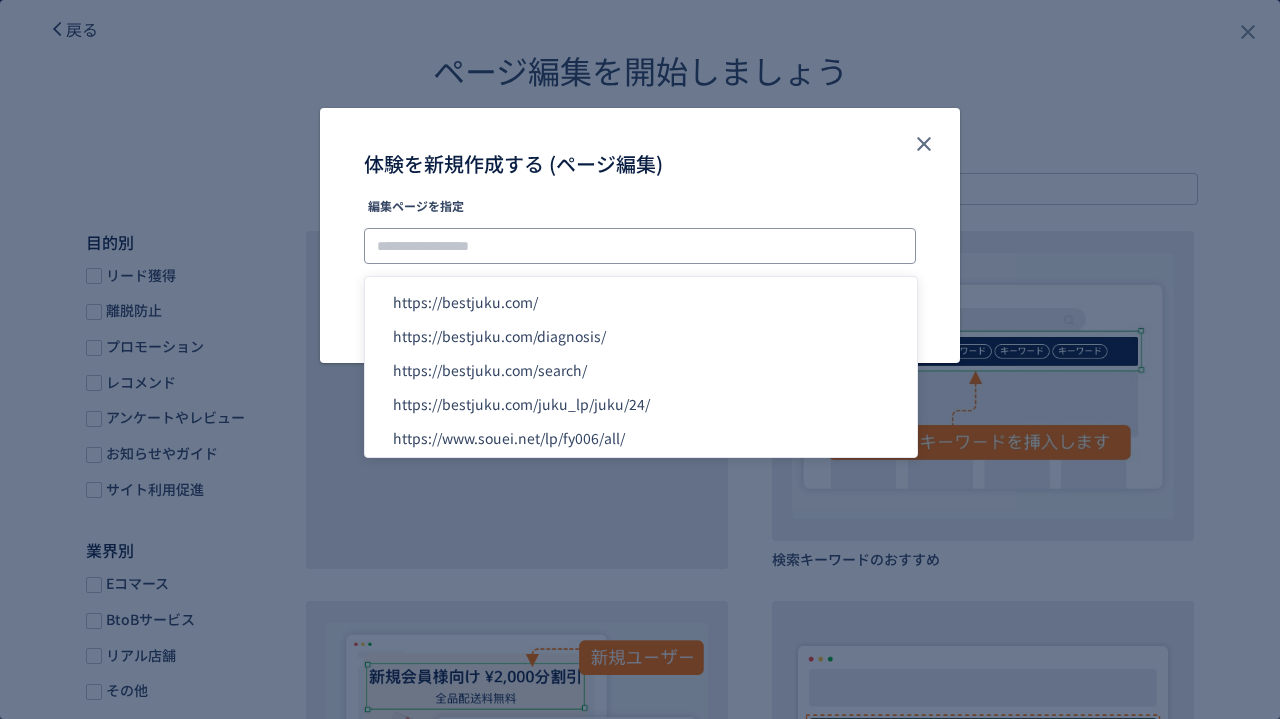 paste on "**********" 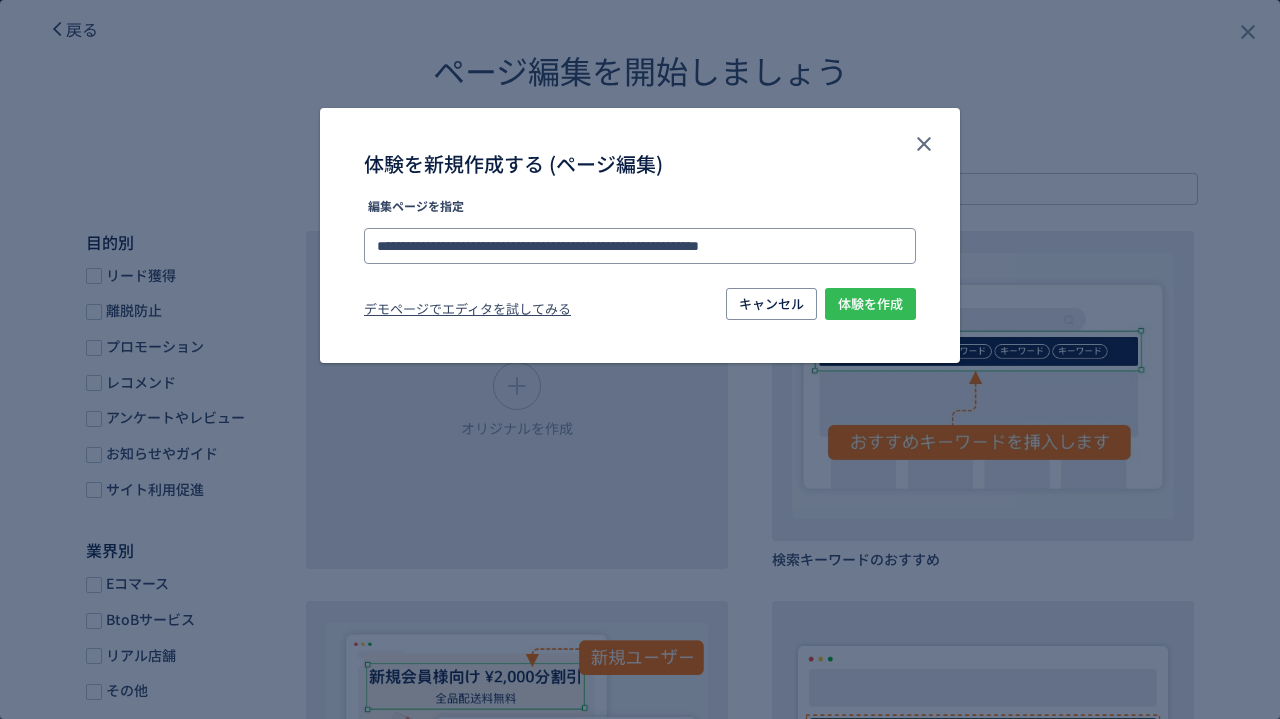 type on "**********" 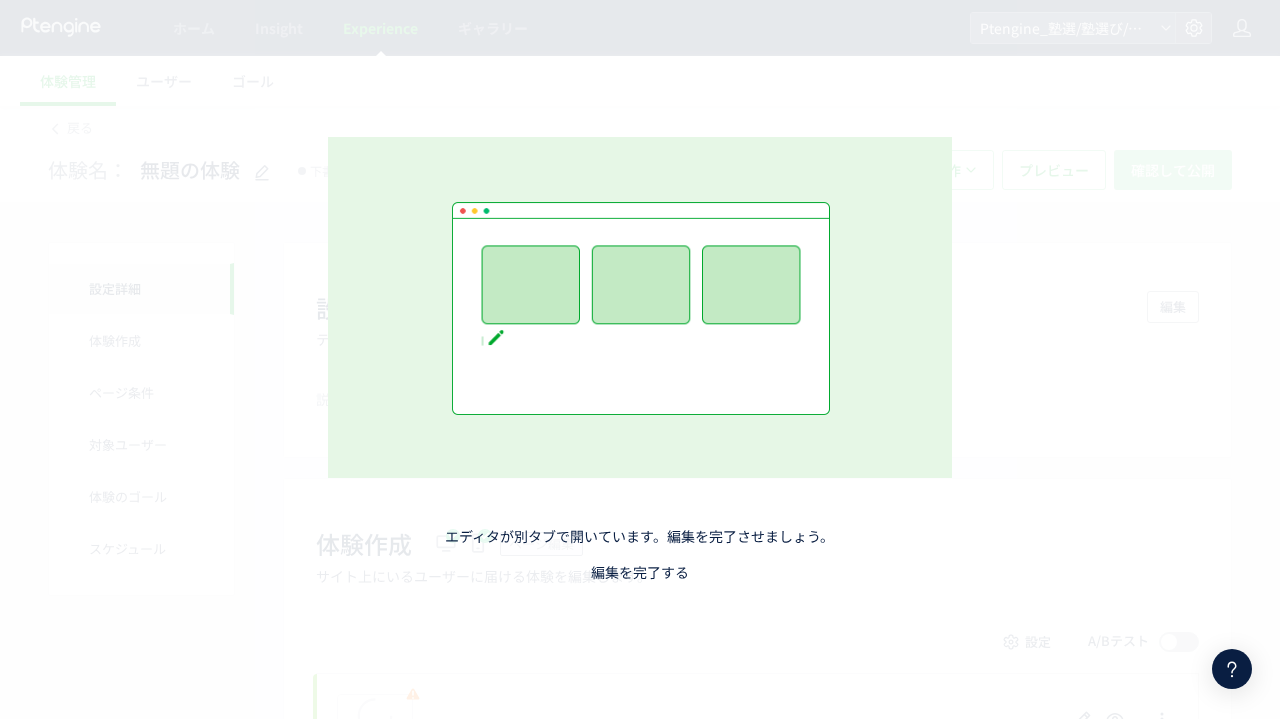 click on "編集を完了する" at bounding box center (640, 572) 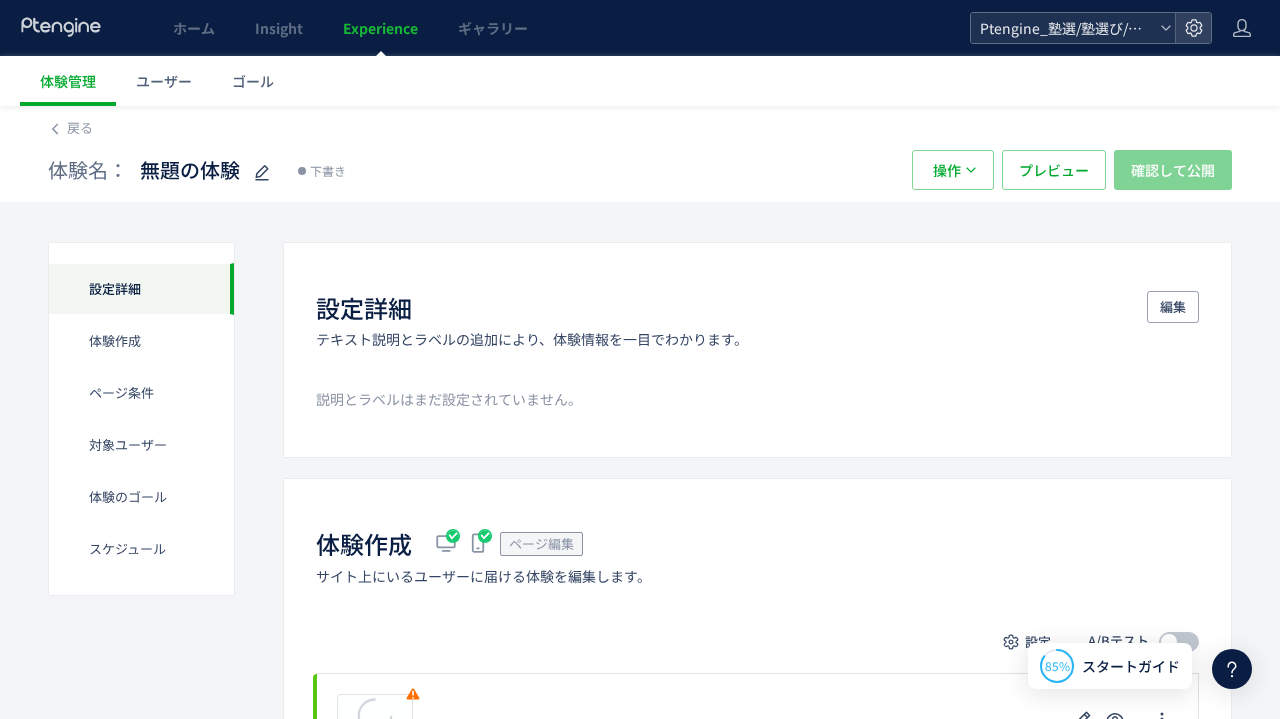click 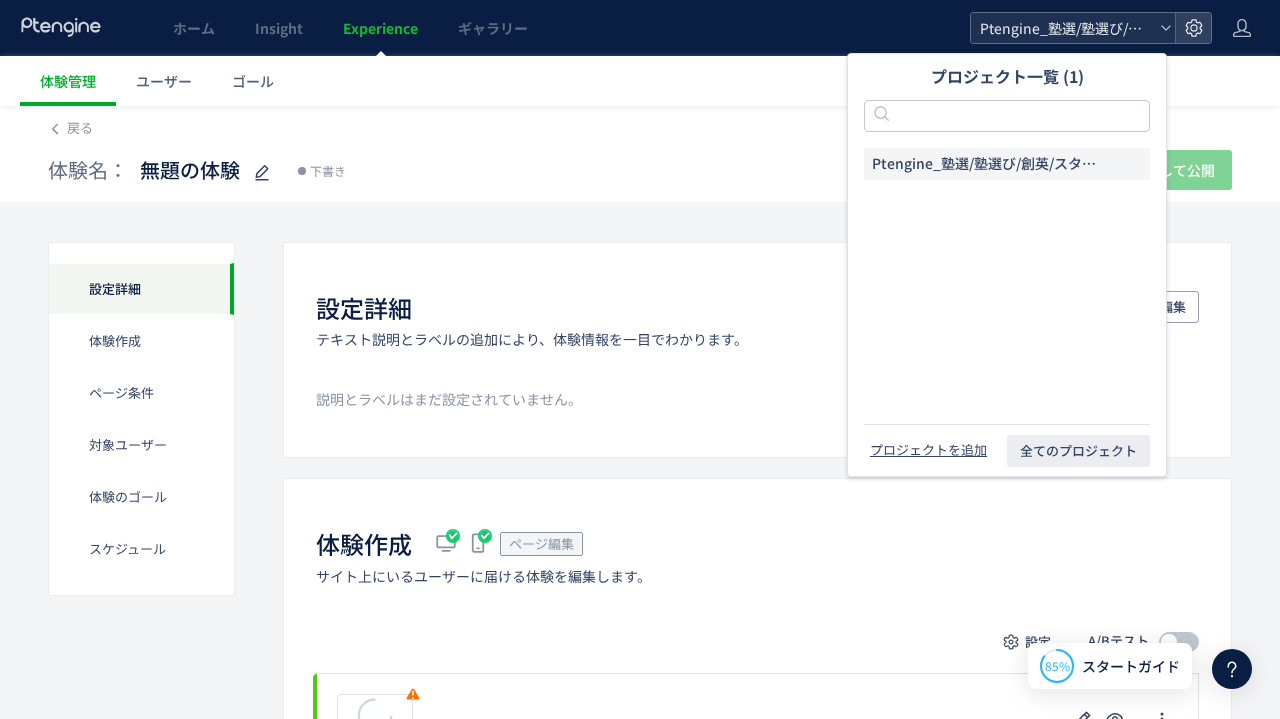 click 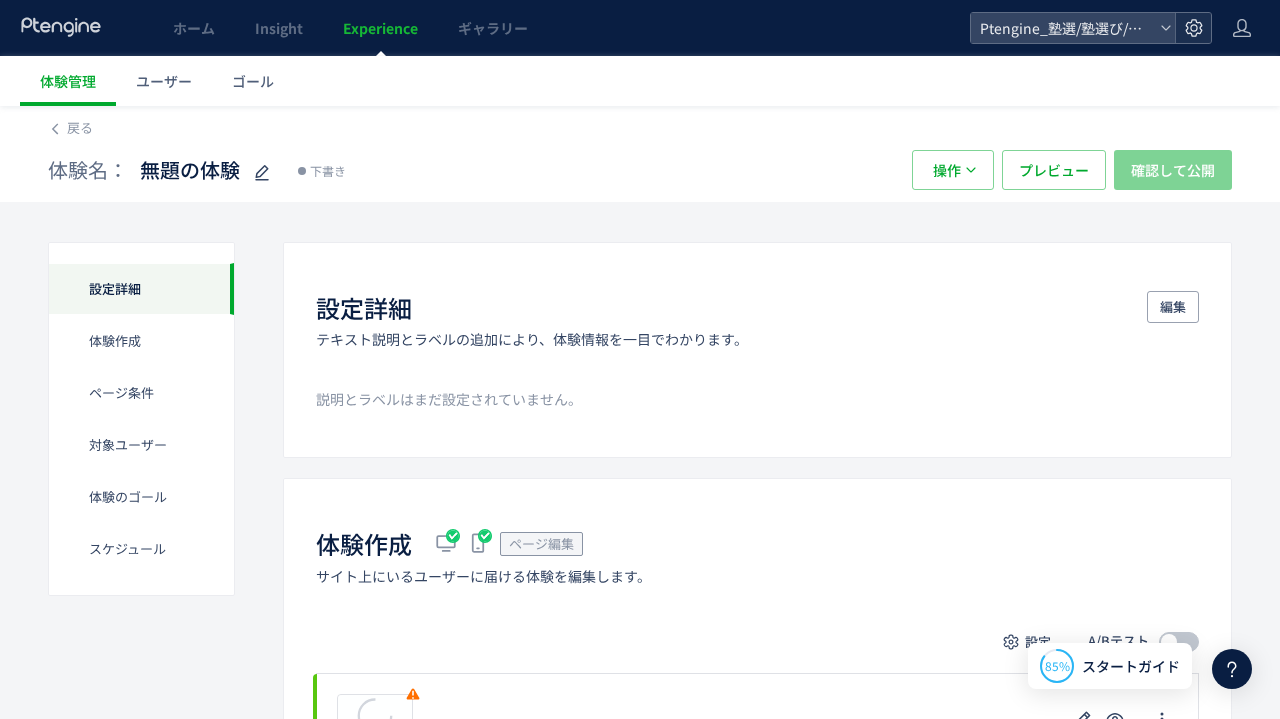 click 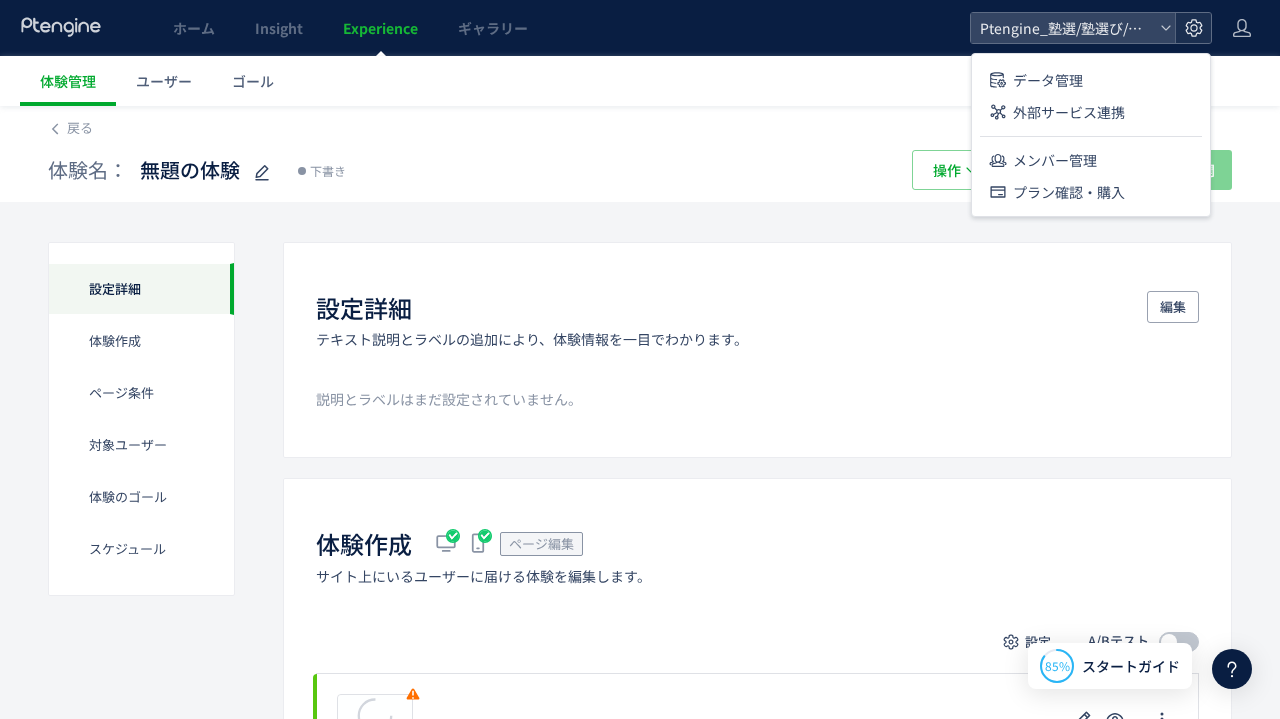 click 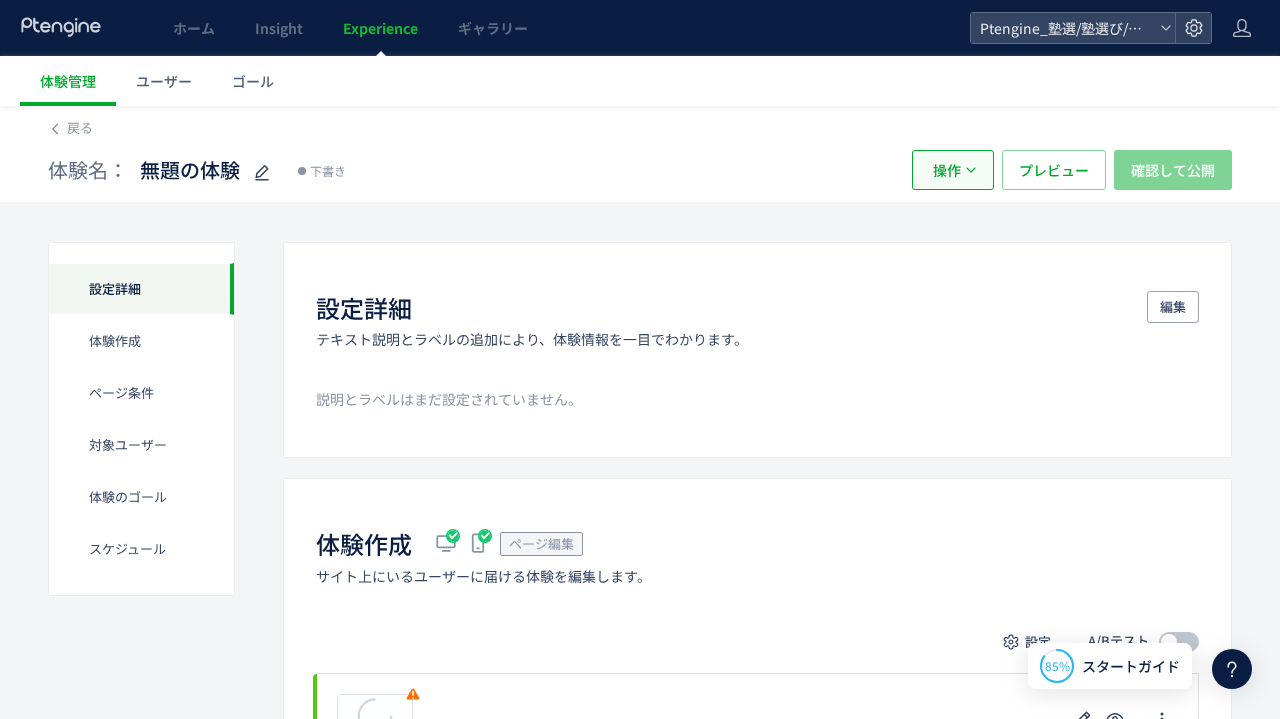 click 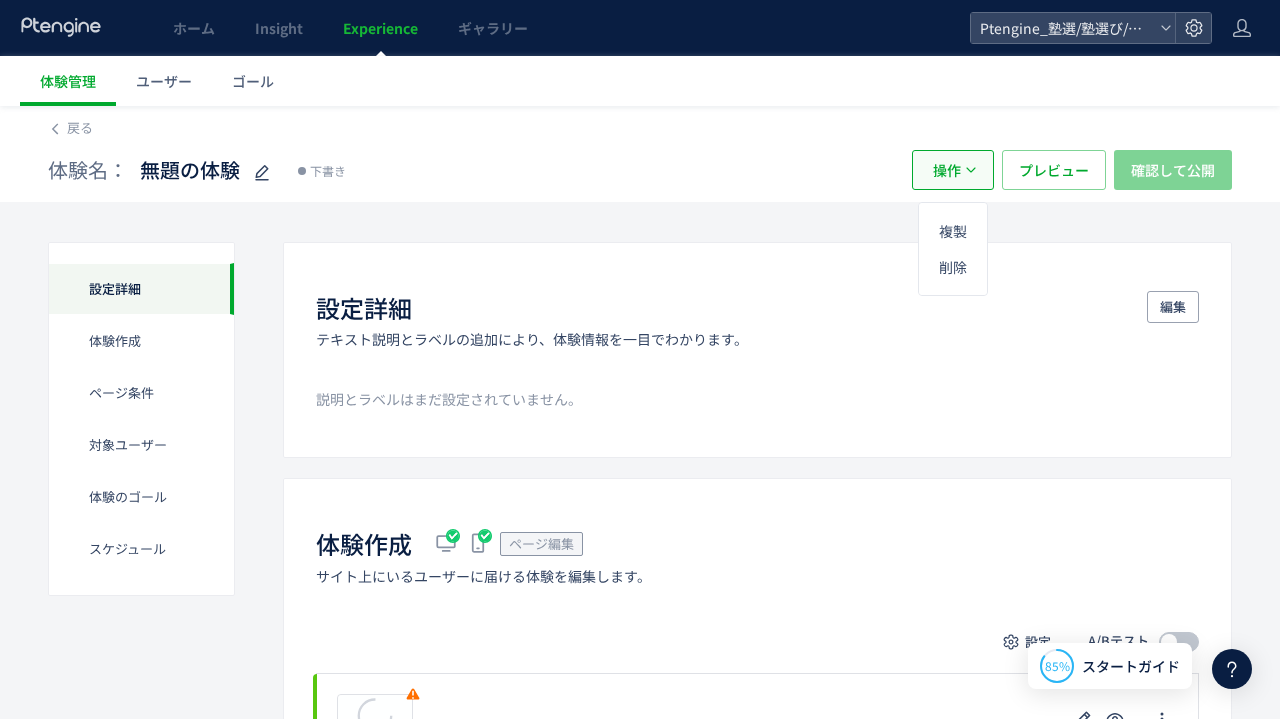 click 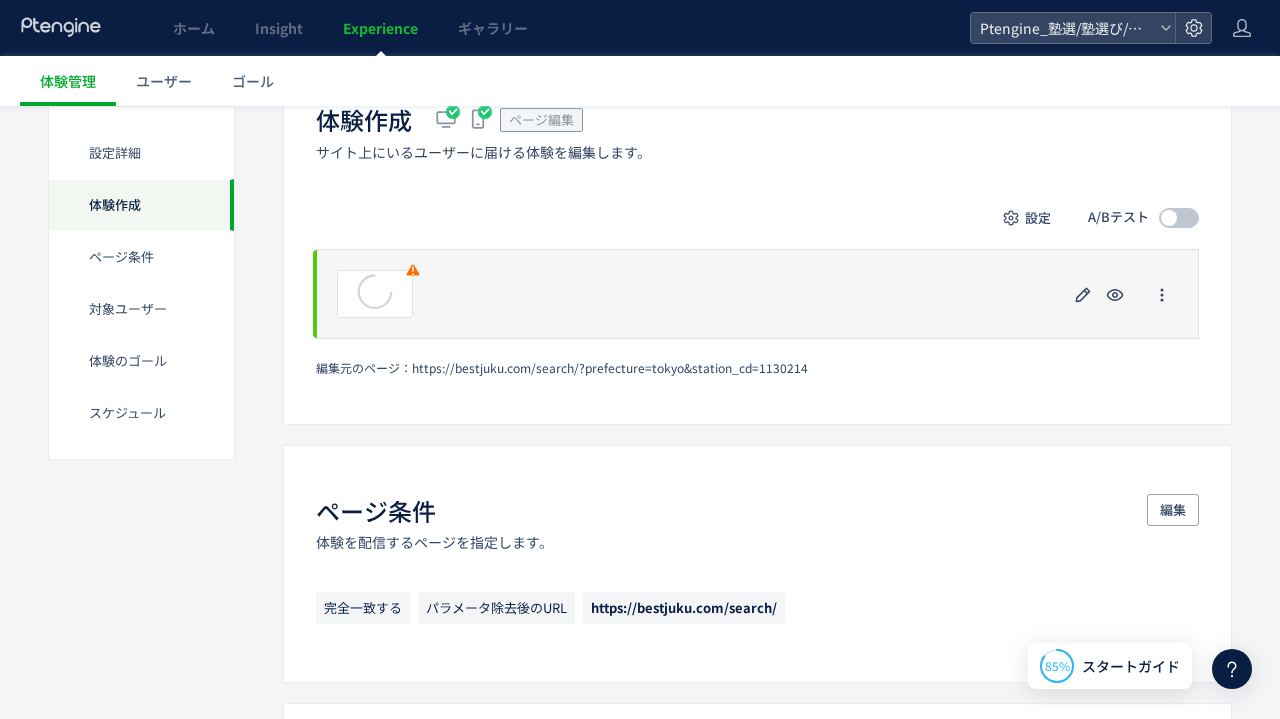 scroll, scrollTop: 530, scrollLeft: 0, axis: vertical 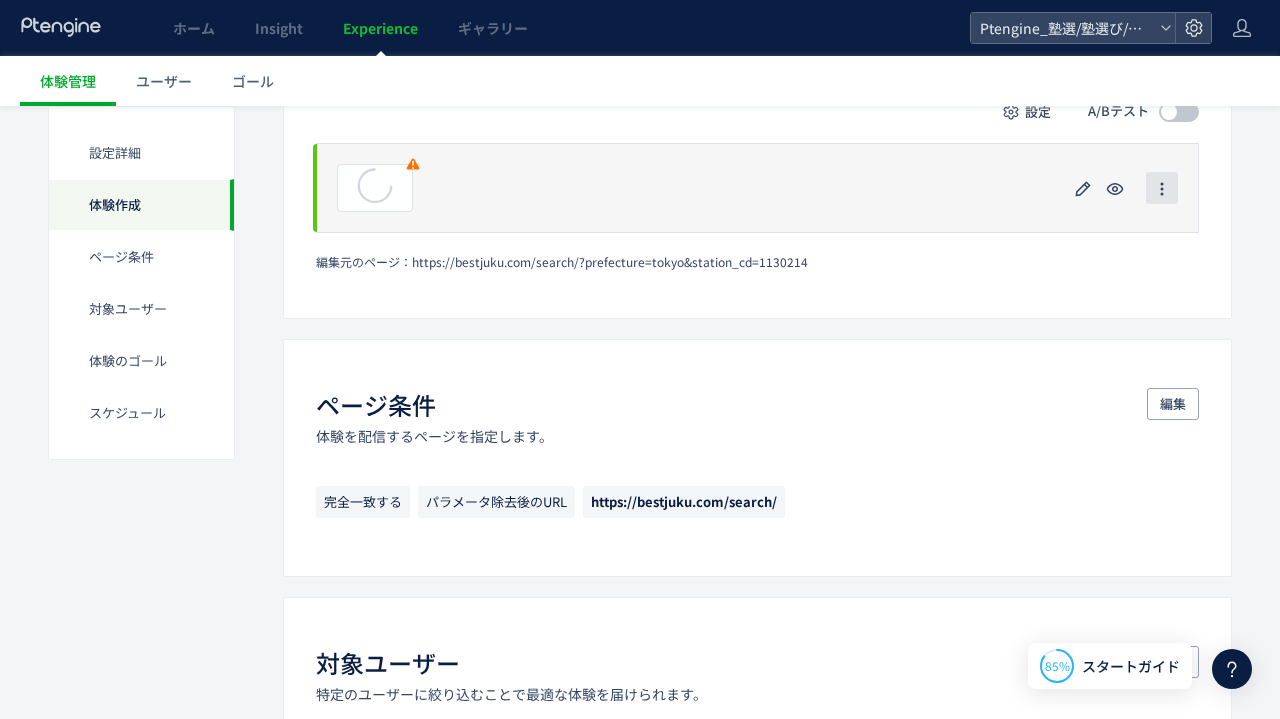 click 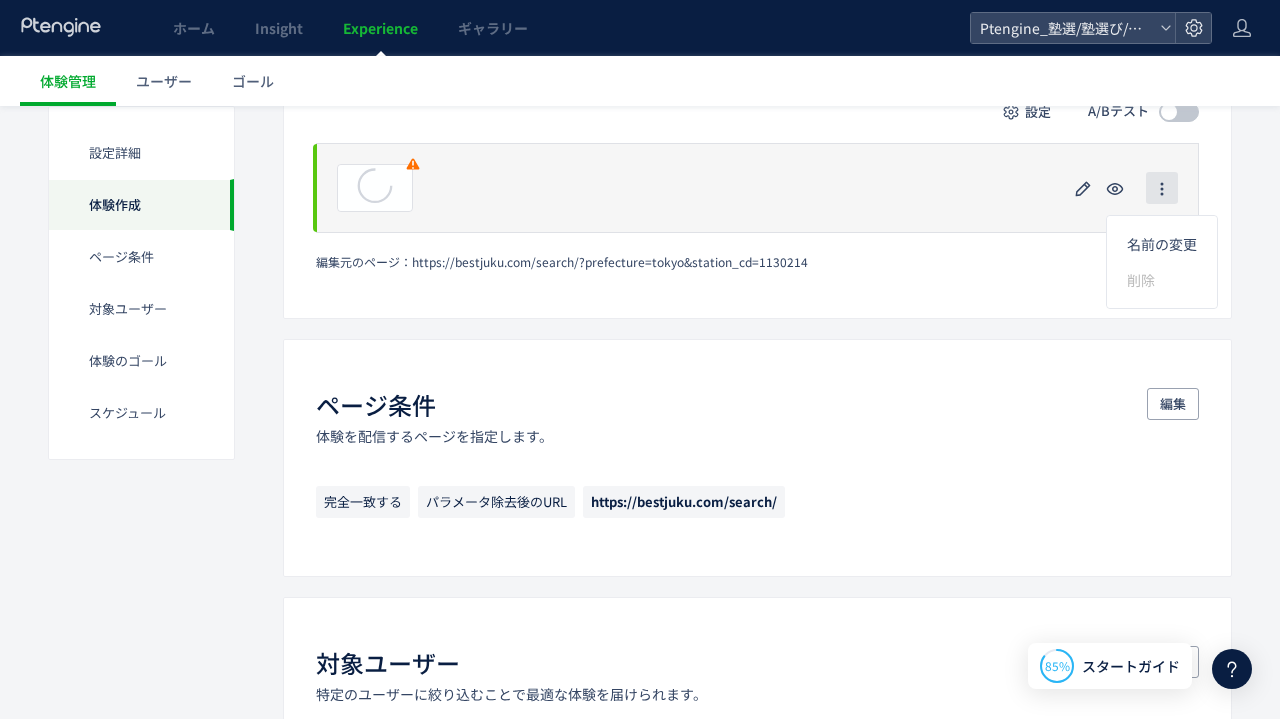click 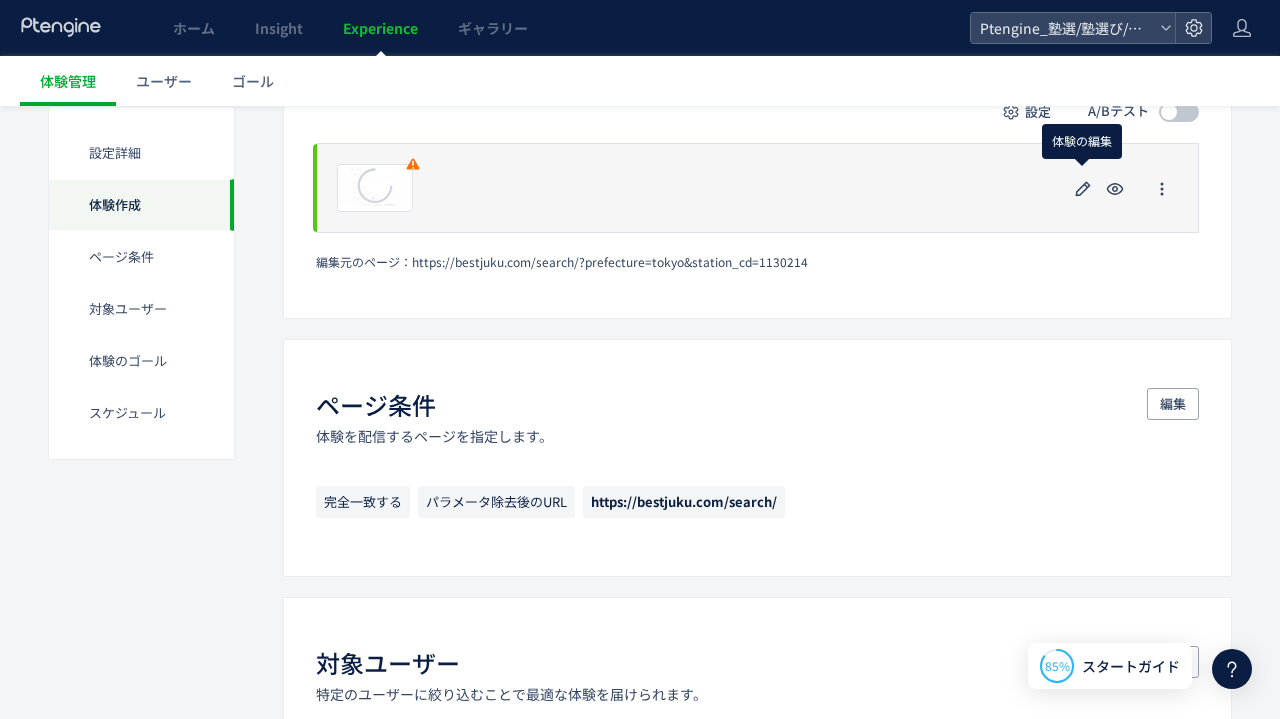 scroll, scrollTop: 418, scrollLeft: 0, axis: vertical 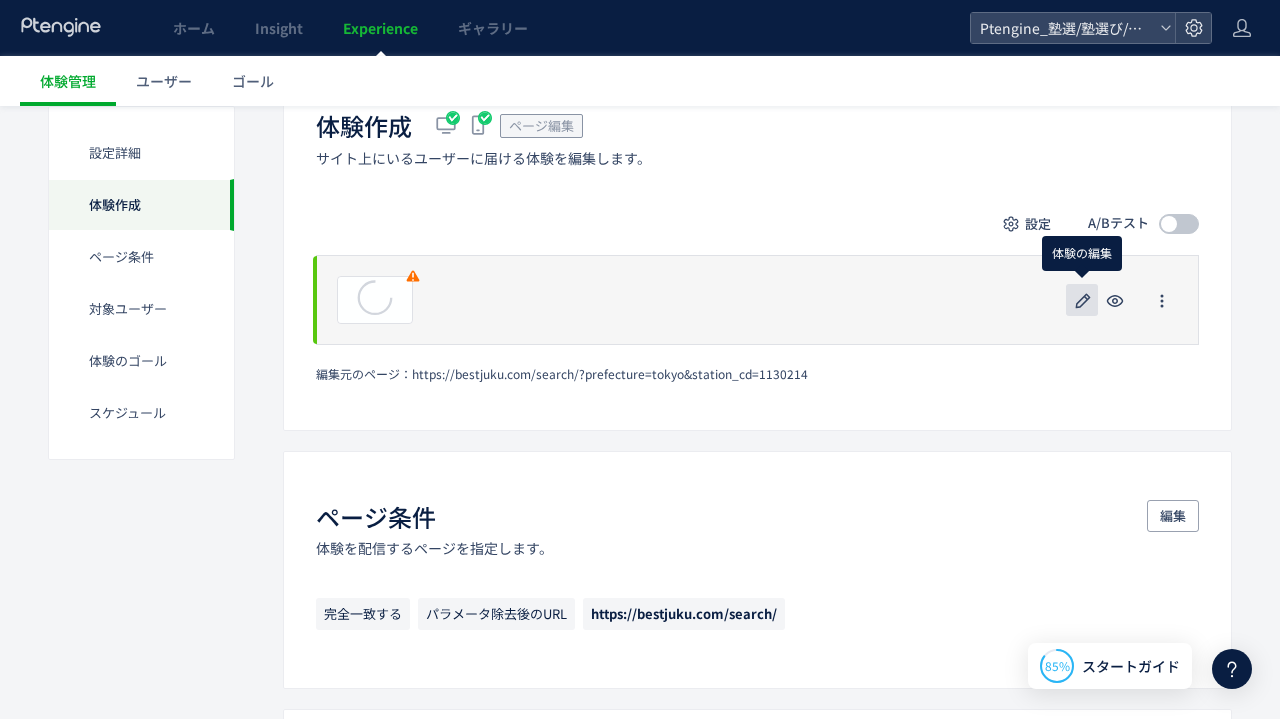 click 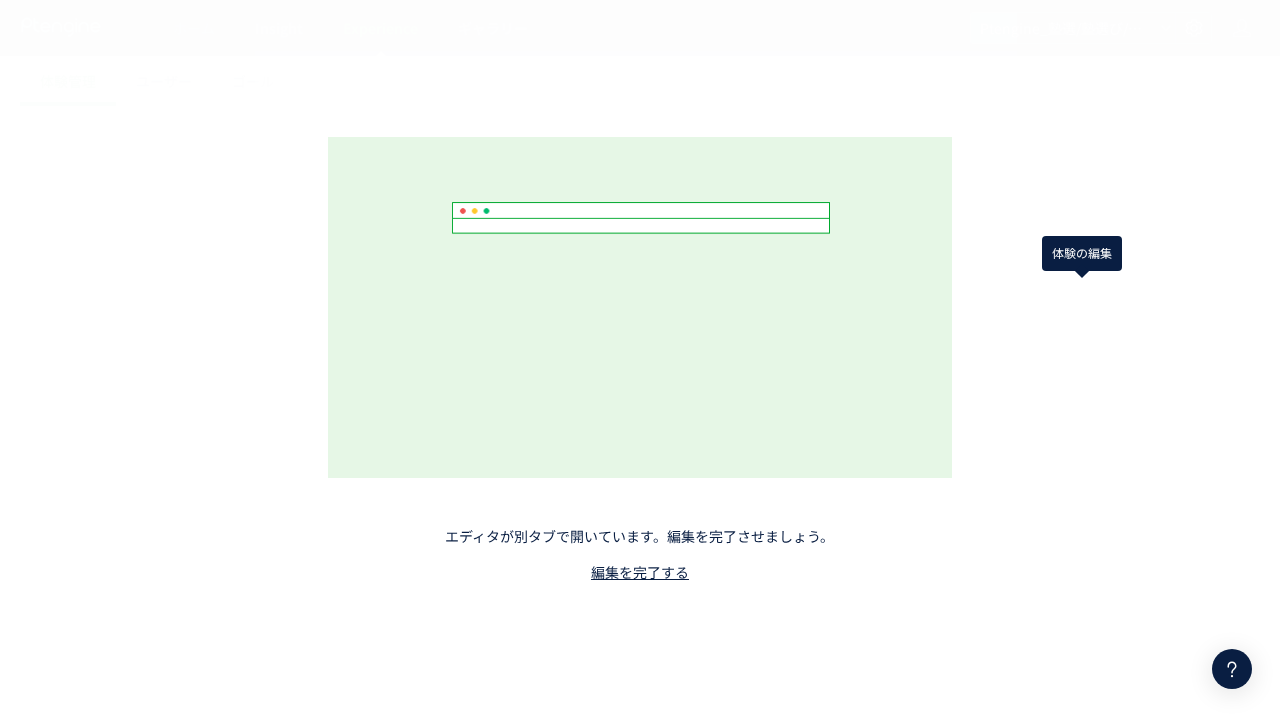 scroll, scrollTop: 0, scrollLeft: 0, axis: both 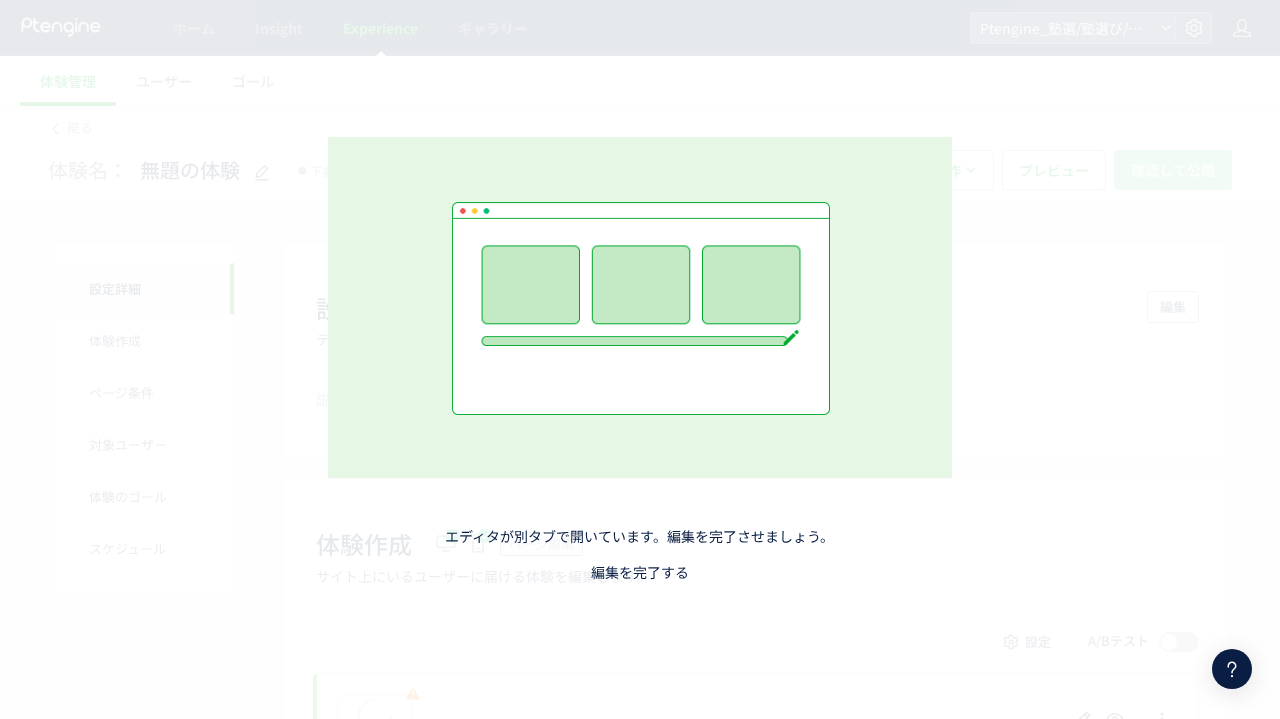click on "編集を完了する" at bounding box center [640, 572] 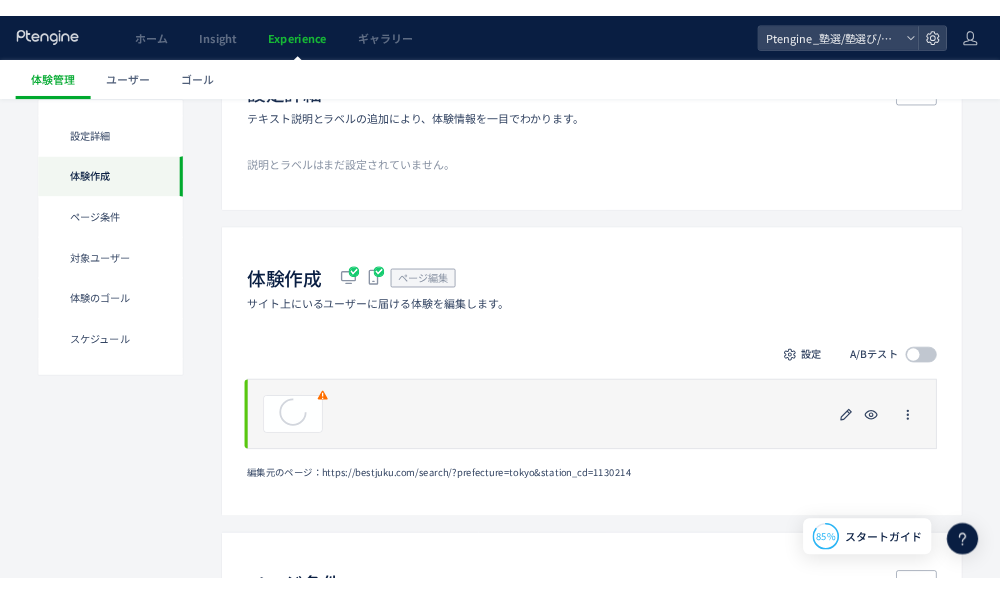 scroll, scrollTop: 361, scrollLeft: 0, axis: vertical 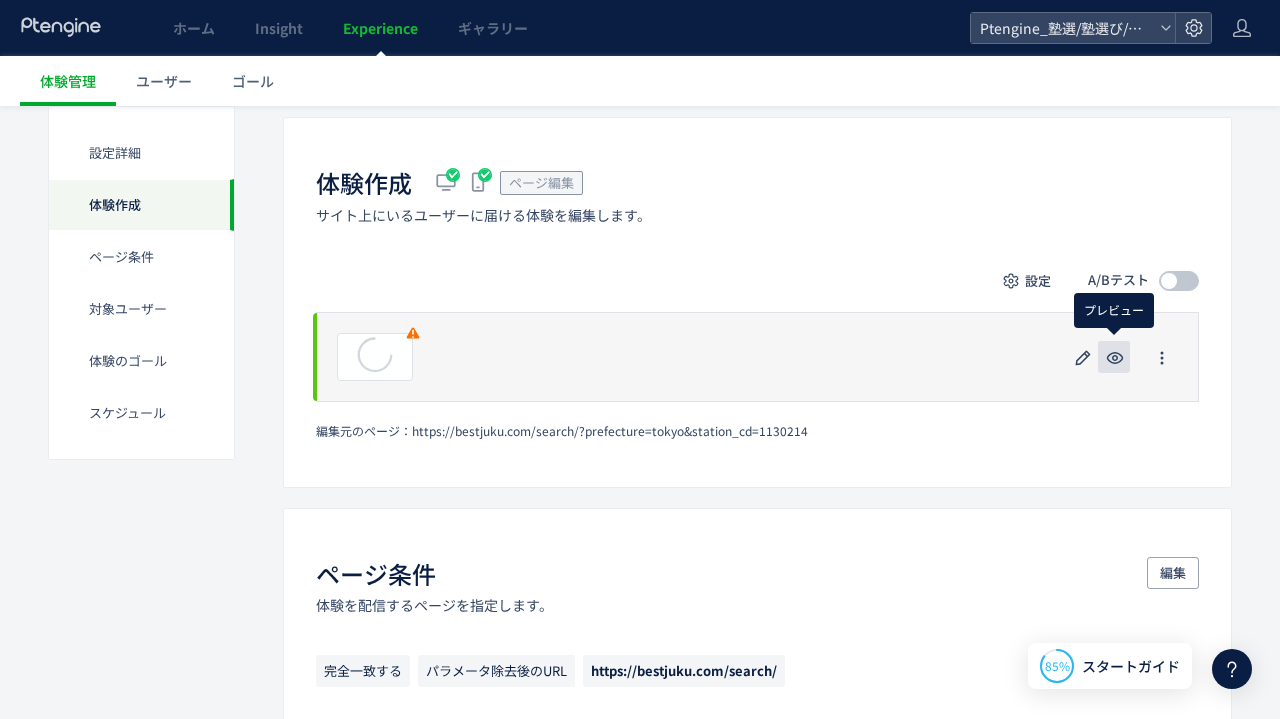 click 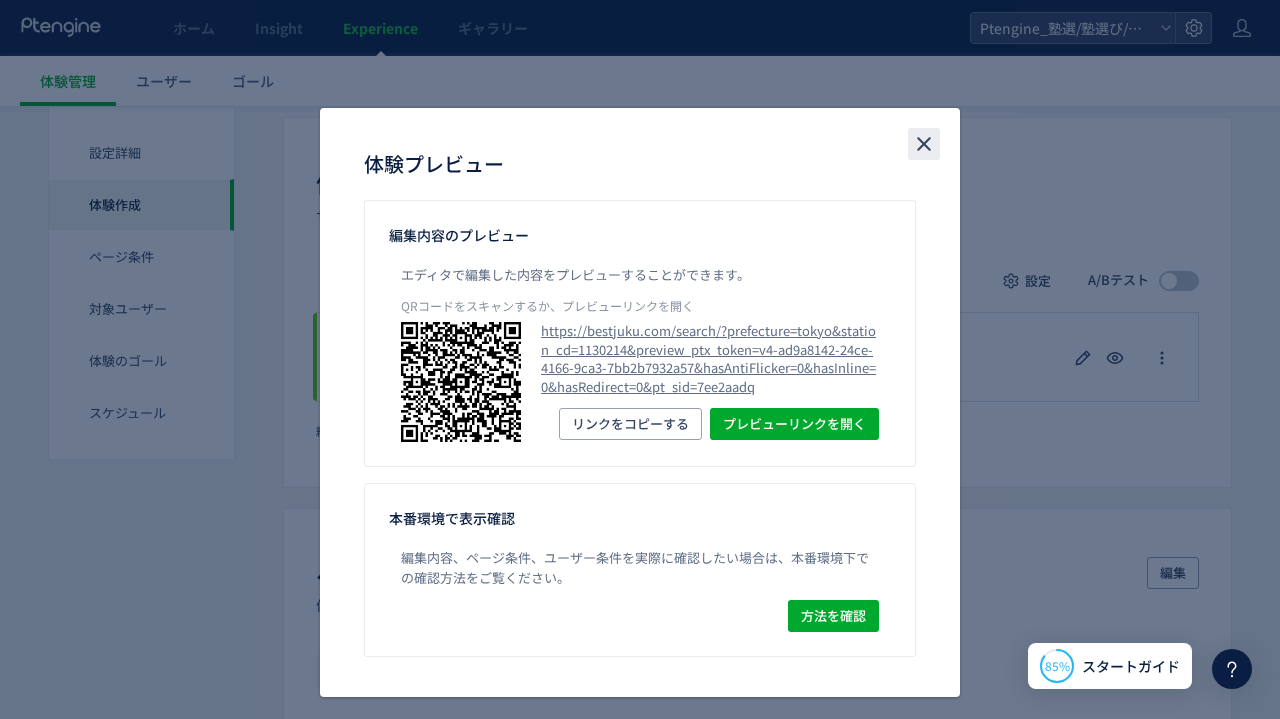 click 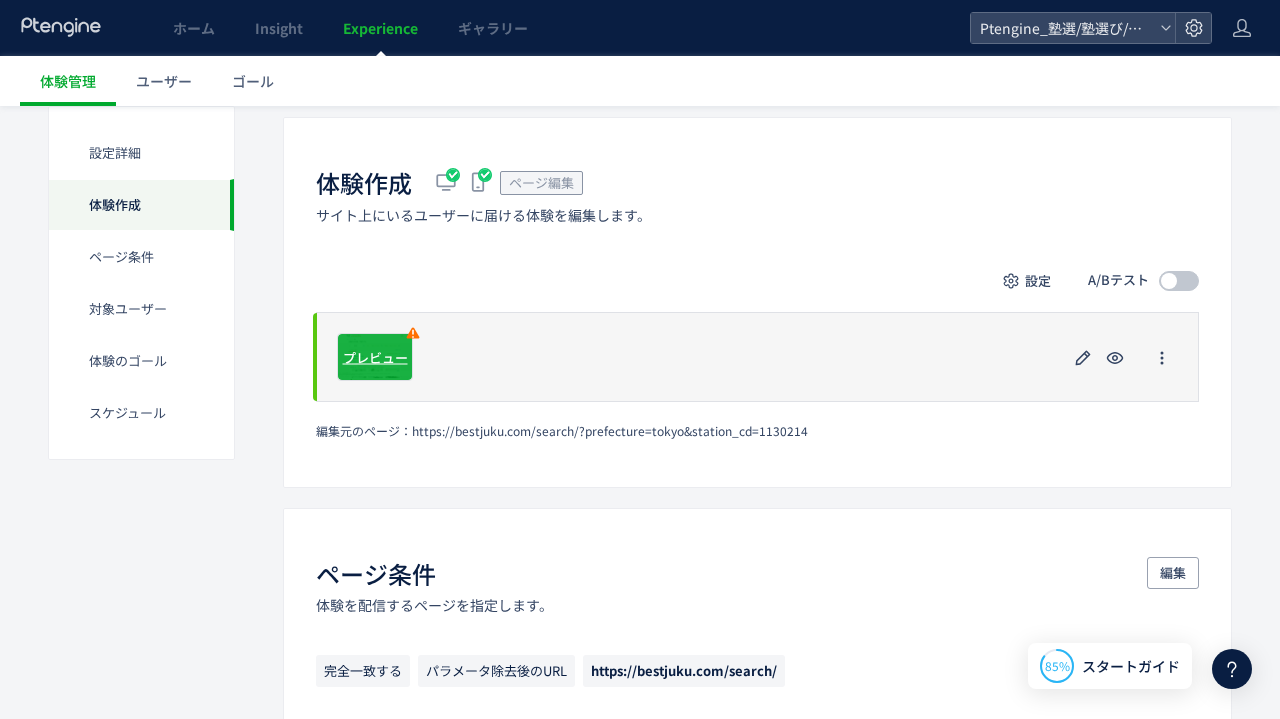click on "プレビュー" at bounding box center (375, 356) 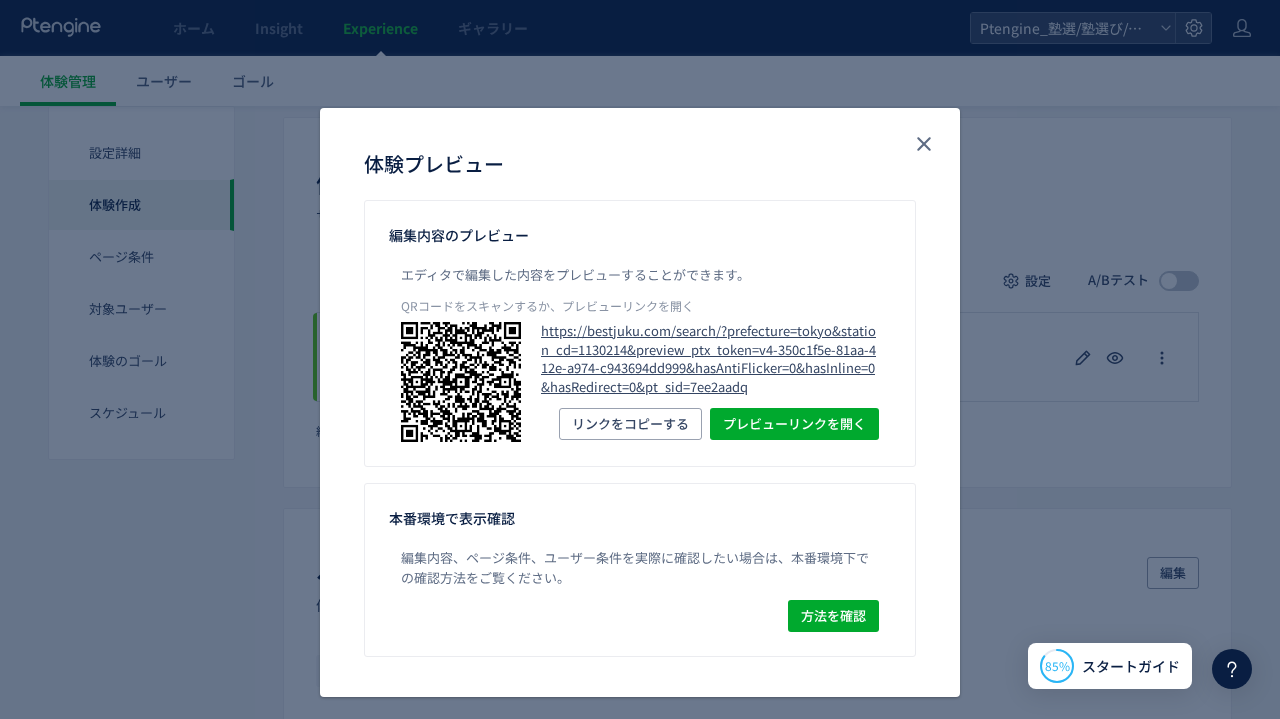 click on "https://bestjuku.com/search/?prefecture=tokyo&station_cd=1130214&preview_ptx_token=v4-350c1f5e-81aa-412e-a974-c943694dd999&hasAntiFlicker=0&hasInline=0&hasRedirect=0&pt_sid=7ee2aadq" at bounding box center [710, 359] 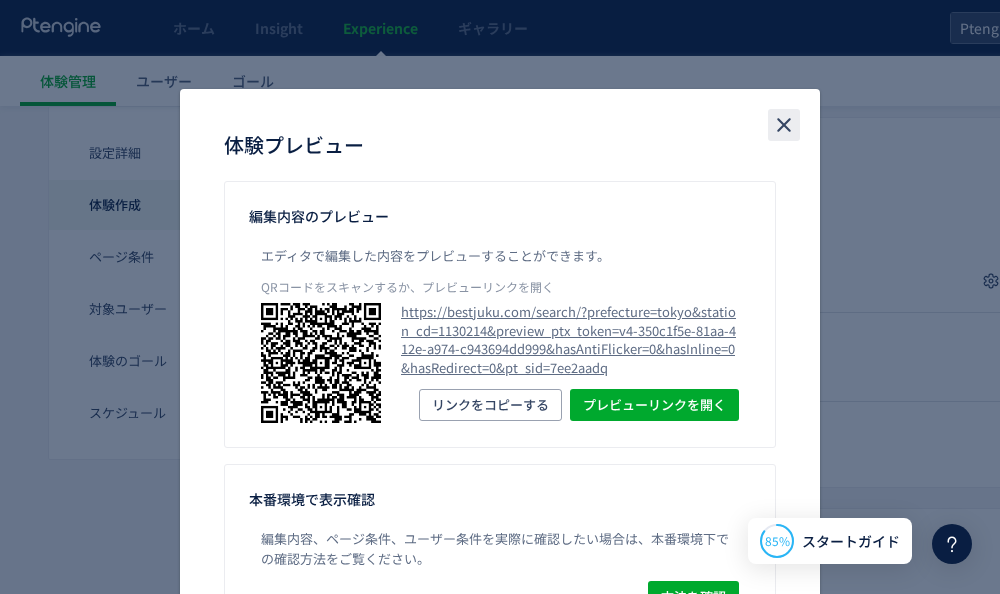 click 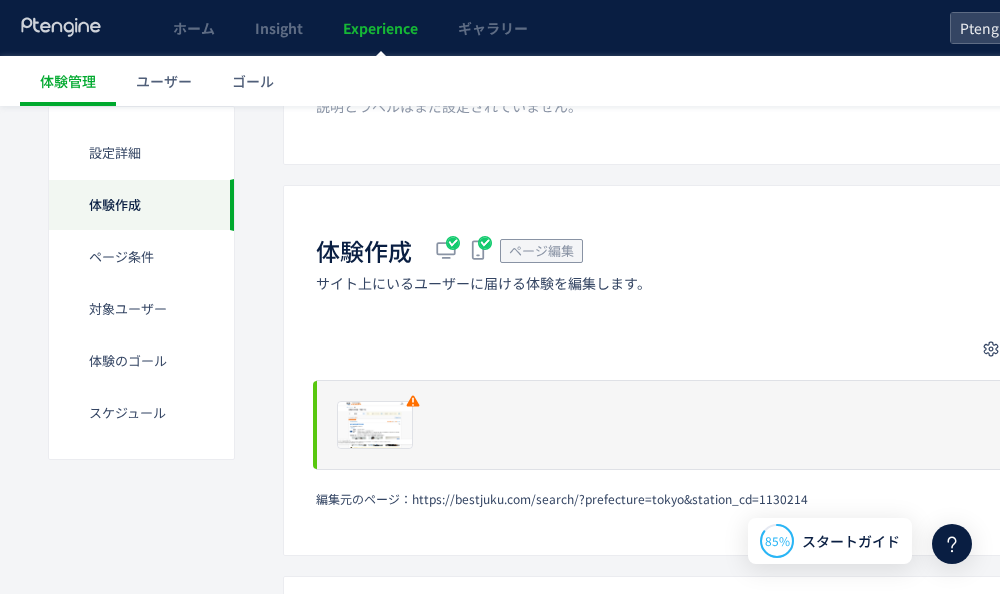 scroll, scrollTop: 71, scrollLeft: 0, axis: vertical 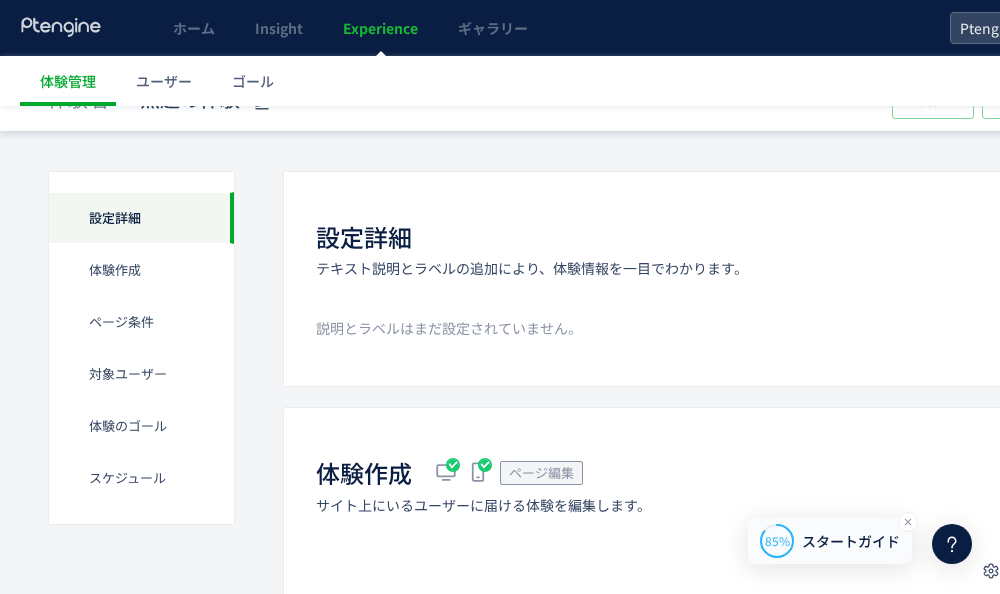 click on "85%  スタートガイド" at bounding box center (830, 541) 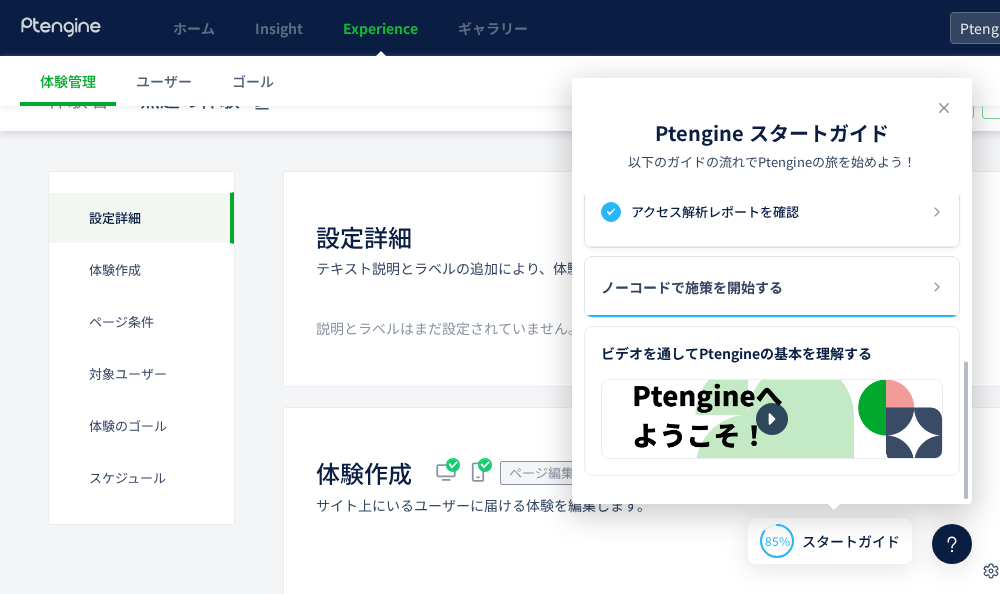 scroll, scrollTop: 333, scrollLeft: 0, axis: vertical 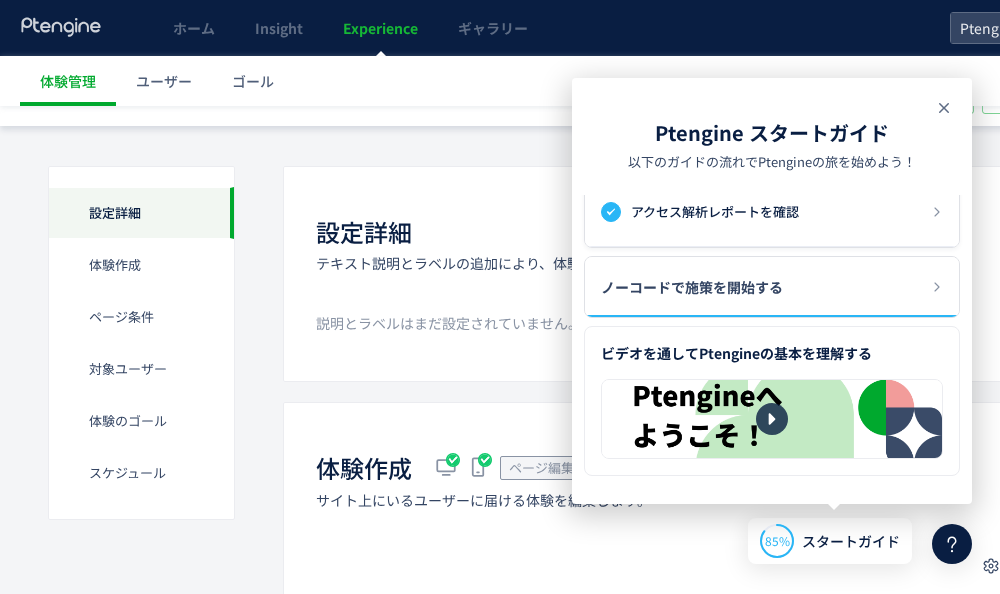 click 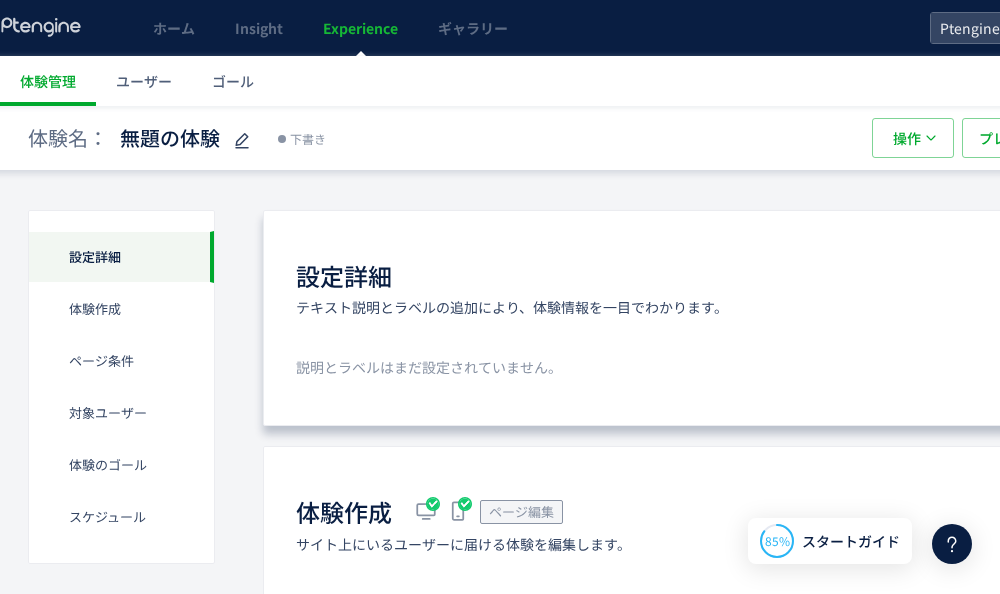 scroll, scrollTop: 22, scrollLeft: 36, axis: both 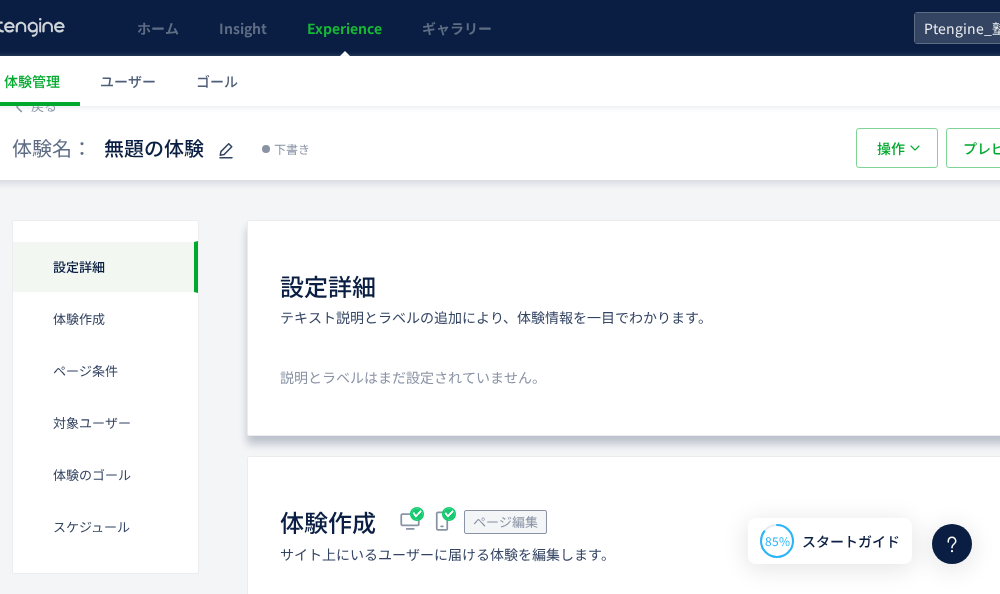 click on "設定詳細  テキスト説明とラベルの追加により、体験情報を一目でわかります。 編集 説明とラベルはまだ設定されていません。" at bounding box center (711, 328) 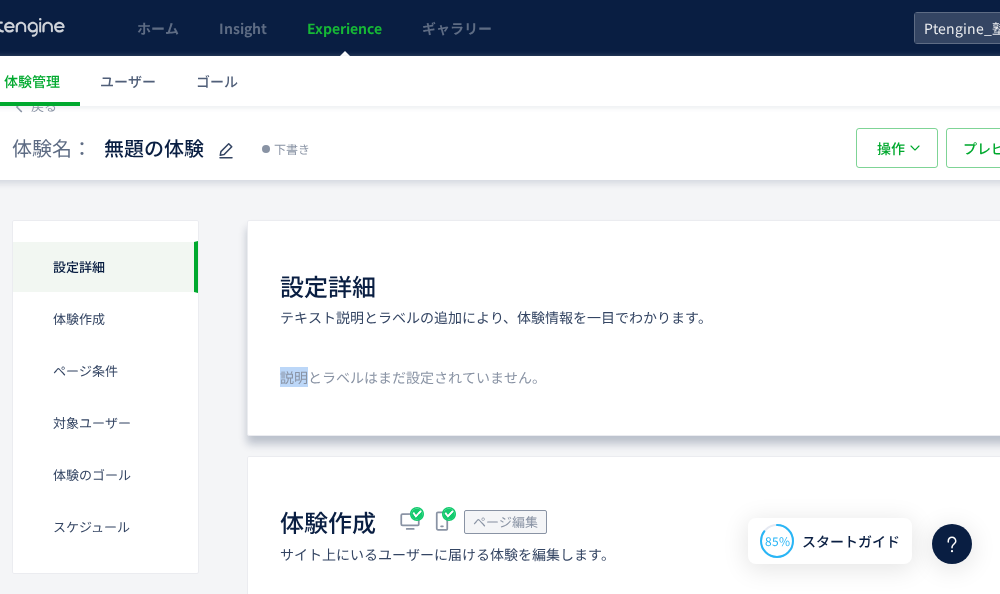 click on "設定詳細  テキスト説明とラベルの追加により、体験情報を一目でわかります。 編集 説明とラベルはまだ設定されていません。" at bounding box center (711, 328) 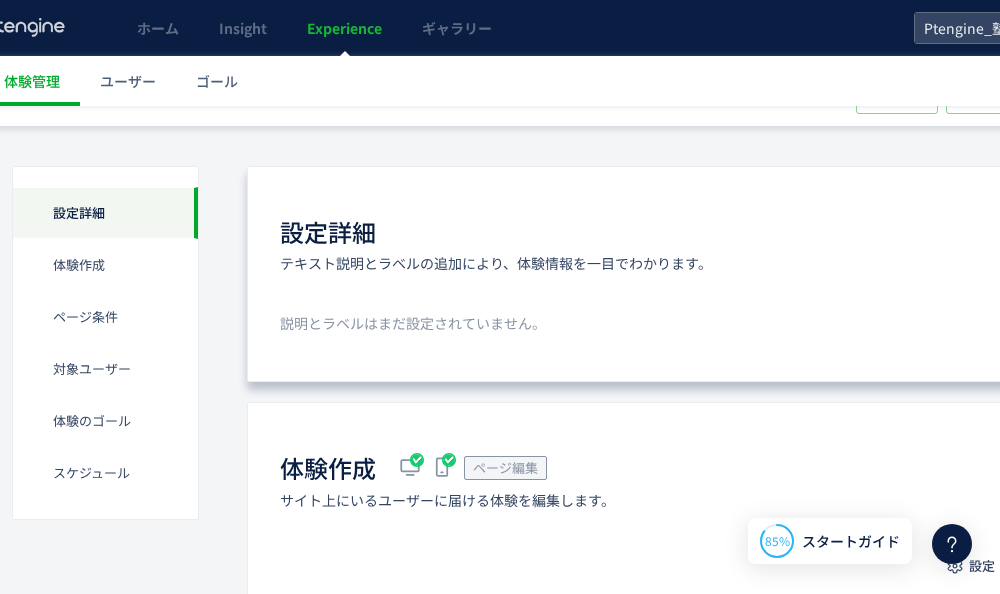 scroll, scrollTop: 185, scrollLeft: 36, axis: both 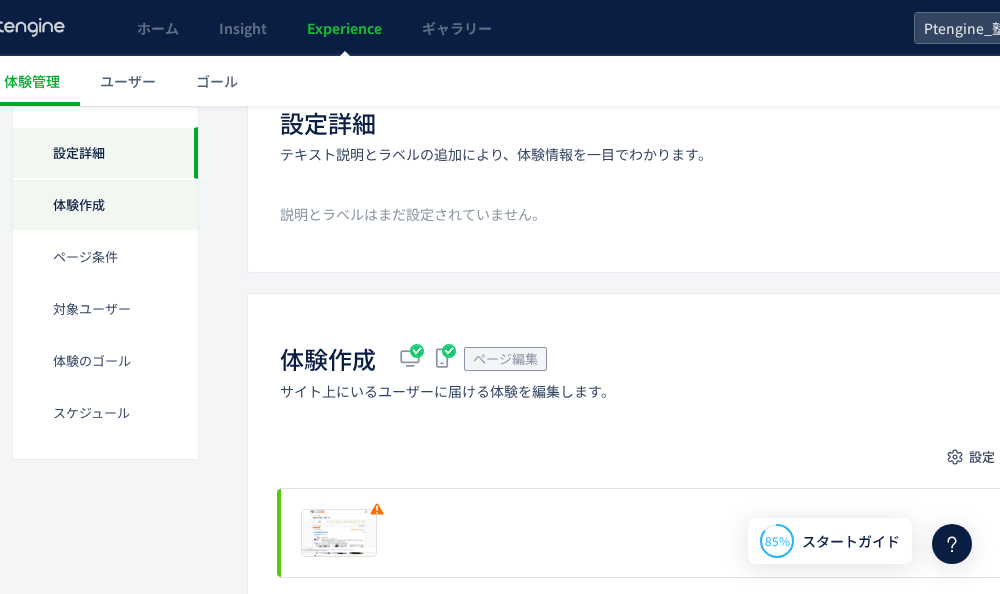 click on "体験作成" 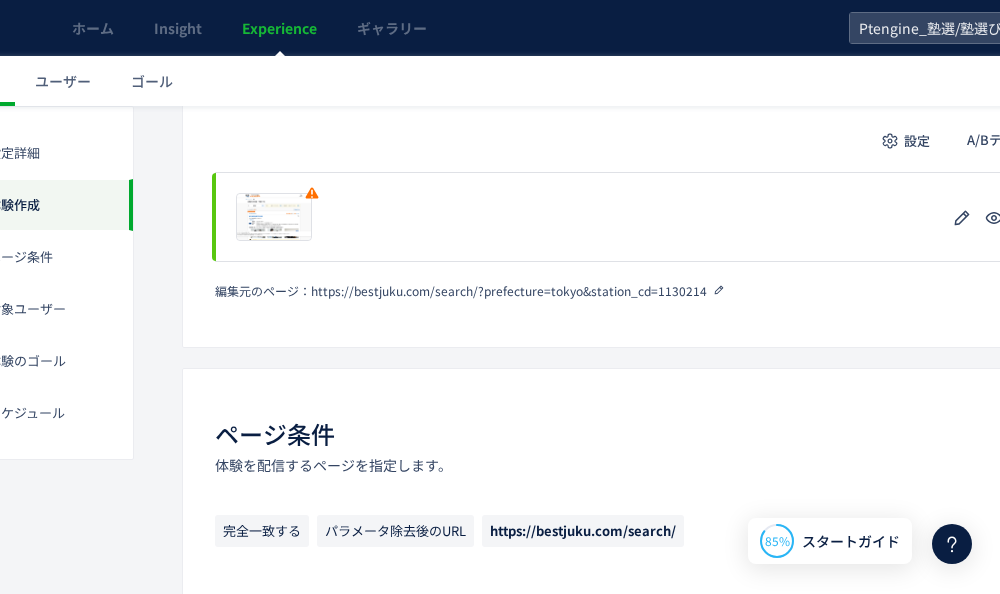 scroll, scrollTop: 501, scrollLeft: 116, axis: both 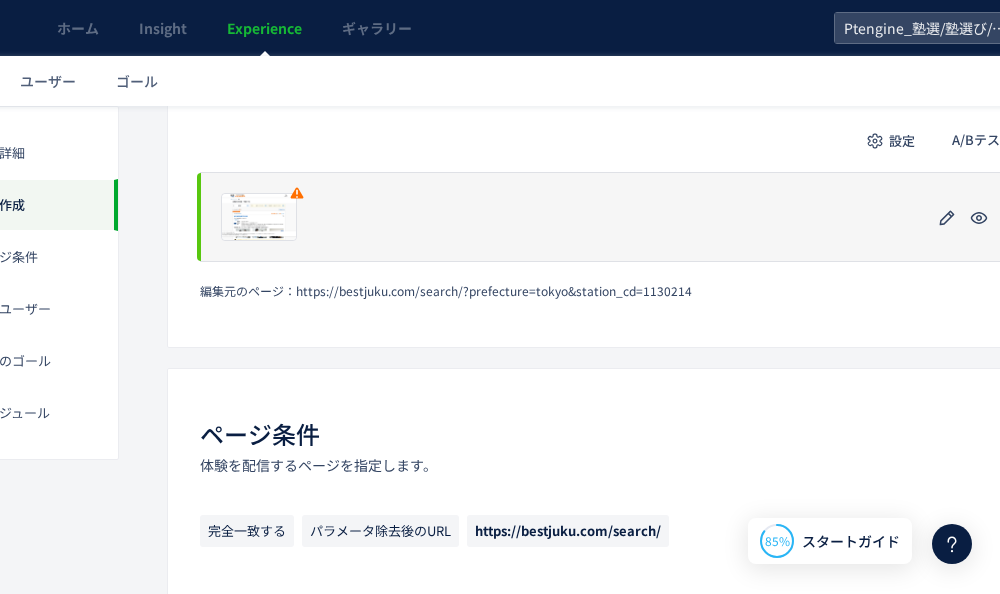 click on "プレビュー" 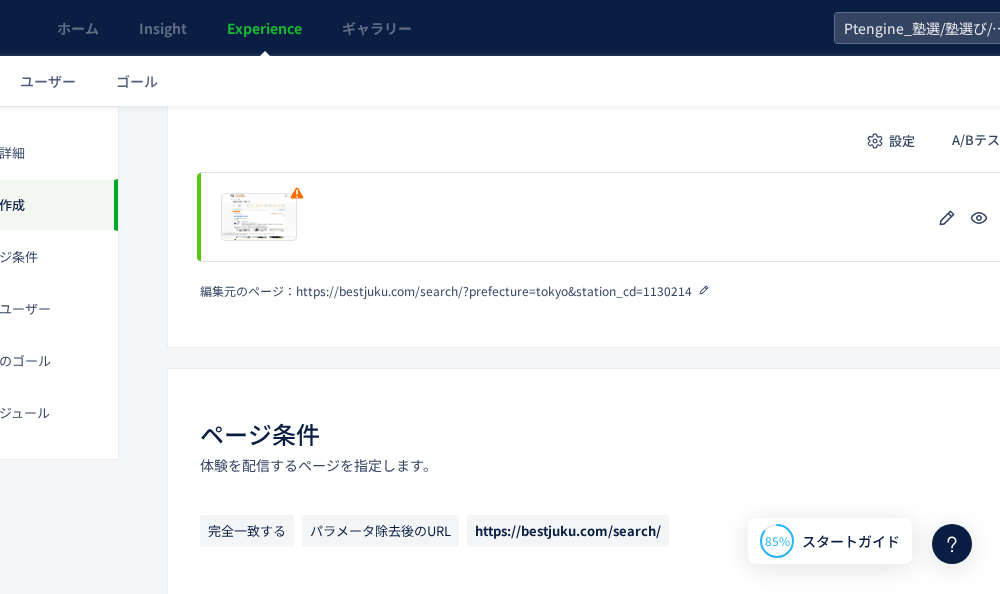 click 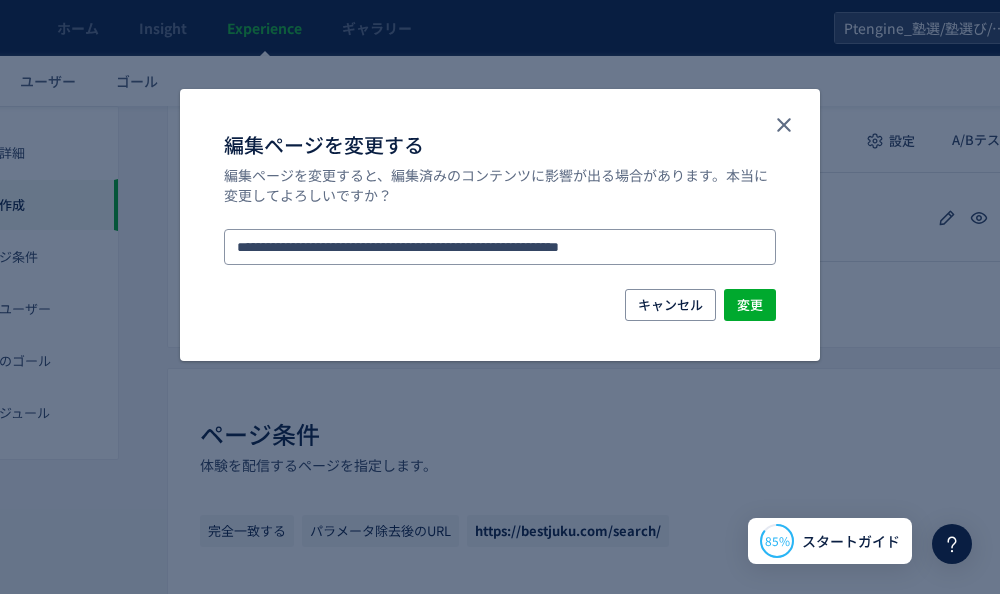 click on "**********" 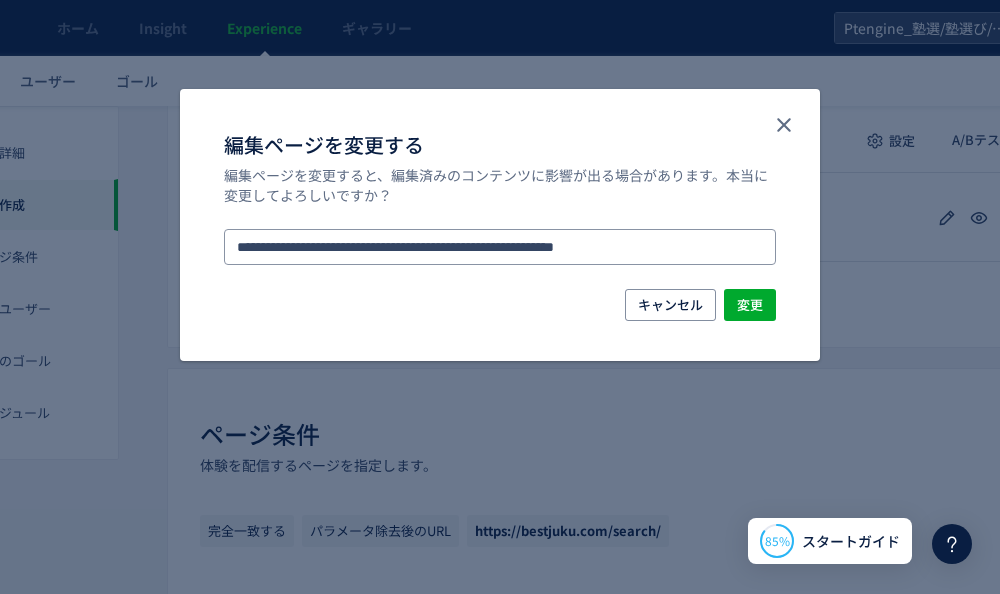 type on "**********" 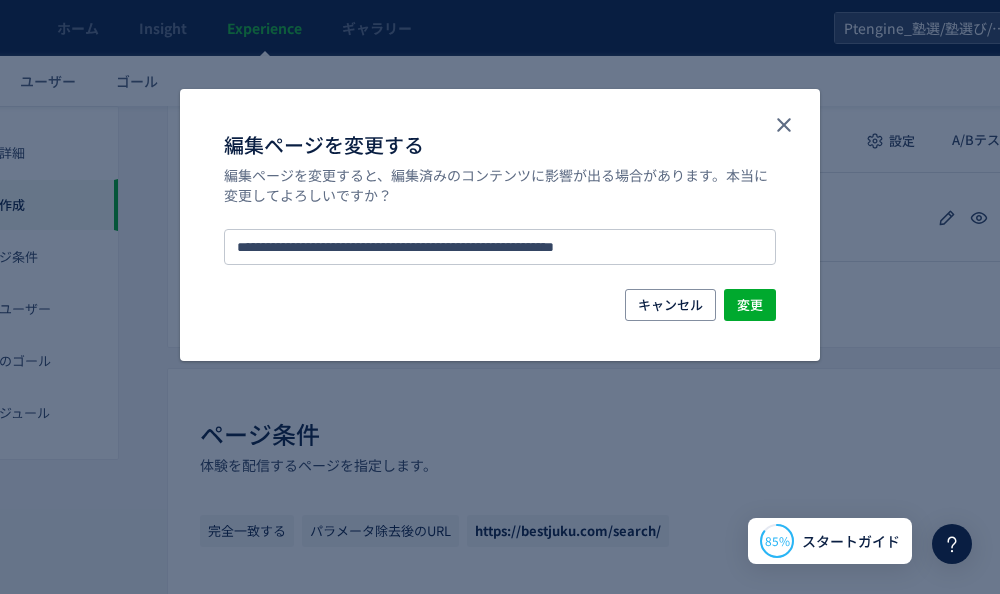 click on "編集ページを変更する 編集ページを変更すると、編集済みのコンテンツに影響が出る場合があります。本当に変更してよろしいですか？" at bounding box center (500, 157) 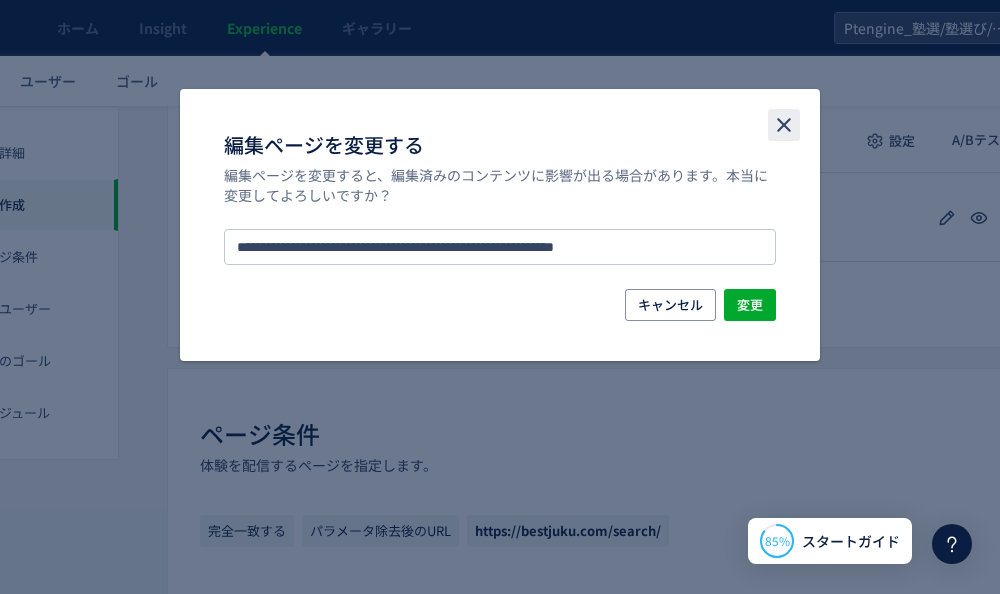 click 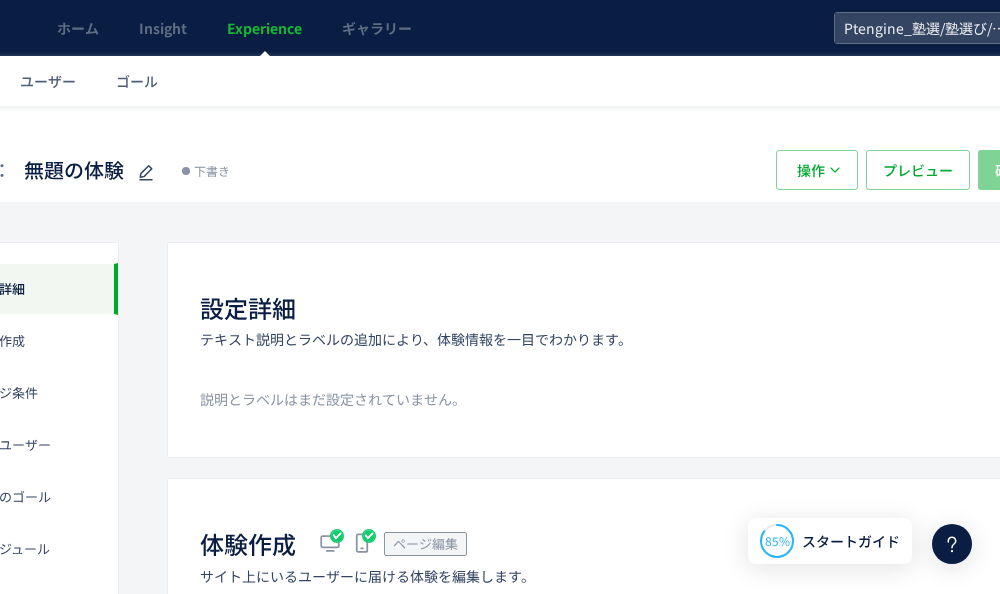 scroll, scrollTop: 0, scrollLeft: 0, axis: both 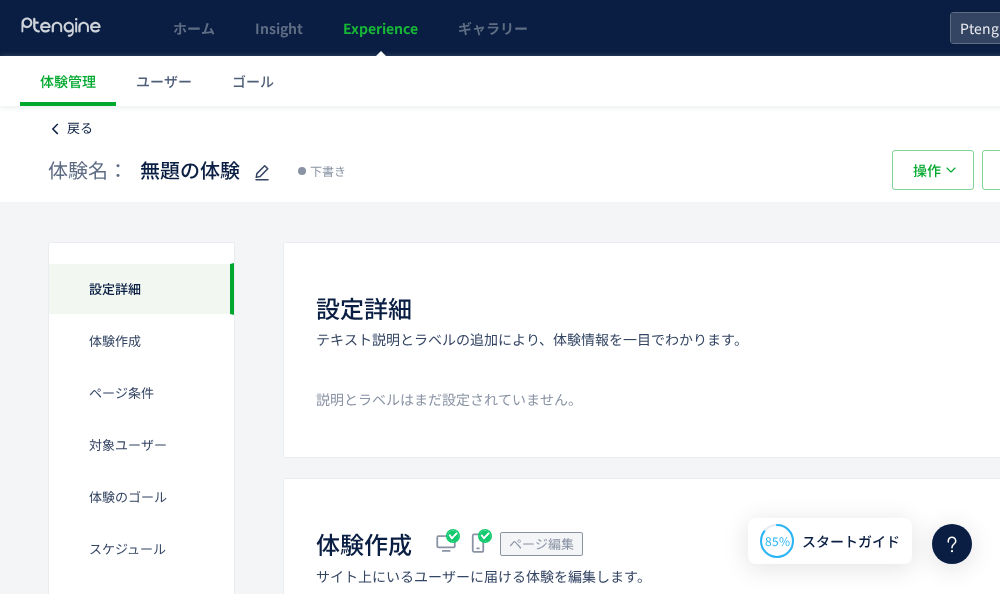 click on "戻る" at bounding box center [70, 128] 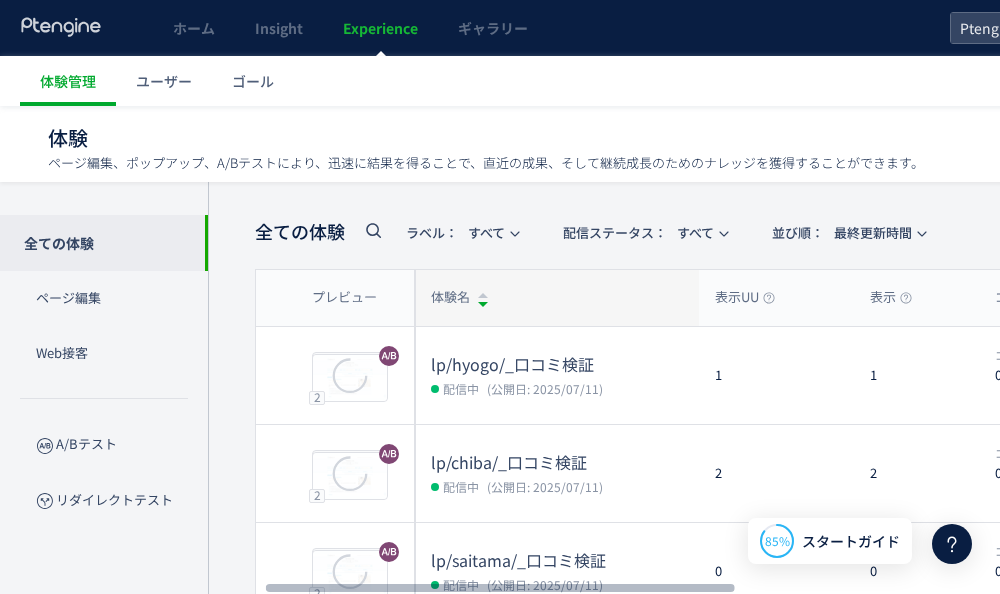 scroll, scrollTop: 0, scrollLeft: 15, axis: horizontal 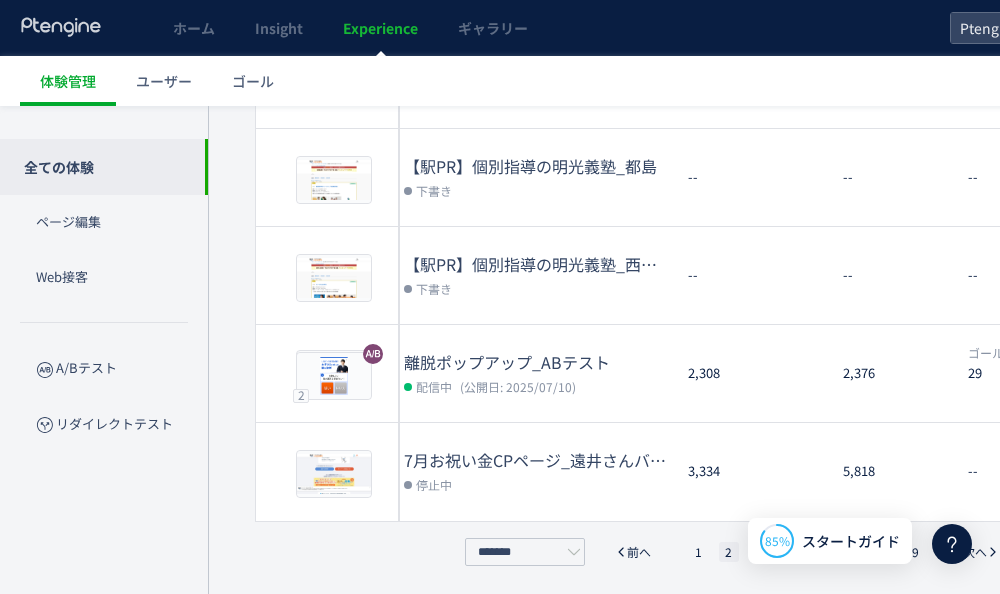 click 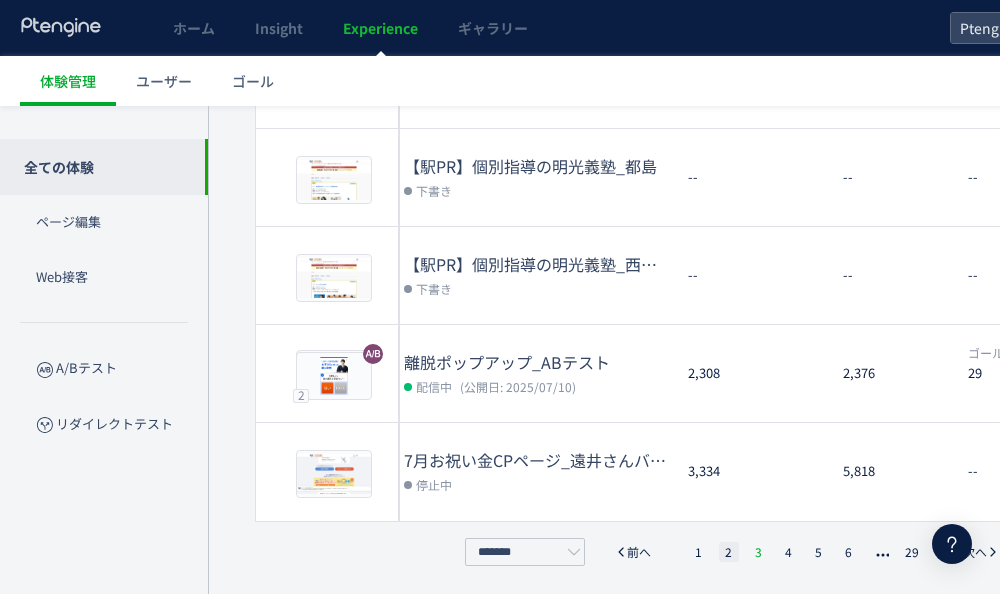 click on "3" 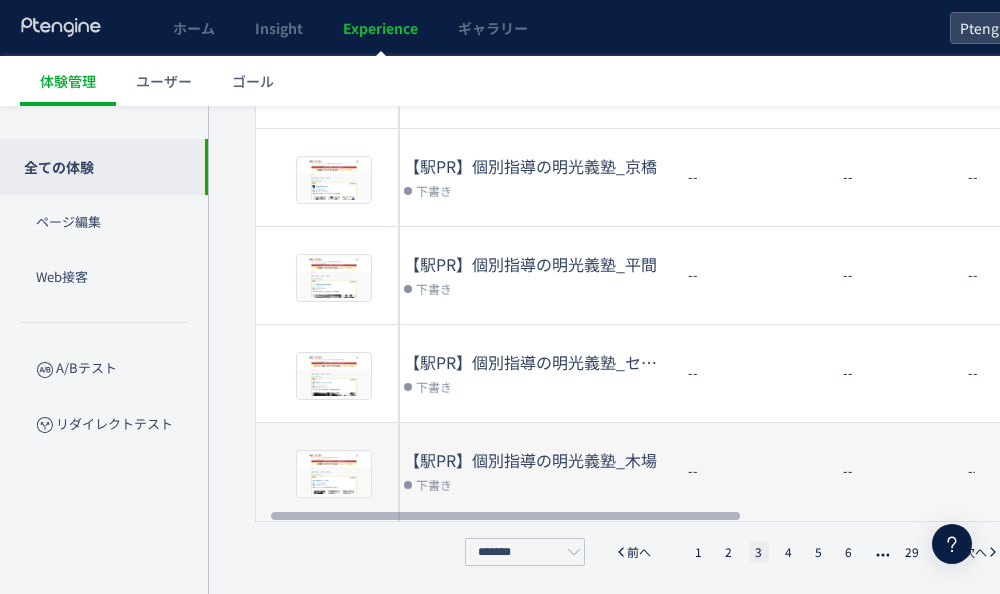scroll, scrollTop: 347, scrollLeft: 0, axis: vertical 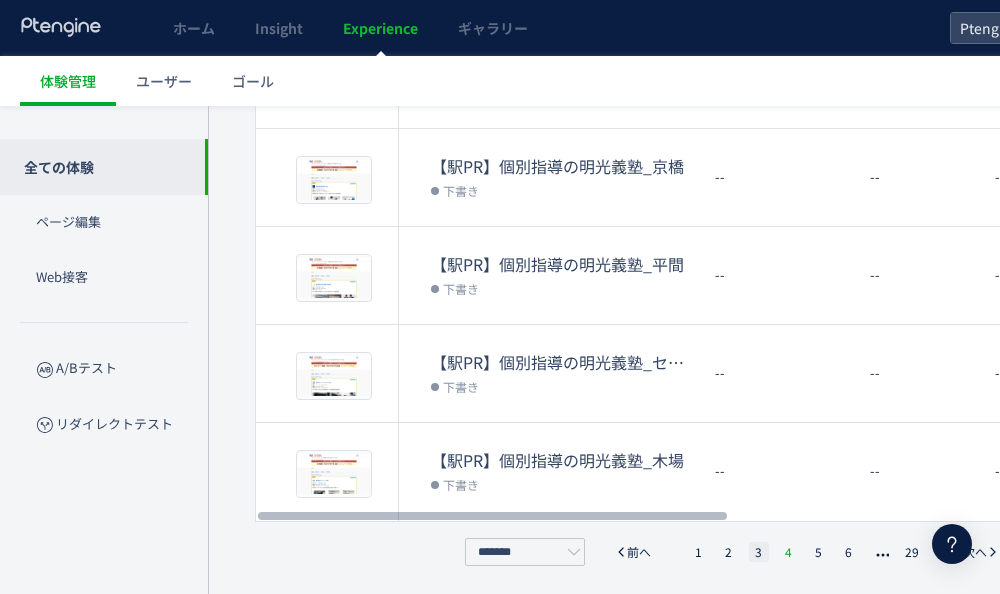 click on "4" 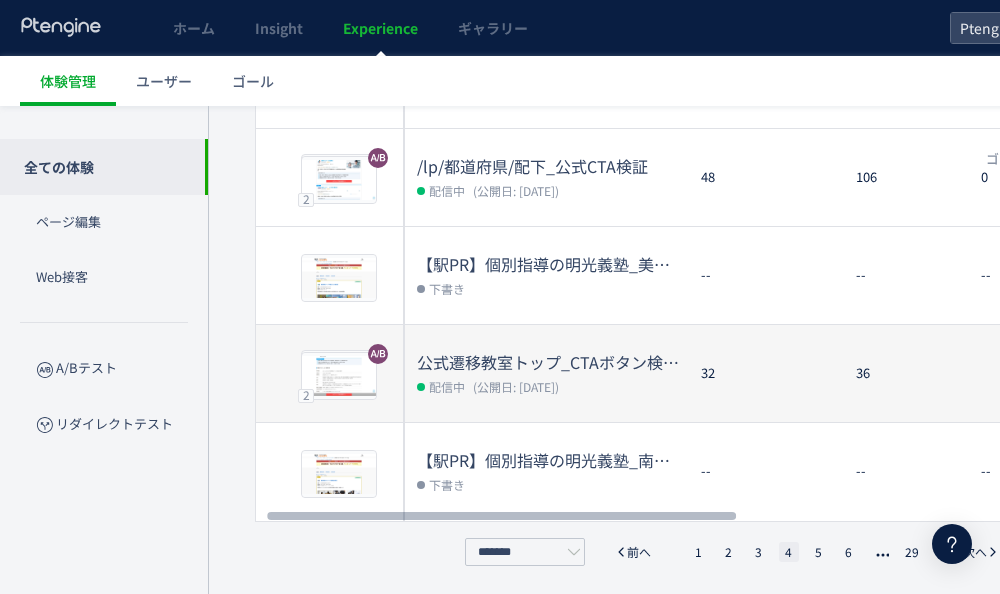 scroll, scrollTop: 0, scrollLeft: 0, axis: both 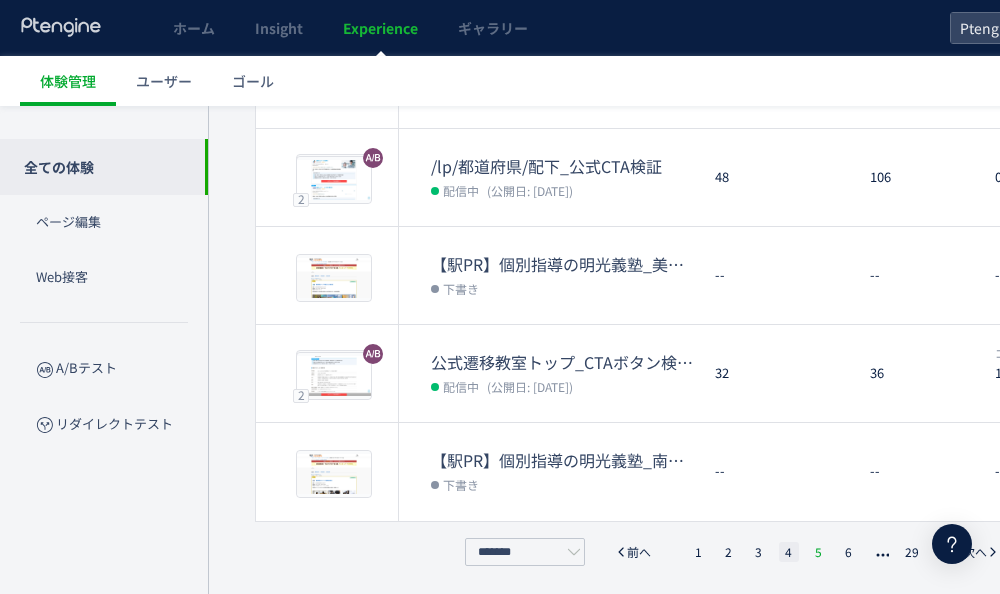 click on "5" 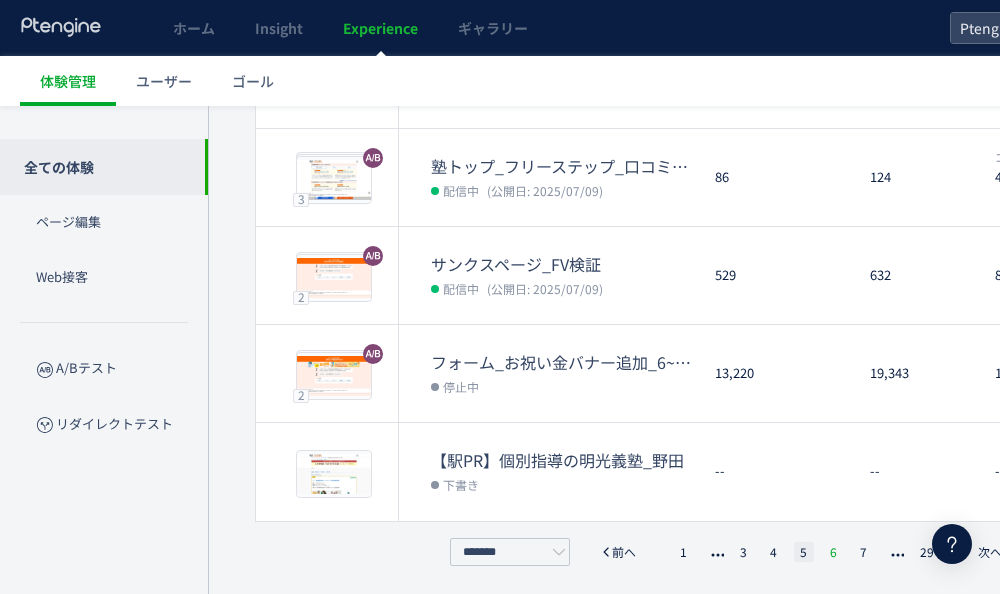 click on "6" 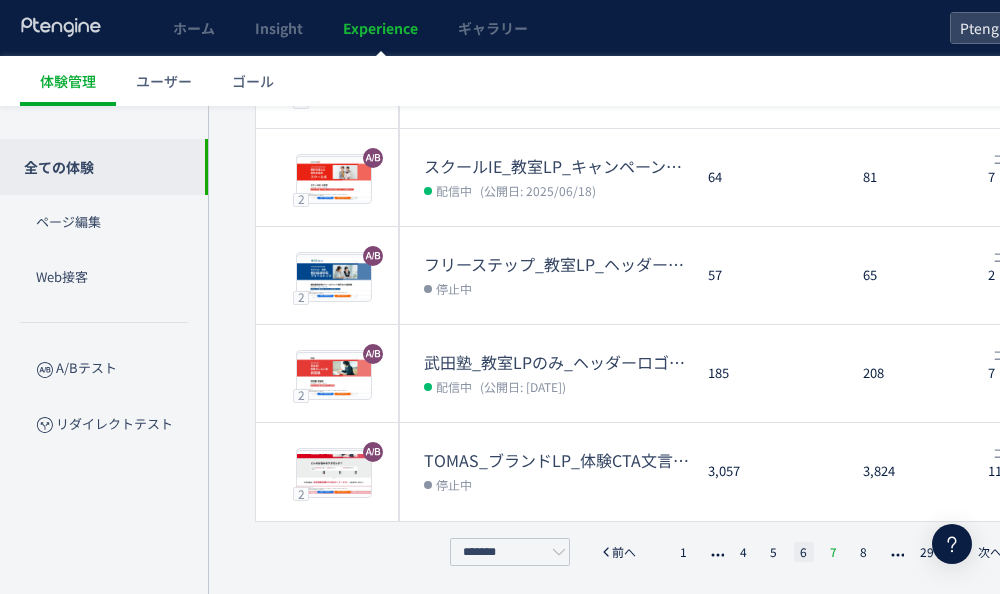 click on "7" 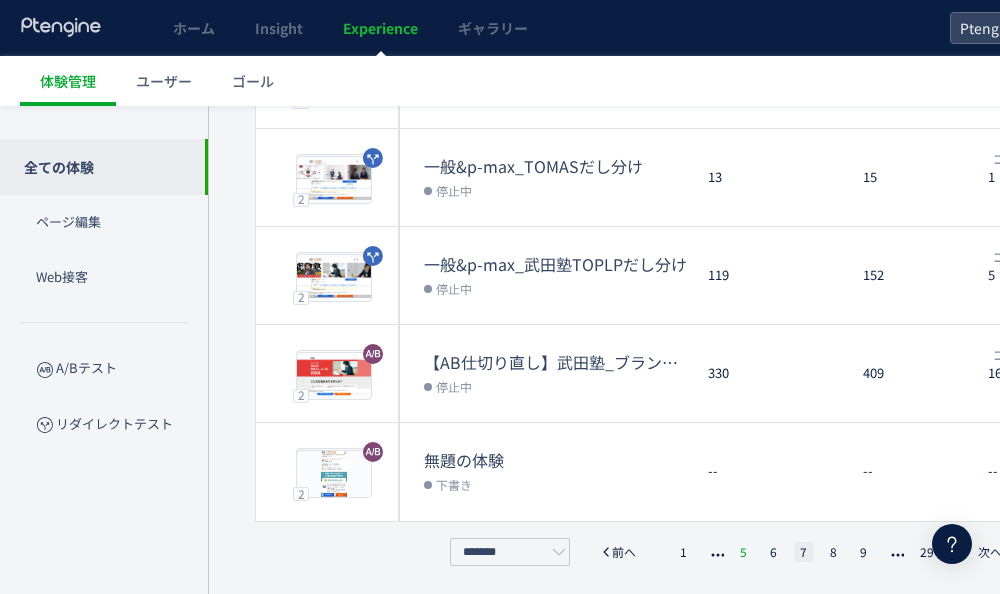 click on "5" 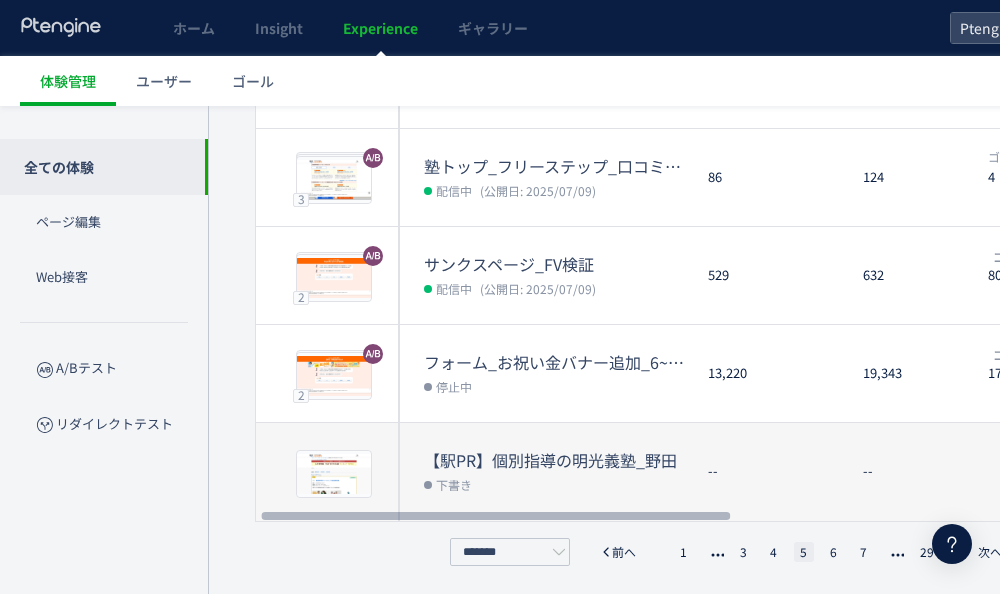 click on "【駅PR】個別指導の明光義塾_野田" at bounding box center (558, 460) 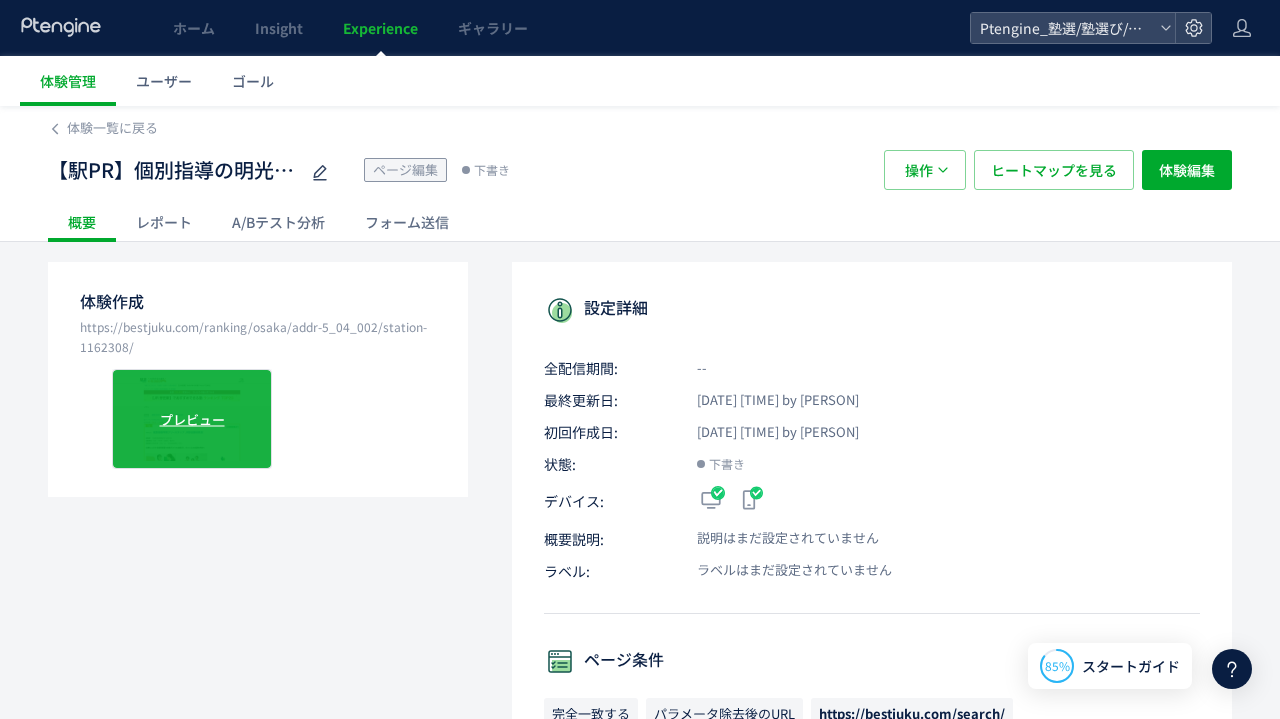 click on "プレビュー" at bounding box center [192, 419] 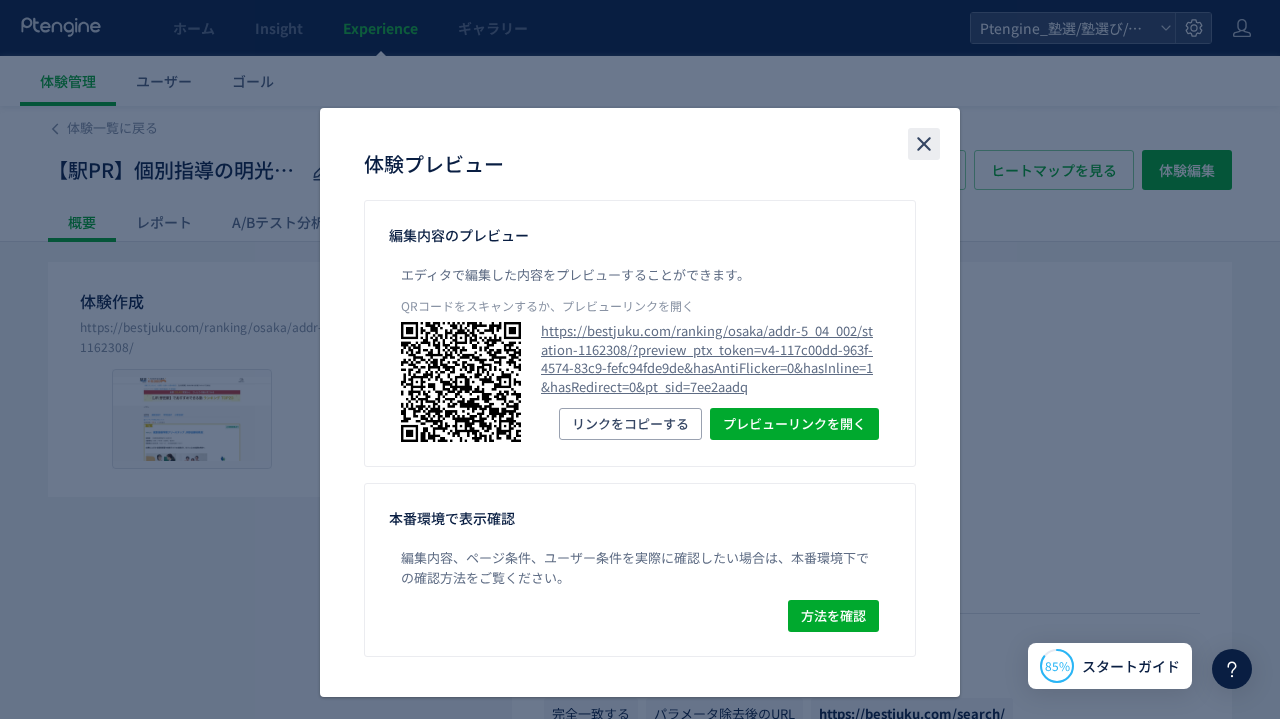 click 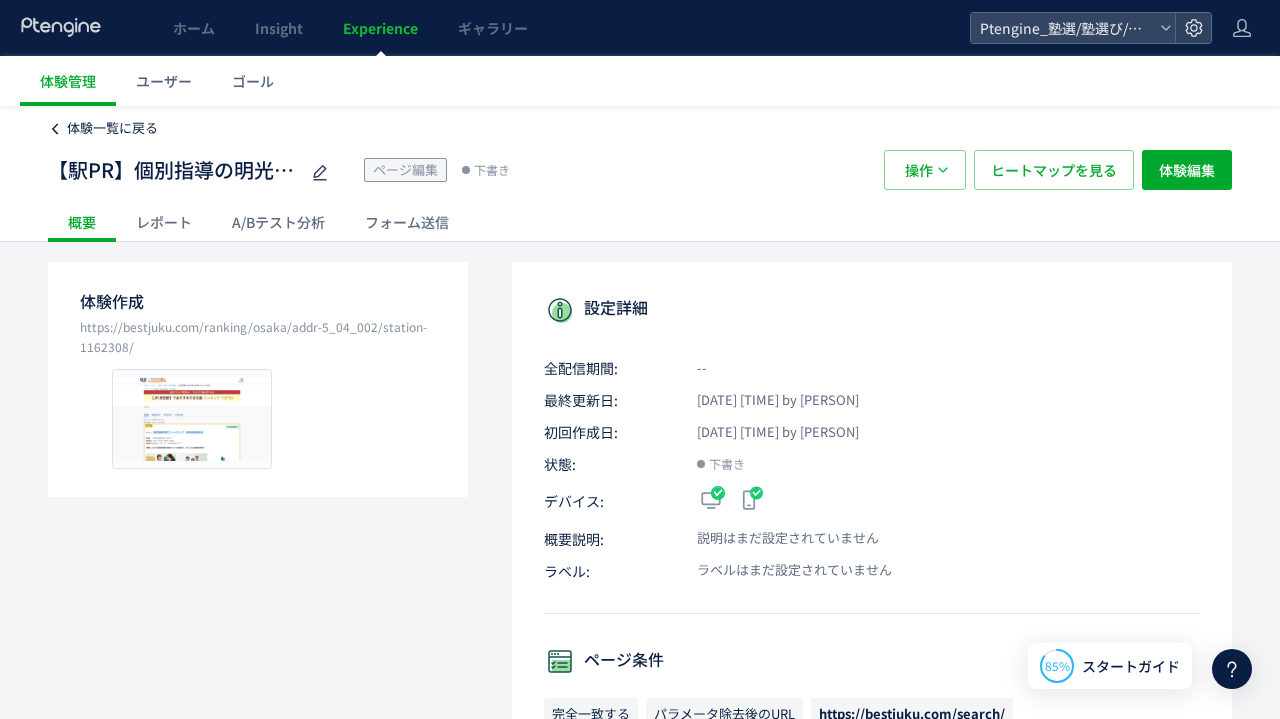 click on "体験一覧に戻る" at bounding box center [103, 128] 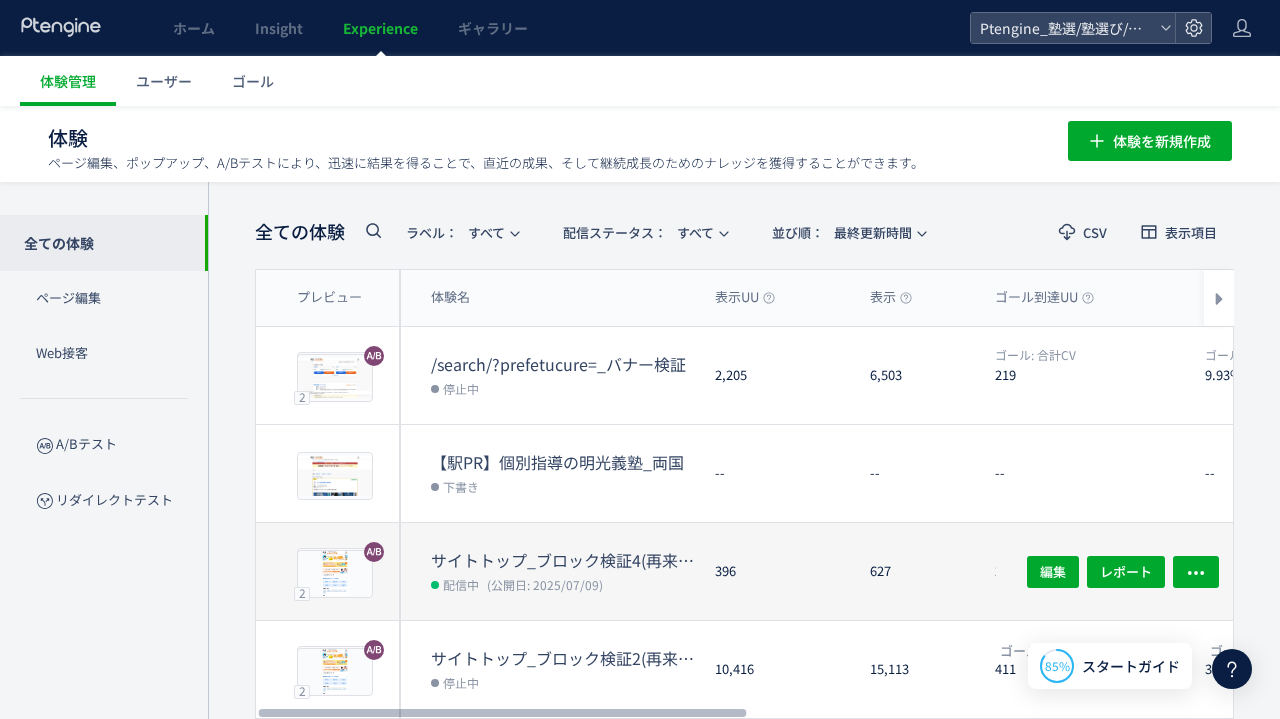 scroll, scrollTop: 0, scrollLeft: 1, axis: horizontal 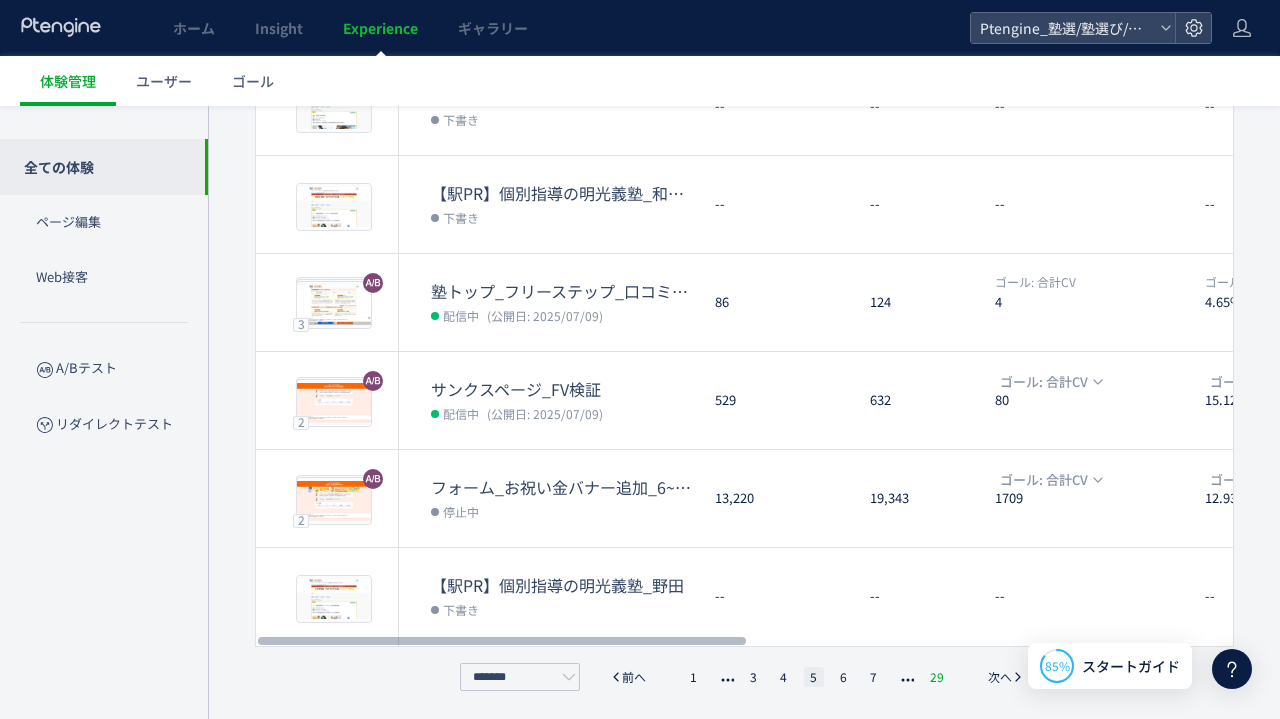 click on "29" 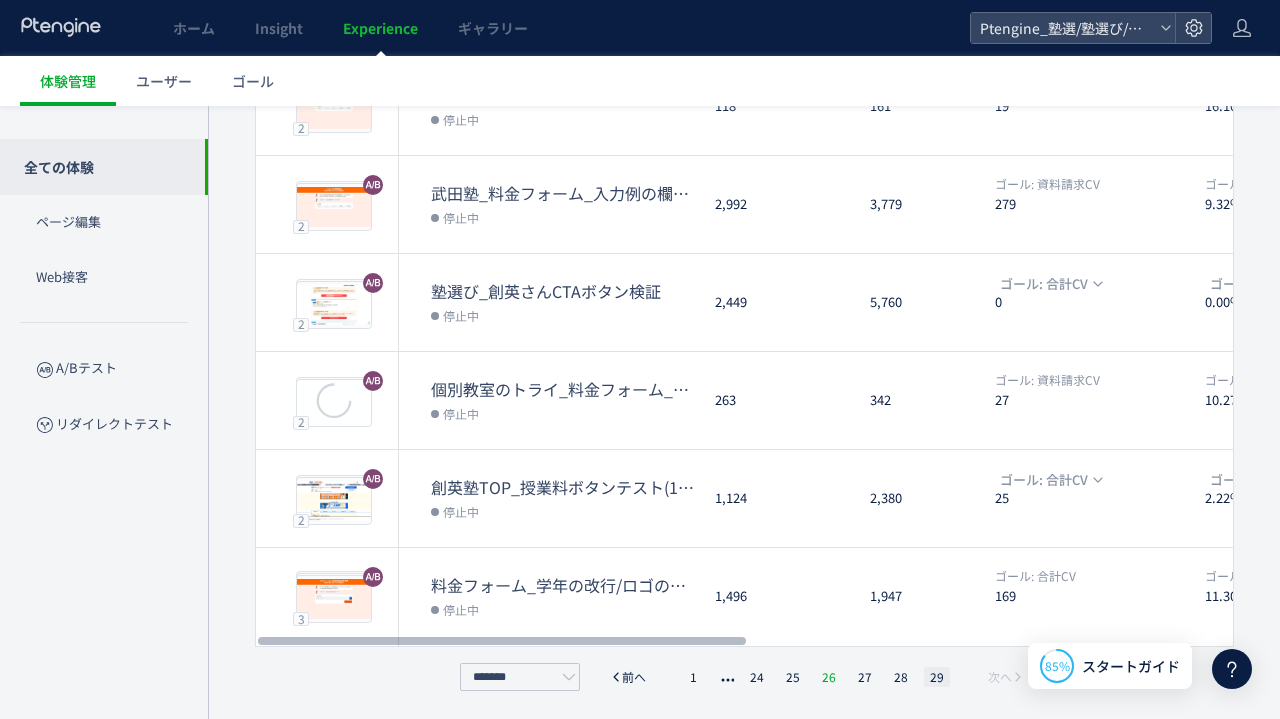 click on "26" 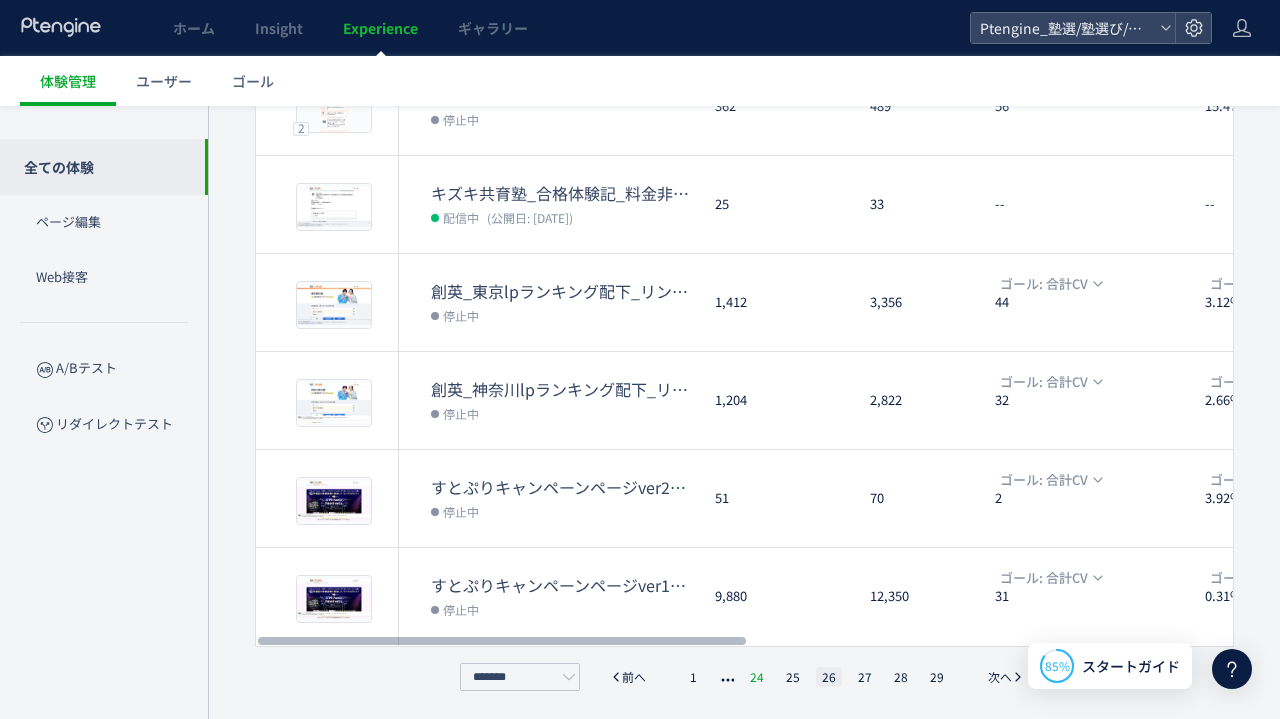 click on "24" 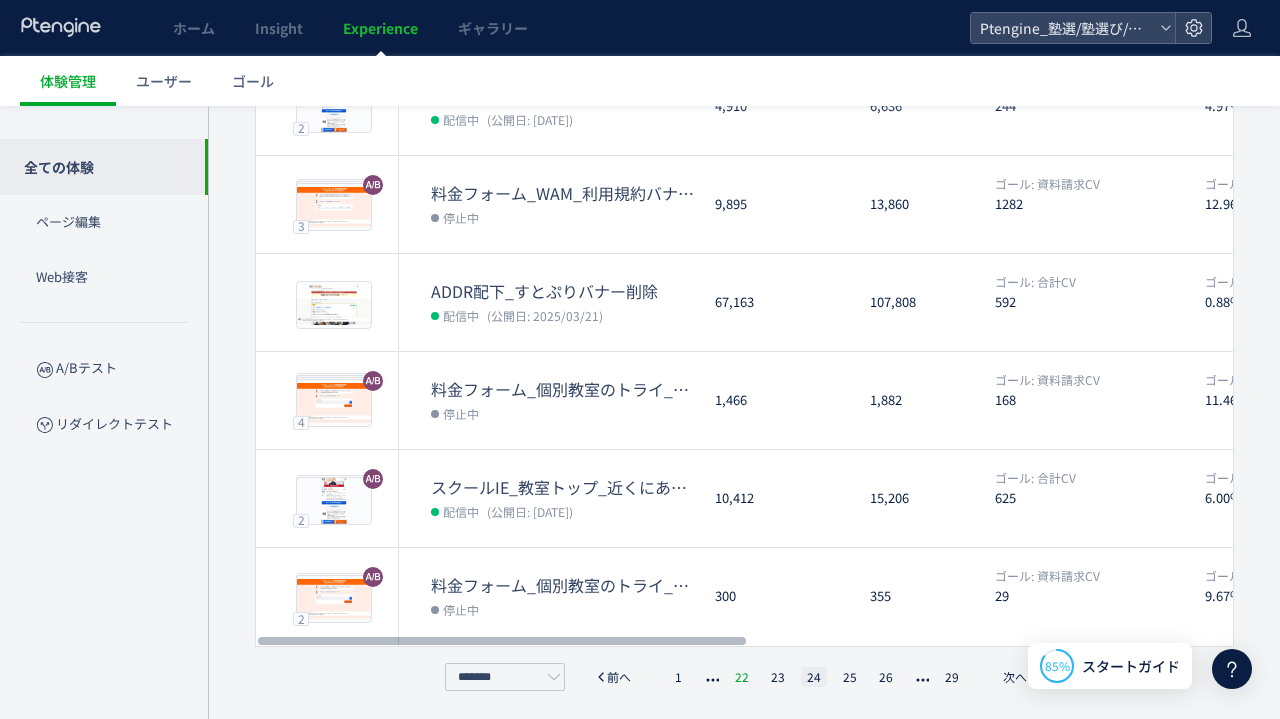 click on "22" 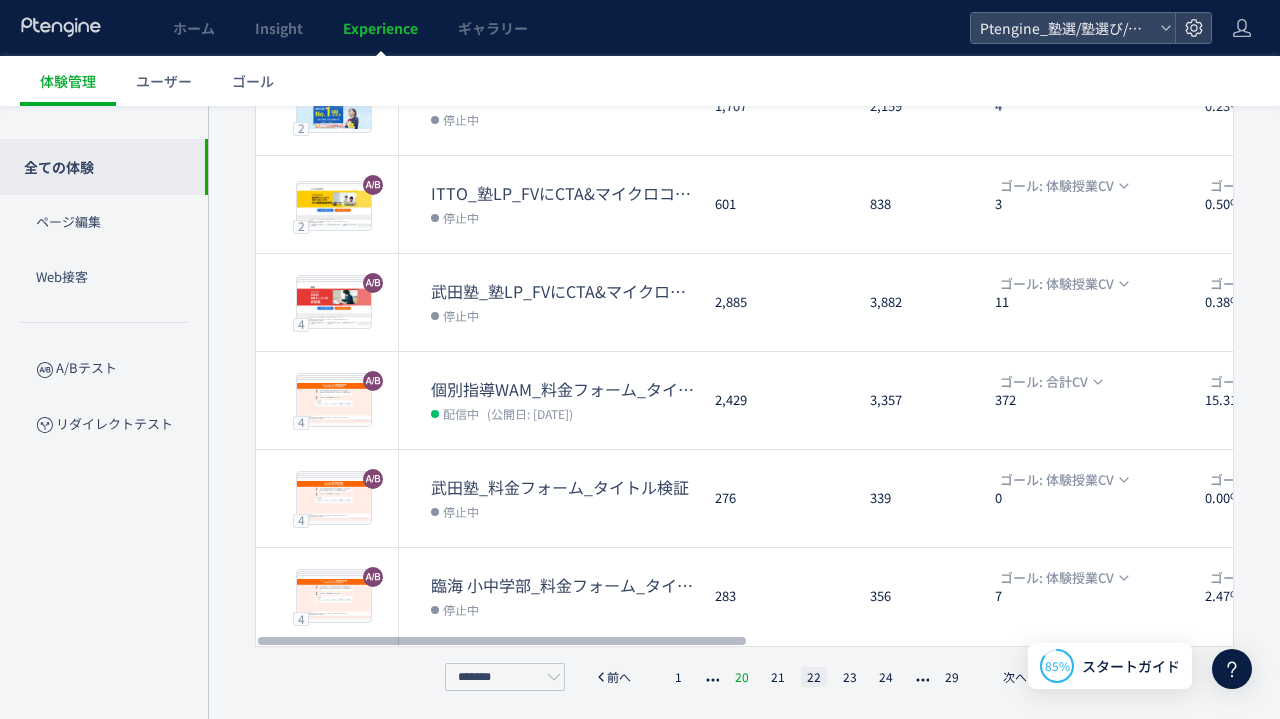 click on "20" 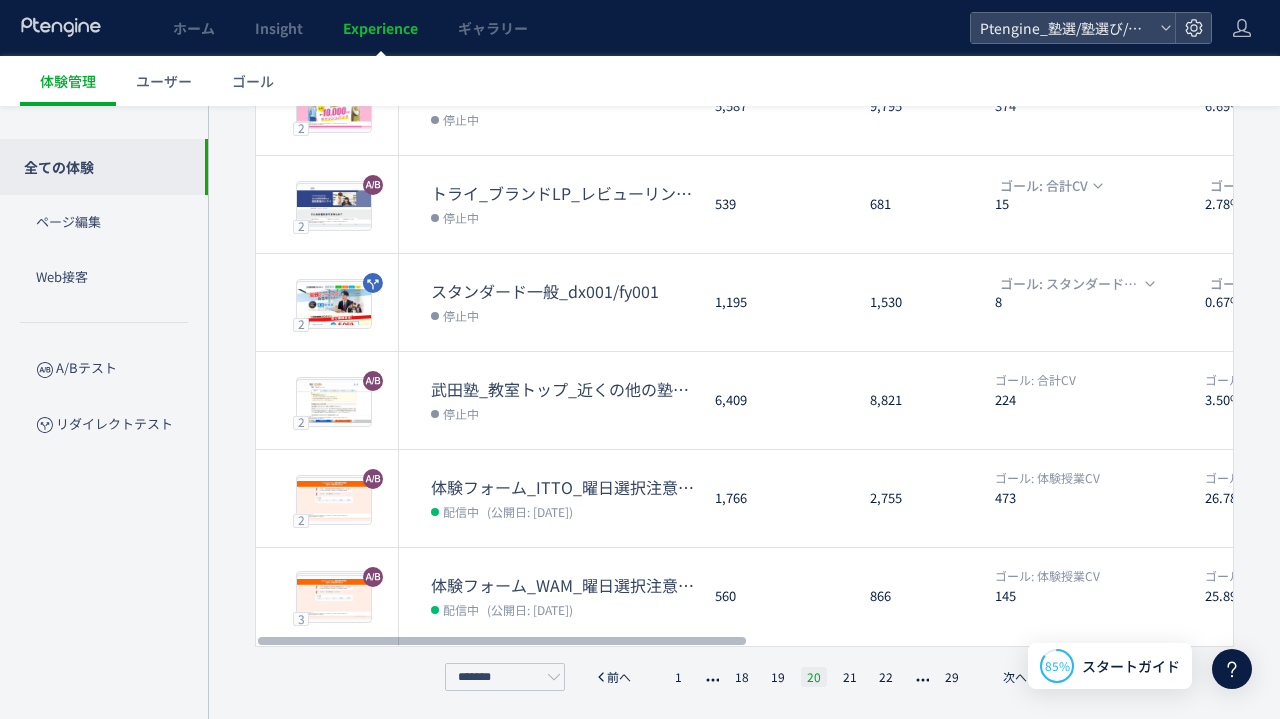 click on "18" 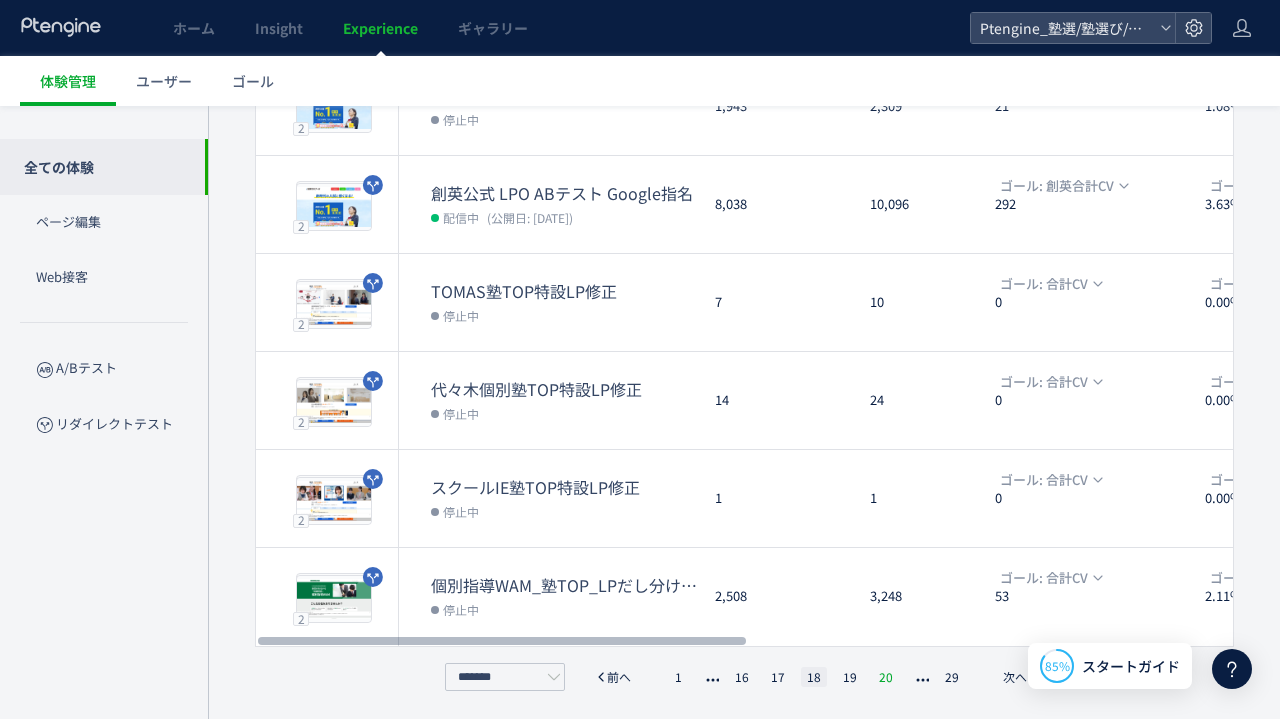 click on "16" 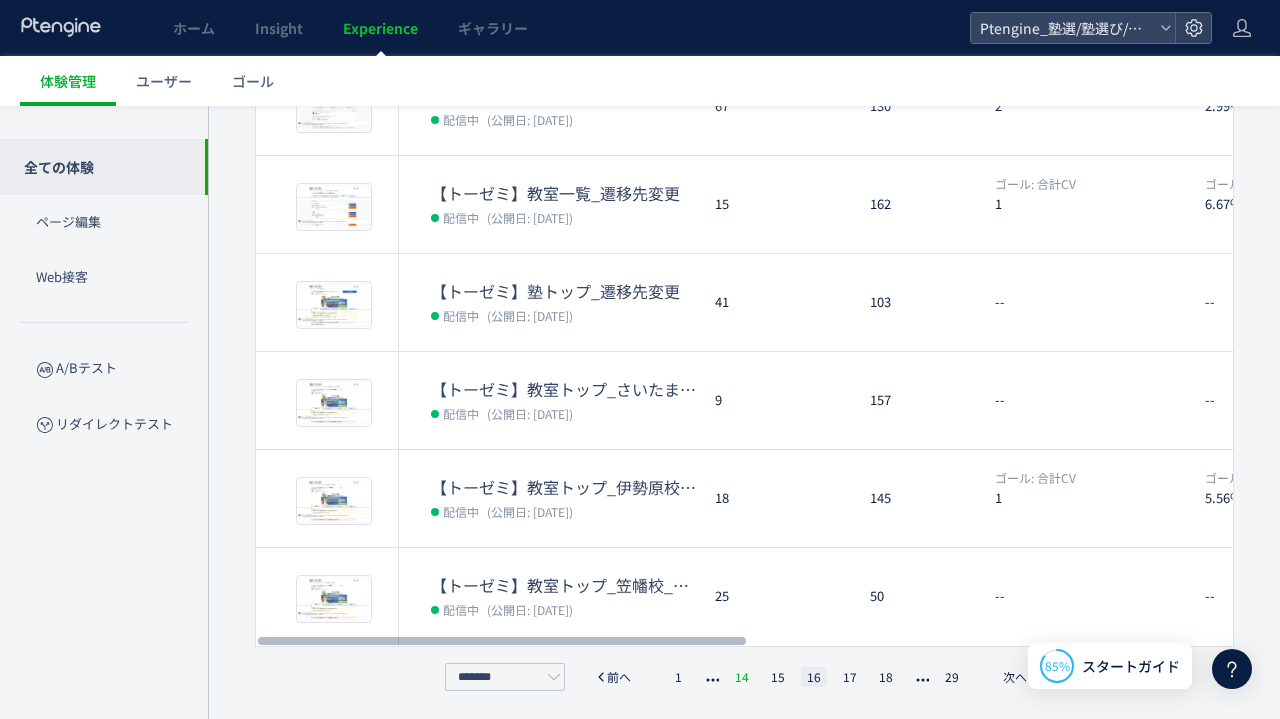 click on "14" 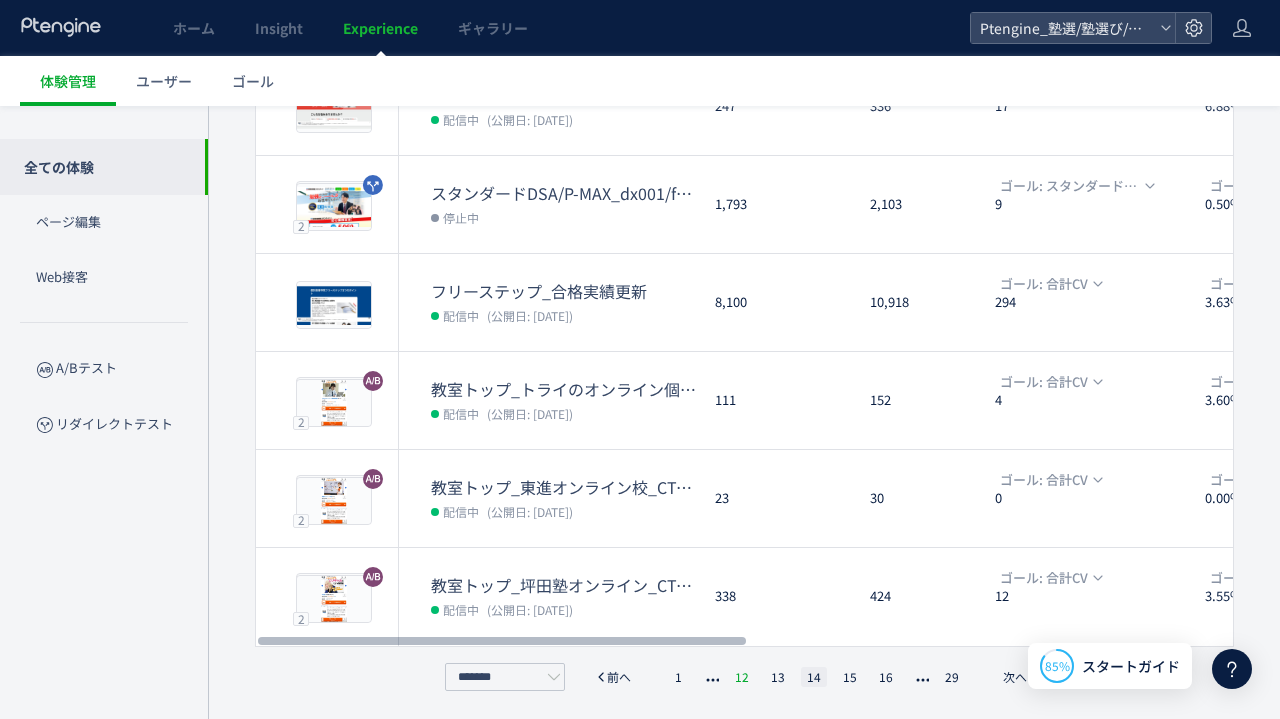 click on "12" 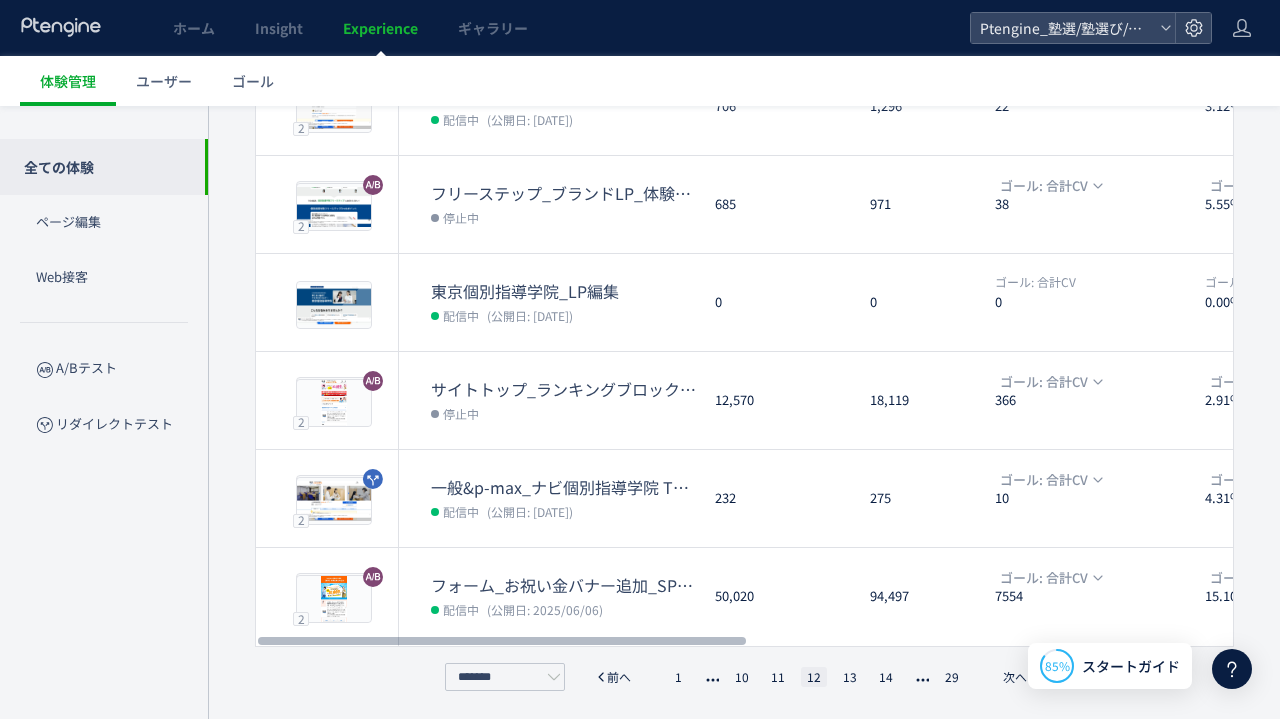 click on "******* 前へ  1  10 11 12 13 14 29 次へ" at bounding box center (745, 677) 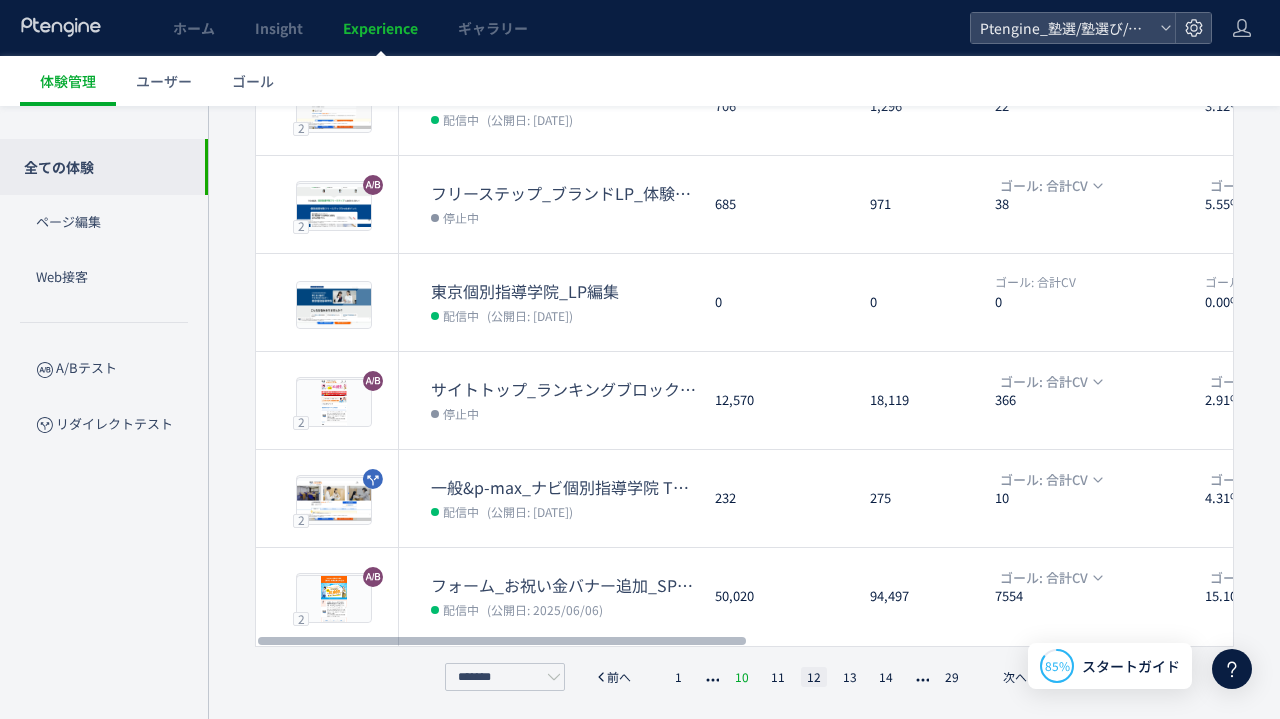 click on "10" 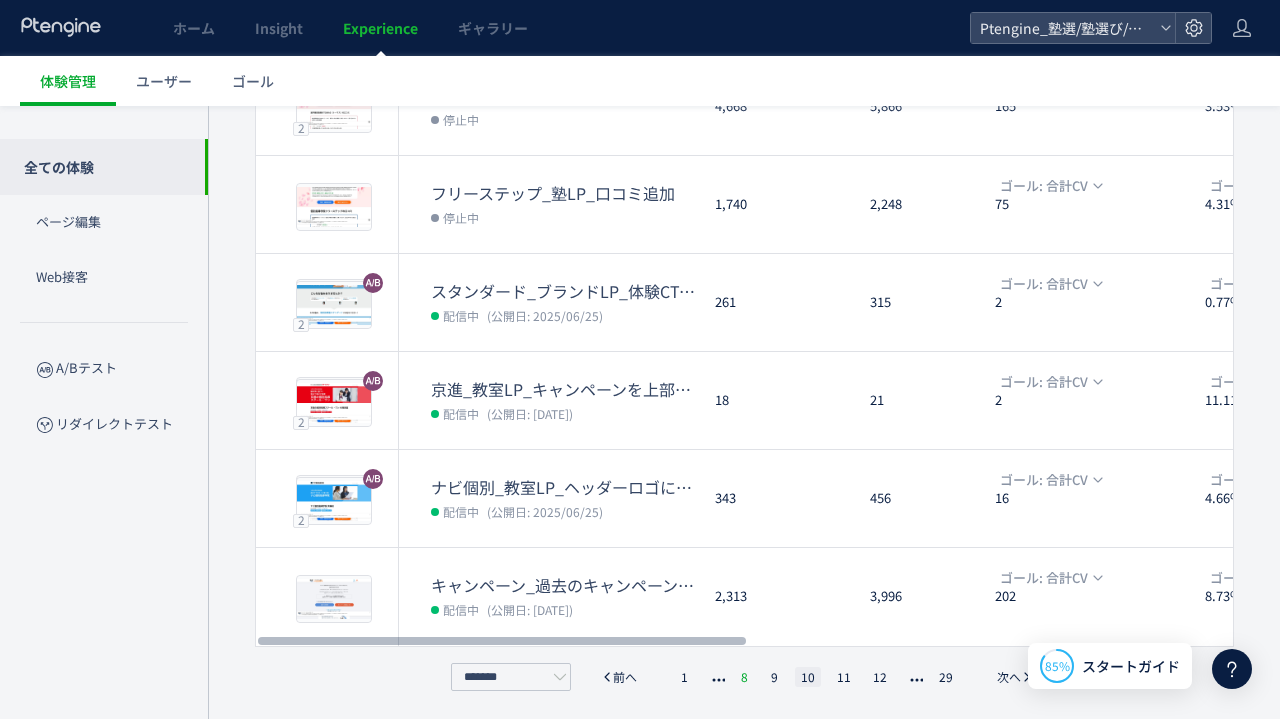 click on "8" 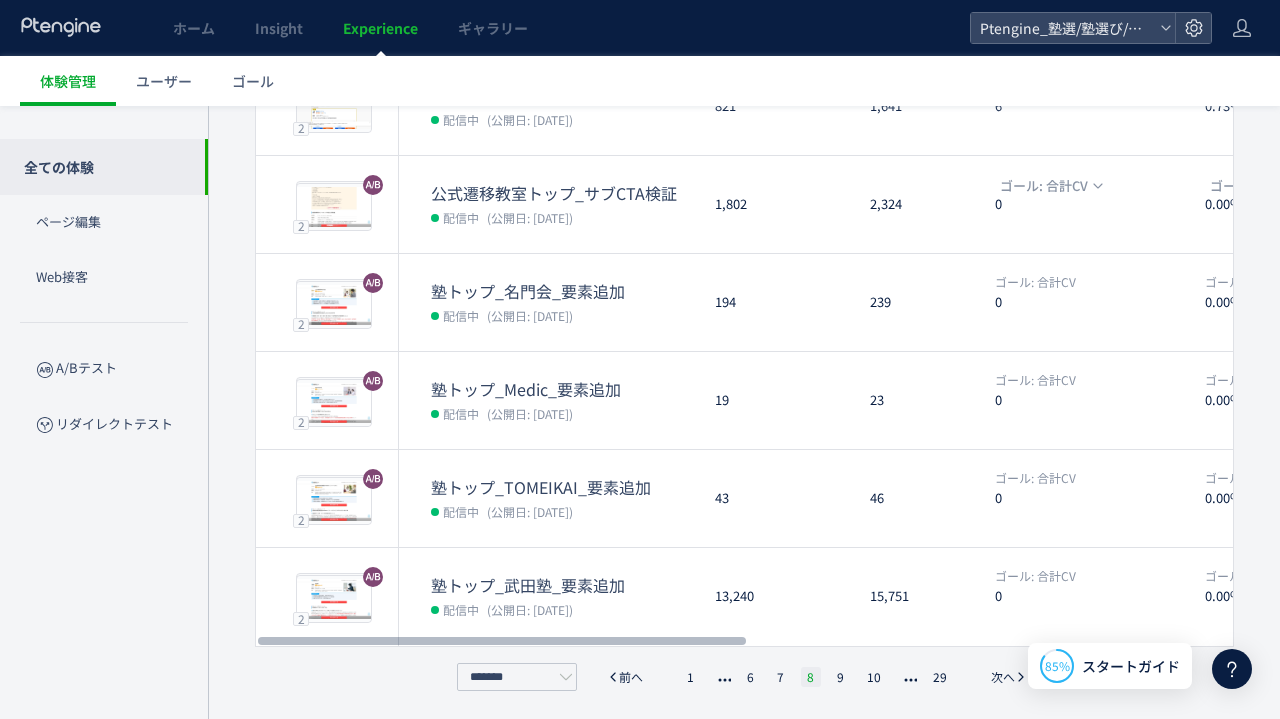 click on "6" 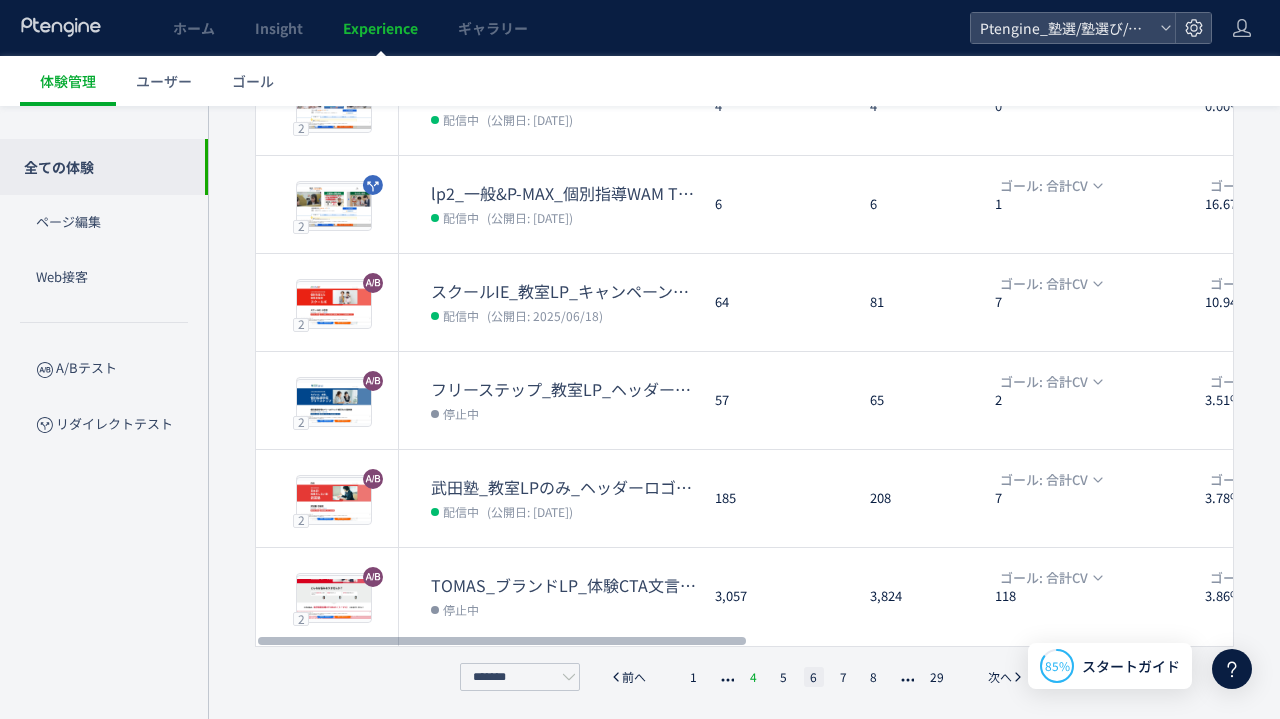 click on "4" 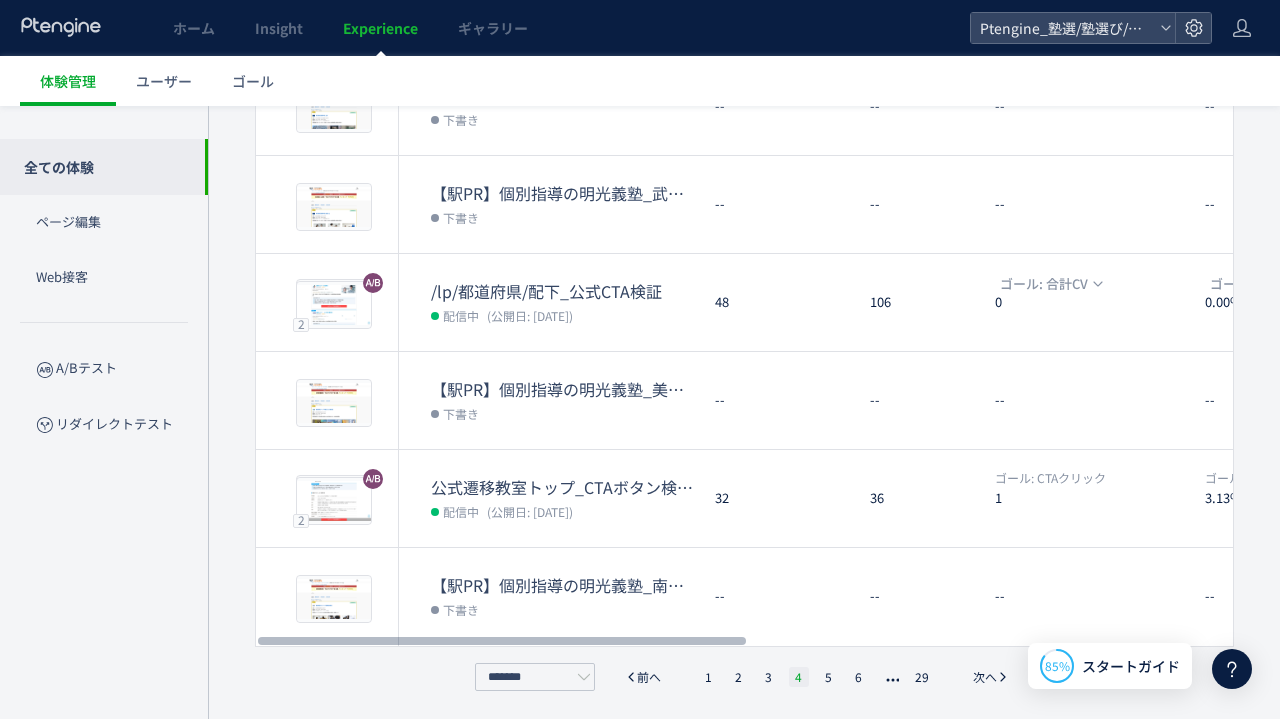 click on "2" 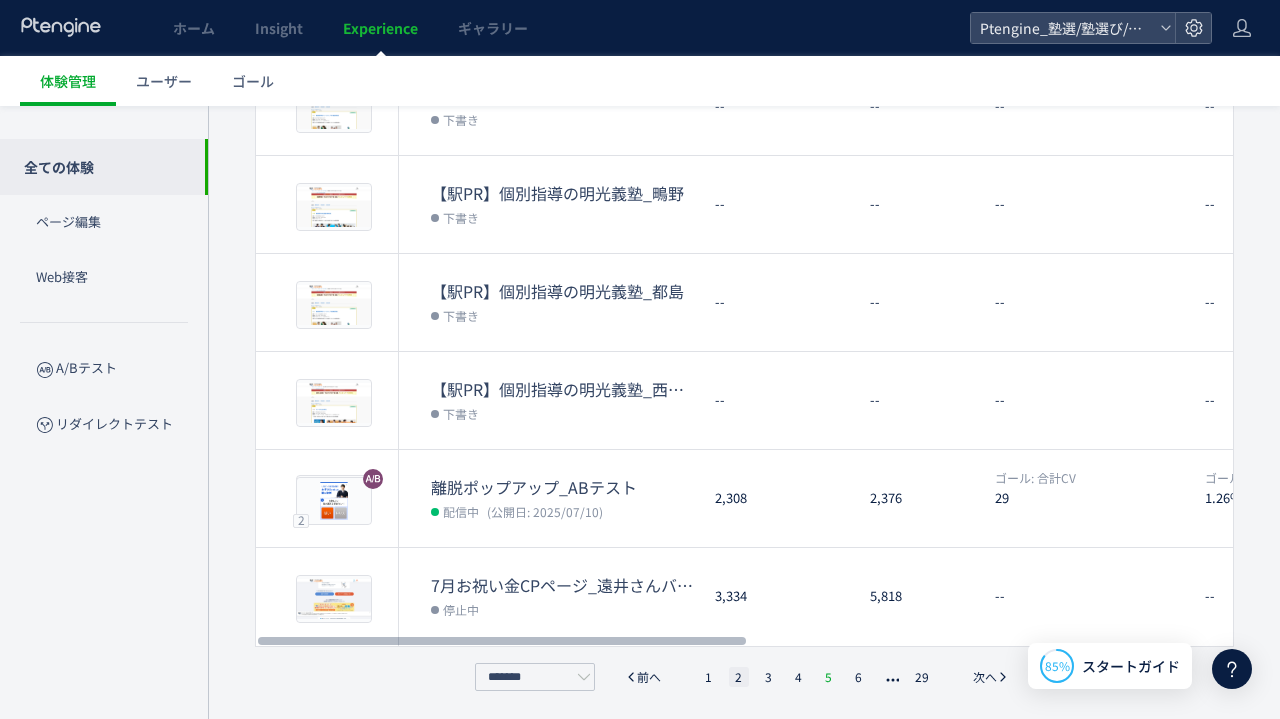 click on "5" 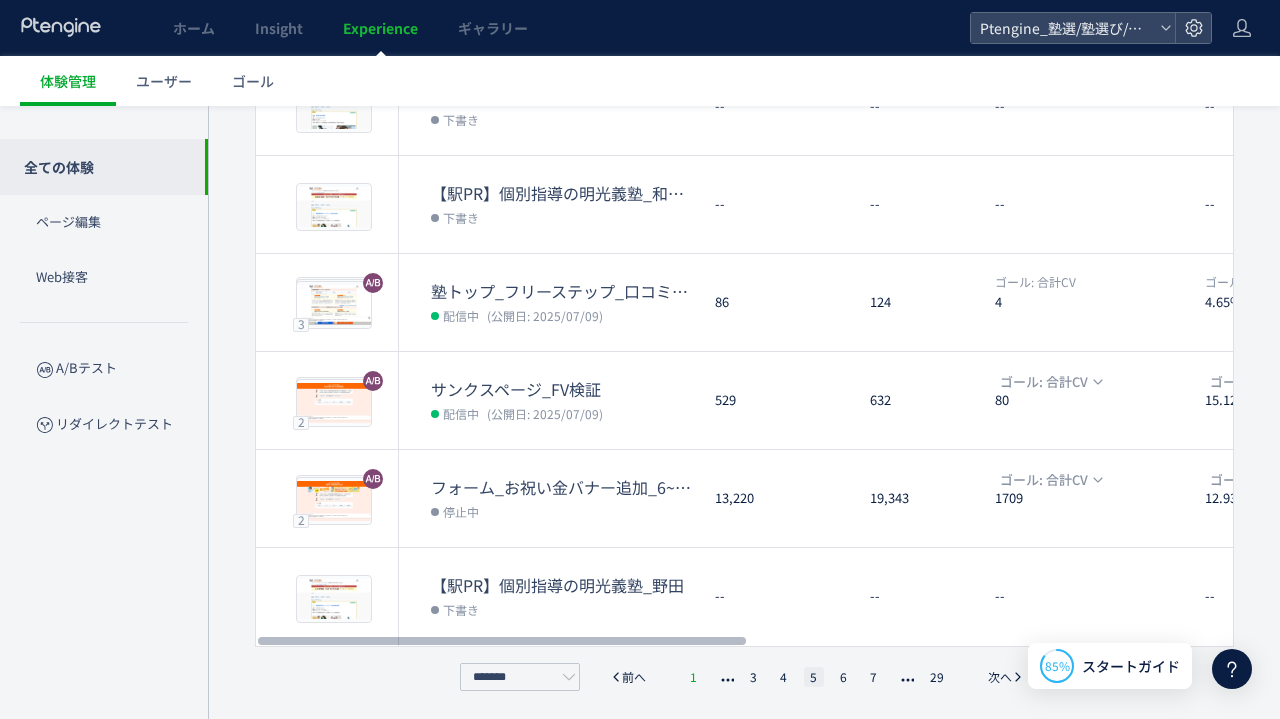 click on "1" at bounding box center (694, 677) 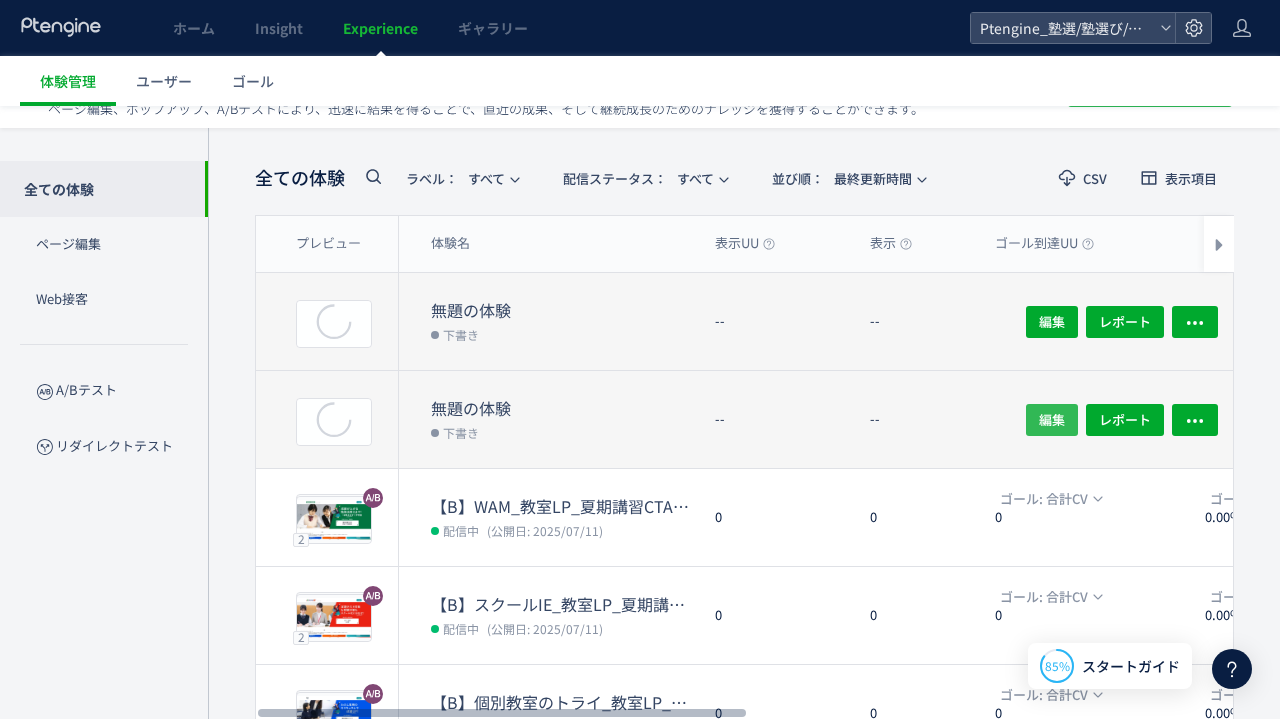 click on "編集" at bounding box center (1052, 419) 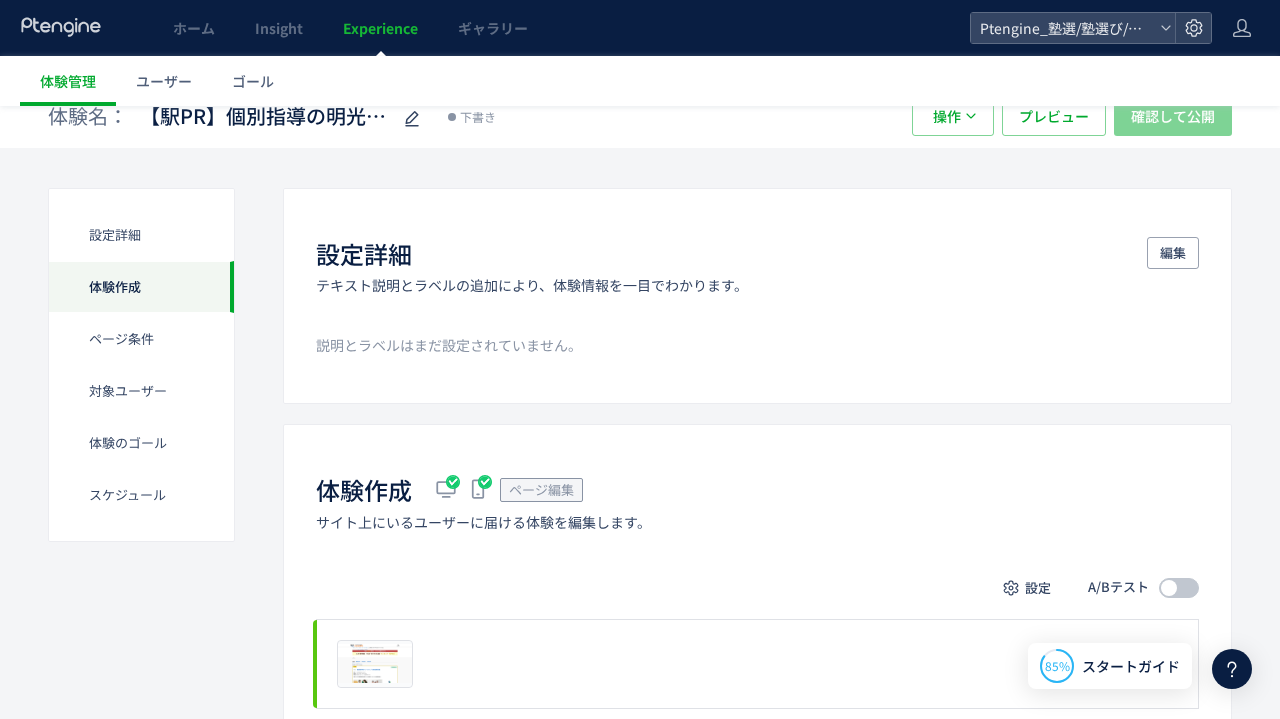 scroll, scrollTop: 0, scrollLeft: 0, axis: both 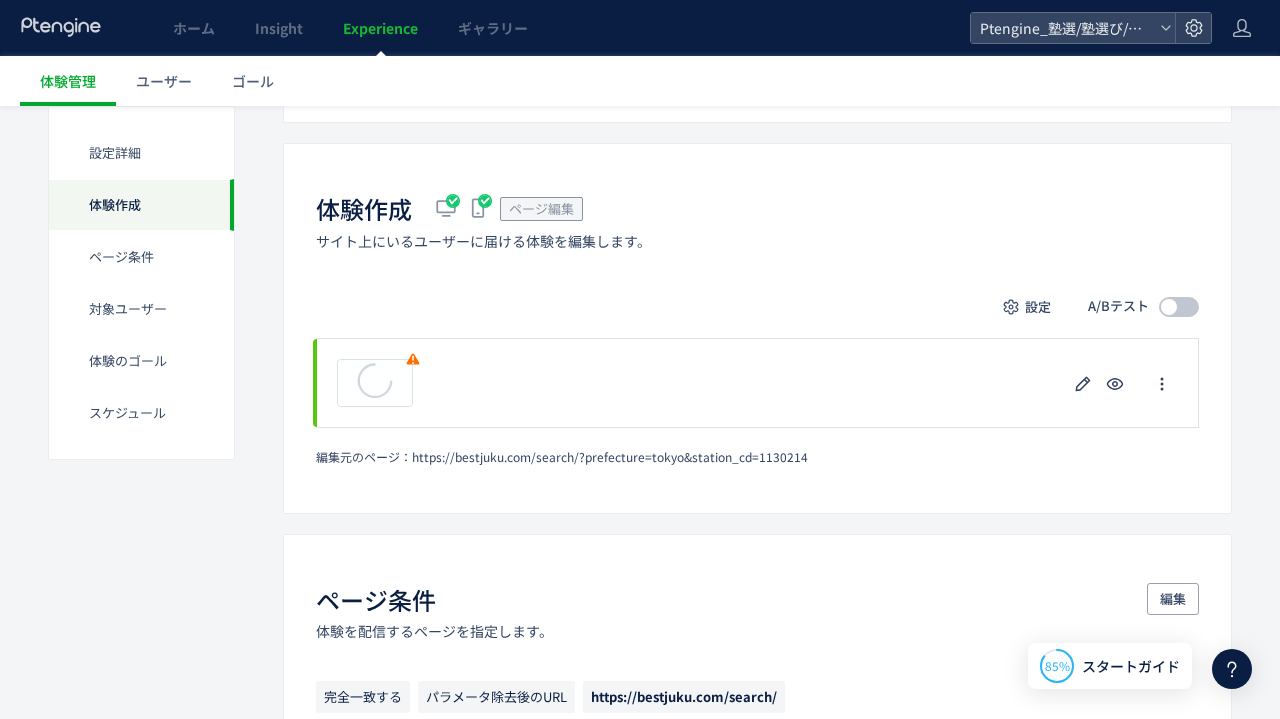 click on "設定 A/Bテスト" at bounding box center [757, 307] 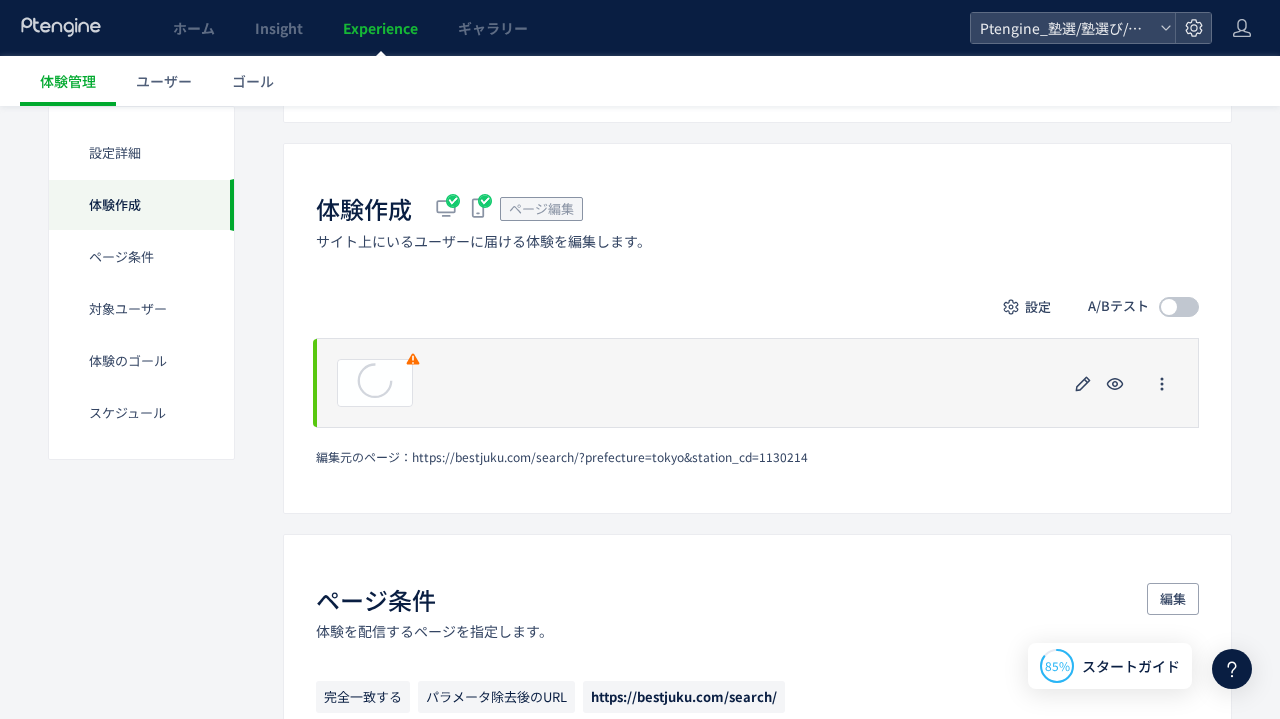 click on "プレビュー" 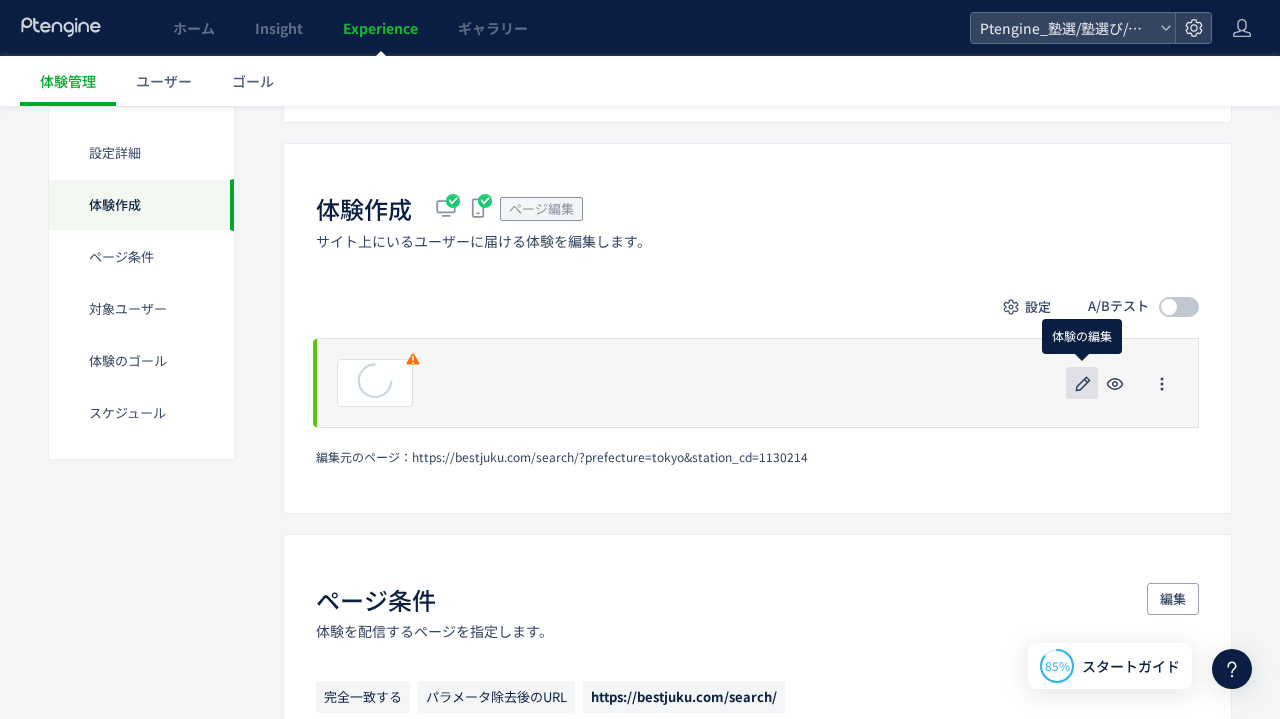 click 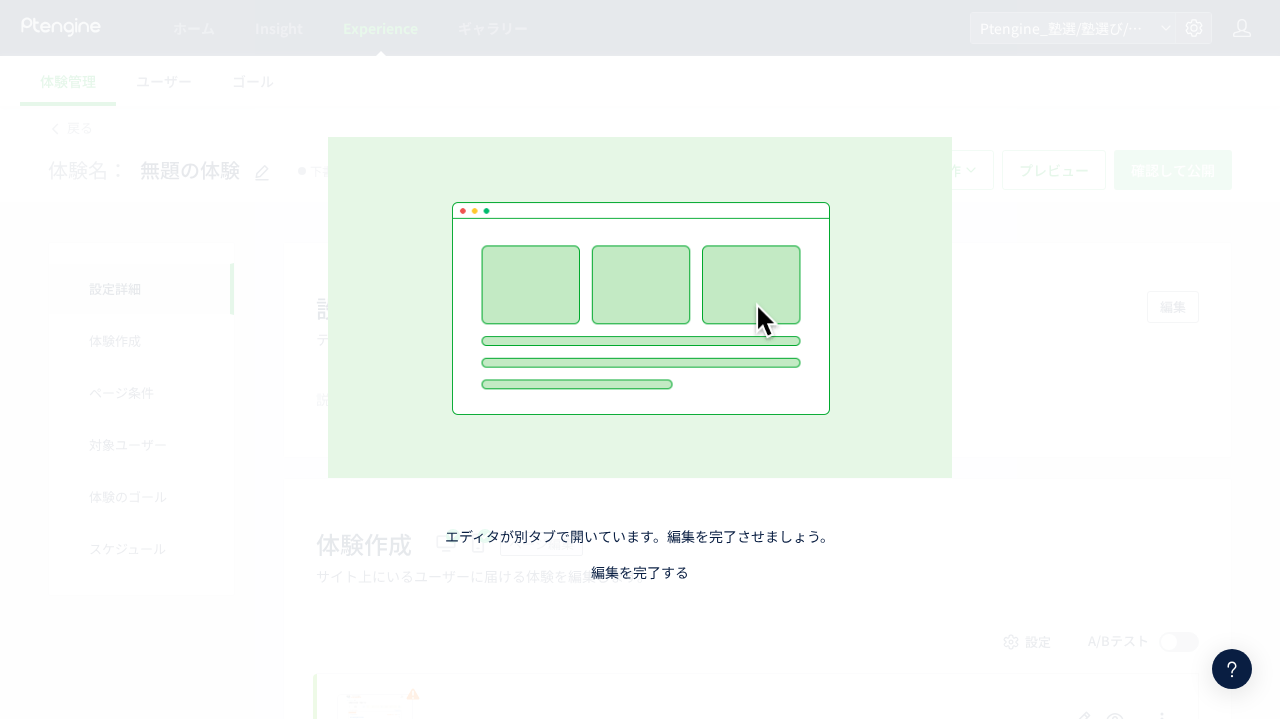 click on "編集を完了する" at bounding box center (640, 572) 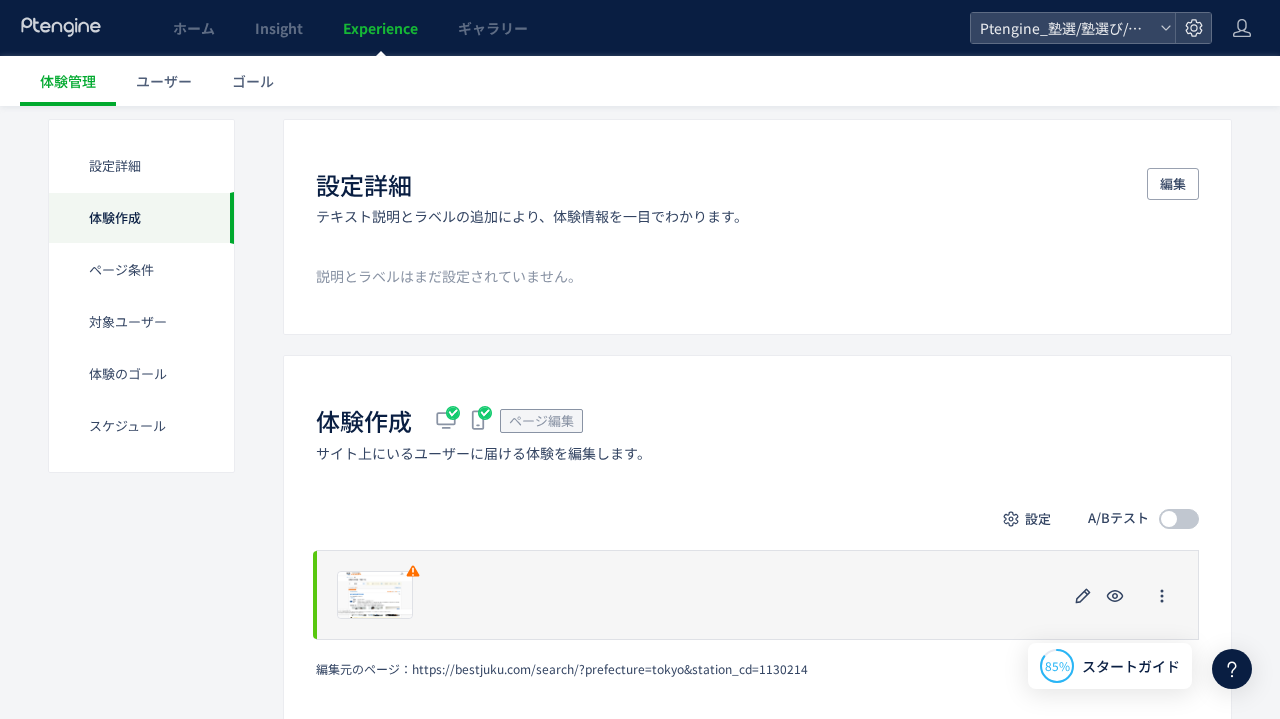 scroll, scrollTop: 240, scrollLeft: 0, axis: vertical 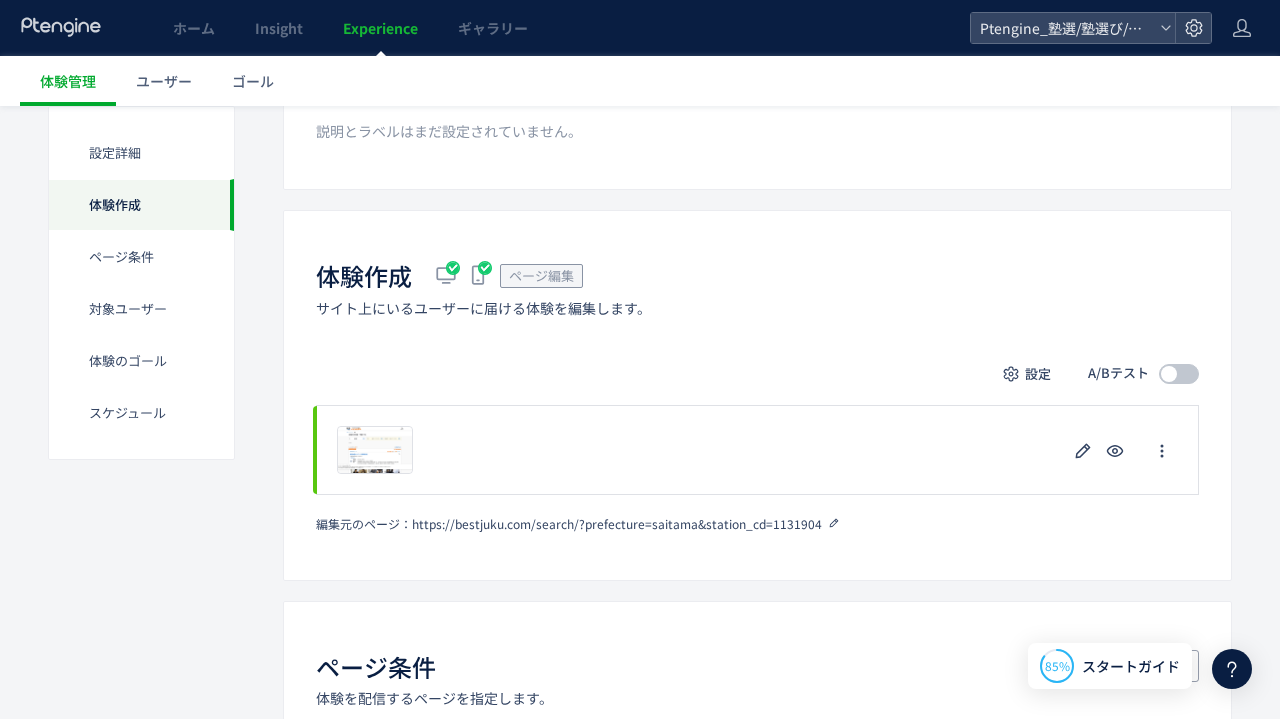 click 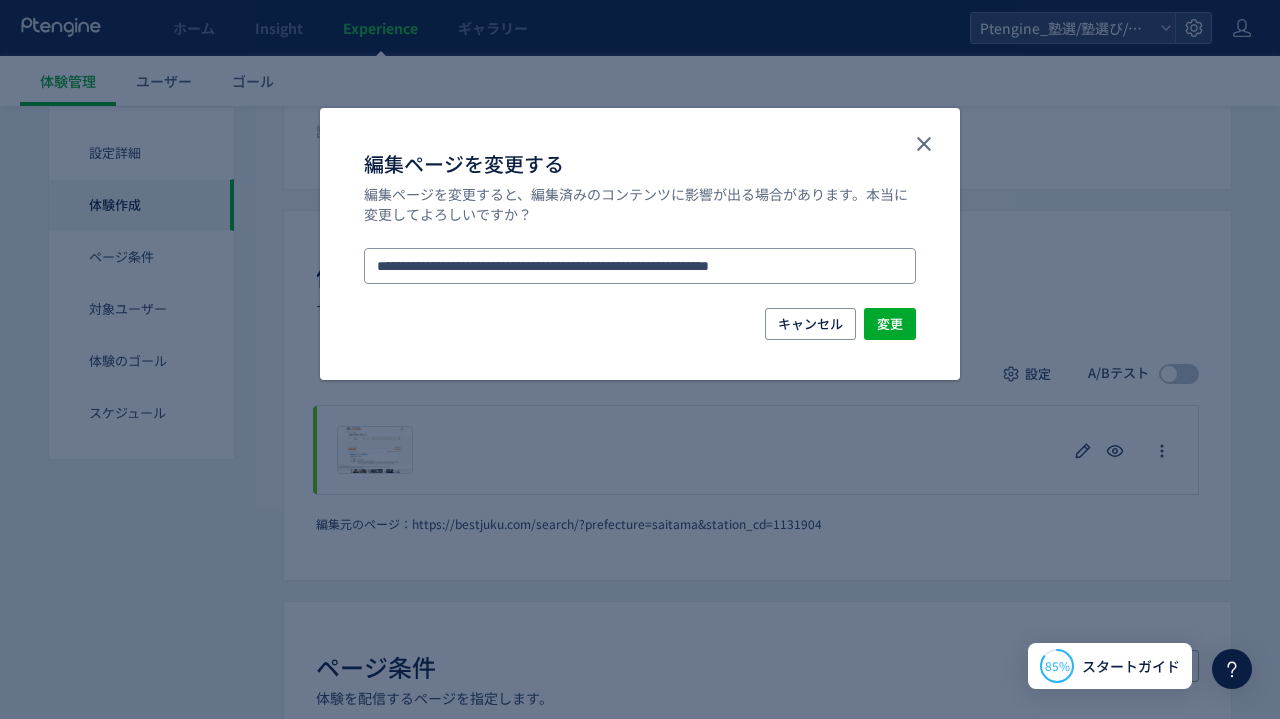 drag, startPoint x: 868, startPoint y: 265, endPoint x: 256, endPoint y: 266, distance: 612.0008 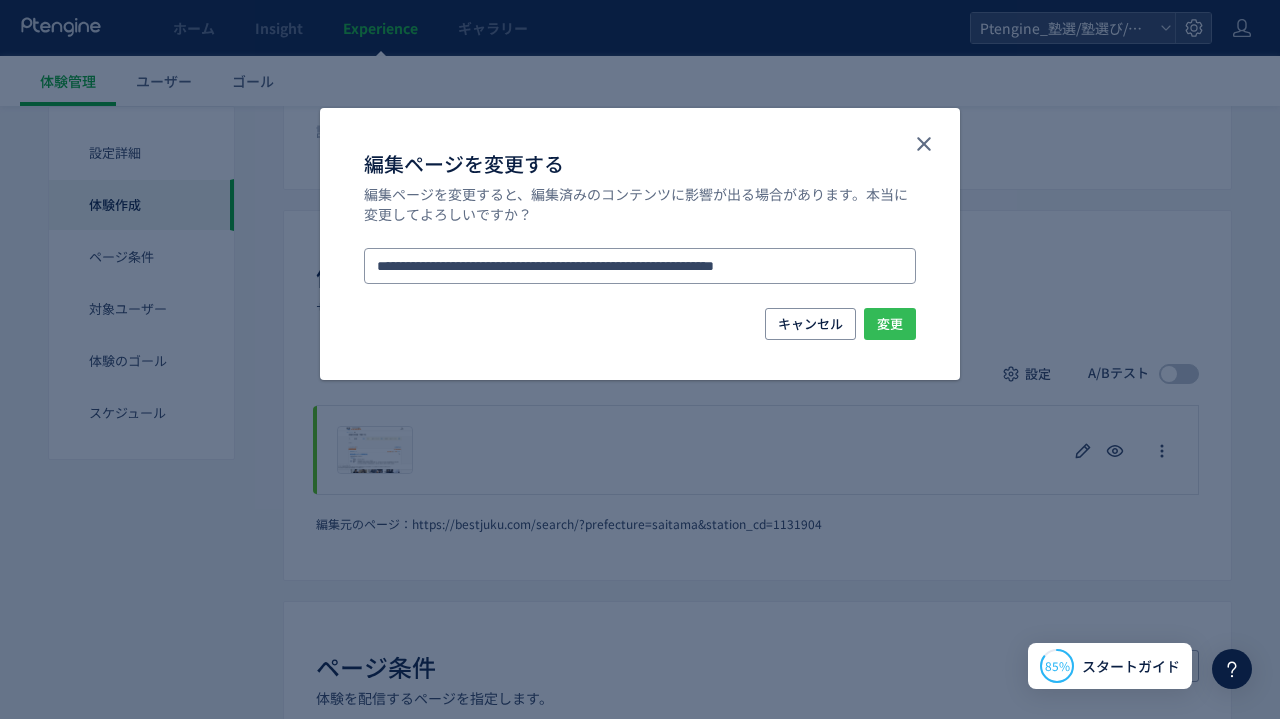 type on "**********" 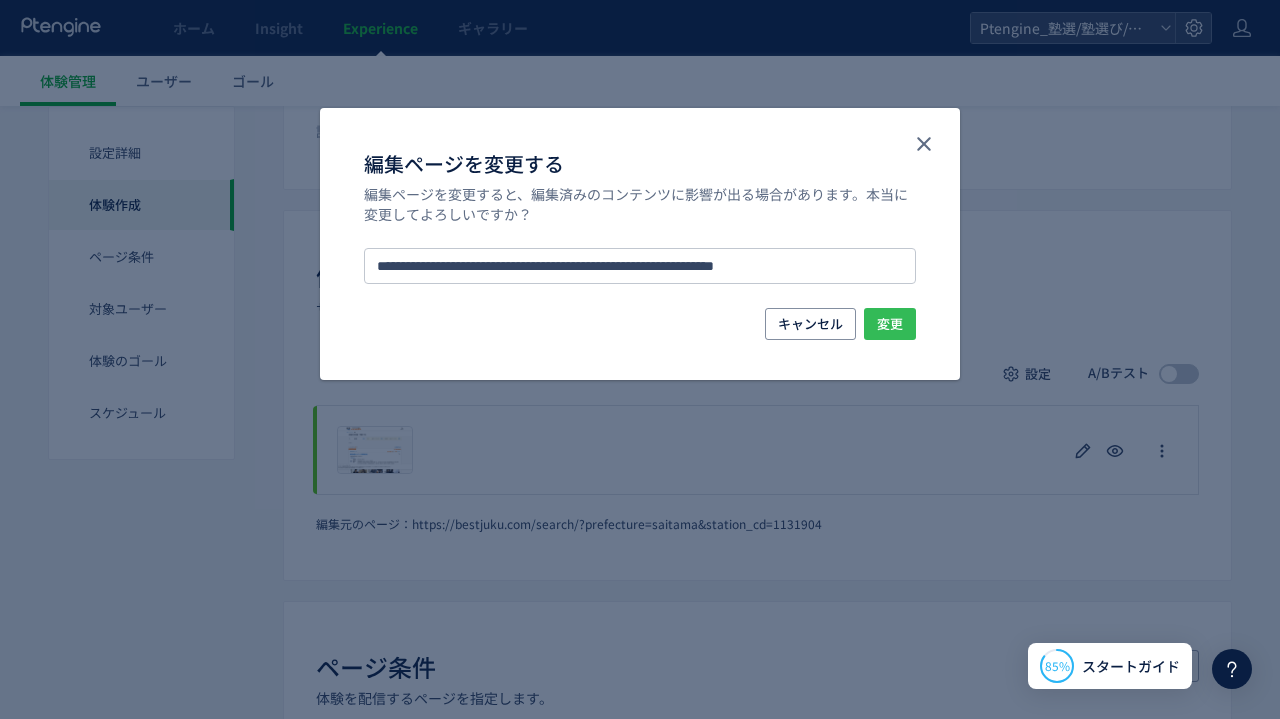 click on "変更" at bounding box center [890, 324] 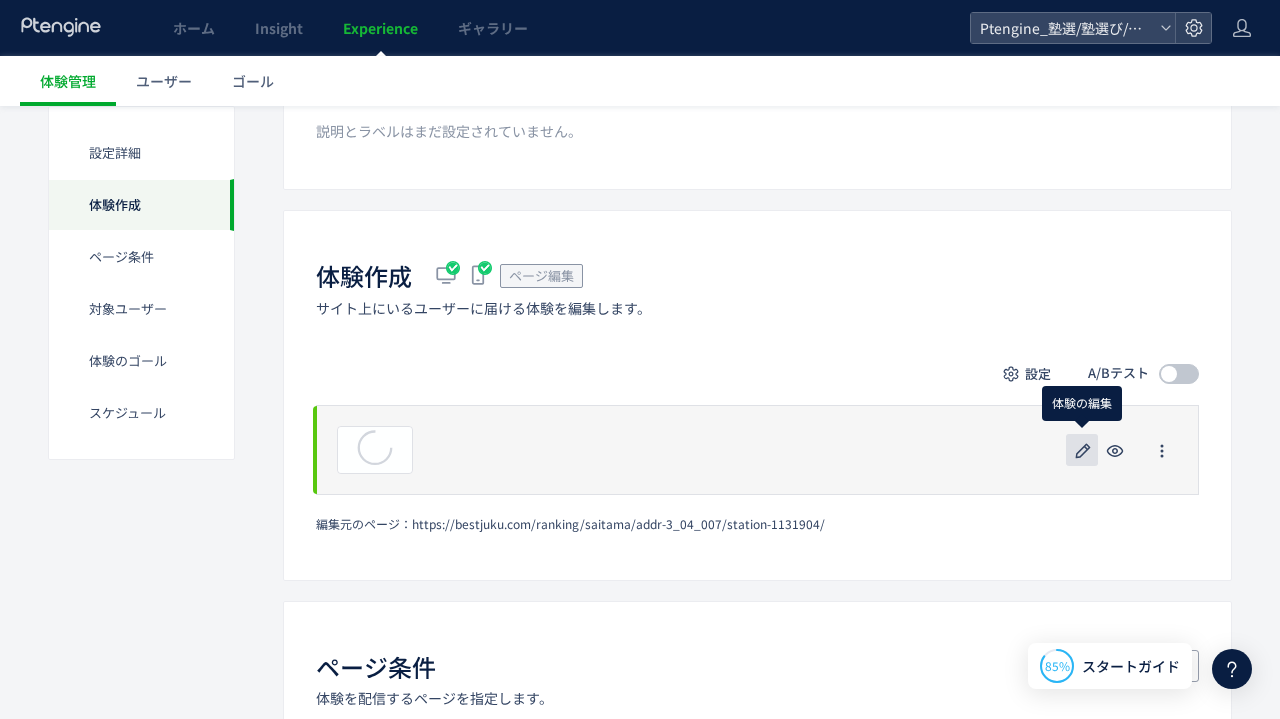 click 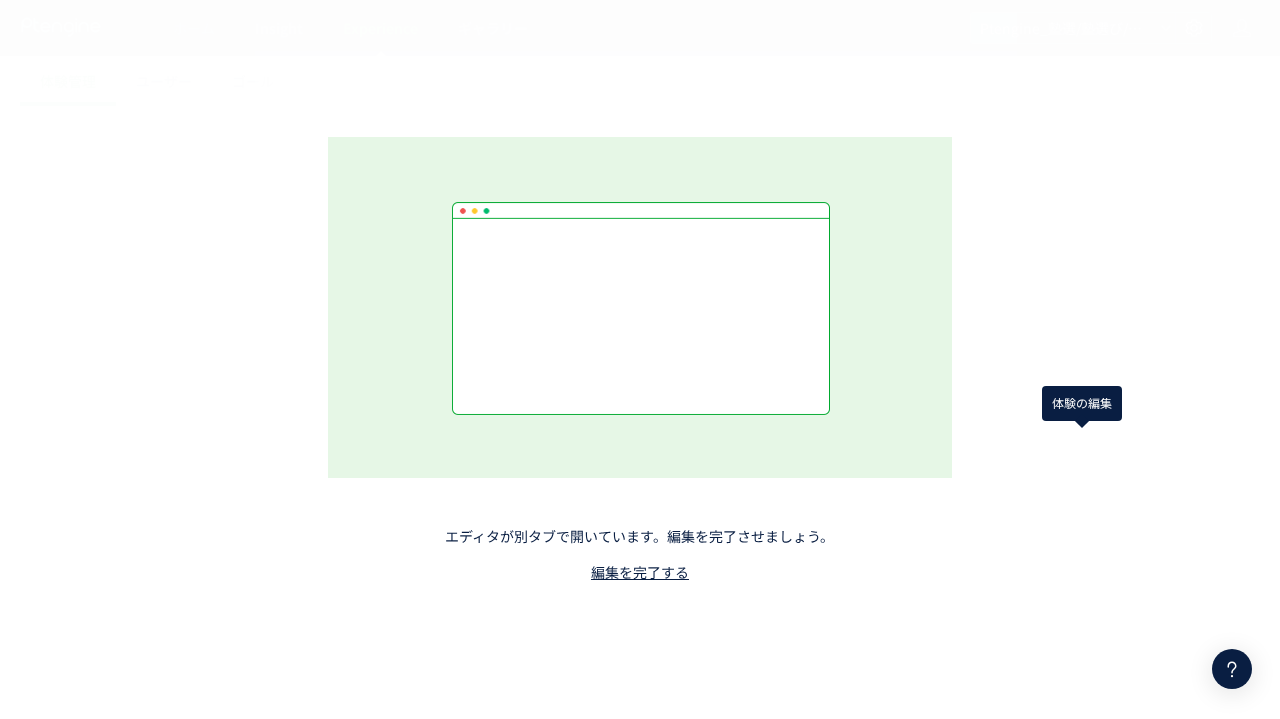 scroll, scrollTop: 0, scrollLeft: 0, axis: both 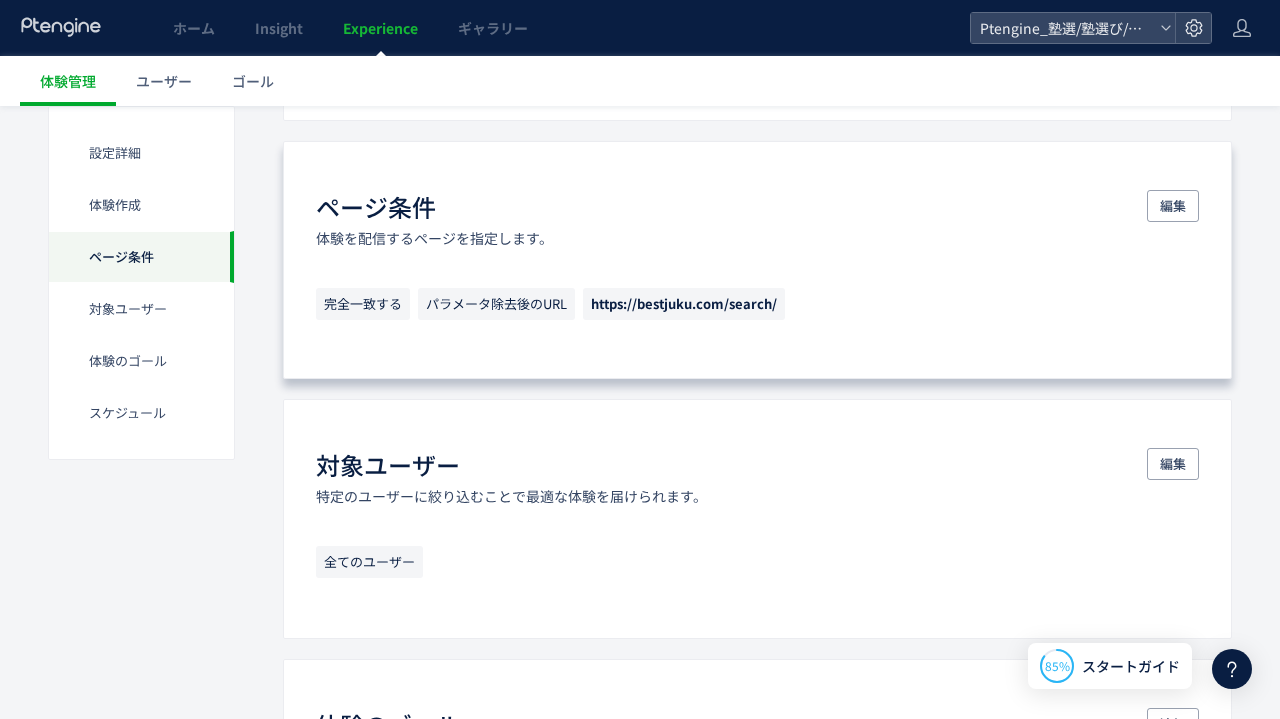 click on "ページ条件  体験を配信するページを指定します。 編集 完全一致する パラメータ除去後のURL https://bestjuku.com/search/" at bounding box center [757, 260] 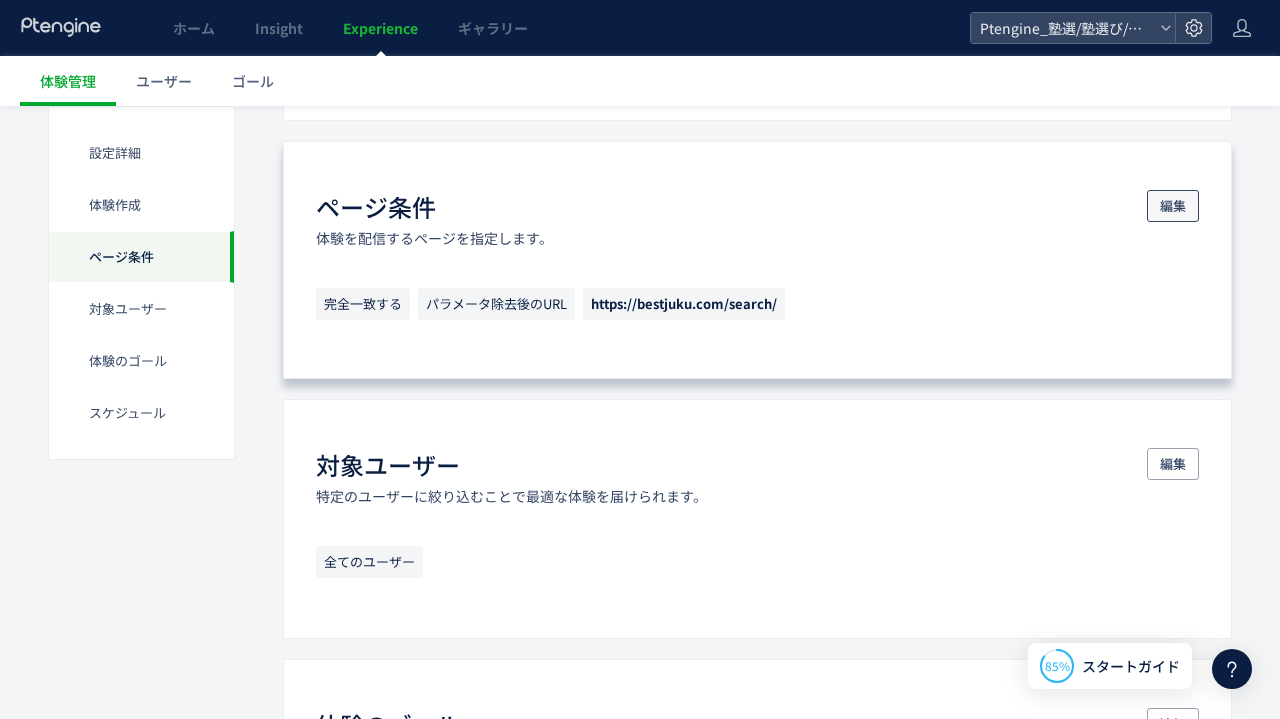 click on "編集" at bounding box center (1173, 206) 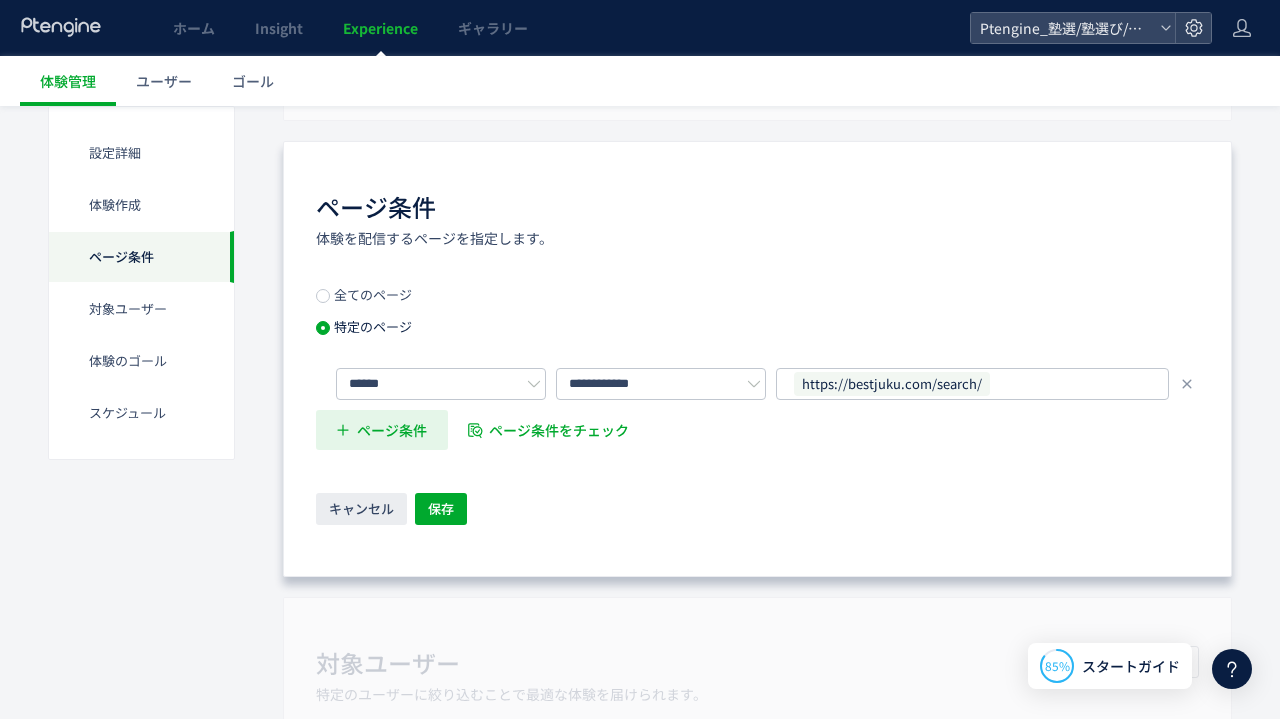 click on "ページ条件" at bounding box center (392, 430) 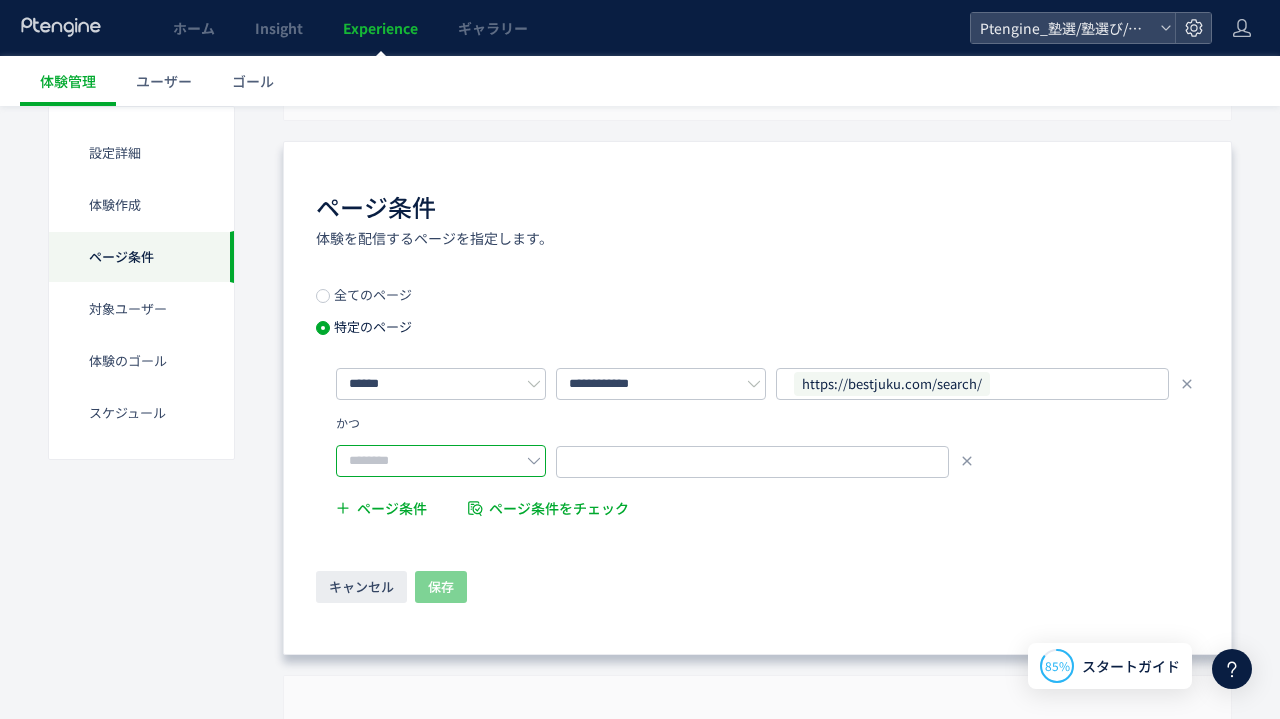click 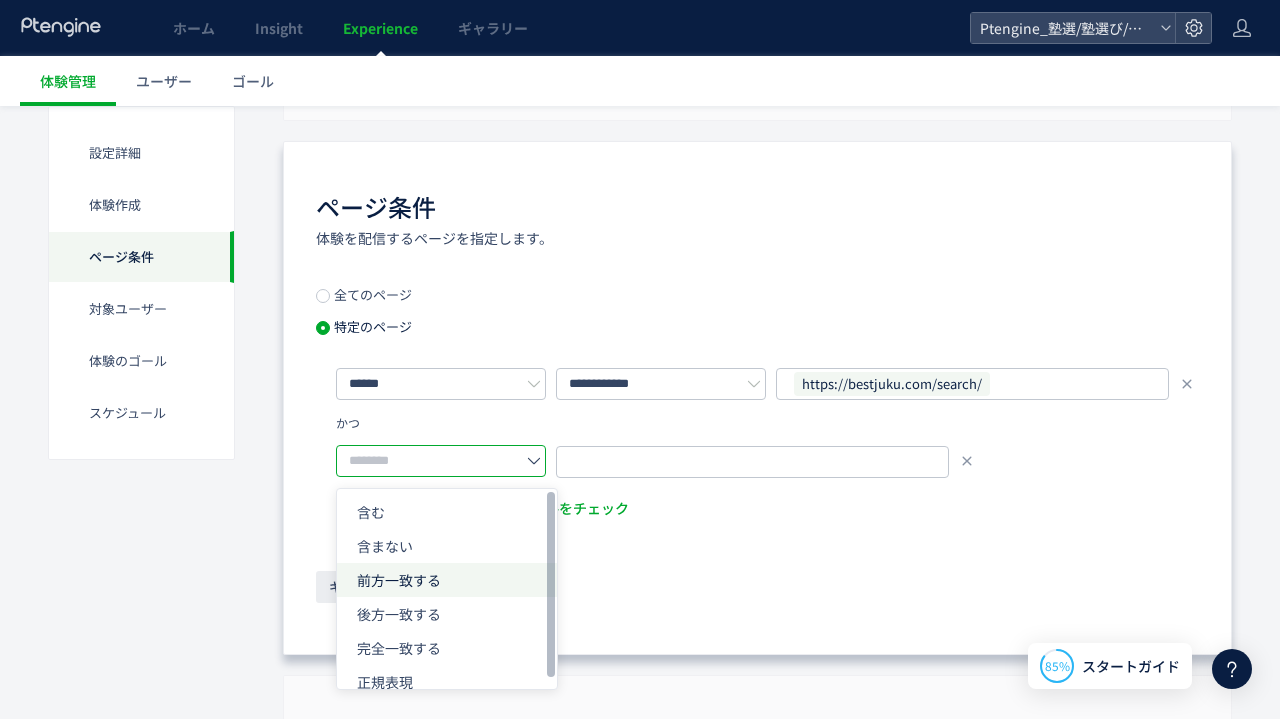 click on "前方一致する" 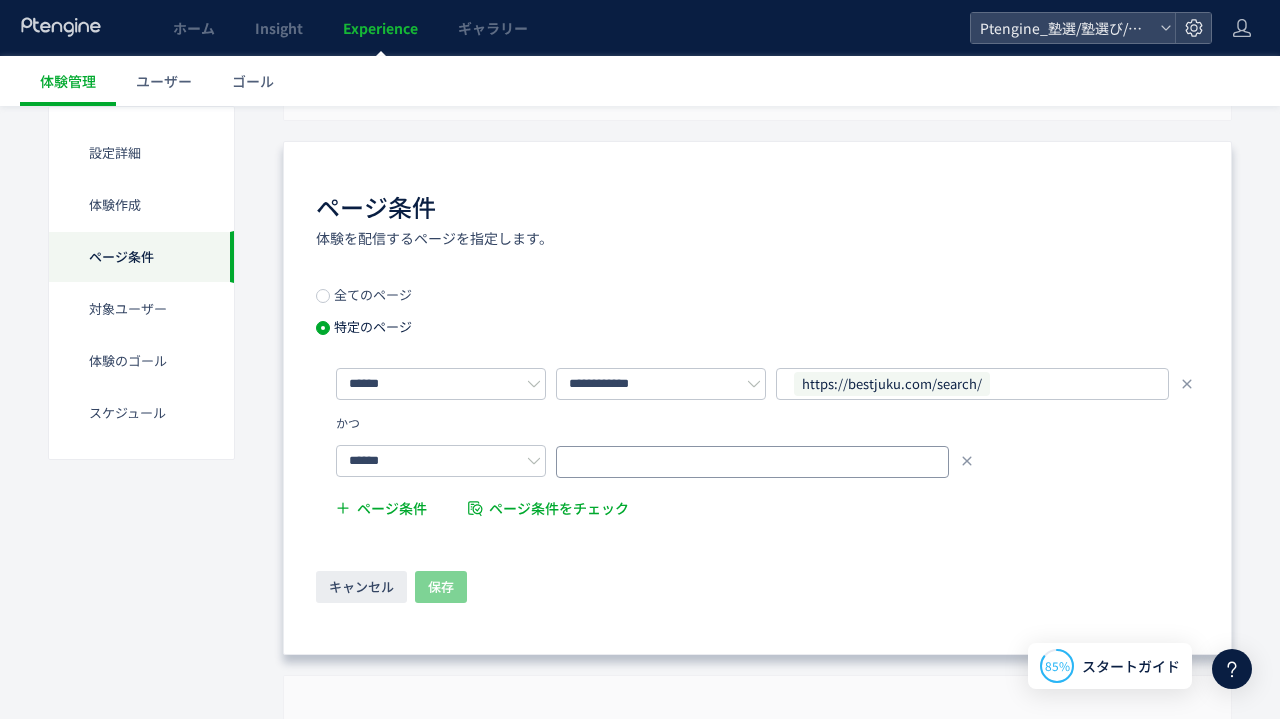 click 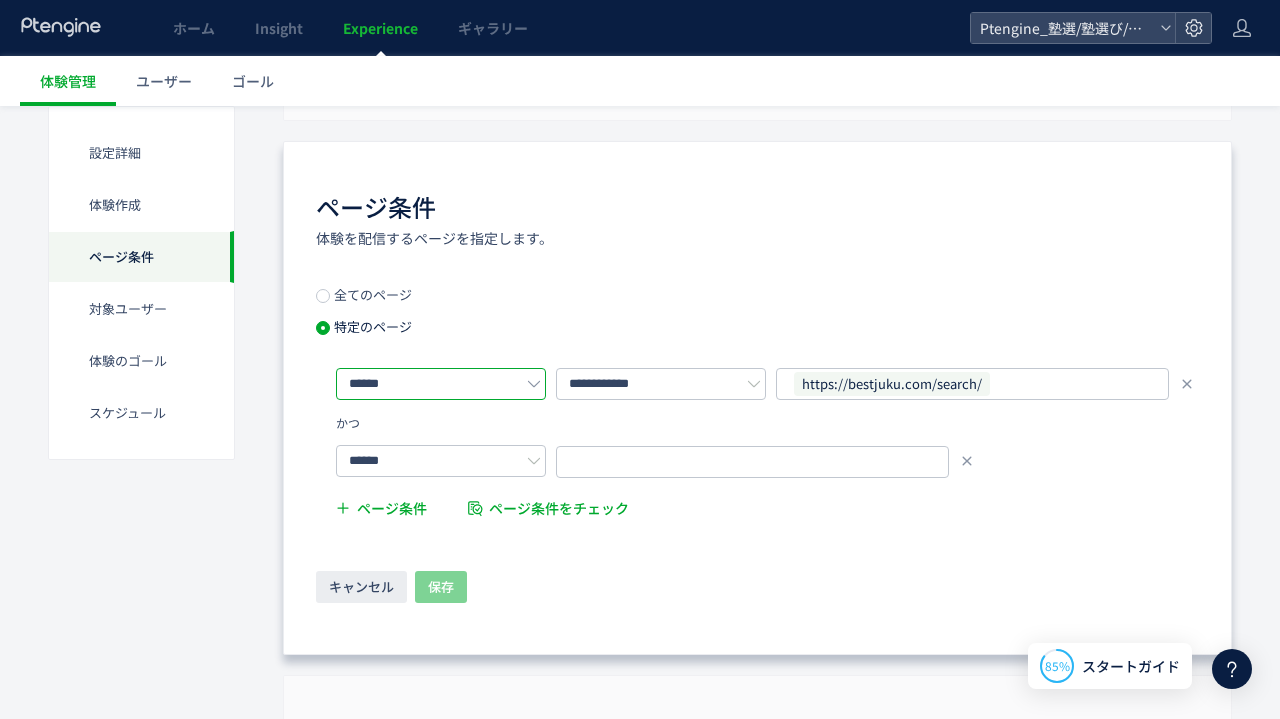 click on "******" 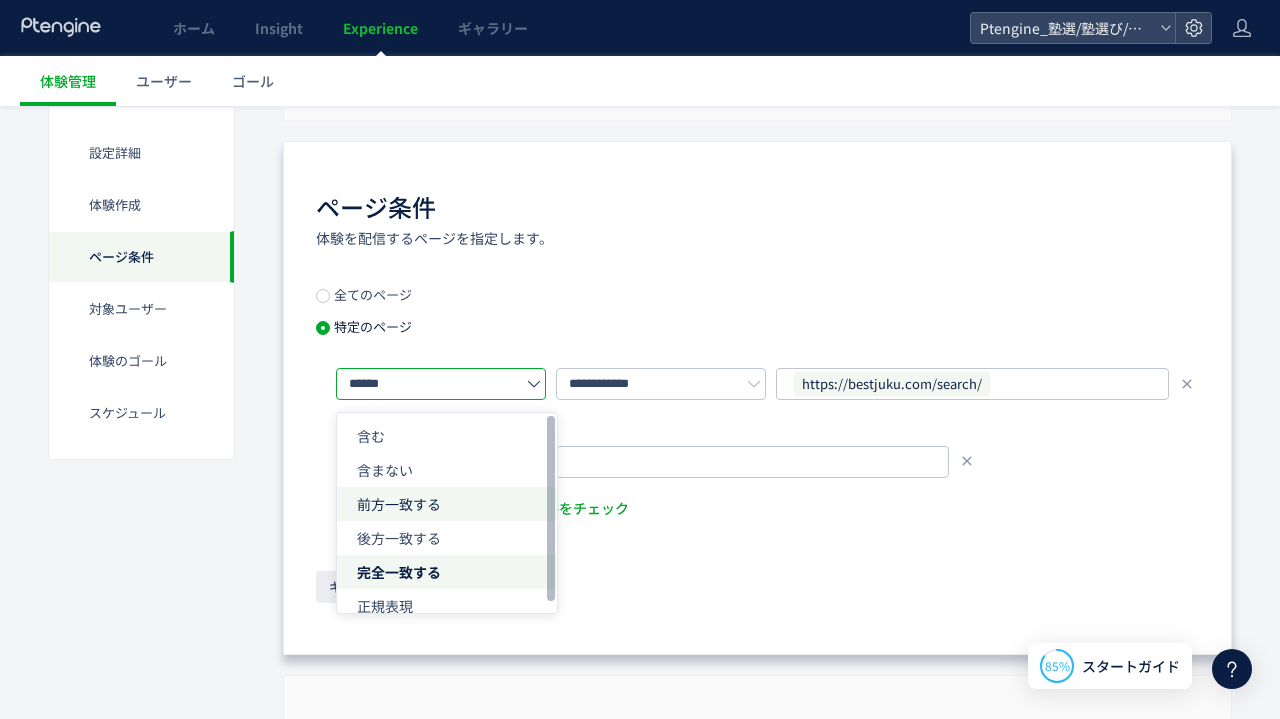 click on "前方一致する" 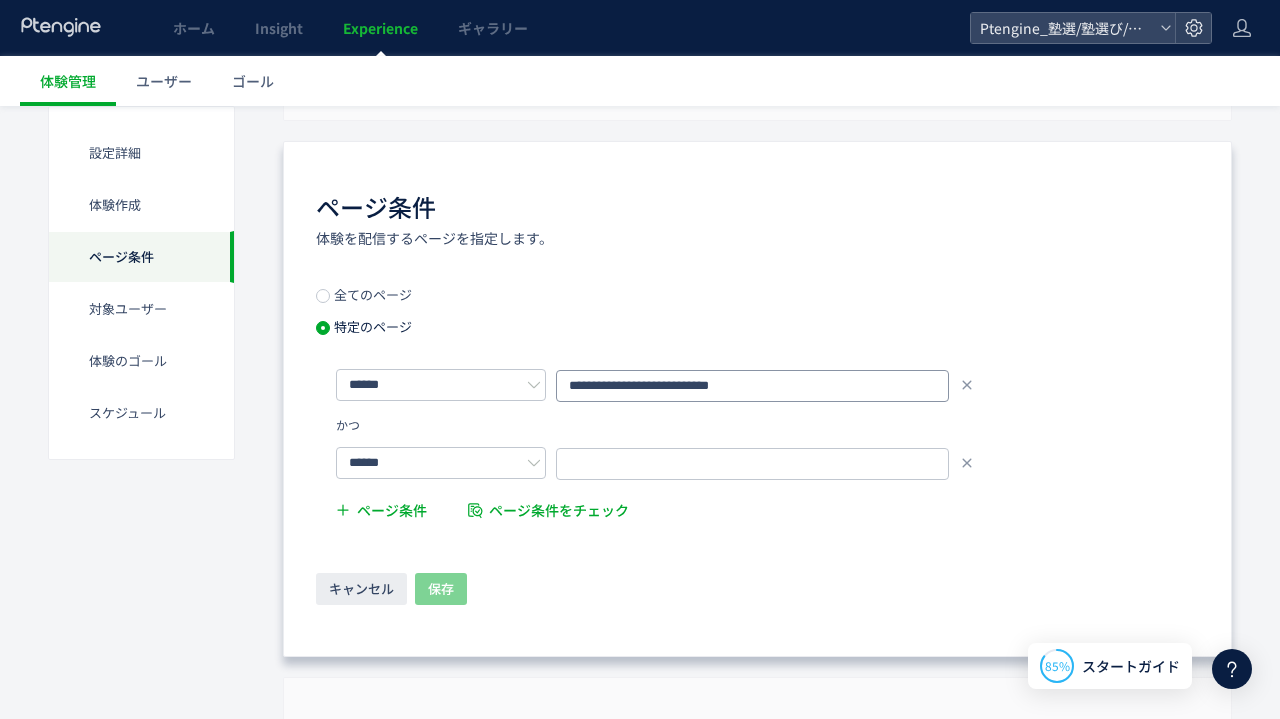 drag, startPoint x: 757, startPoint y: 387, endPoint x: 566, endPoint y: 389, distance: 191.01047 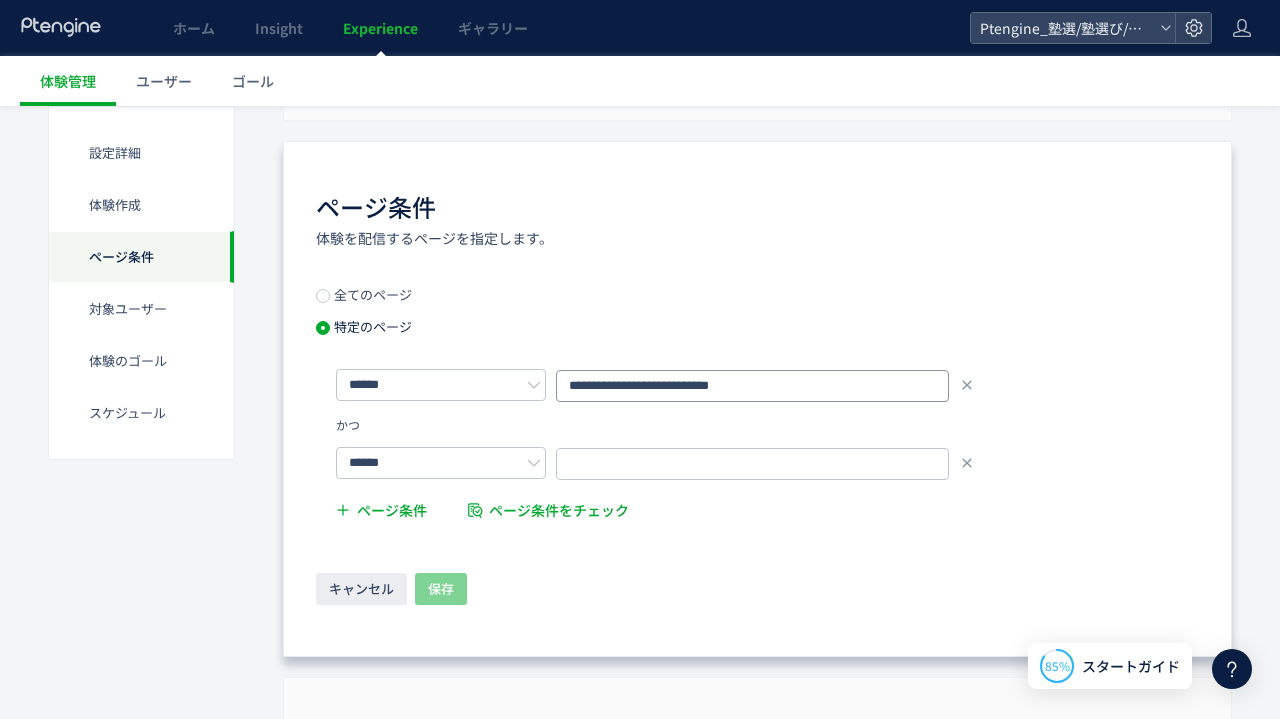 click on "**********" 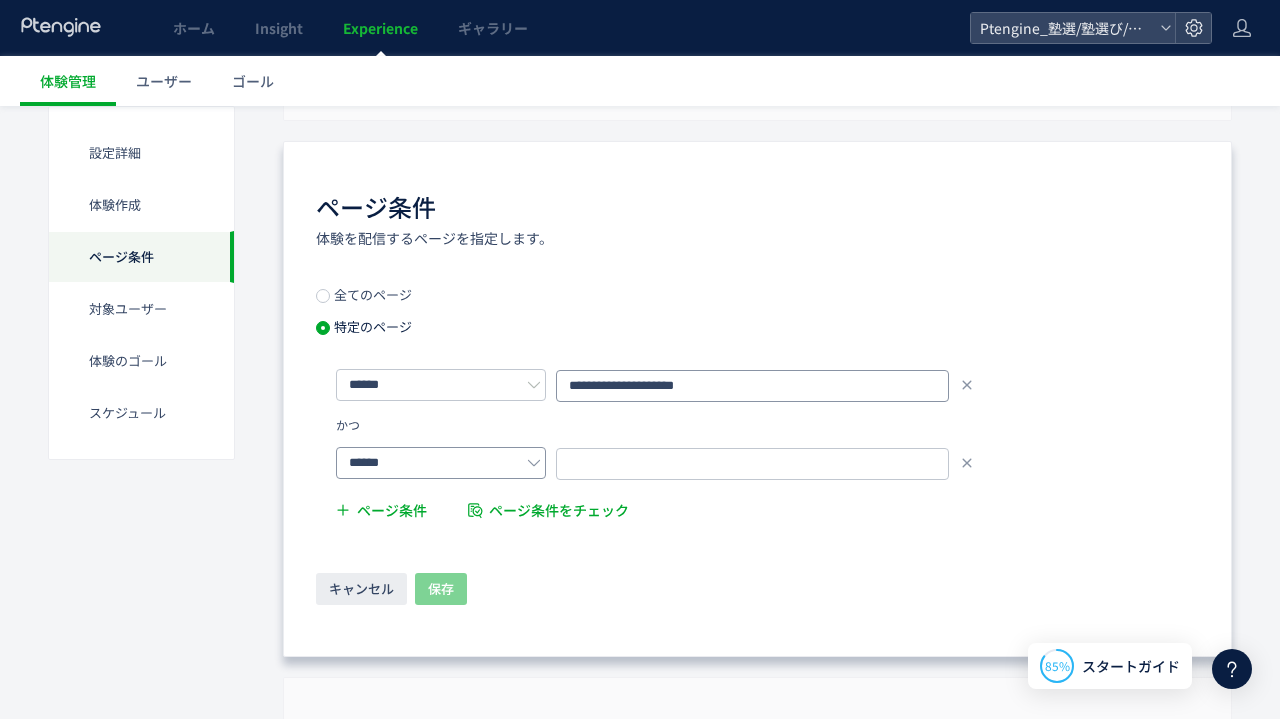 type on "**********" 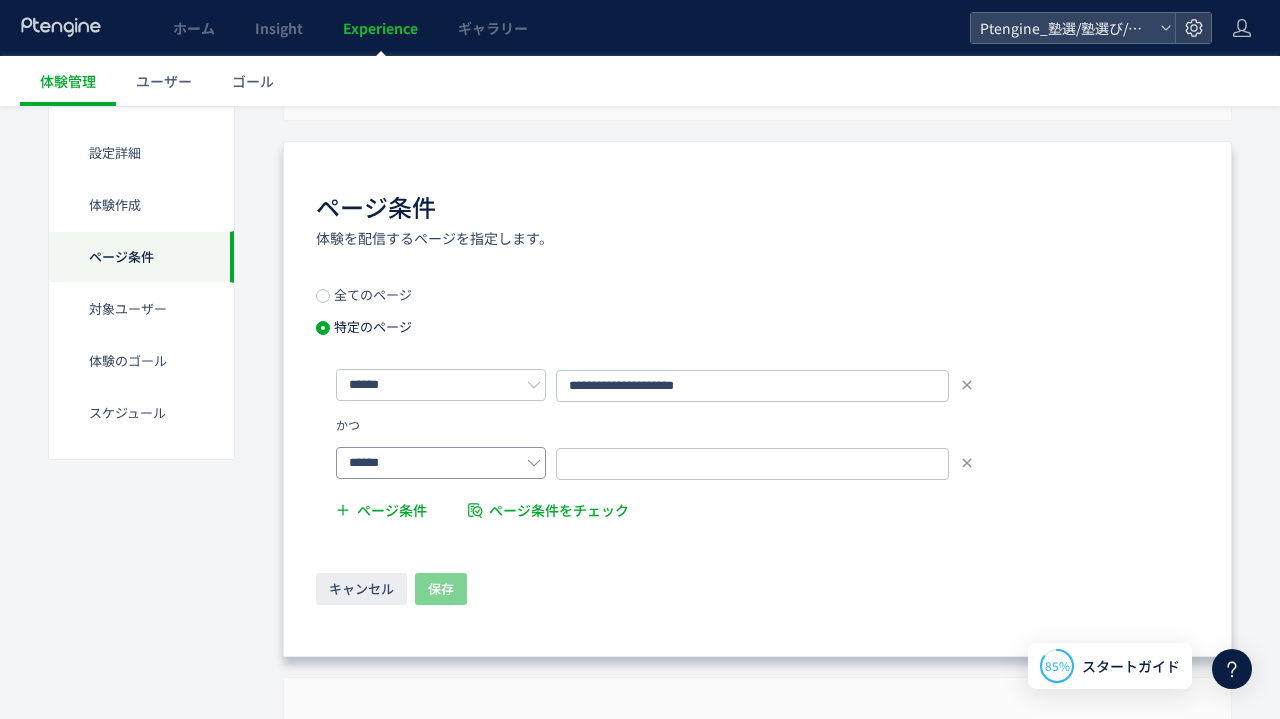click 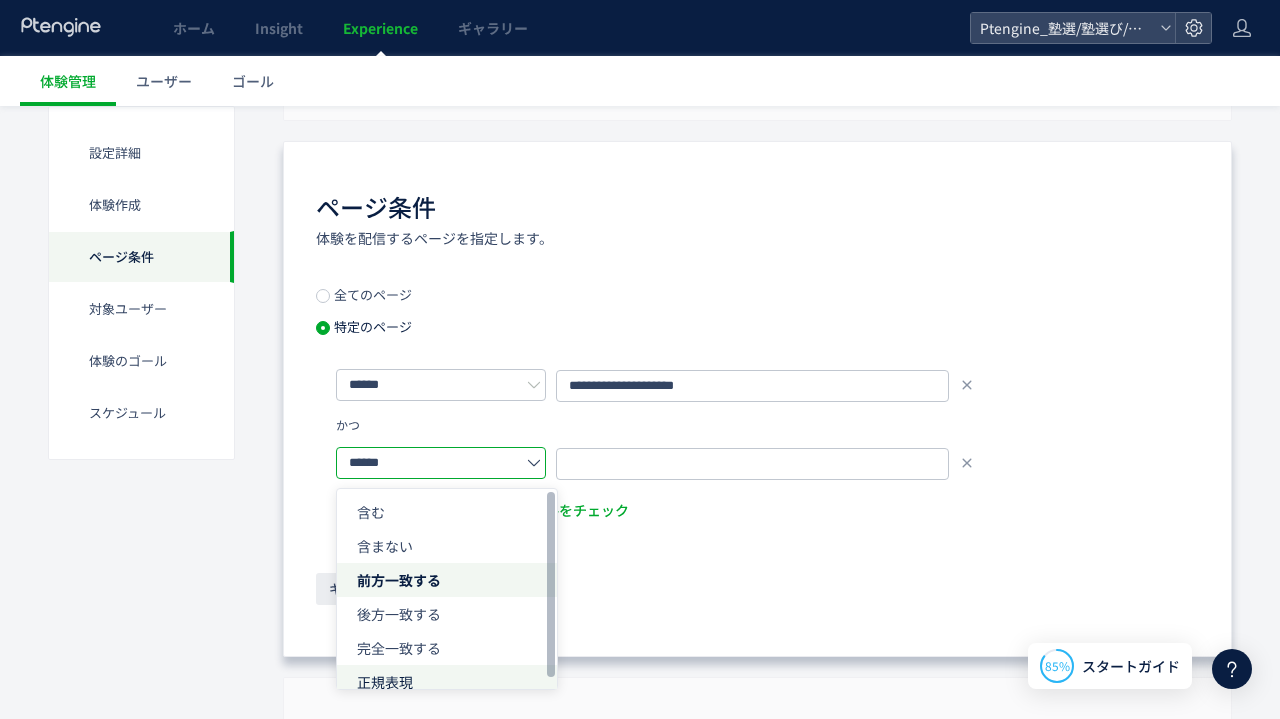 click on "正規表現" 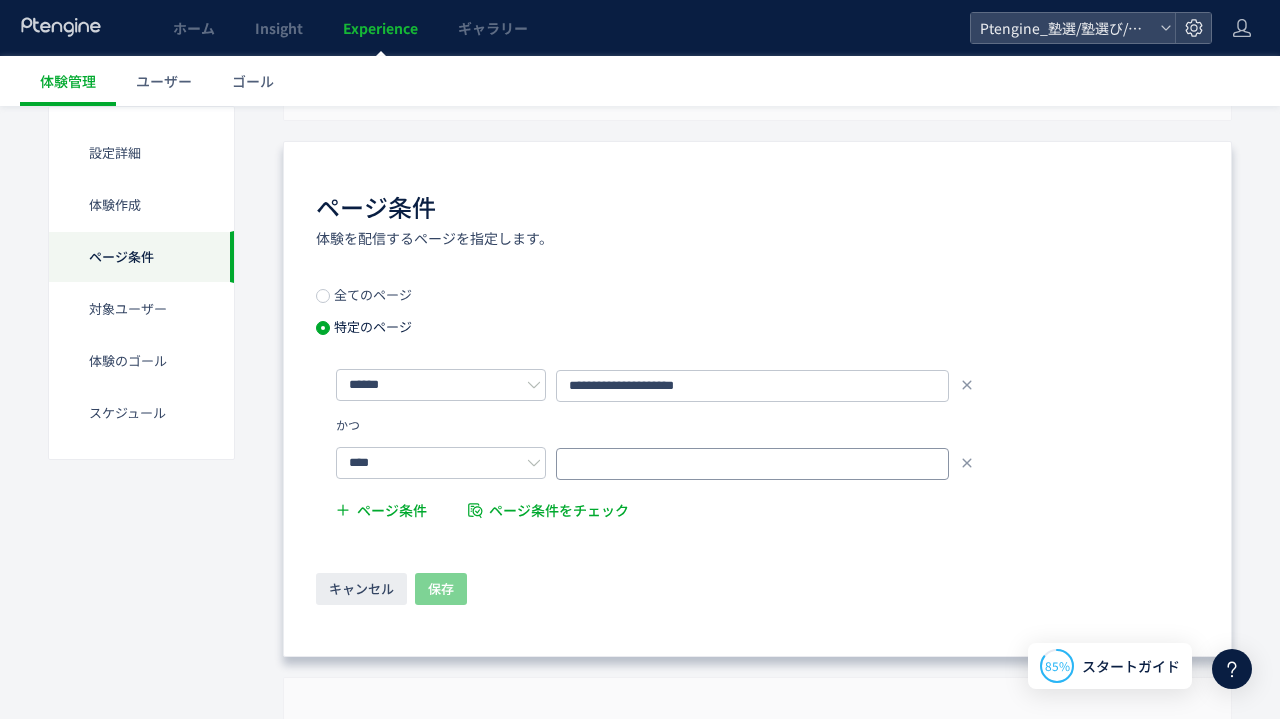 click 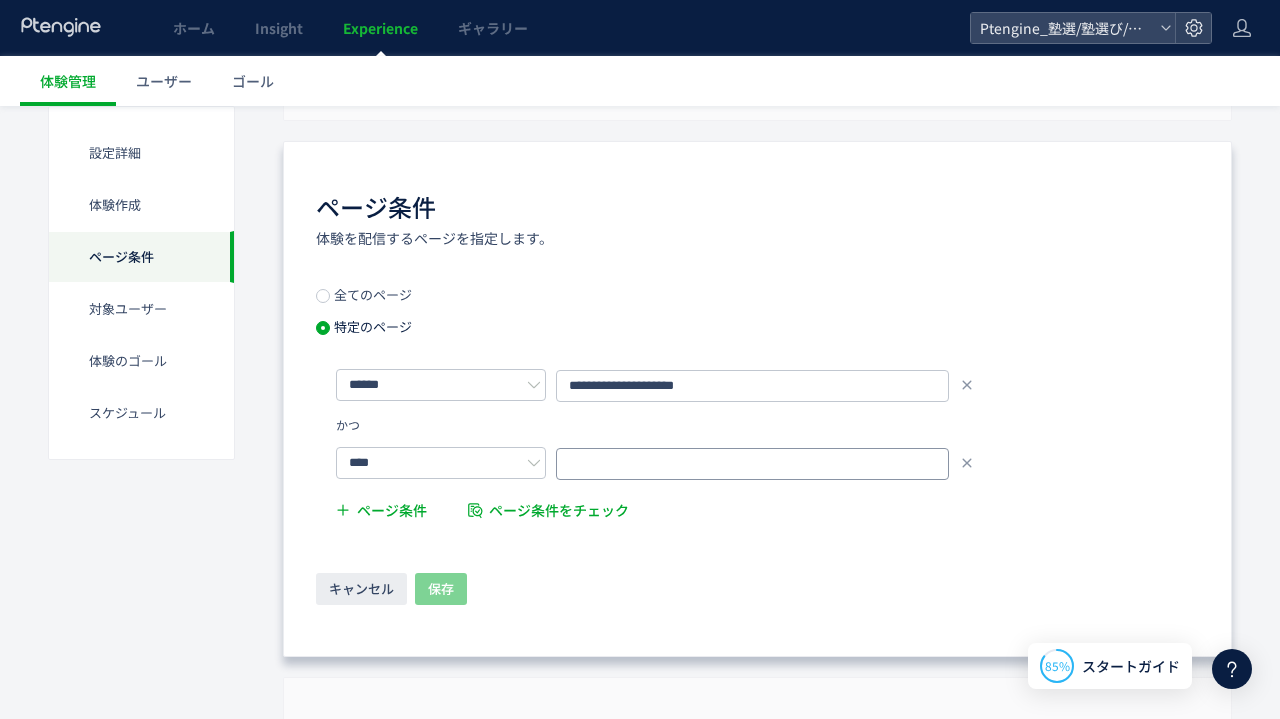paste on "**********" 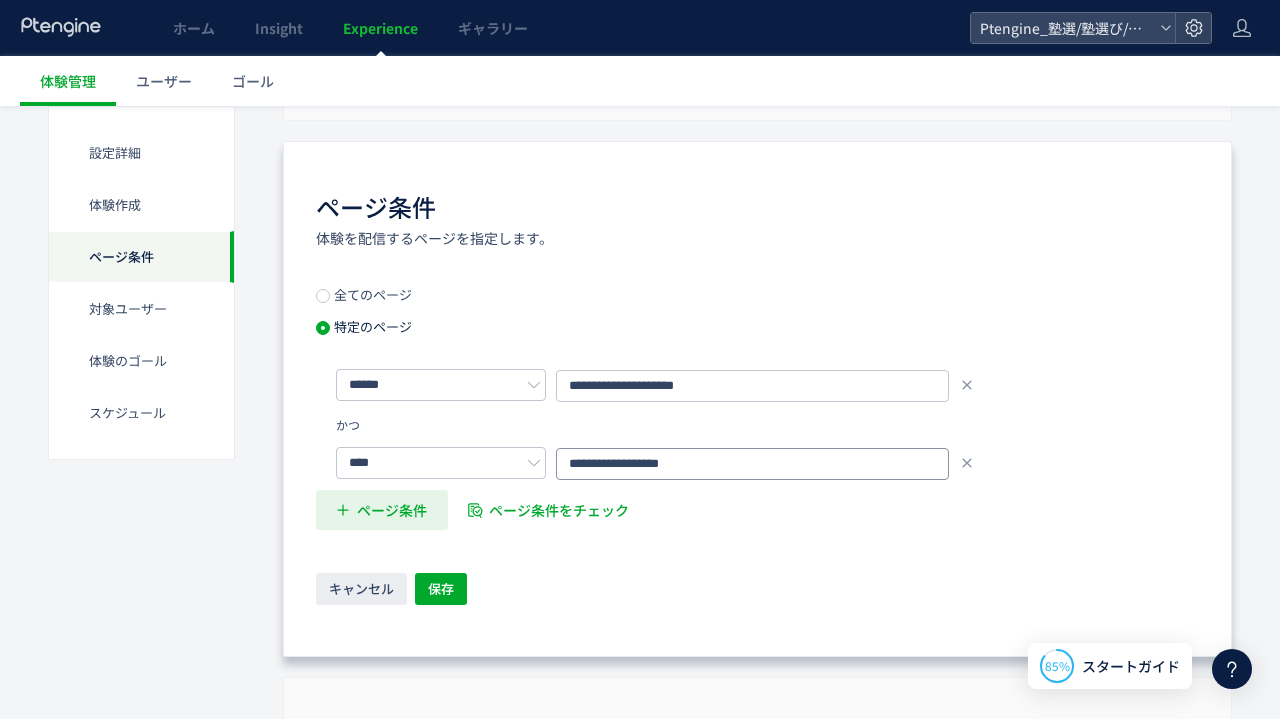 type on "**********" 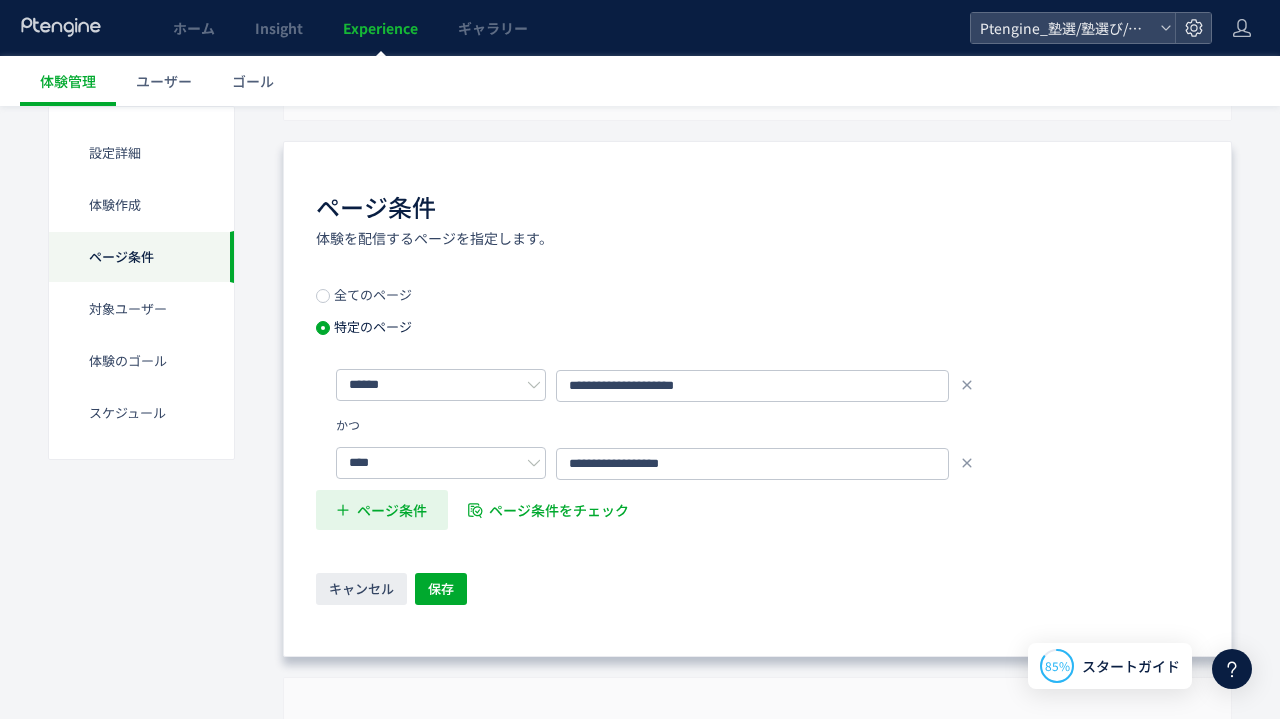 click on "ページ条件" at bounding box center [382, 510] 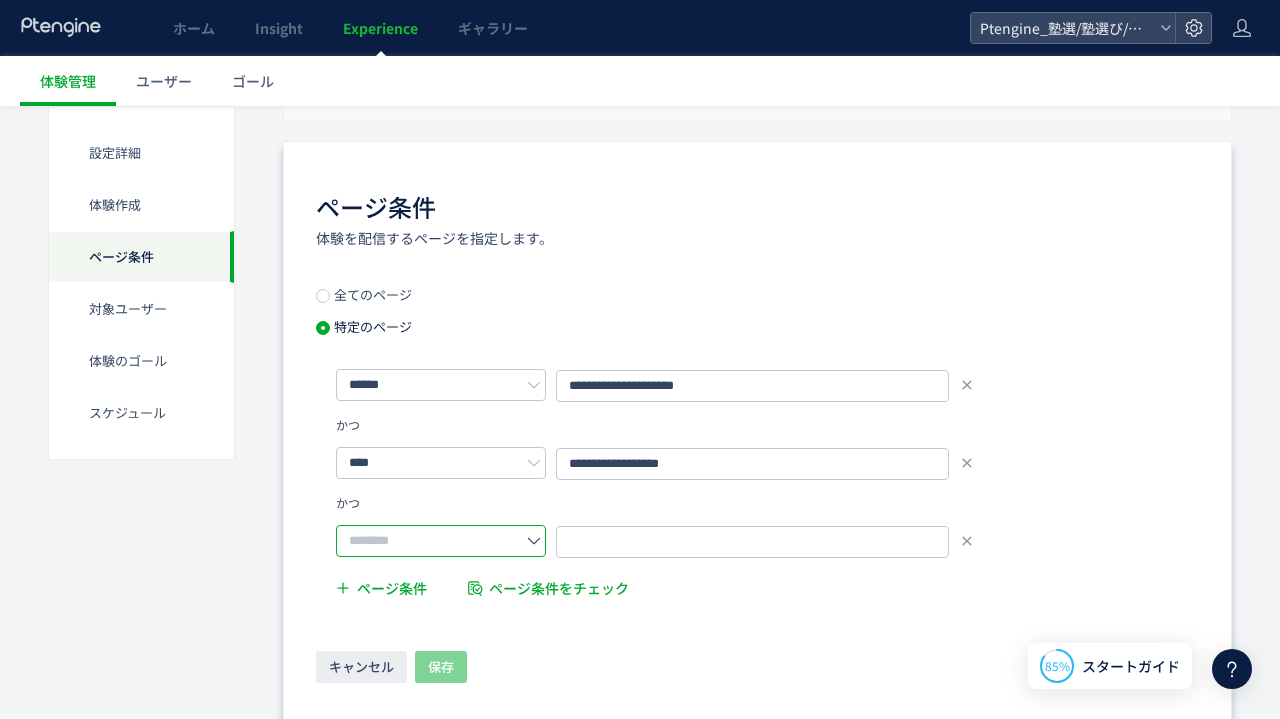 click 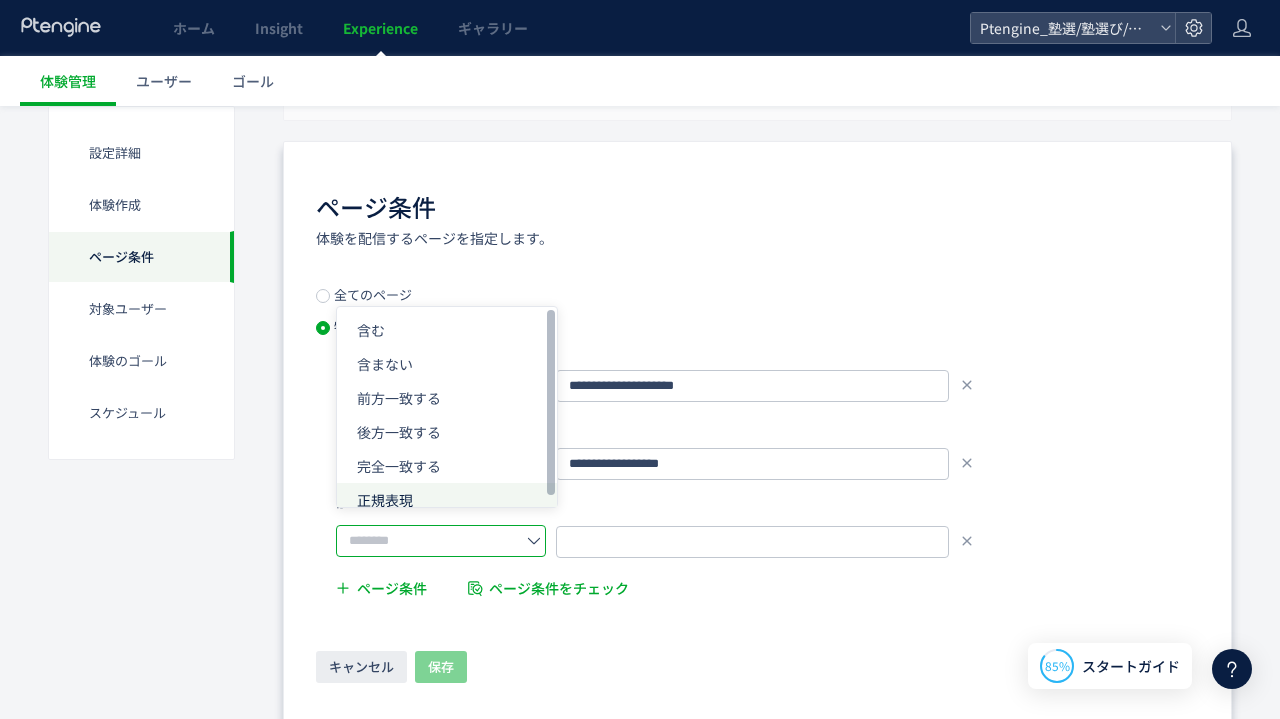 click on "正規表現" 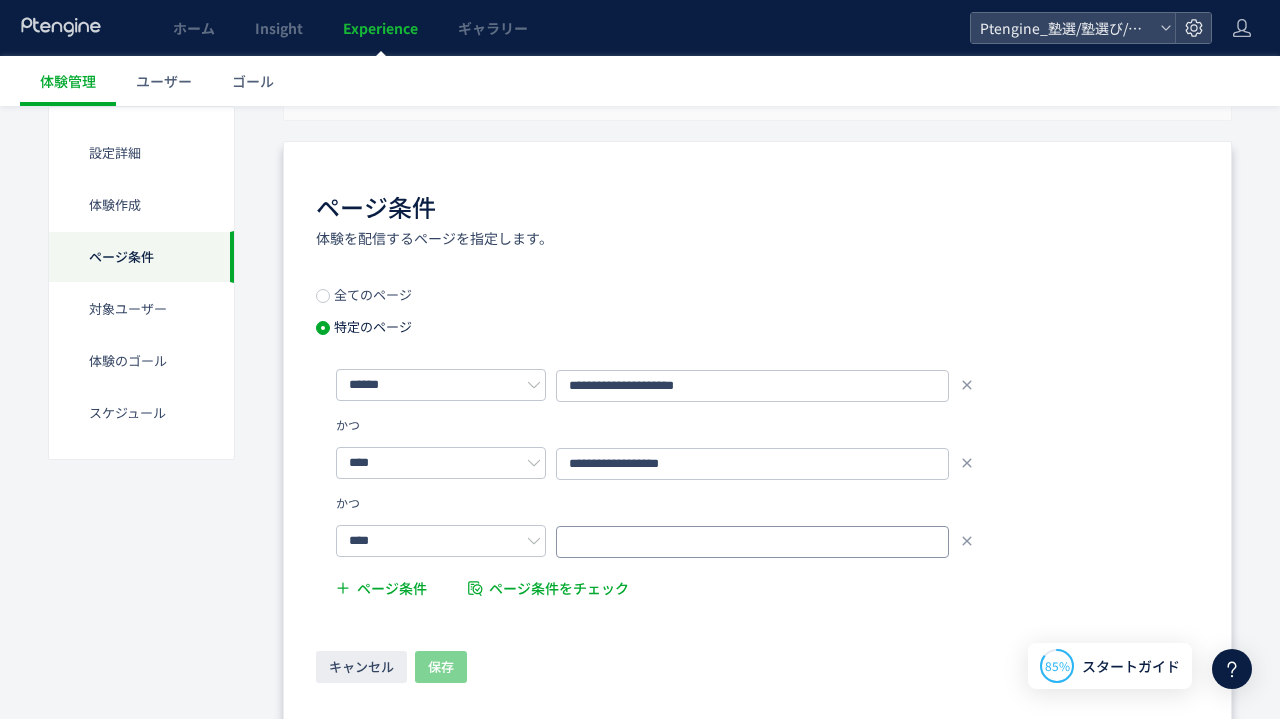 click 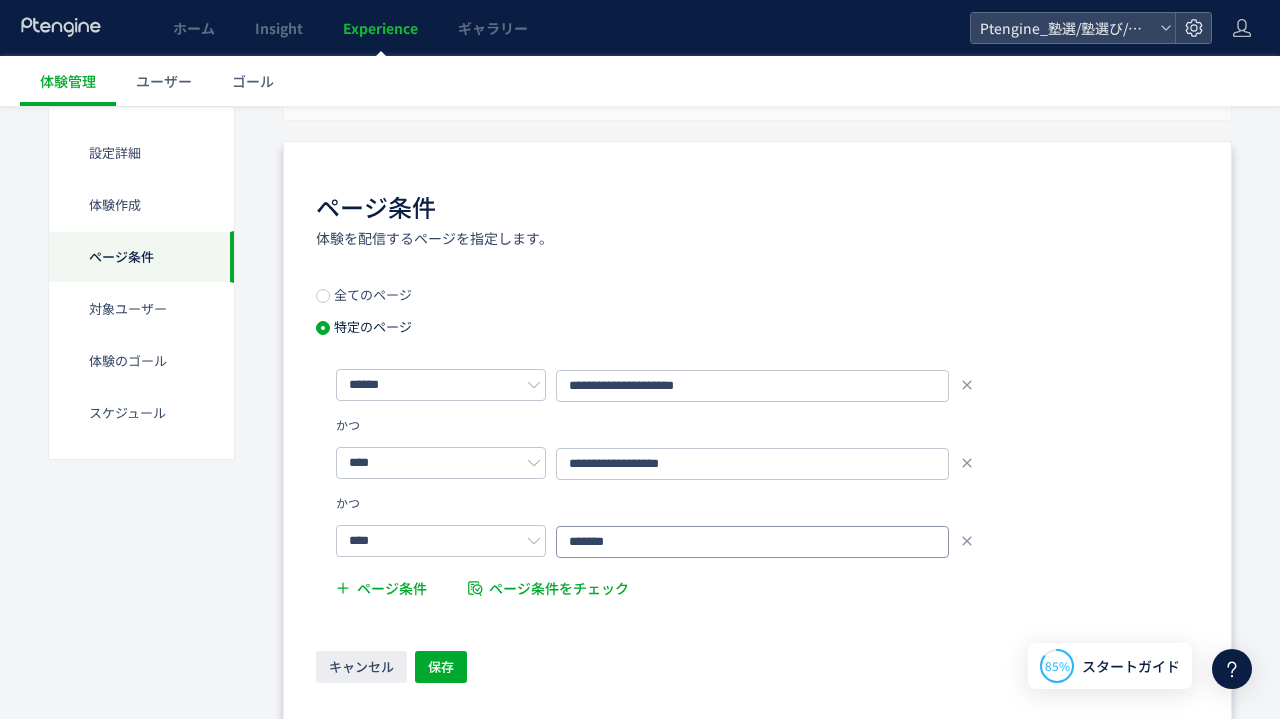 type on "*******" 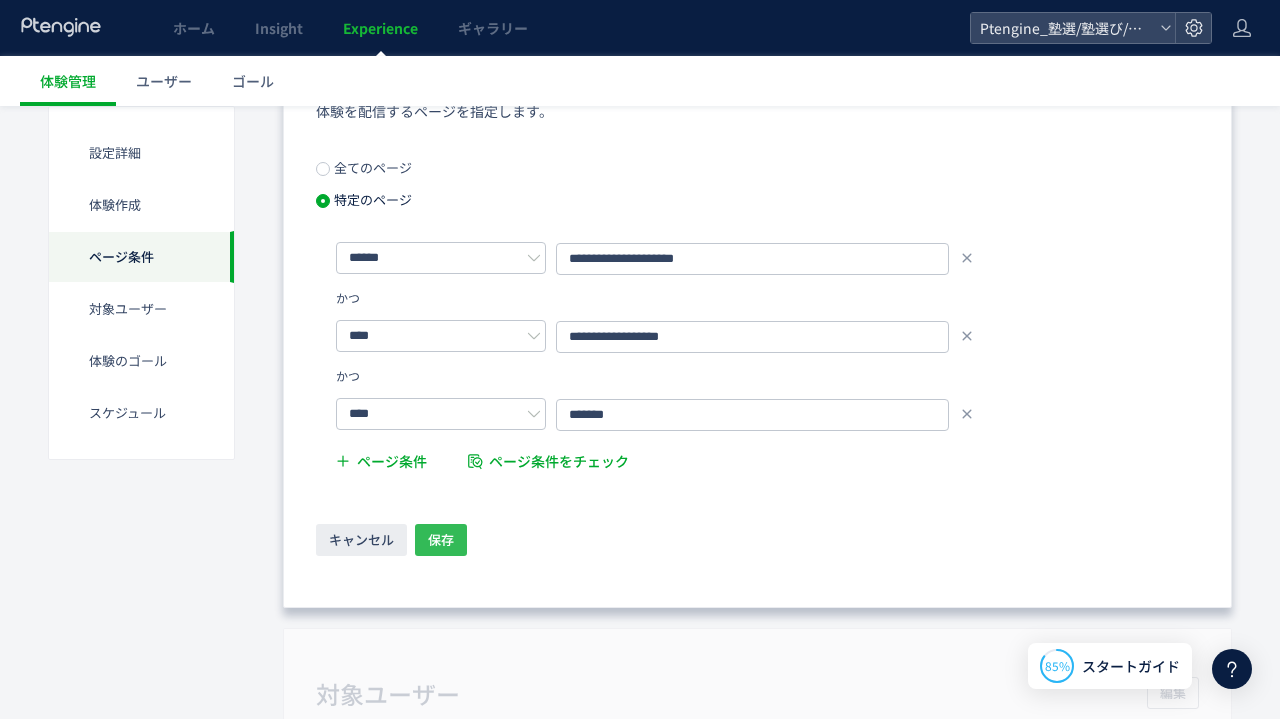 click on "保存" at bounding box center [441, 540] 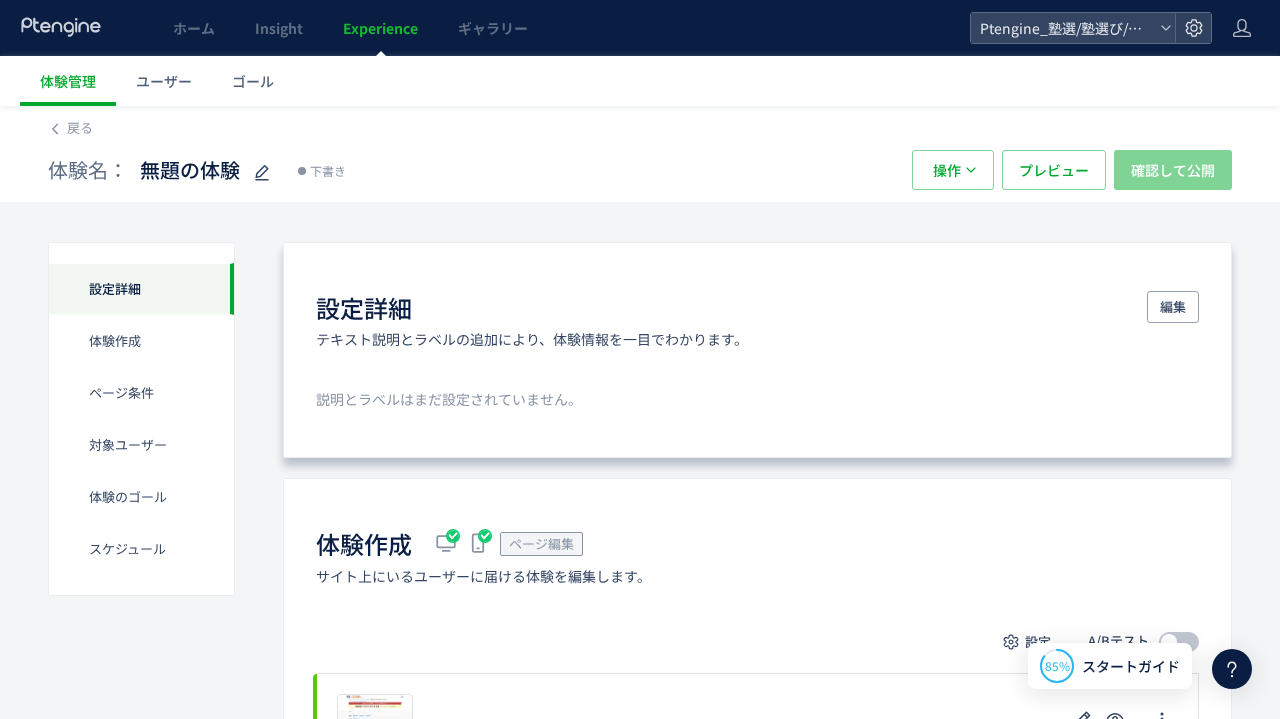 scroll, scrollTop: 0, scrollLeft: 0, axis: both 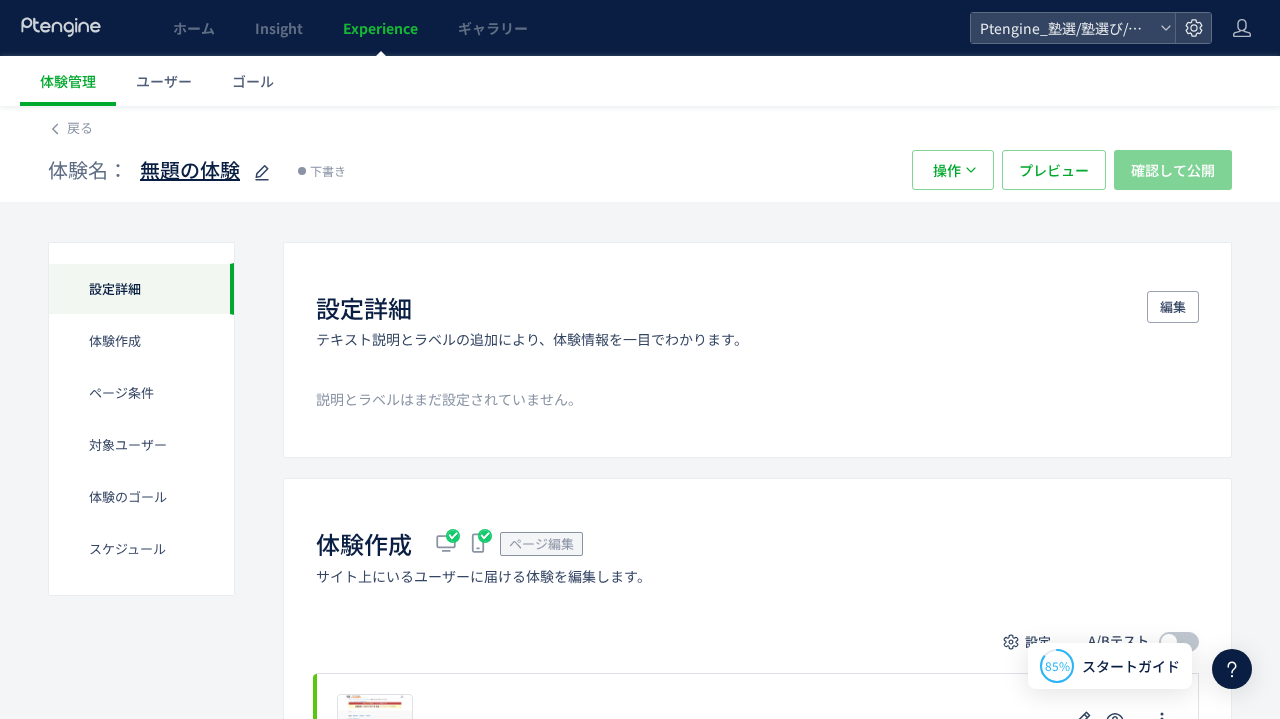 click 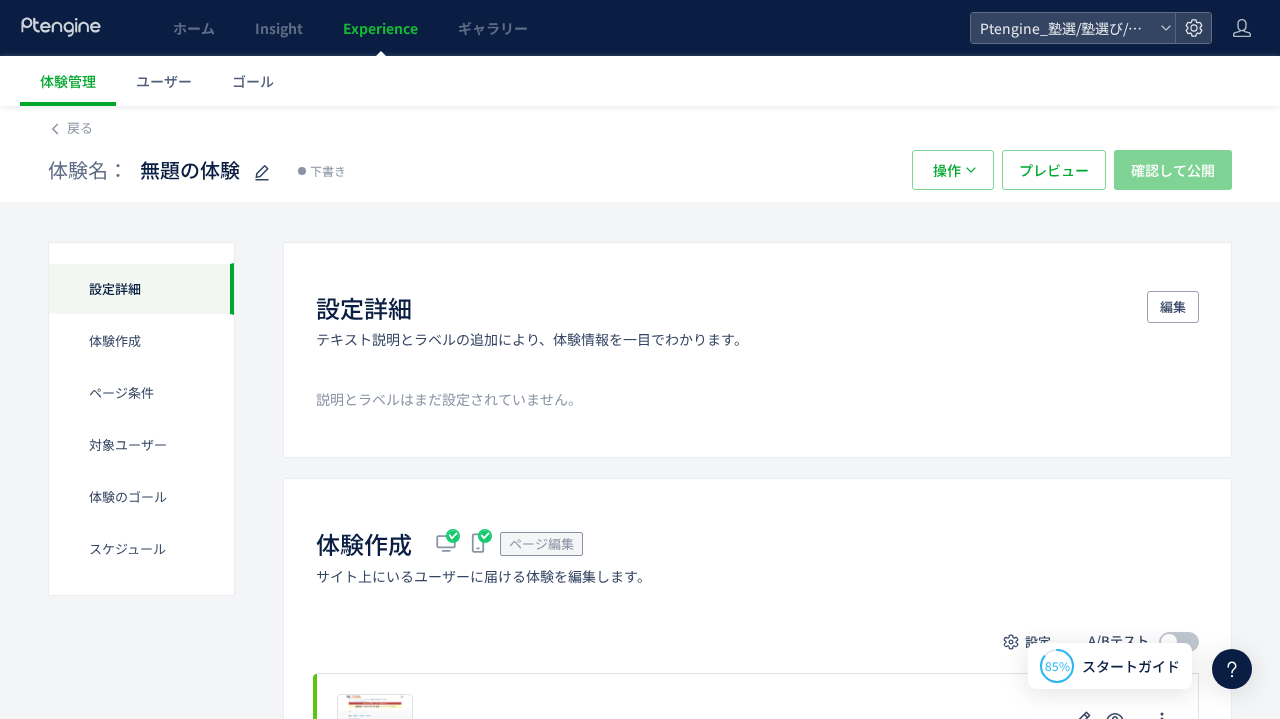 scroll, scrollTop: 0, scrollLeft: 0, axis: both 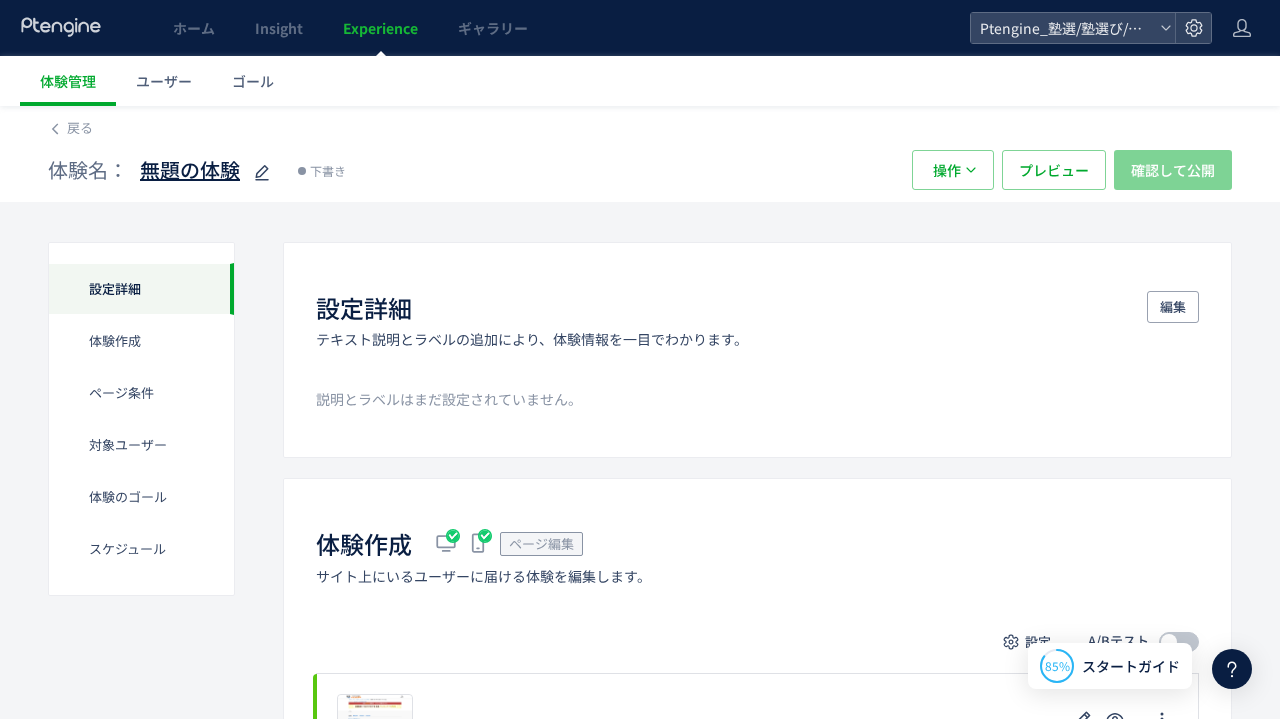 click 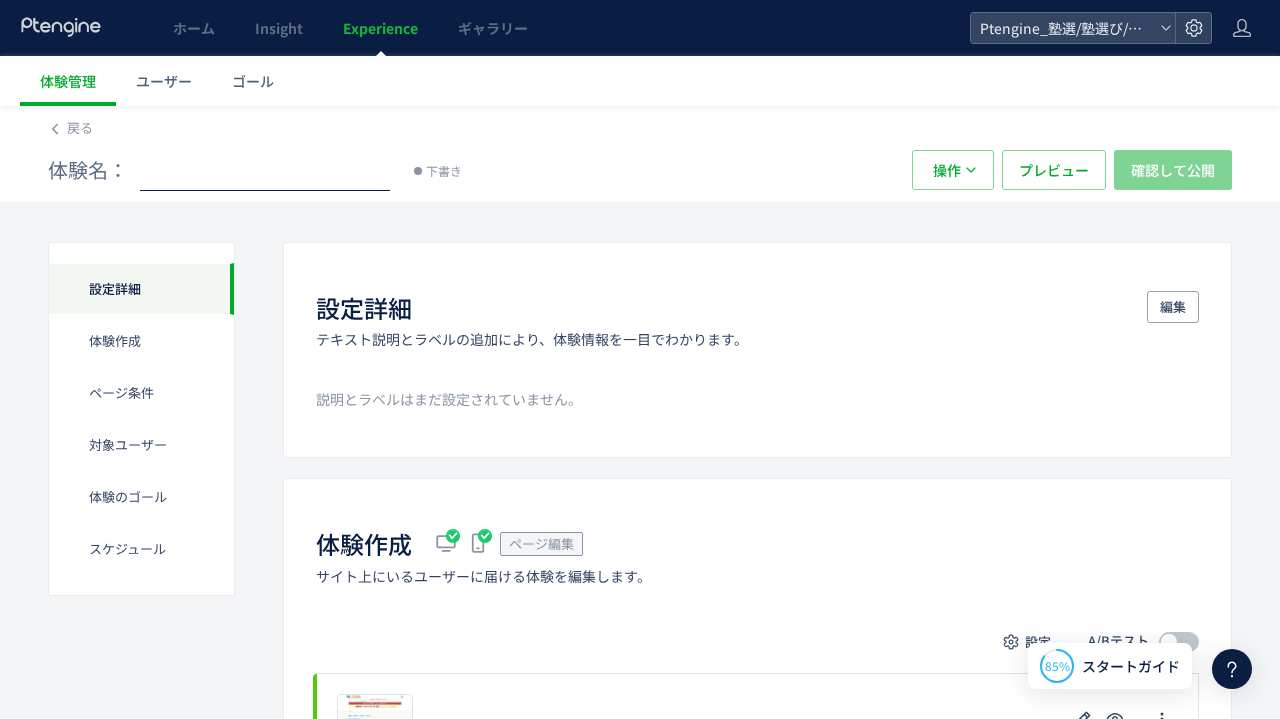 type on "**********" 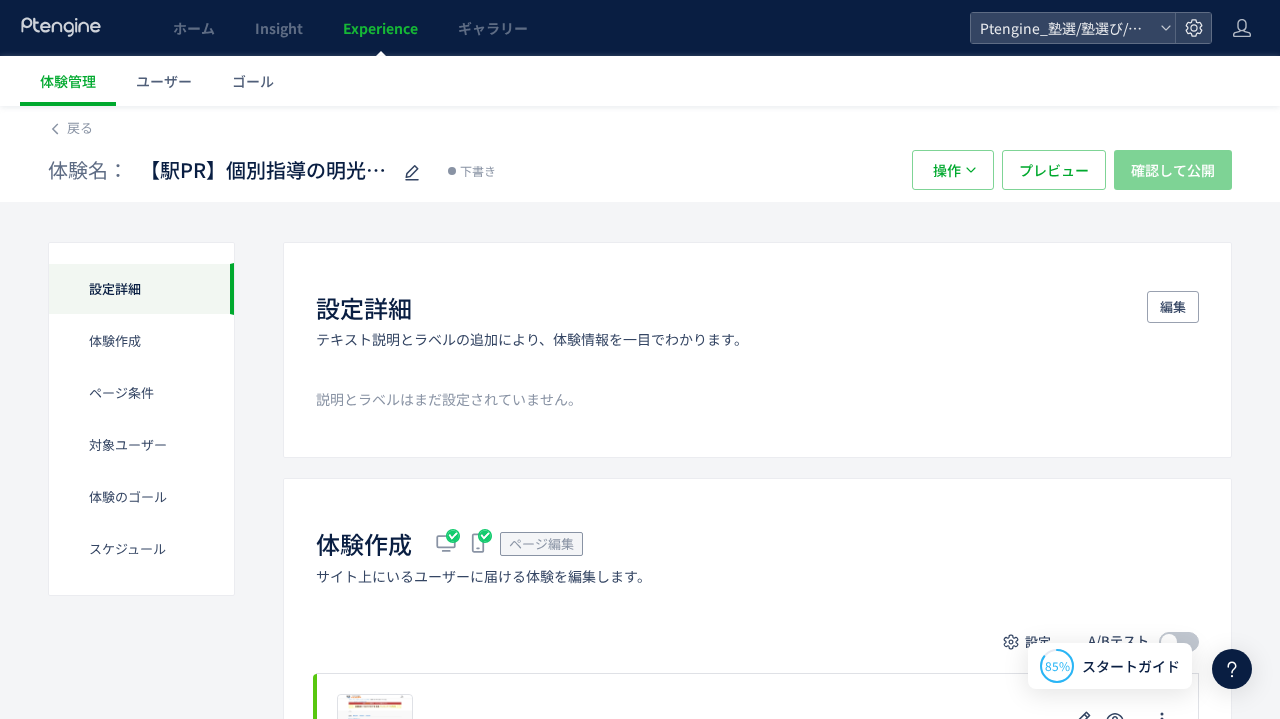 scroll, scrollTop: 0, scrollLeft: 0, axis: both 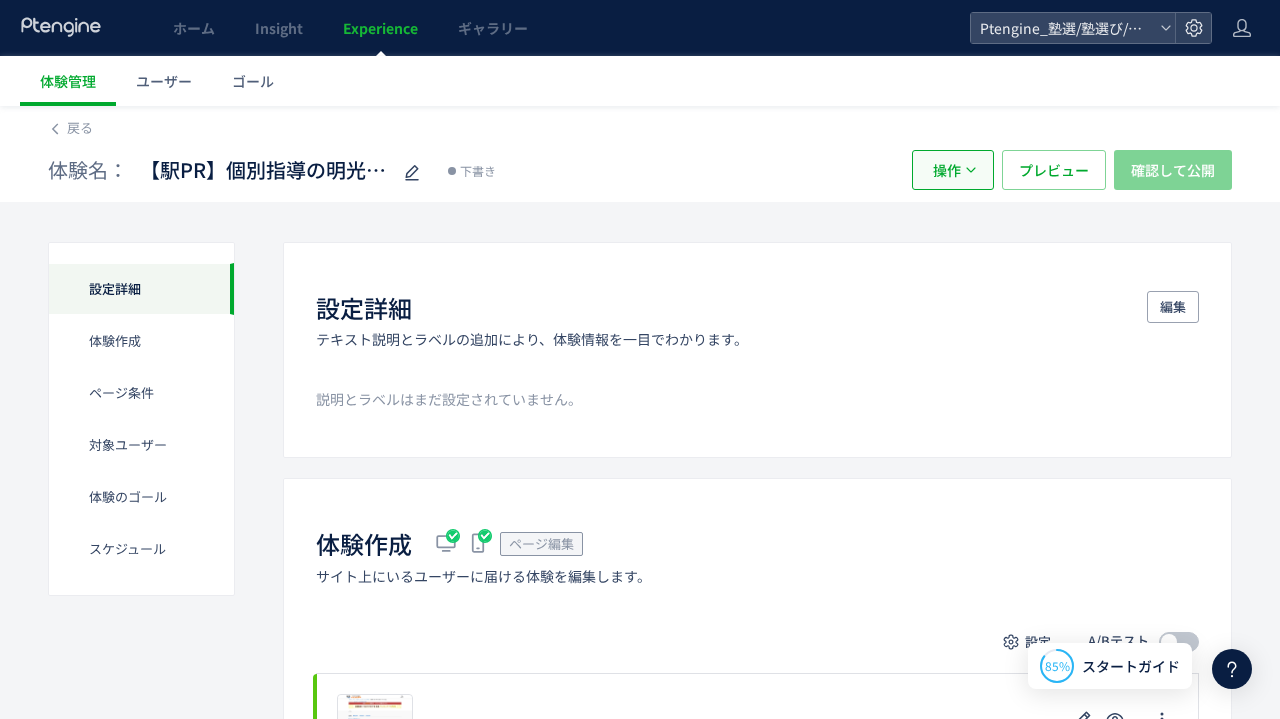 click on "操作" 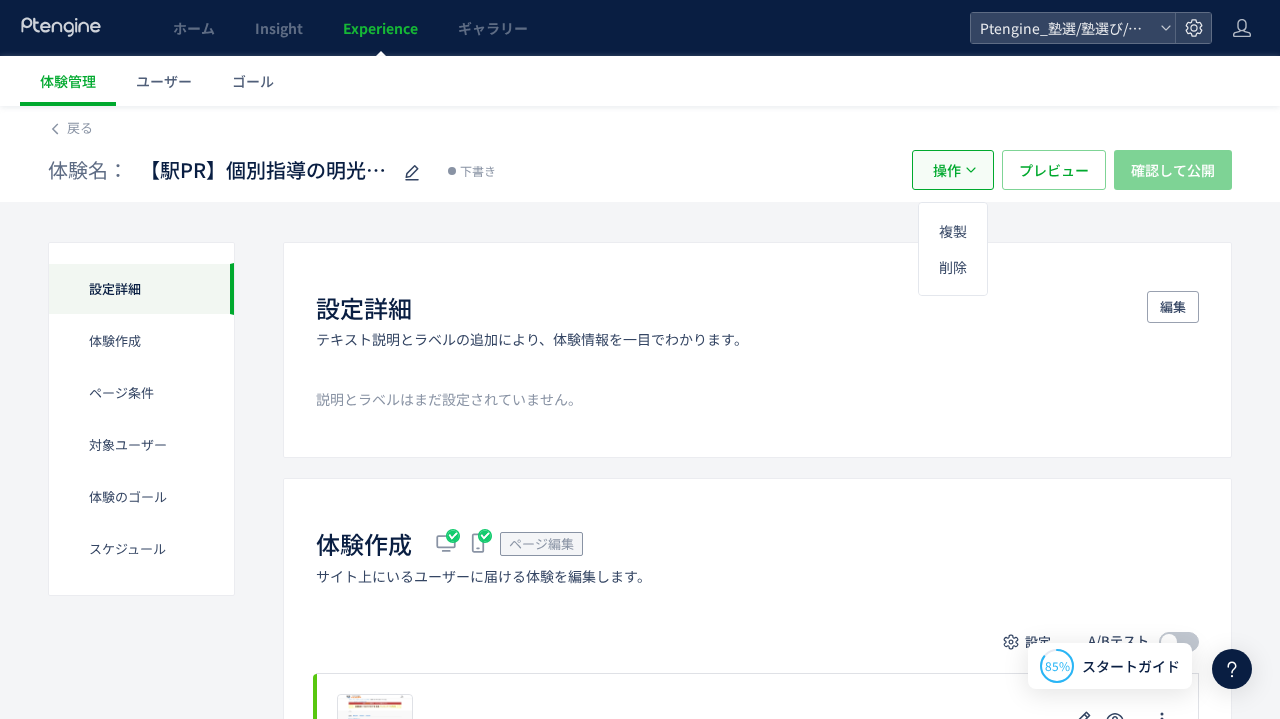 click on "操作" 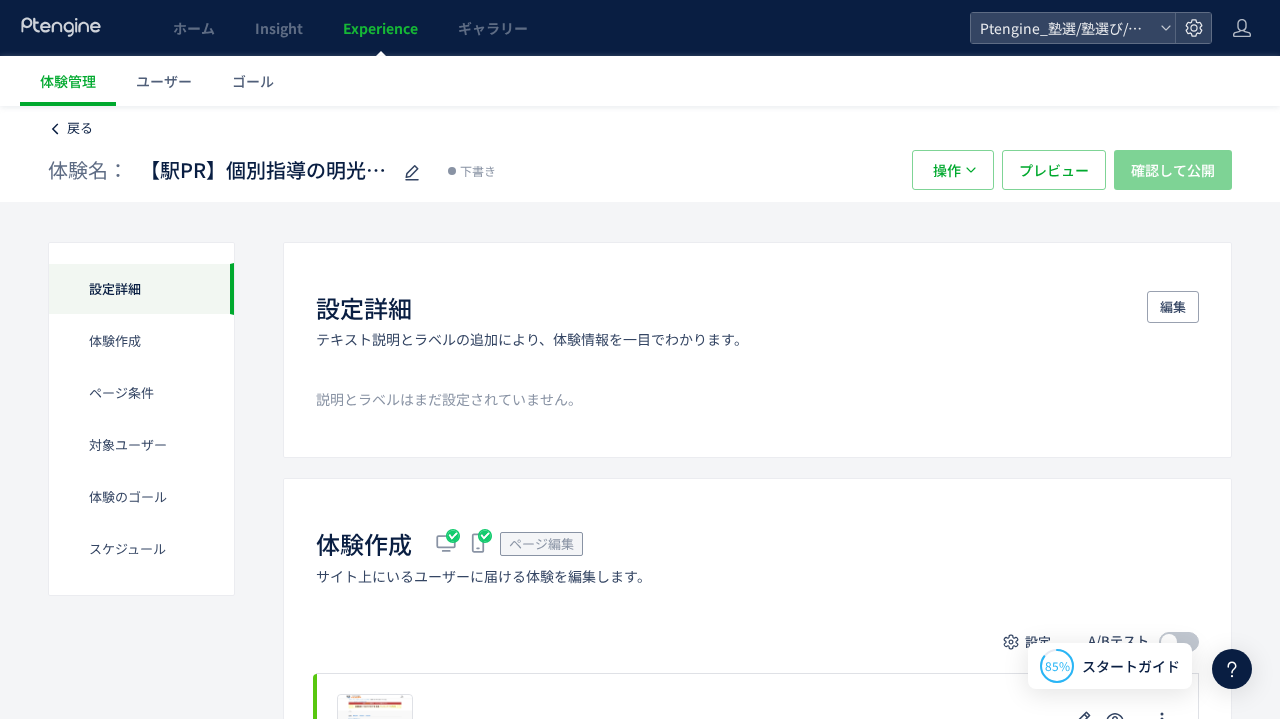 click on "戻る" 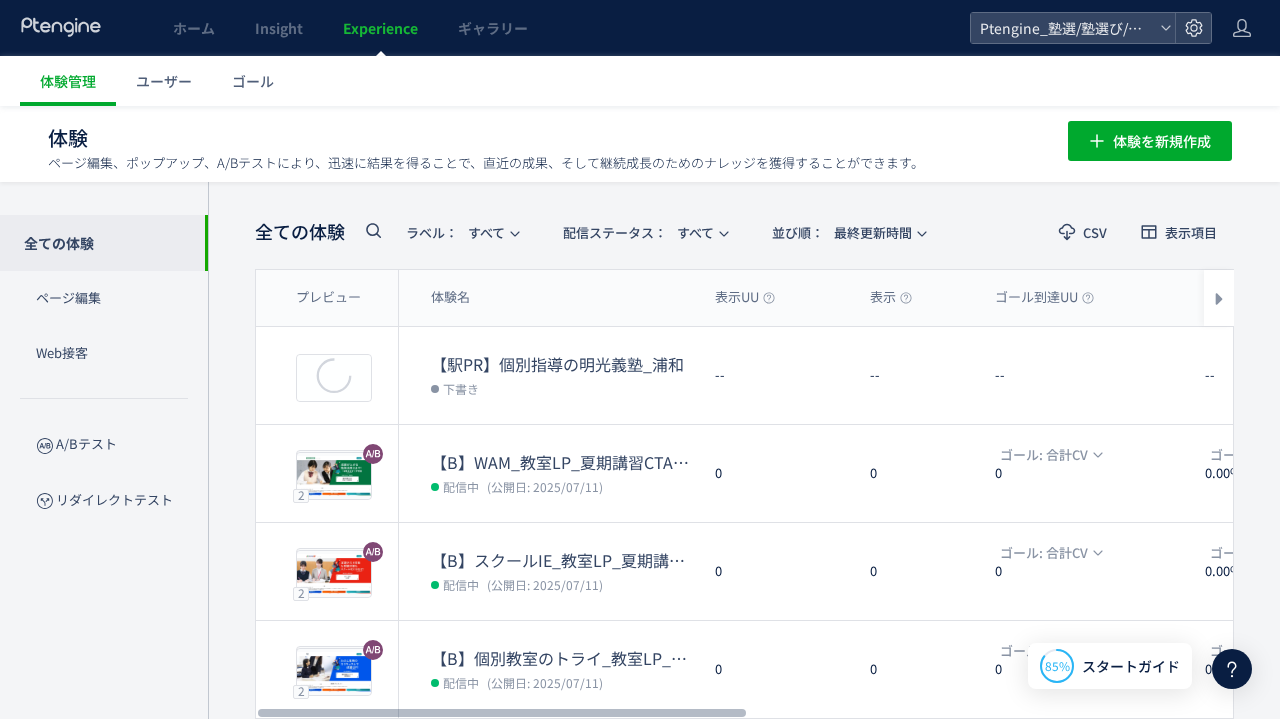 scroll, scrollTop: 0, scrollLeft: 4, axis: horizontal 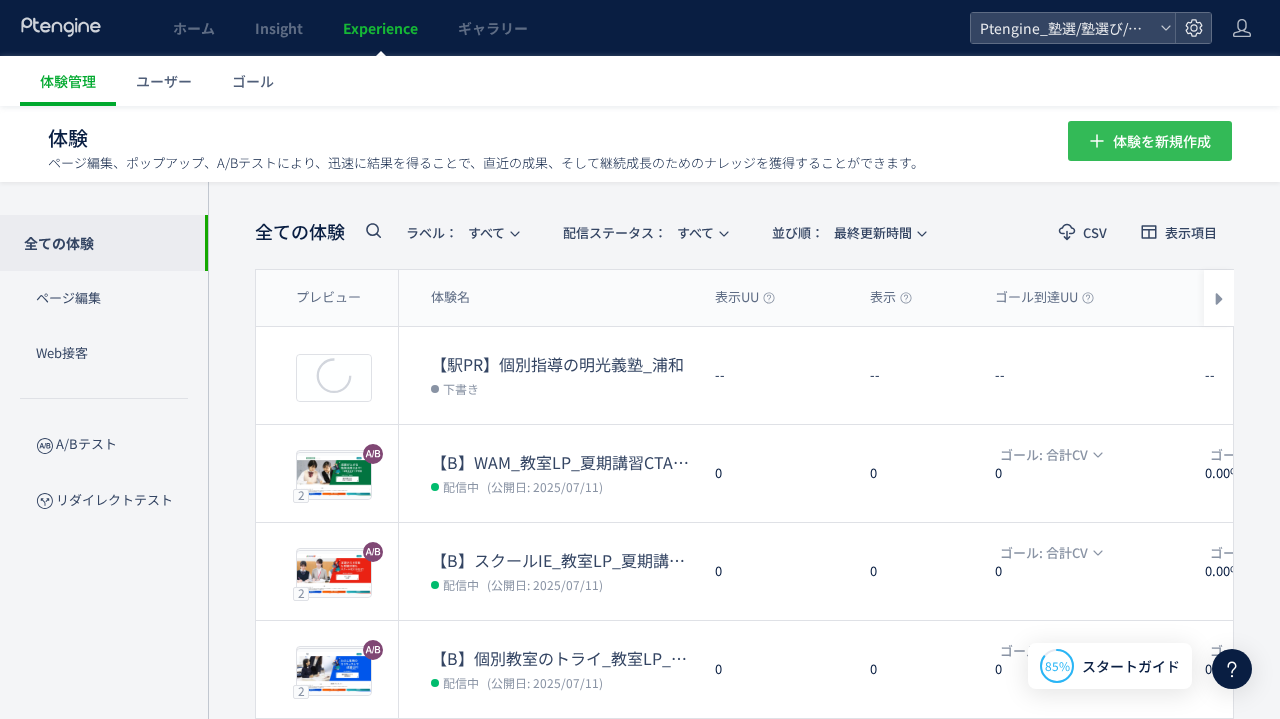 click on "体験を新規作成" at bounding box center (1162, 141) 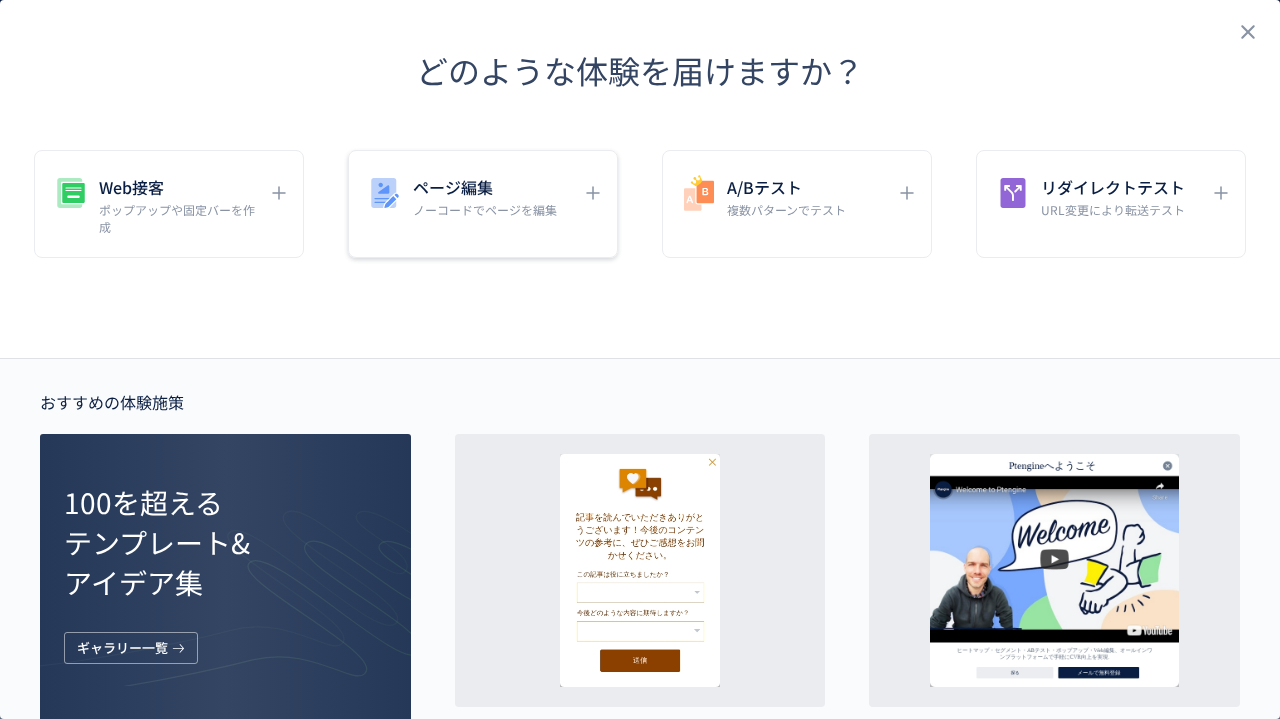 click on "ノーコードでページを編集" at bounding box center [485, 209] 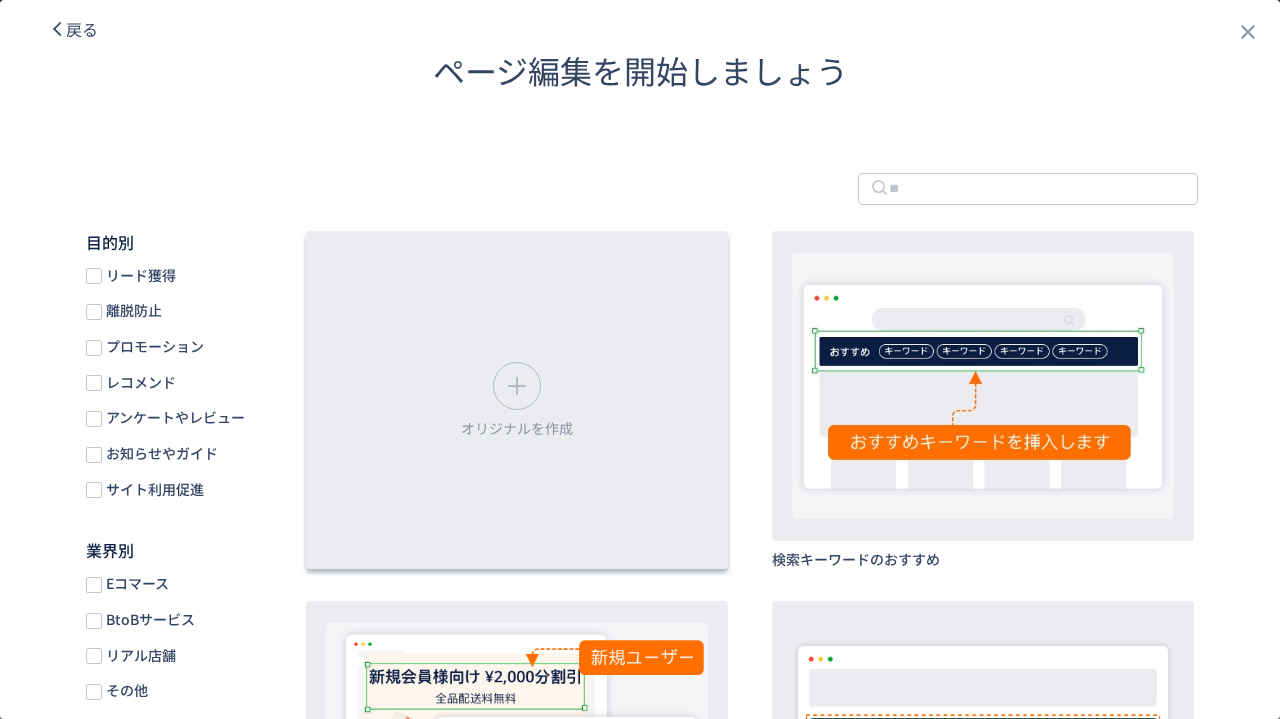 click on "オリジナルを作成" at bounding box center [517, 400] 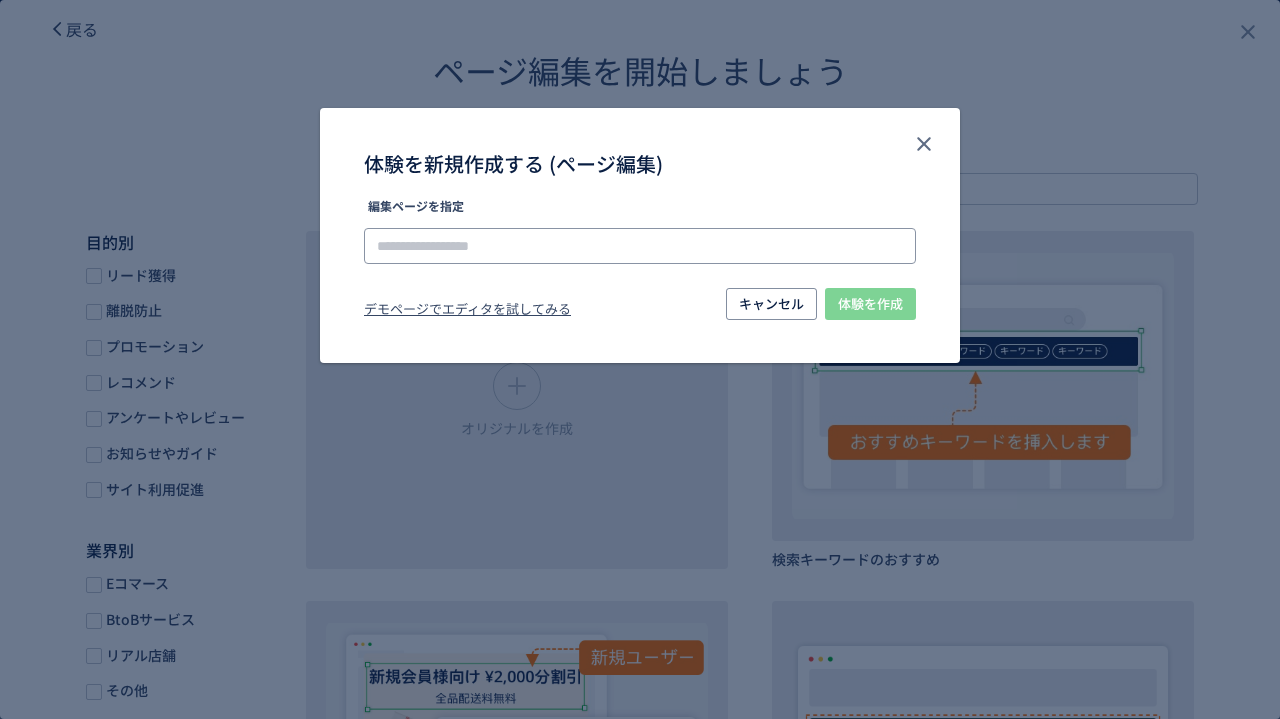 click 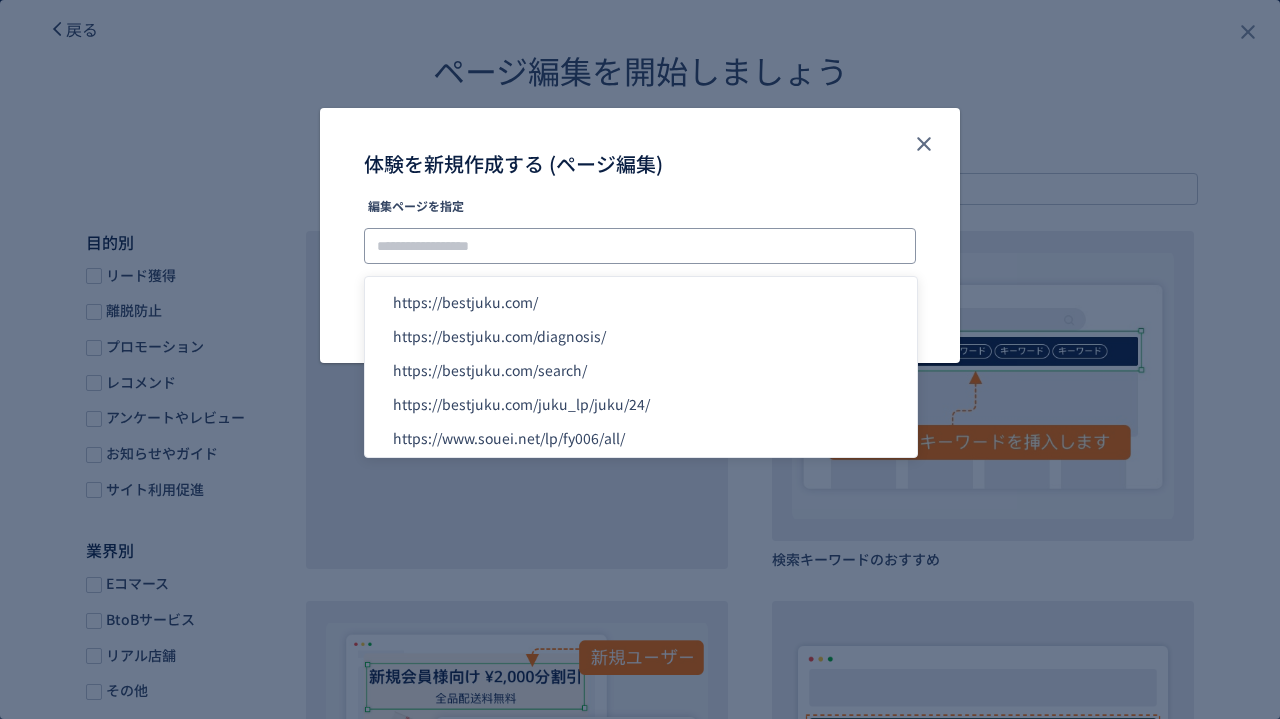 paste on "**********" 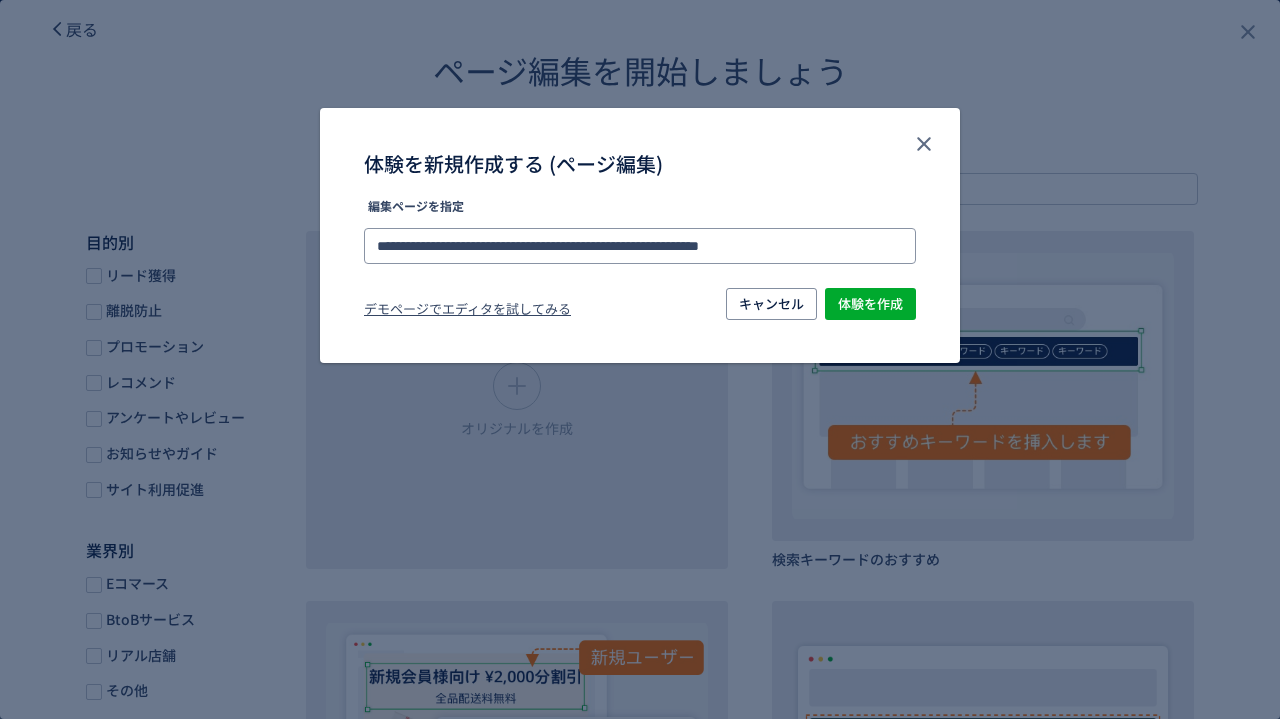 type on "**********" 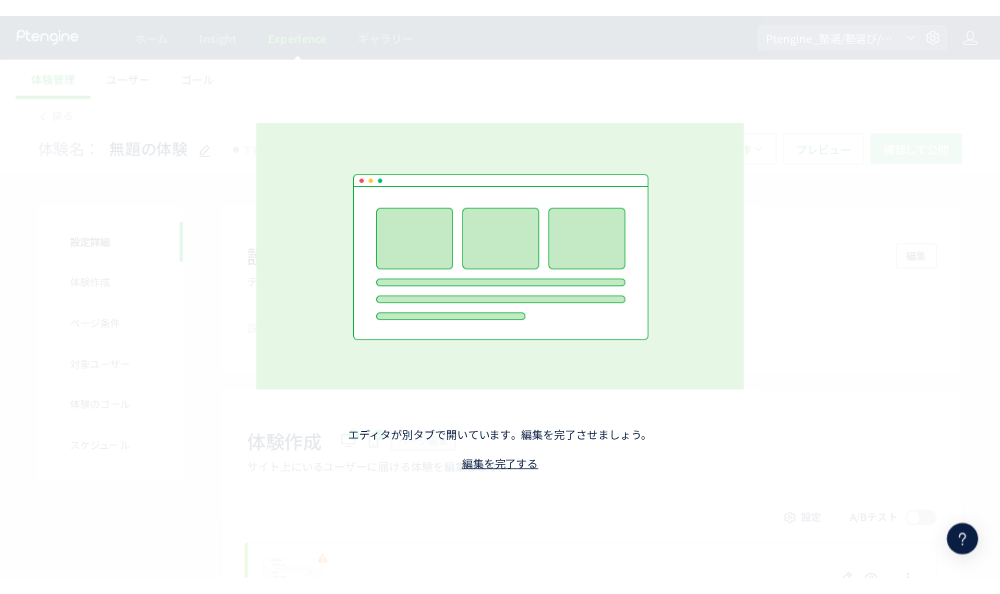 scroll, scrollTop: 0, scrollLeft: 0, axis: both 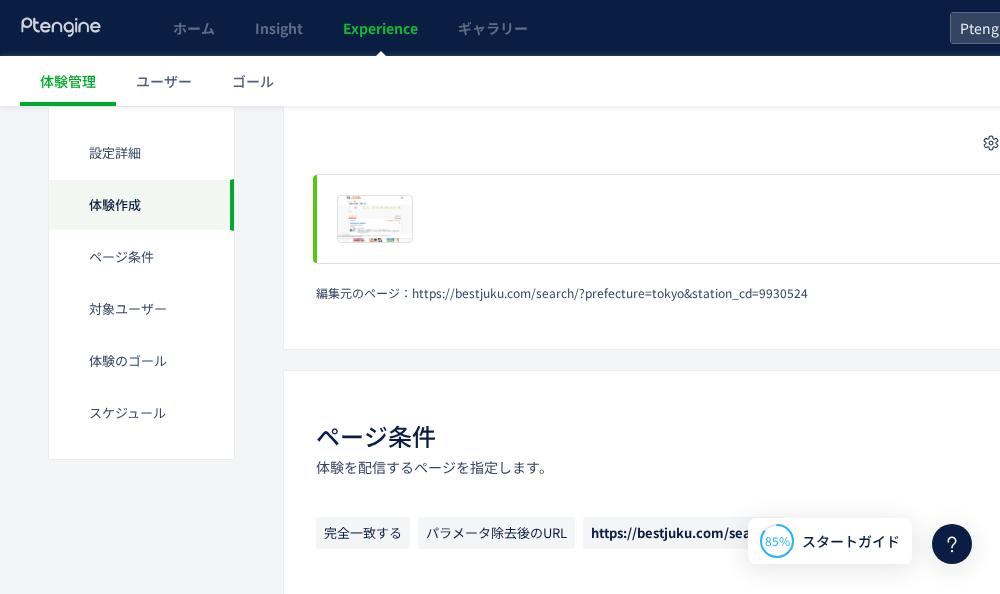 click on "体験作成  ページ編集 サイト上にいるユーザーに届ける体験を編集します。 設定 A/Bテスト プレビュー 削除の確認 キャンセル 削除 一時停止の確認 キャンセル 確定 編集元のページ：  https://bestjuku.com/search/?prefecture=tokyo&station_cd=9930524 配信割合 キャンセル 確定 A/Bテストを停止する キャンセル A/Bテストを停止" at bounding box center [747, 164] 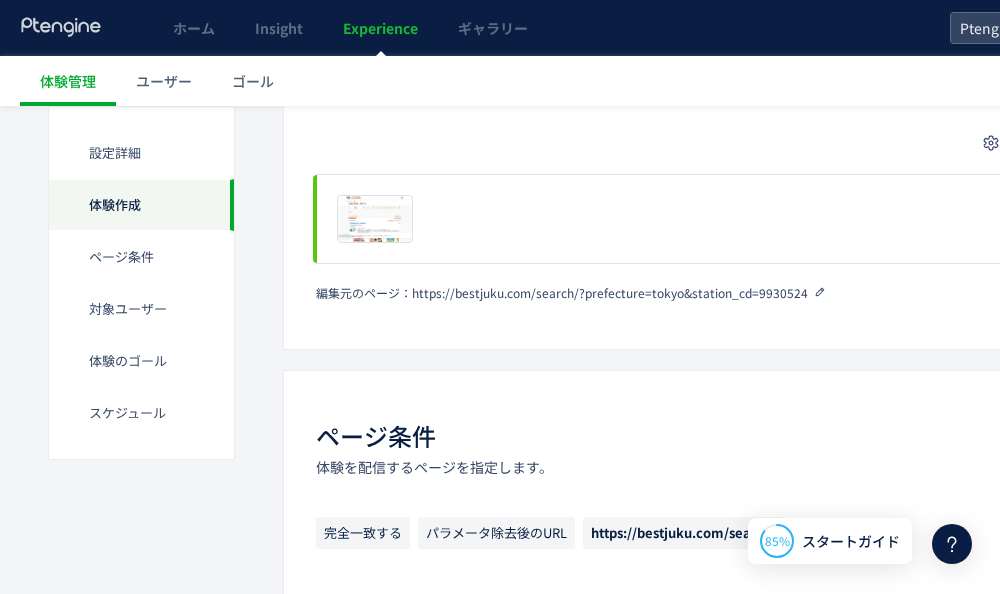 click 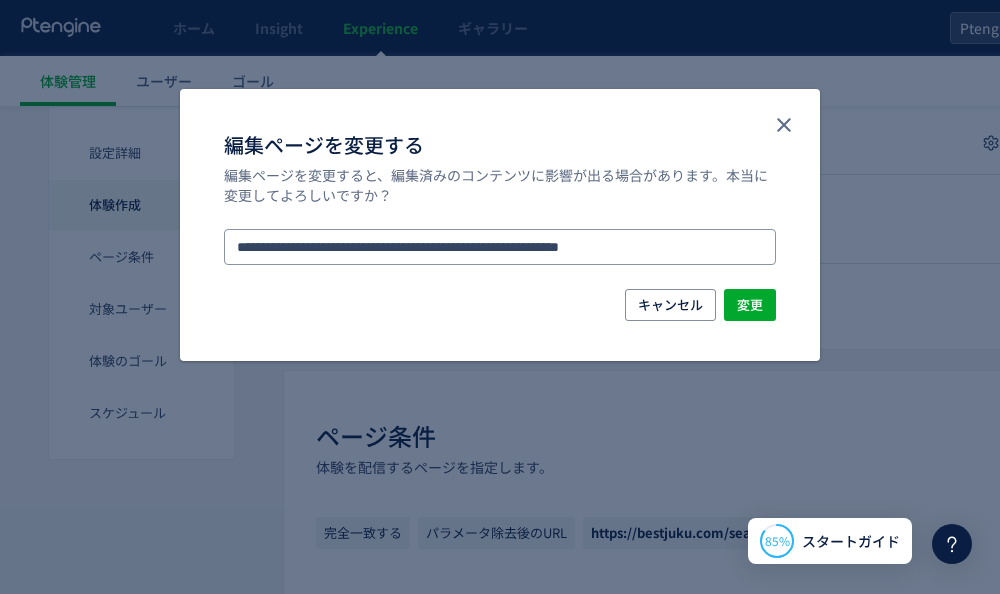 drag, startPoint x: 692, startPoint y: 252, endPoint x: 148, endPoint y: 230, distance: 544.44464 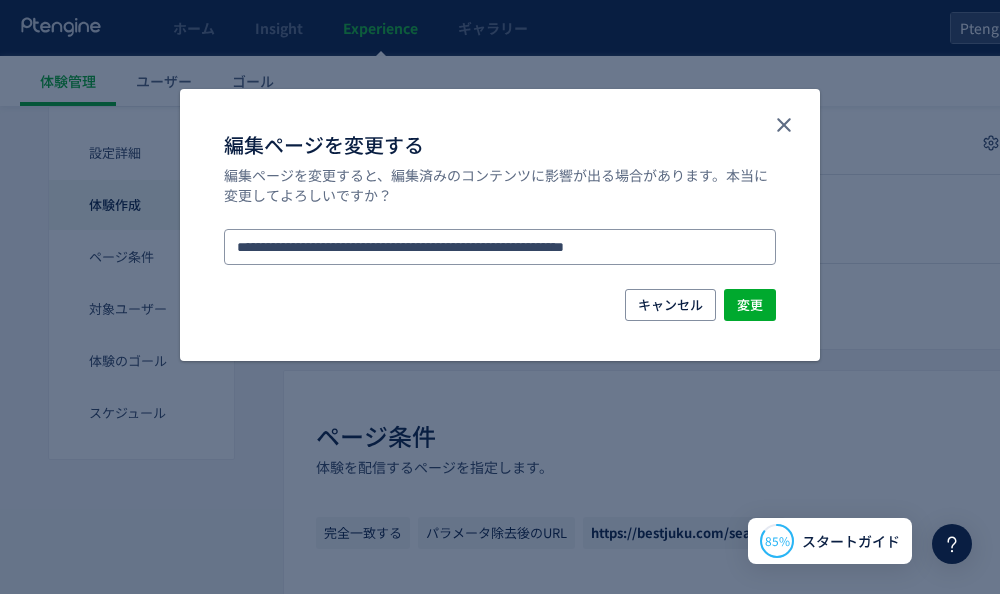 type on "**********" 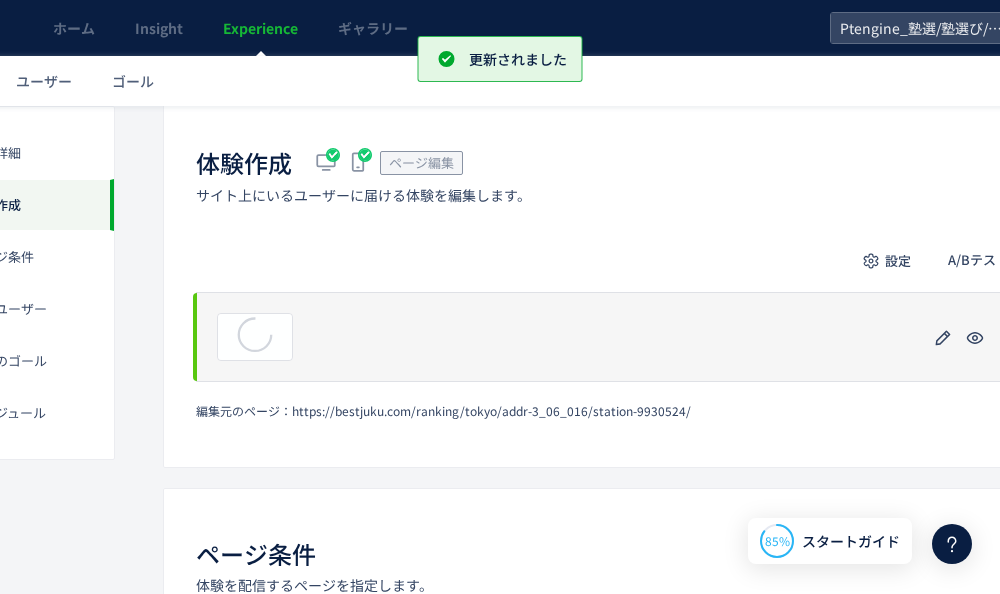 scroll, scrollTop: 381, scrollLeft: 154, axis: both 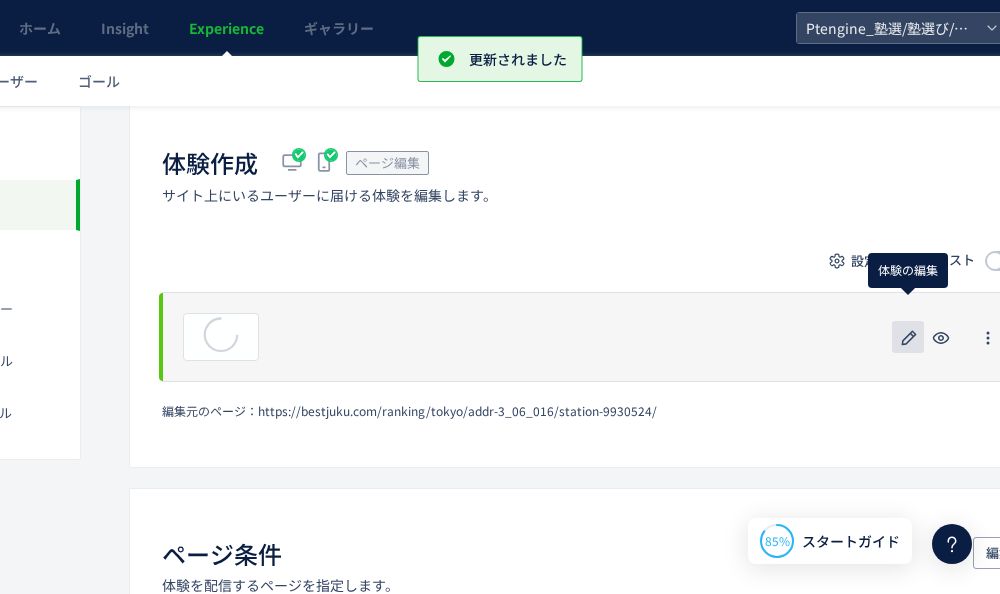 click 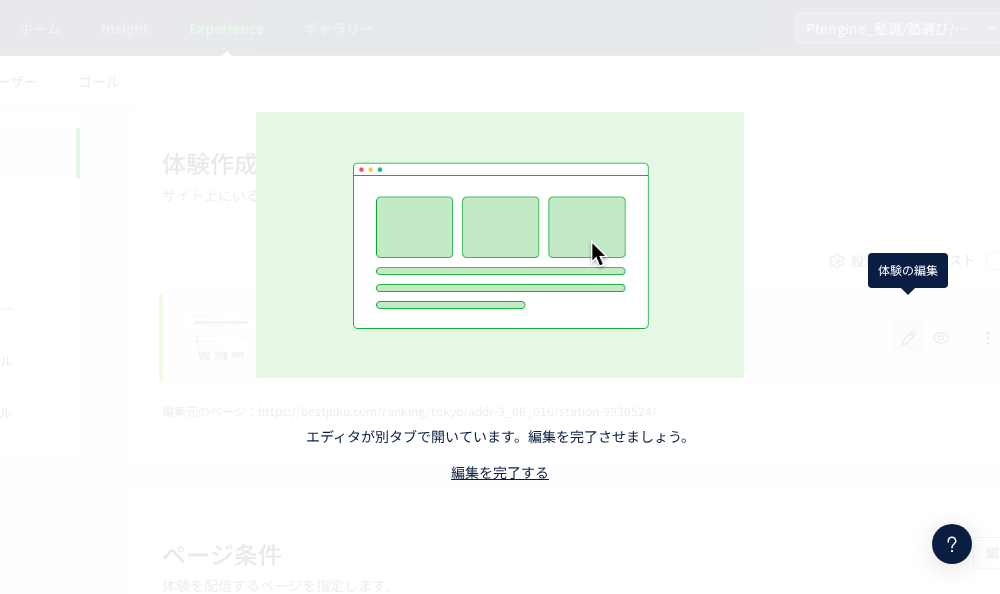 scroll, scrollTop: 0, scrollLeft: 154, axis: horizontal 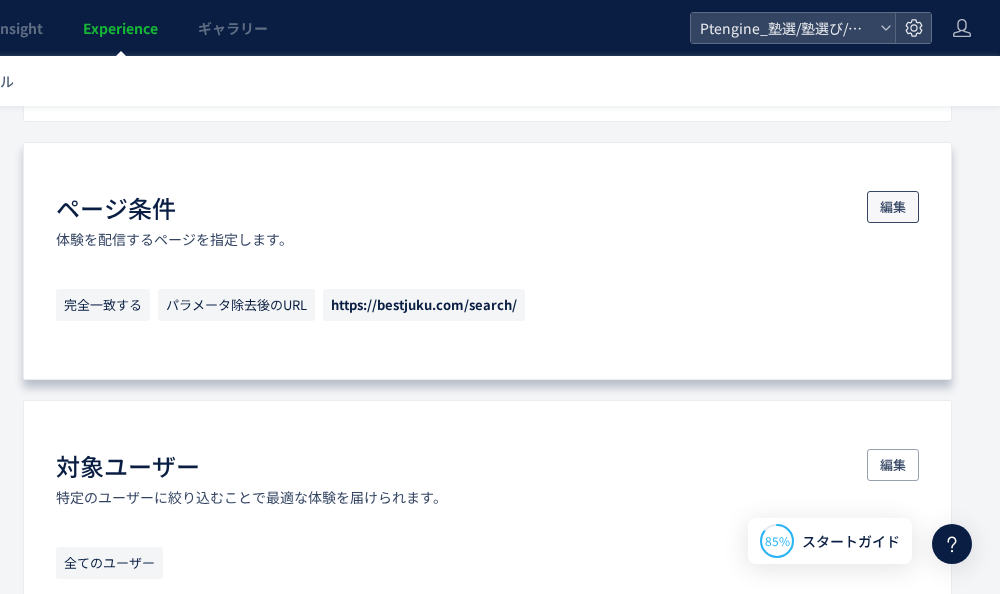 click on "編集" at bounding box center [893, 207] 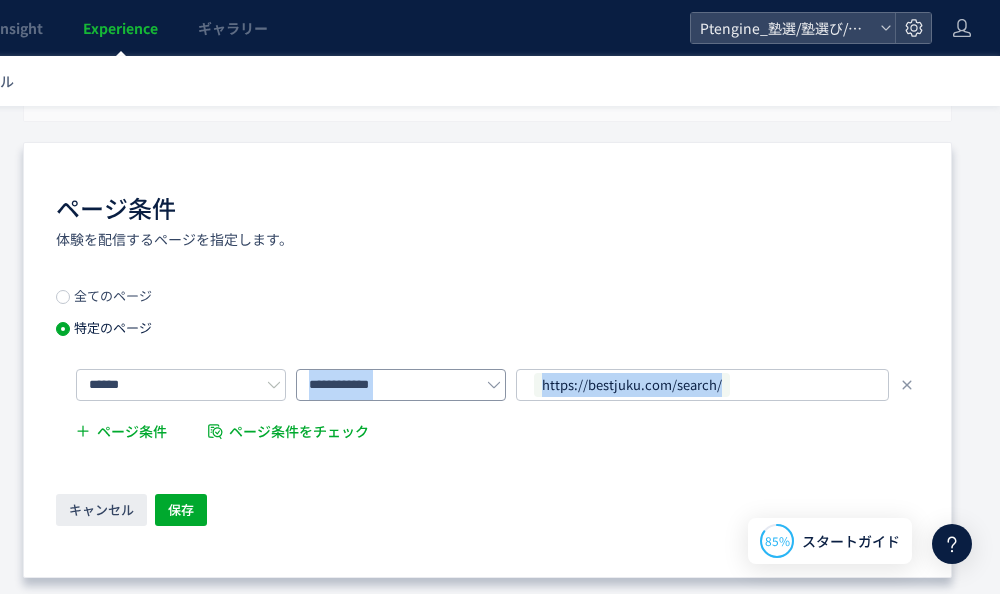 drag, startPoint x: 734, startPoint y: 383, endPoint x: 513, endPoint y: 387, distance: 221.0362 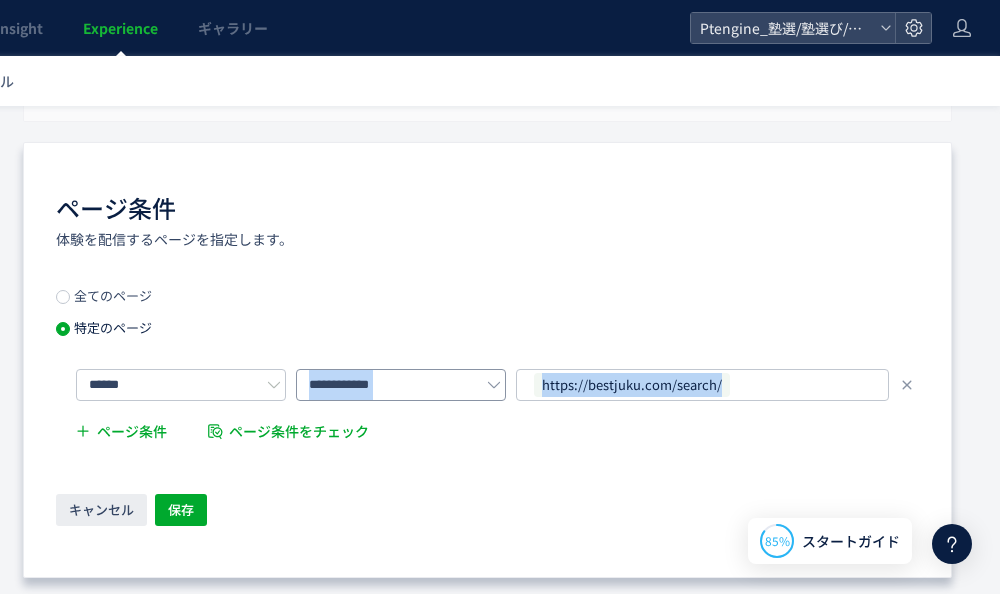 click on "**********" 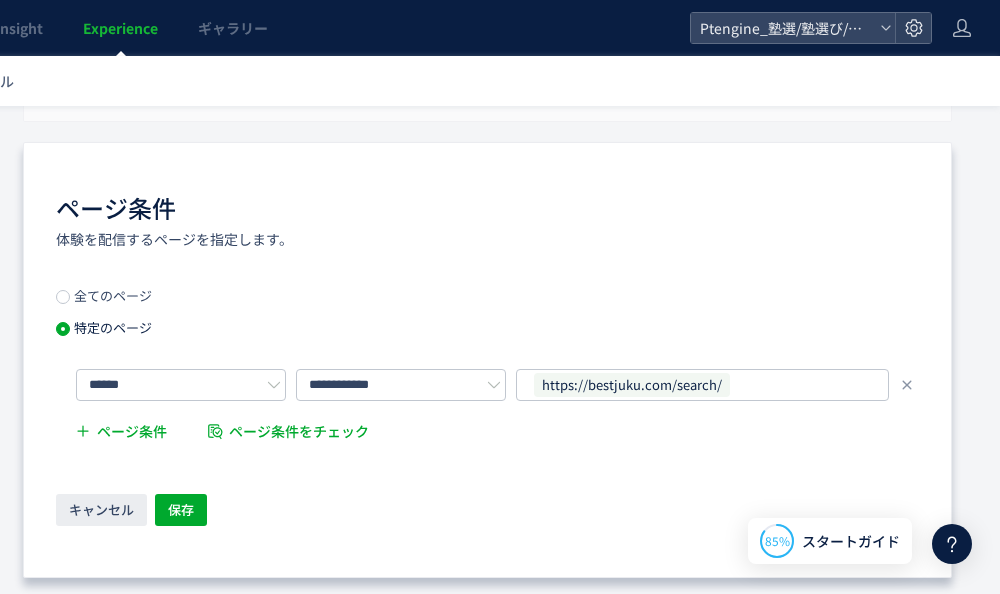 click on "**********" at bounding box center [487, 360] 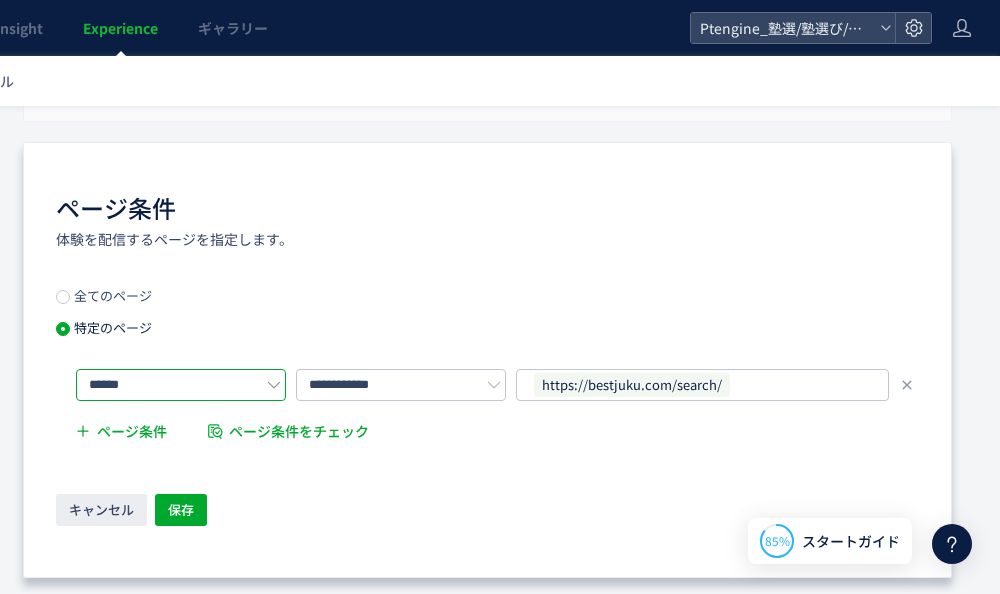 click on "******" 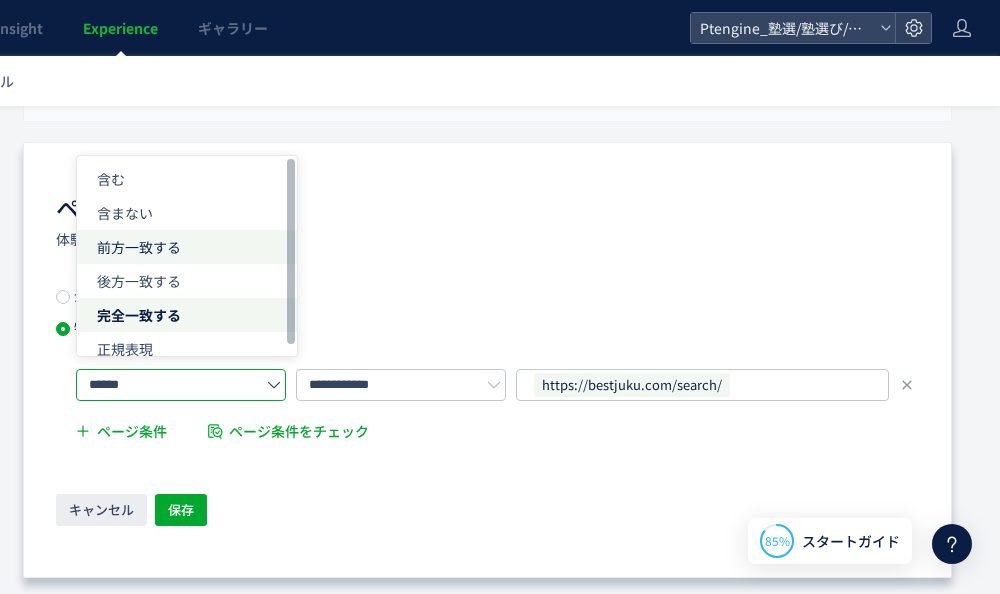 click on "前方一致する" 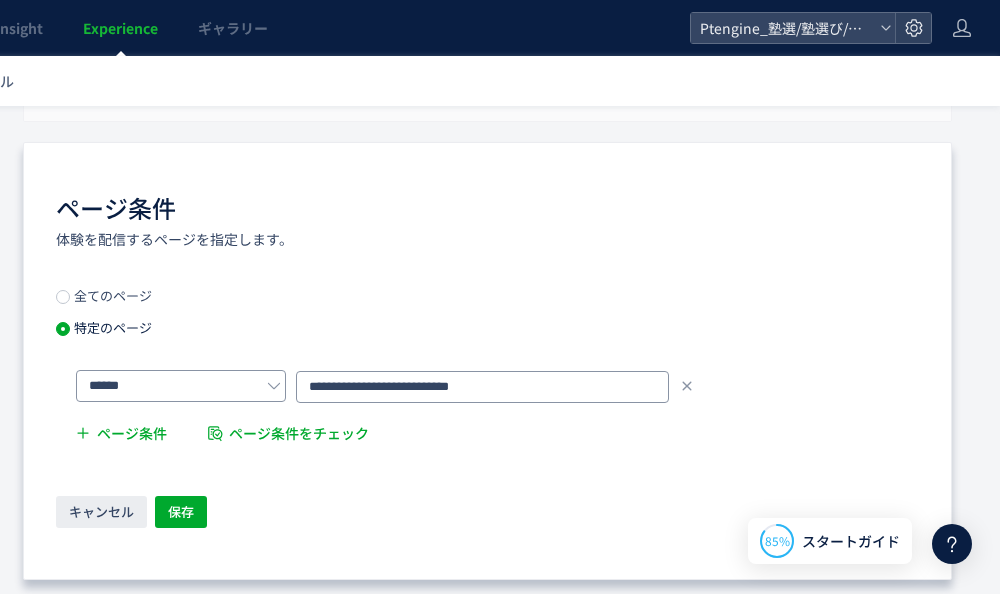 drag, startPoint x: 497, startPoint y: 389, endPoint x: 273, endPoint y: 377, distance: 224.3212 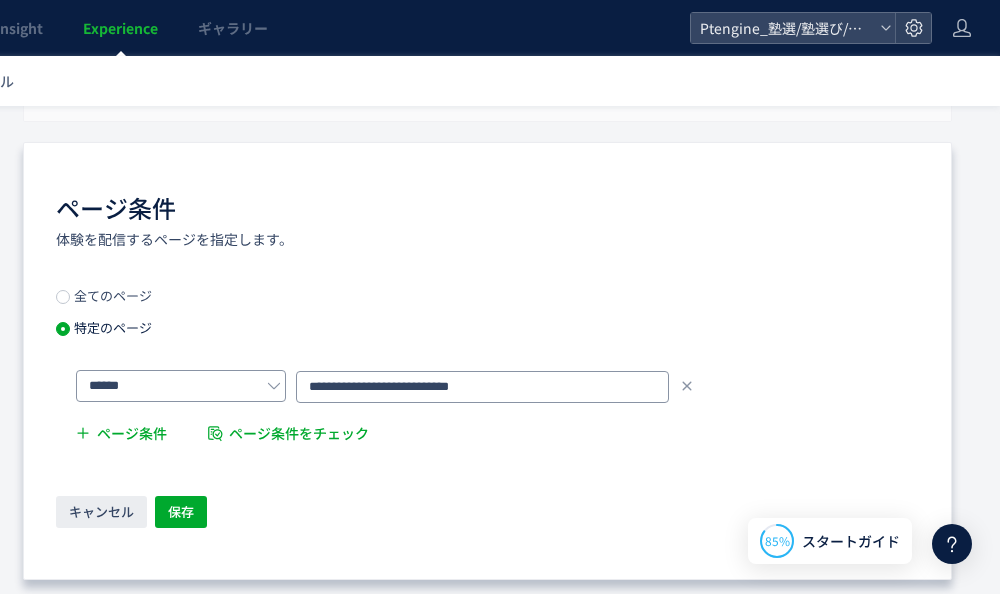 click on "**********" 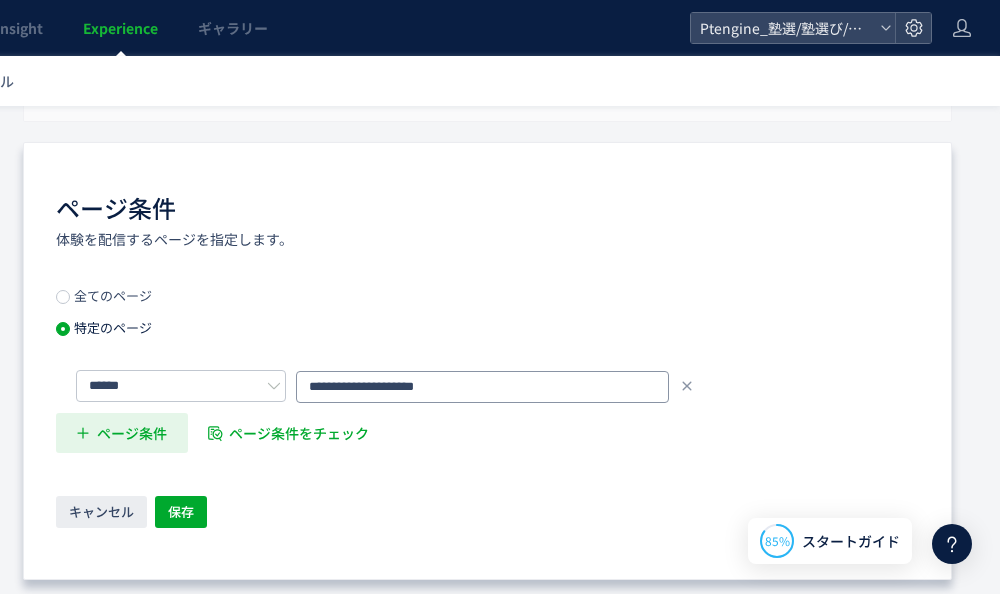 type on "**********" 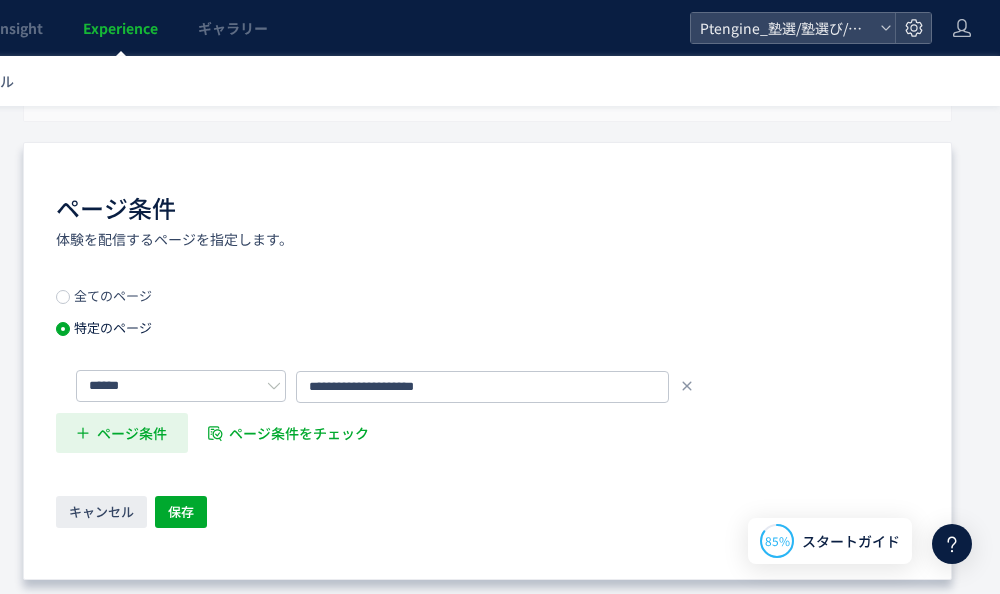 click on "ページ条件" at bounding box center [132, 433] 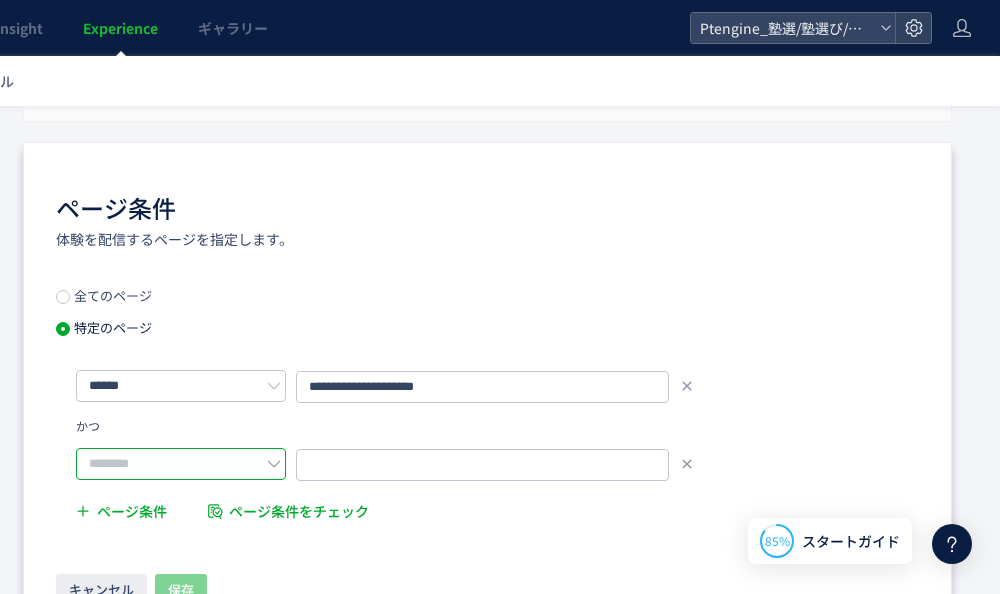 click 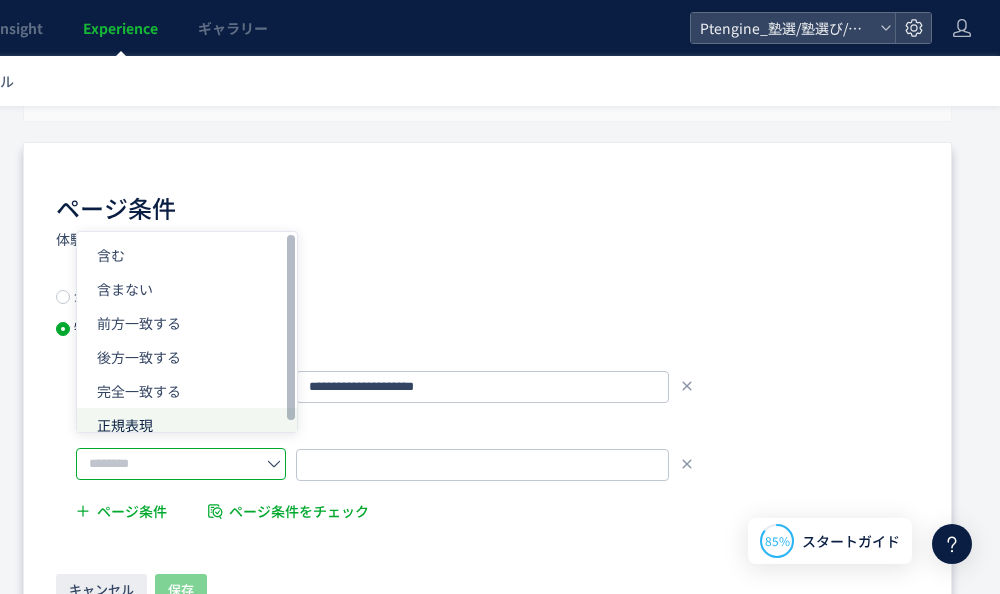 click on "正規表現" 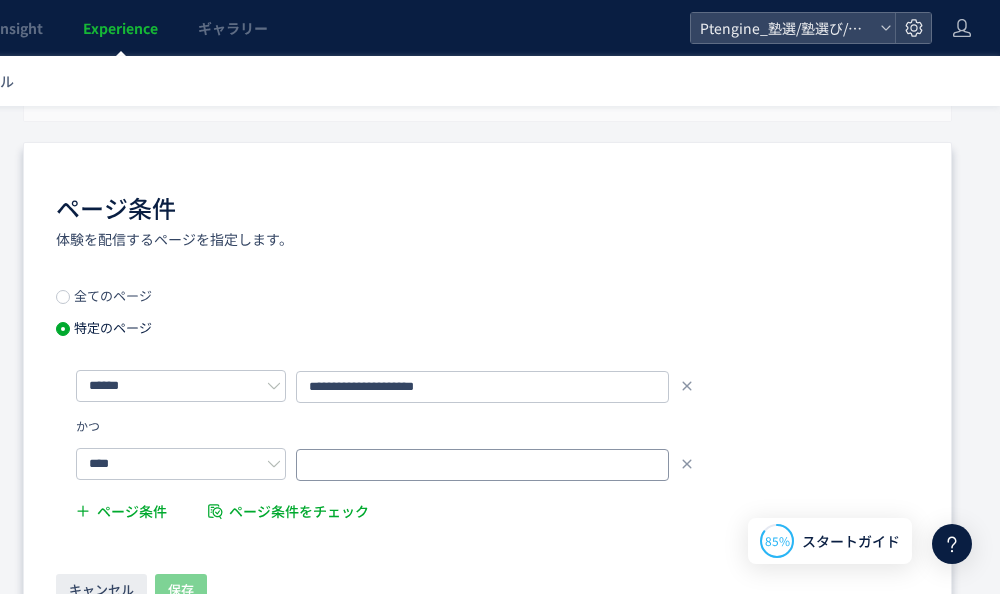 click 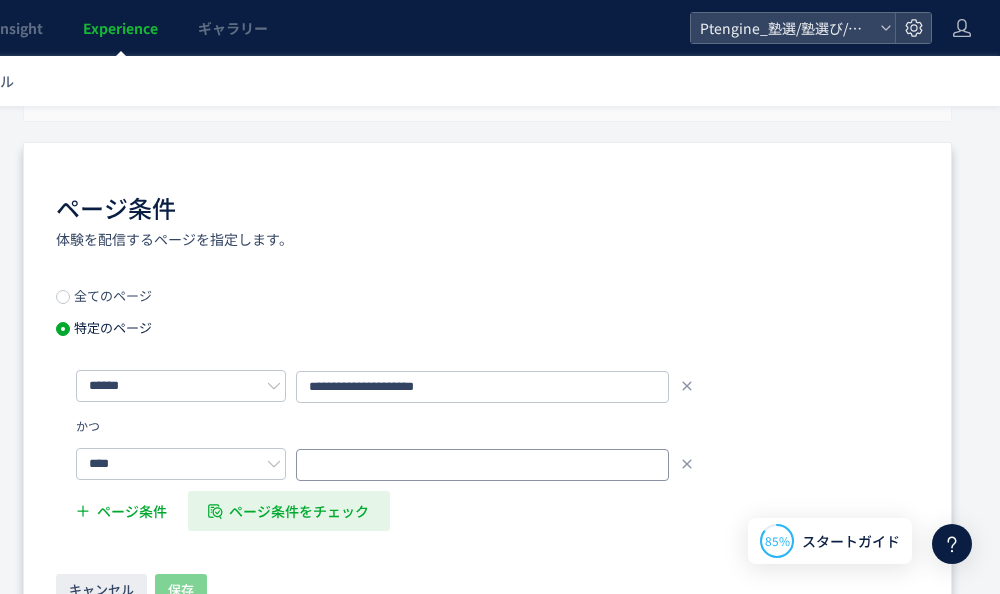 paste on "**********" 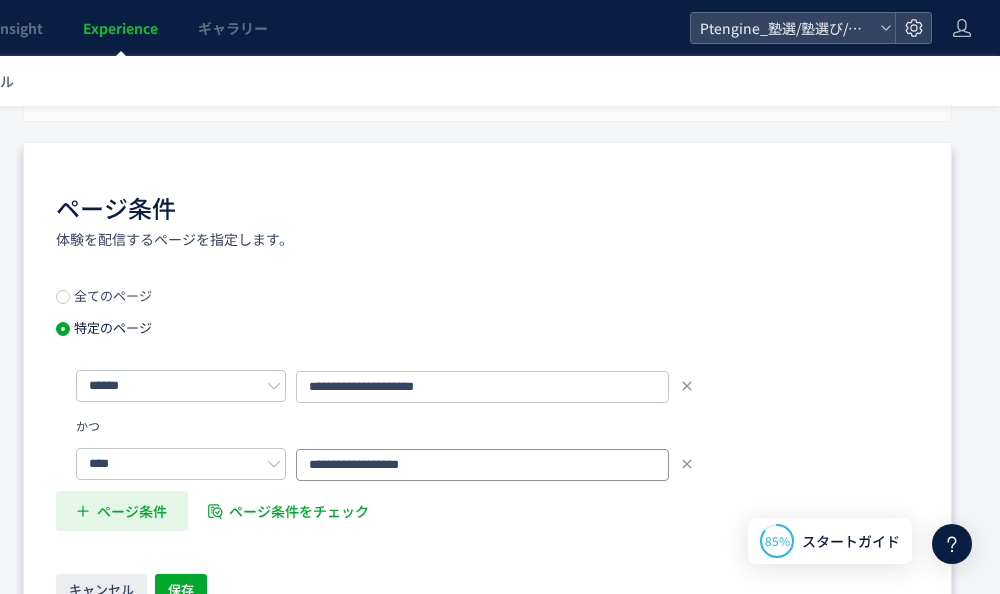 type on "**********" 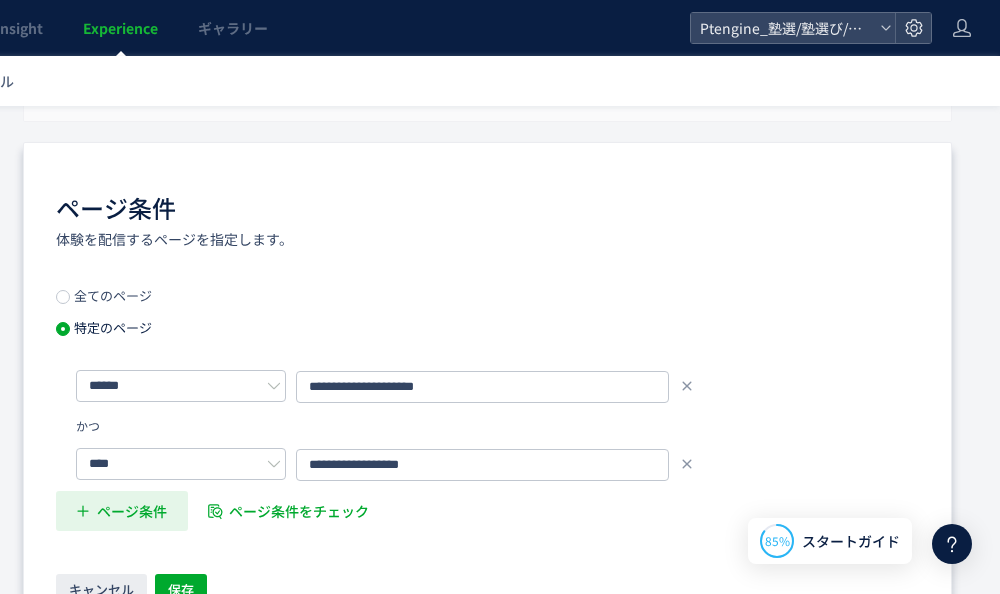click on "ページ条件" at bounding box center [122, 511] 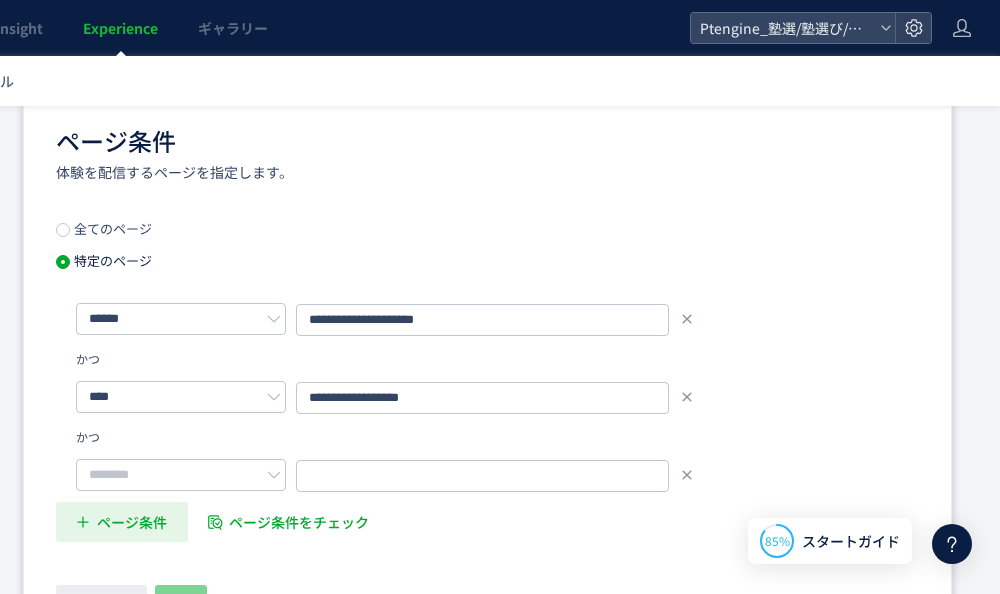scroll, scrollTop: 893, scrollLeft: 260, axis: both 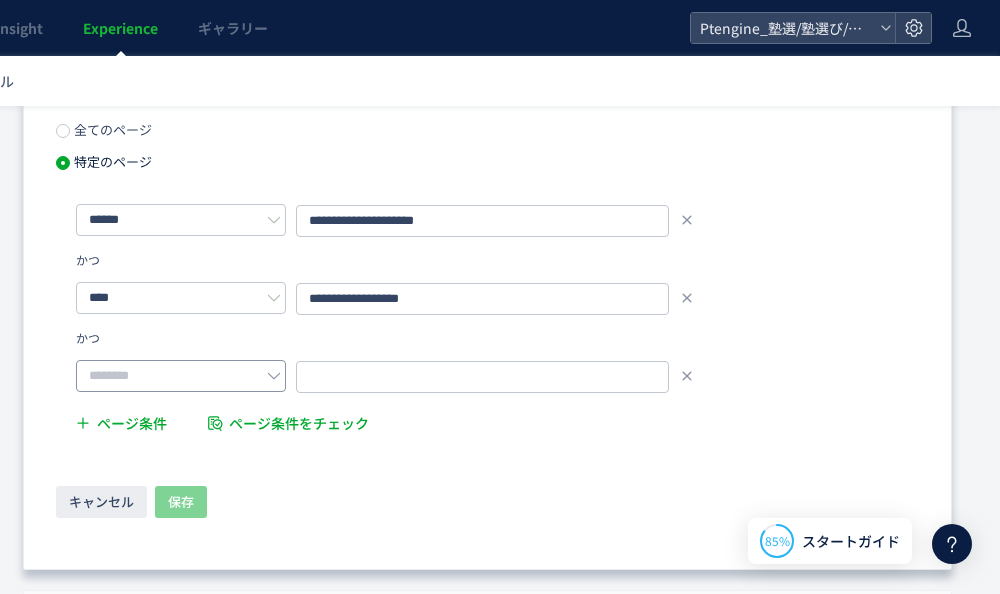 click 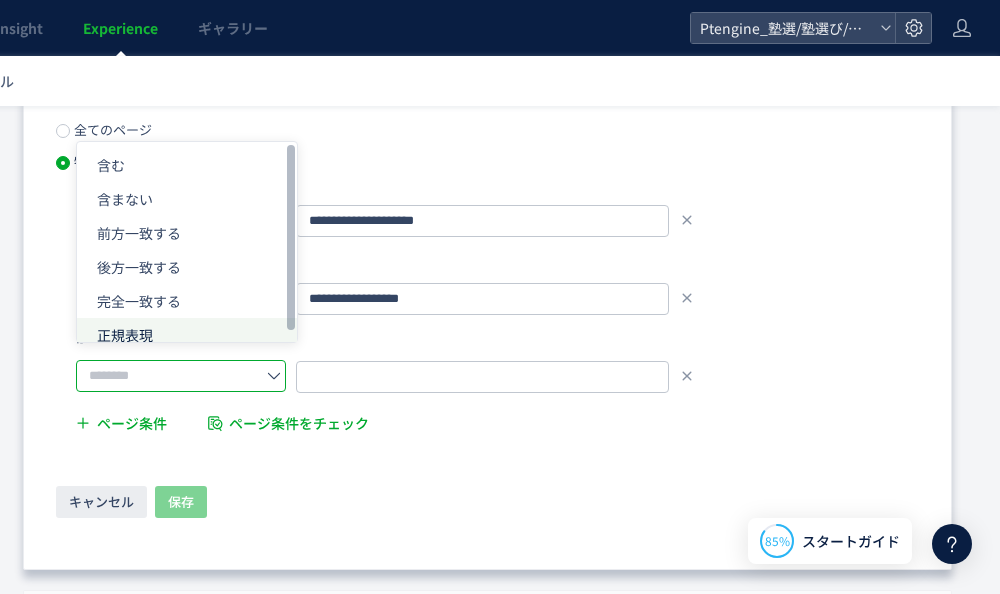 click on "正規表現" 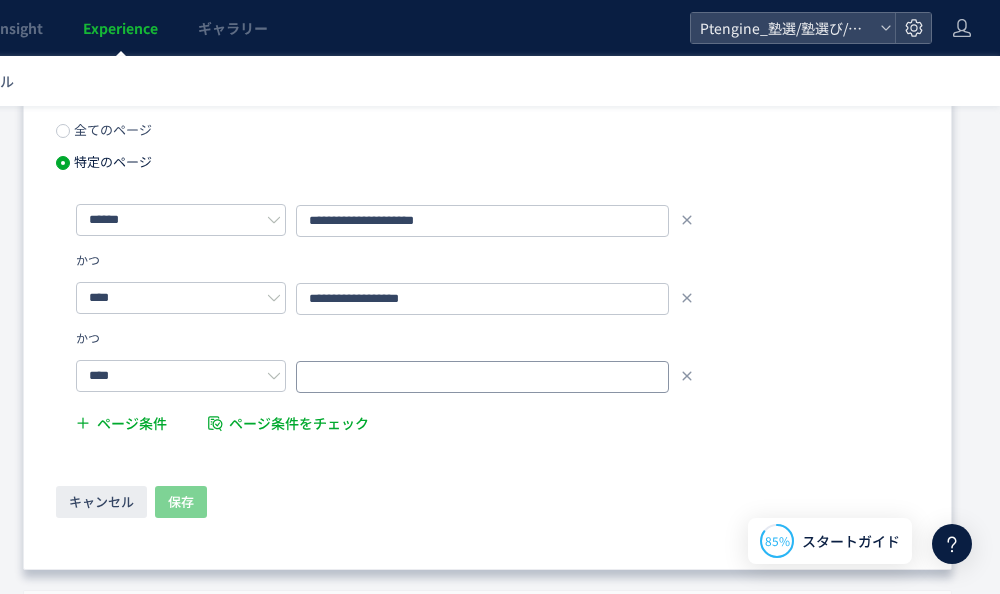 click 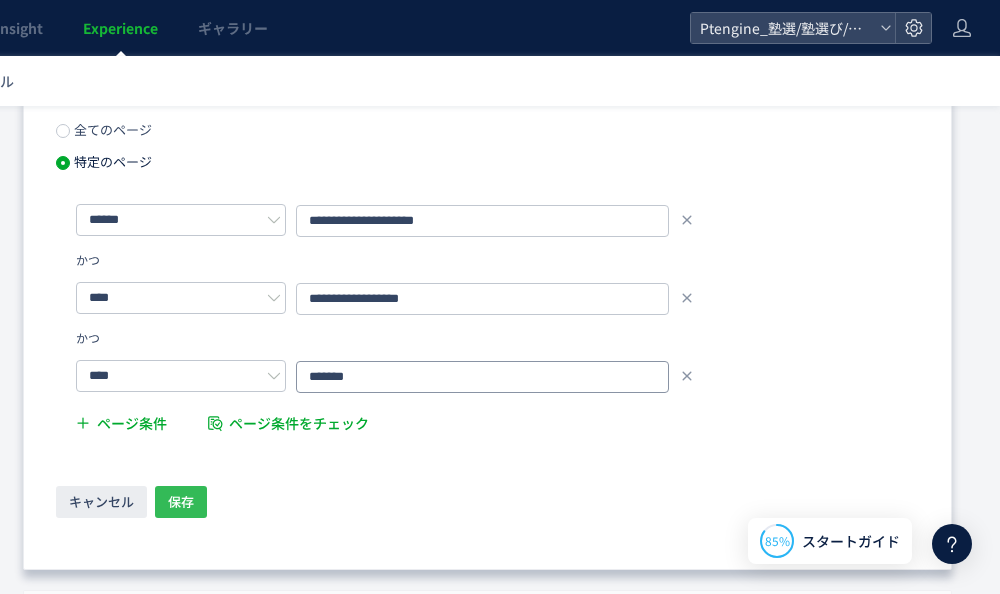 type on "*******" 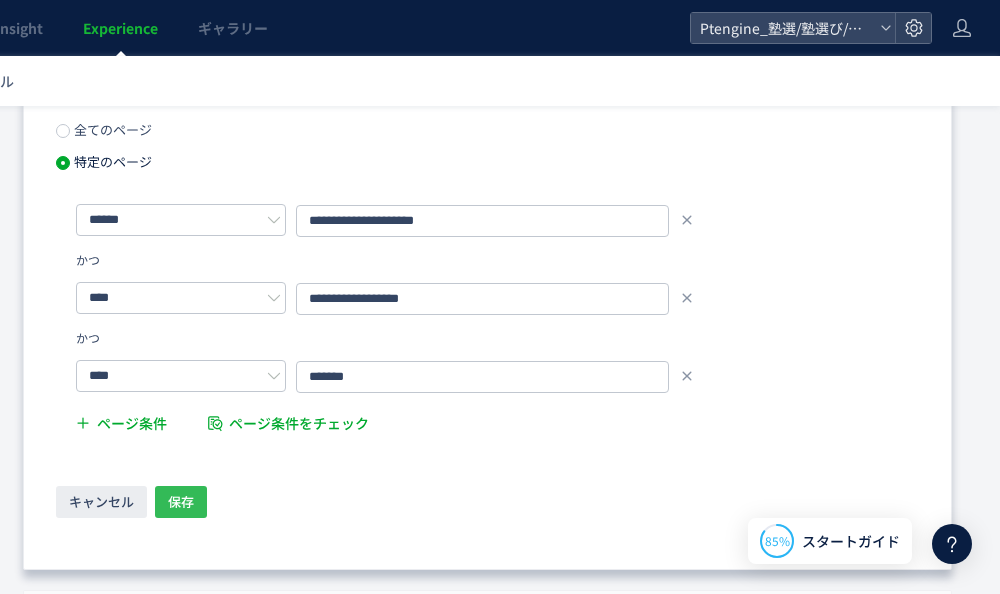click on "保存" at bounding box center [181, 502] 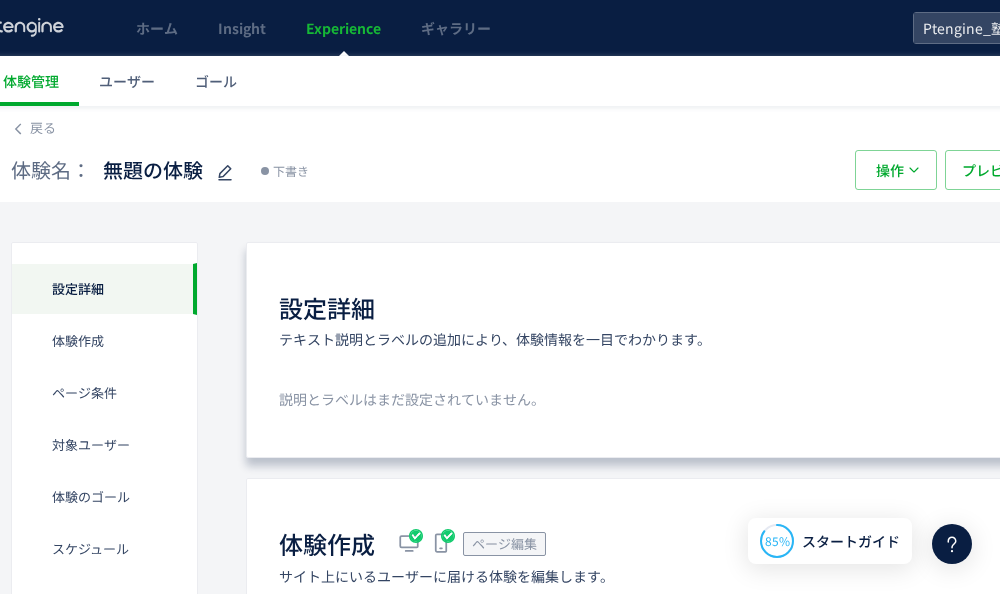 scroll, scrollTop: 0, scrollLeft: 0, axis: both 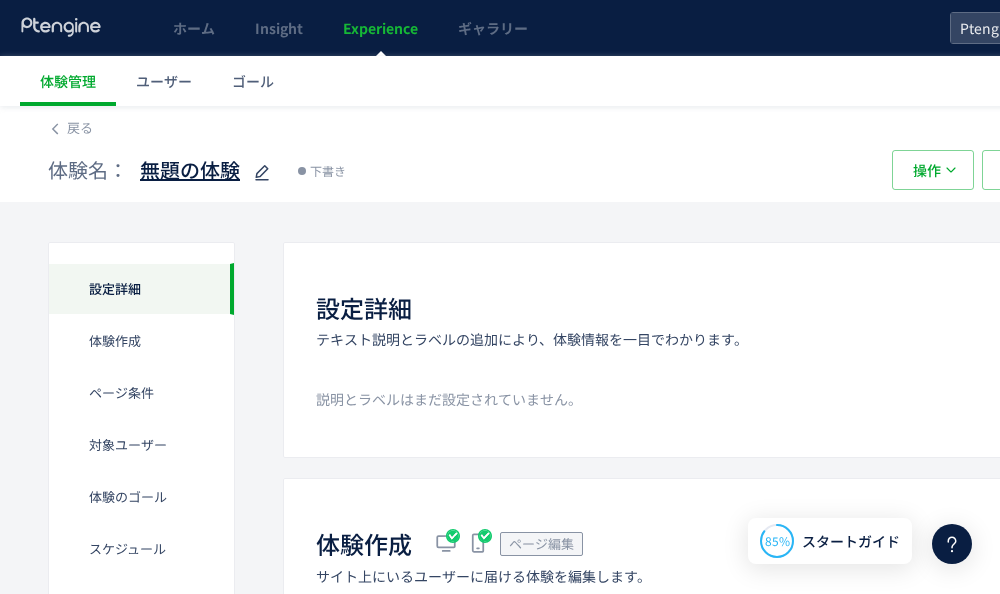 click 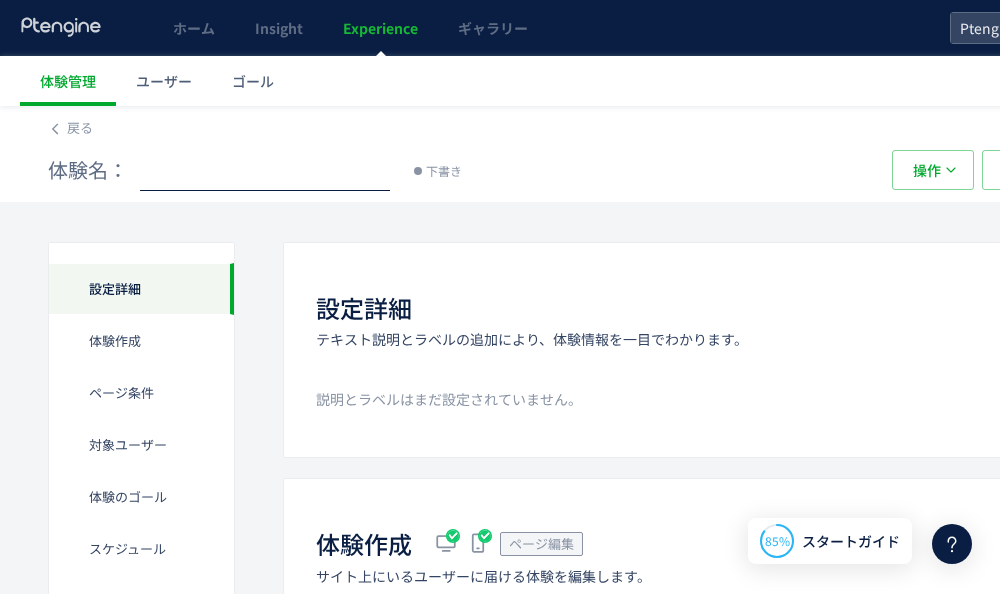 type on "**********" 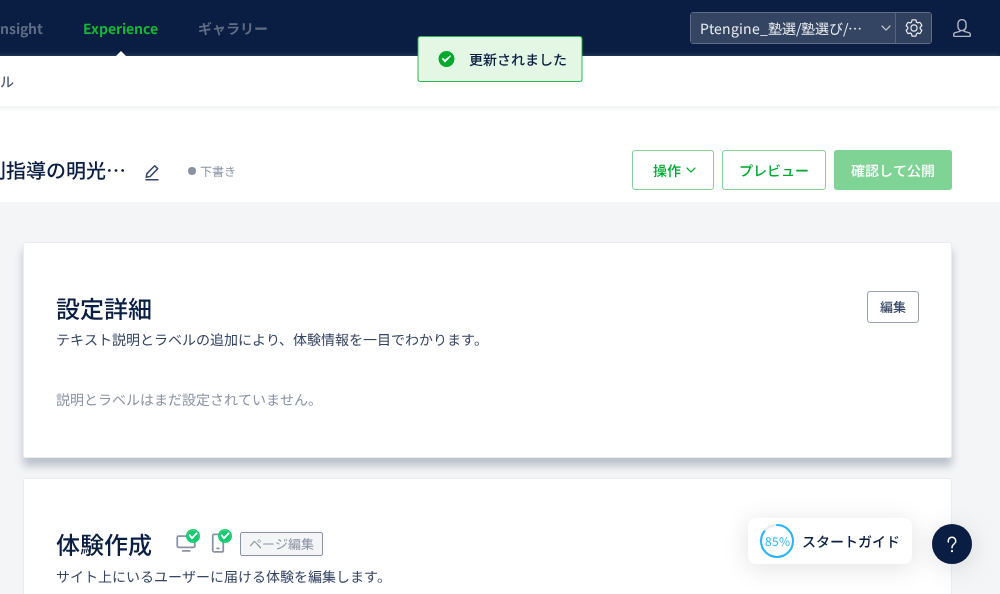 scroll, scrollTop: 0, scrollLeft: 0, axis: both 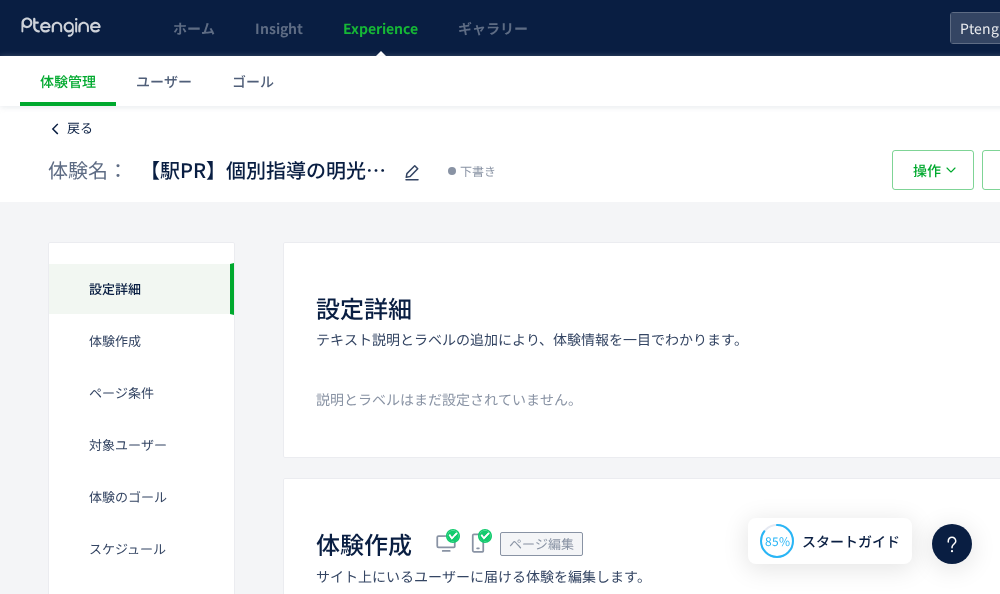 click on "戻る" 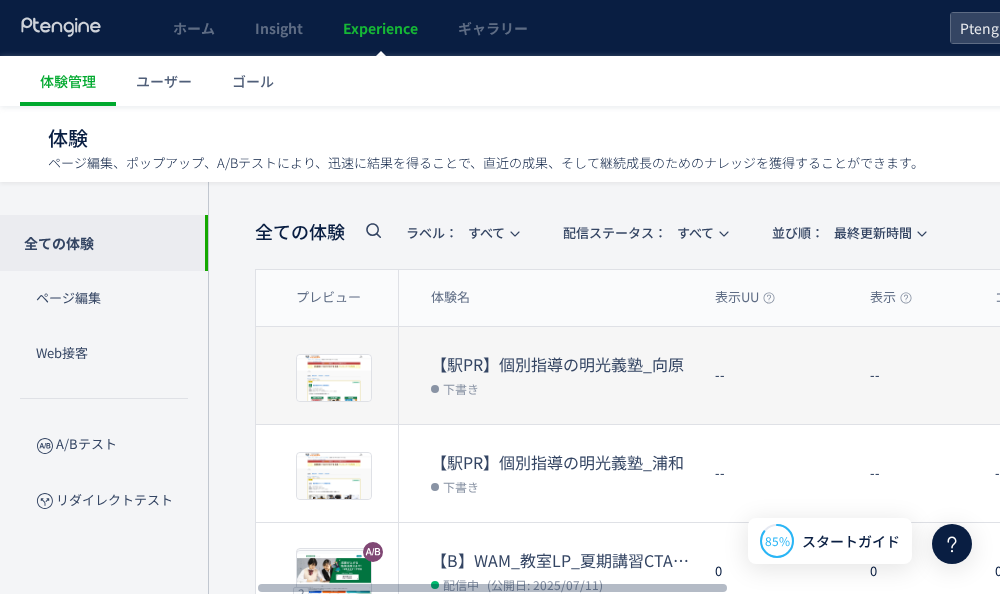 scroll, scrollTop: -3, scrollLeft: 64, axis: both 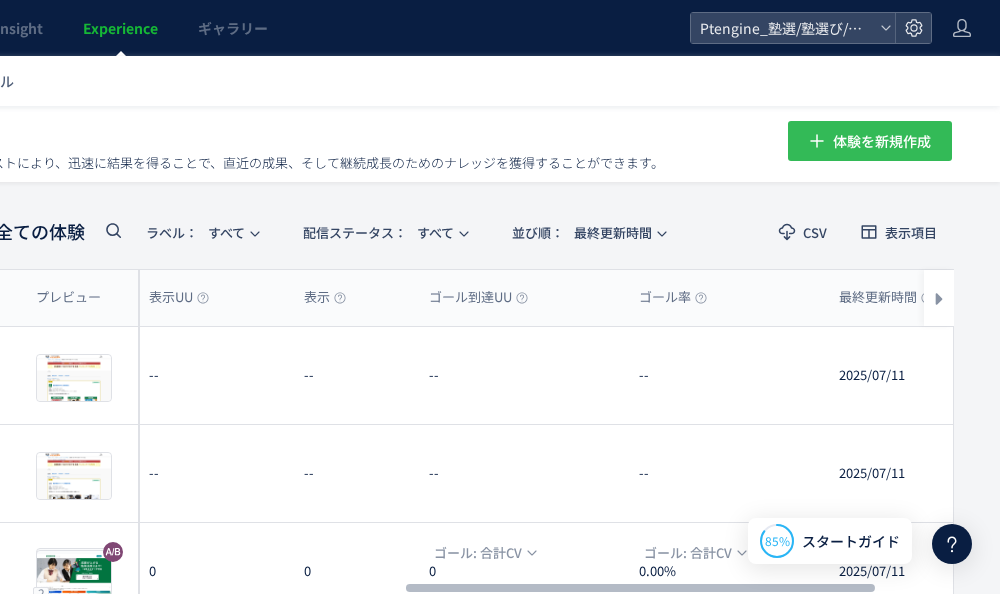 click on "体験を新規作成" at bounding box center (882, 141) 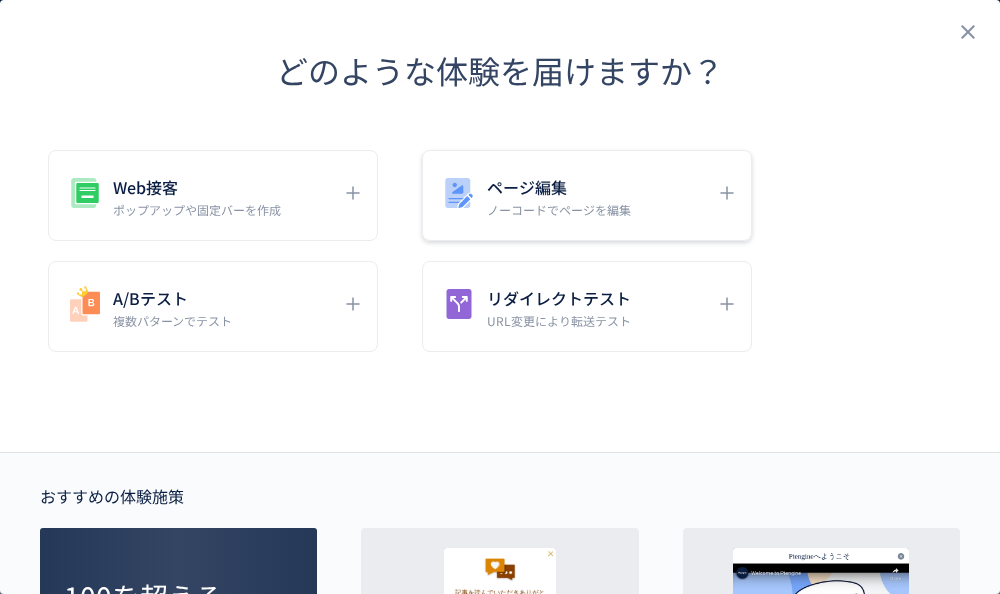 click on "ノーコードでページを編集" at bounding box center (559, 209) 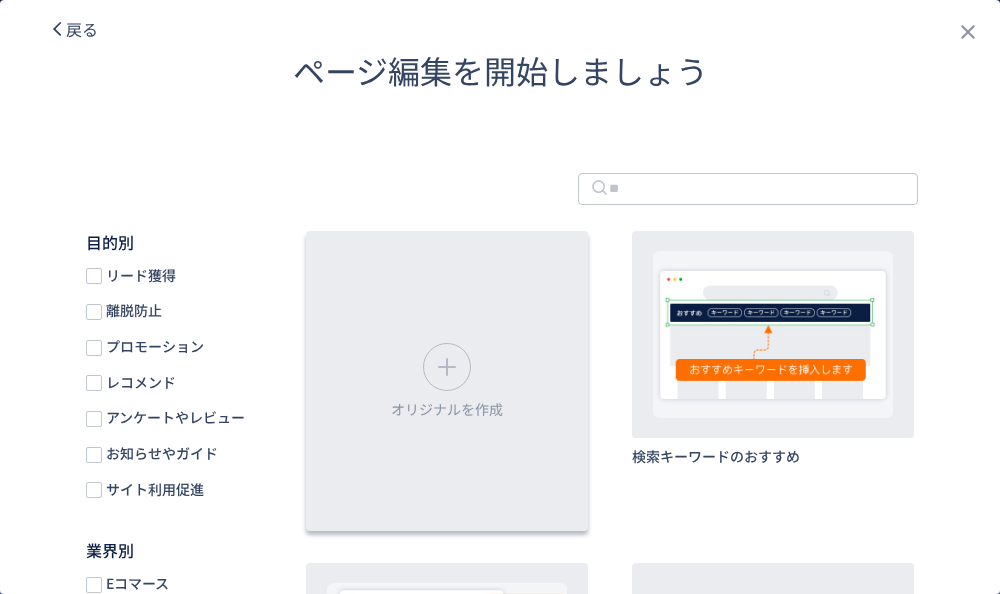 click 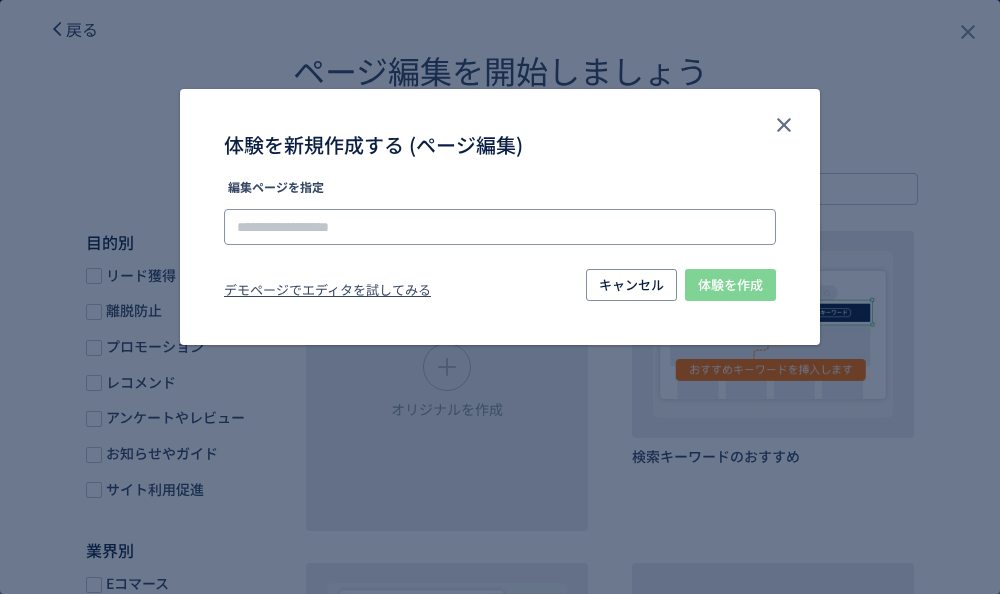 click 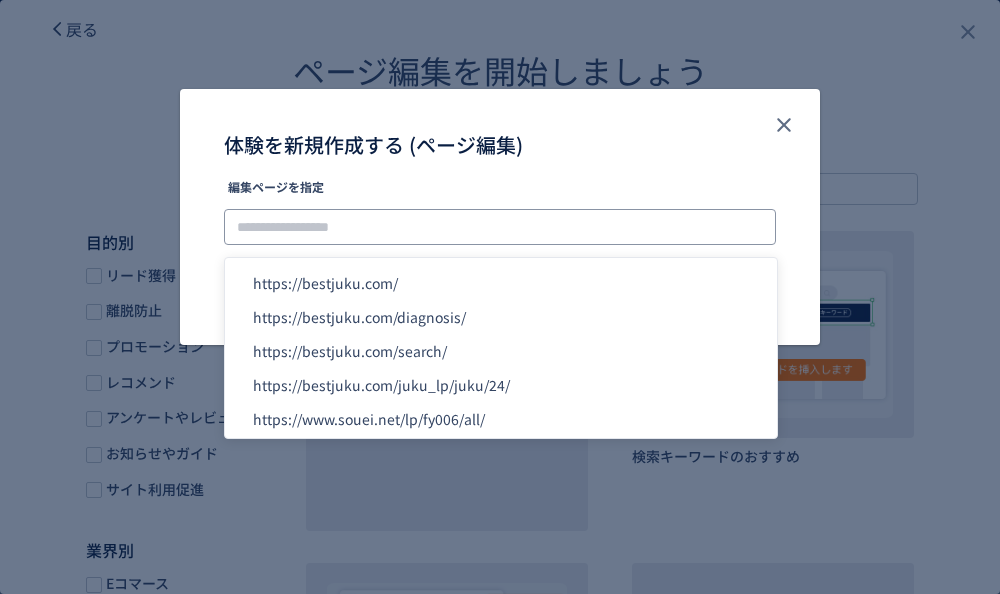 paste on "**********" 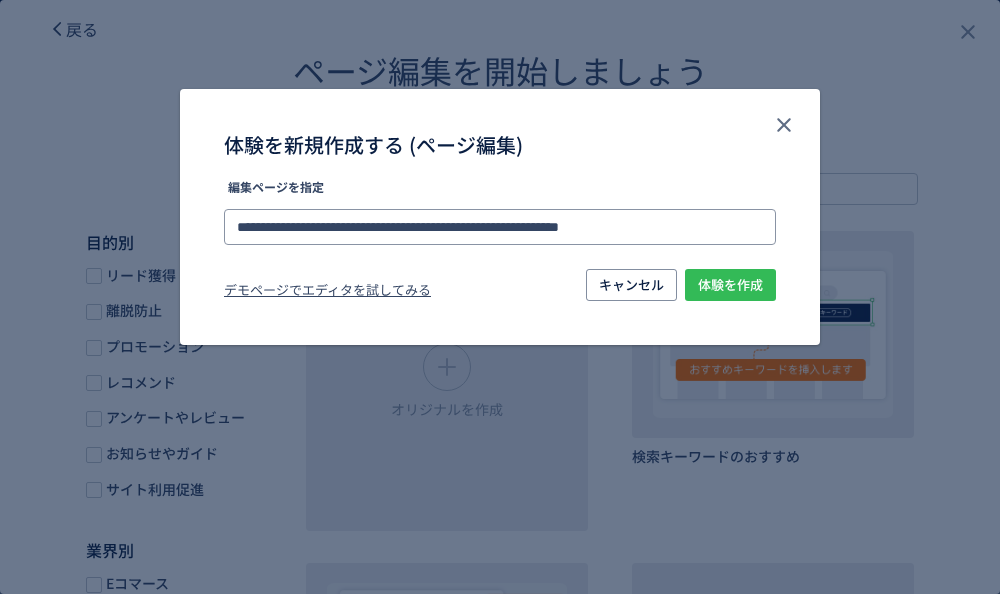 type on "**********" 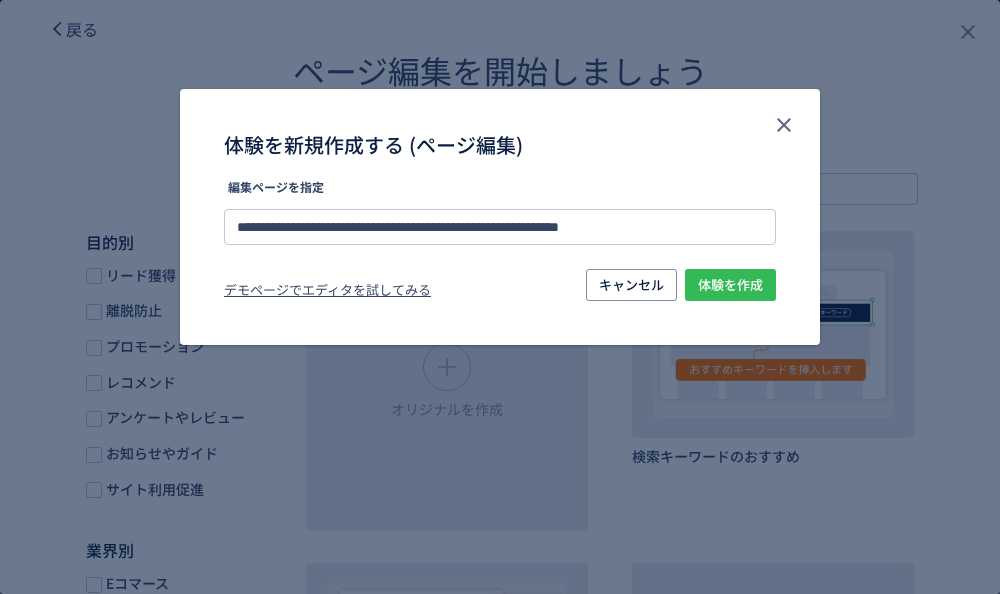 click on "体験を作成" at bounding box center (730, 285) 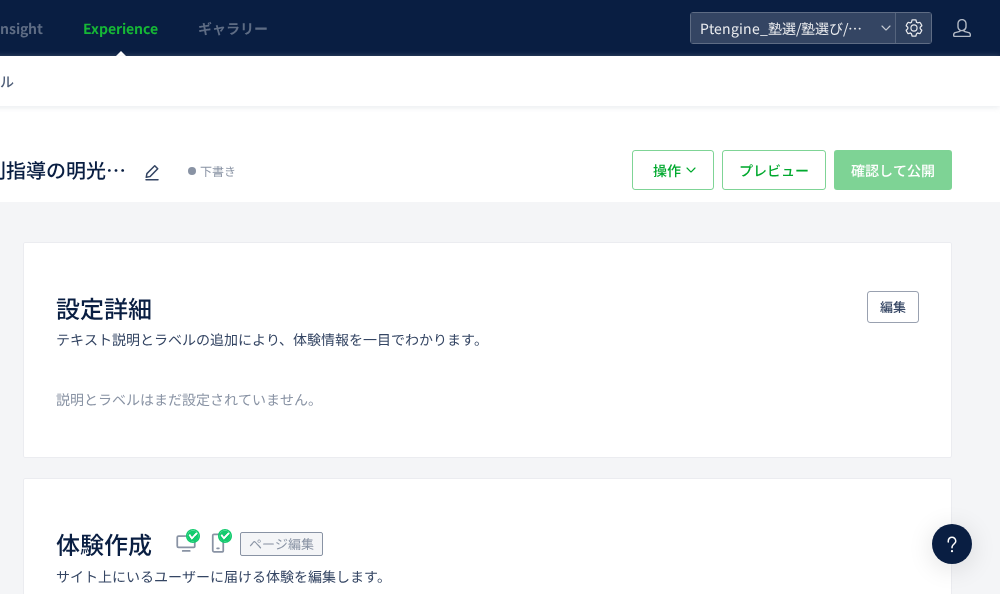 click at bounding box center (500, 297) 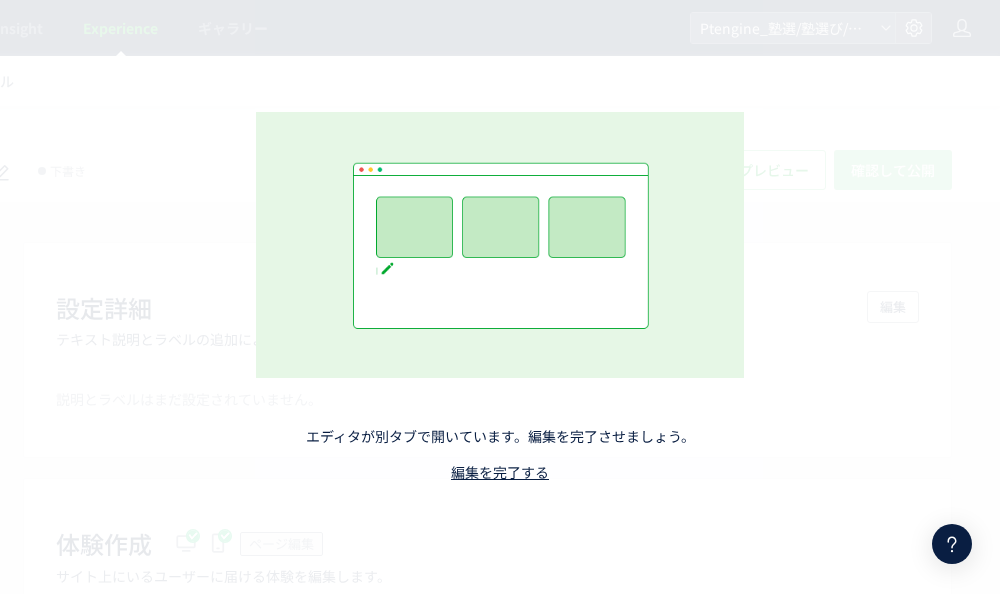 scroll, scrollTop: 0, scrollLeft: 0, axis: both 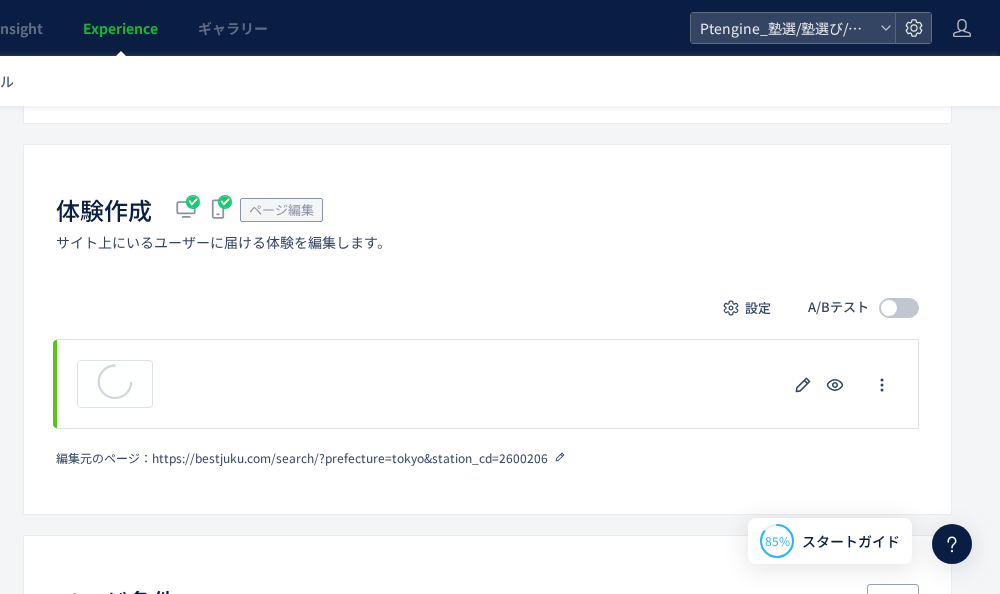 click on "https://bestjuku.com/search/?prefecture=tokyo&station_cd=2600206" at bounding box center (350, 457) 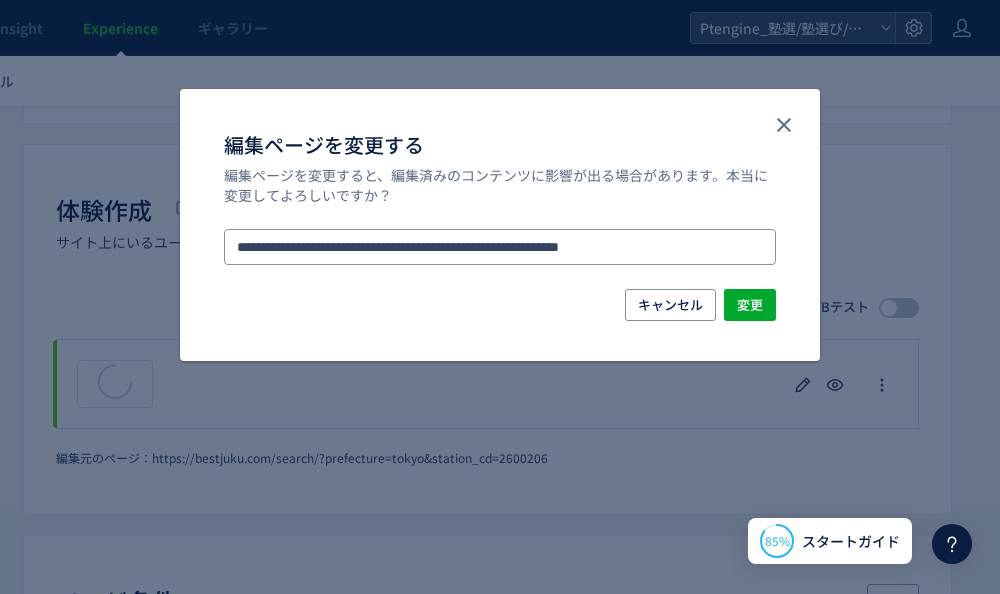 drag, startPoint x: 721, startPoint y: 242, endPoint x: 69, endPoint y: 240, distance: 652.00305 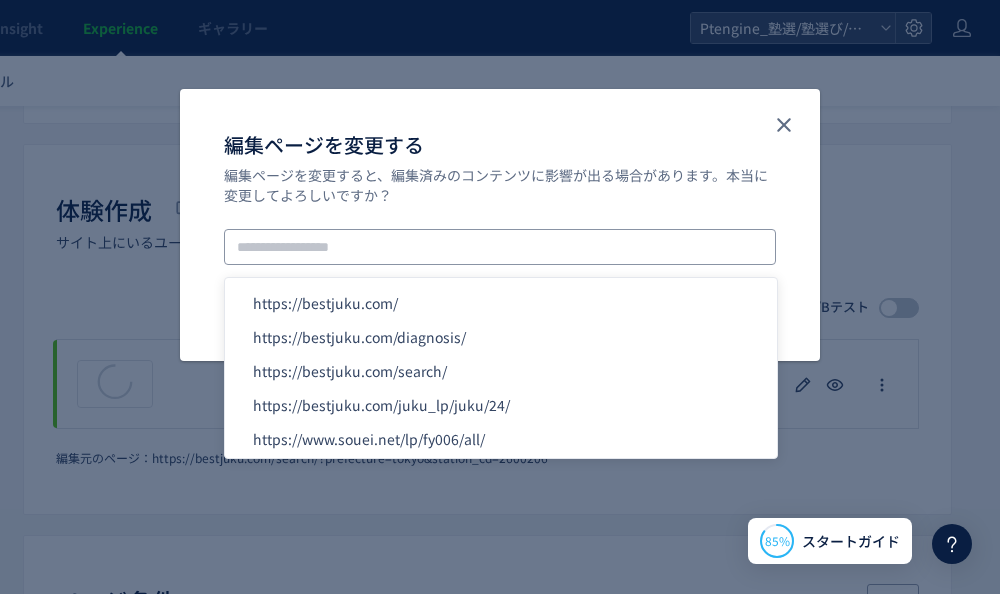 paste on "**********" 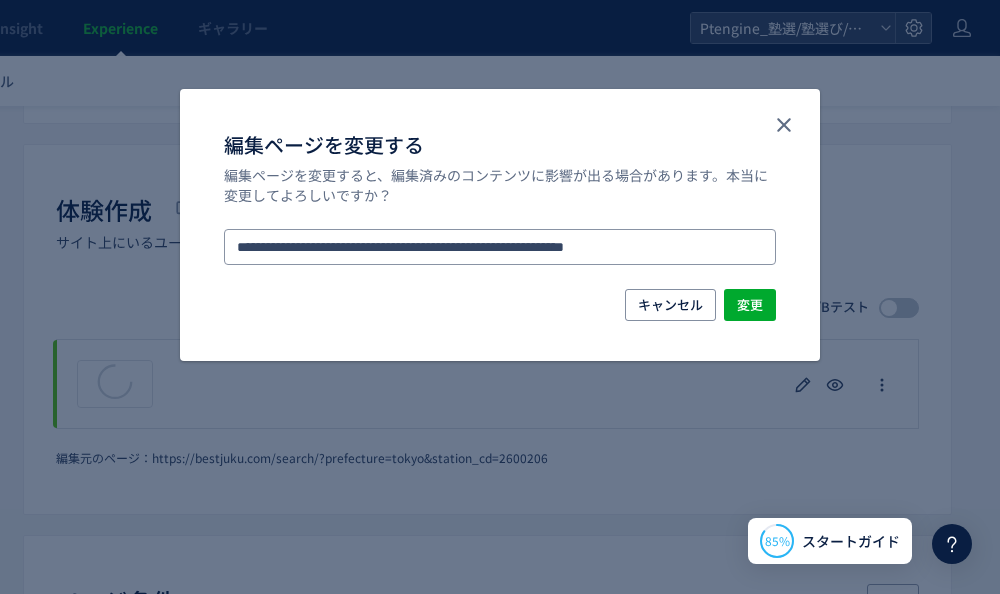 type on "**********" 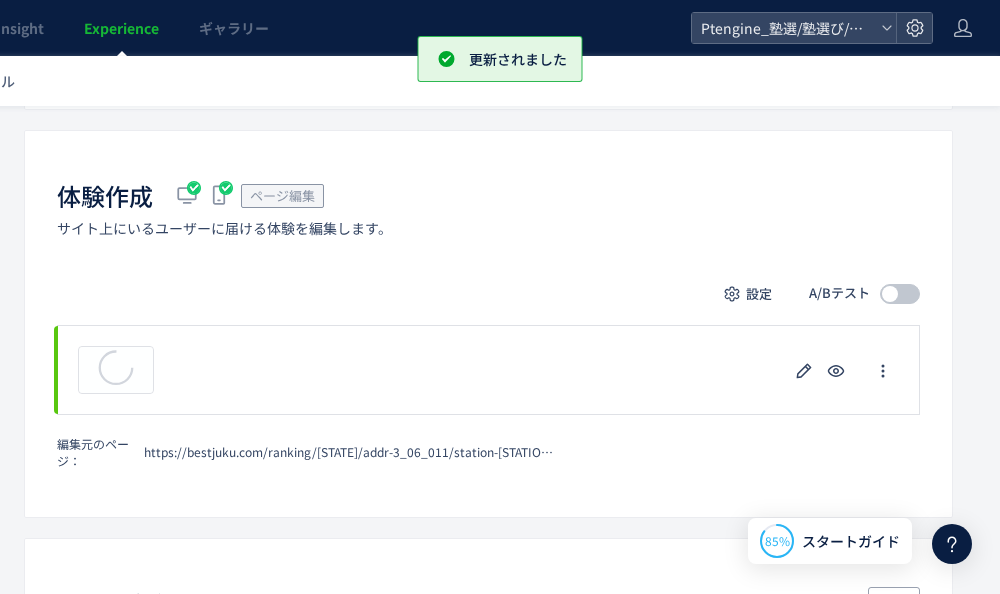scroll, scrollTop: 349, scrollLeft: 259, axis: both 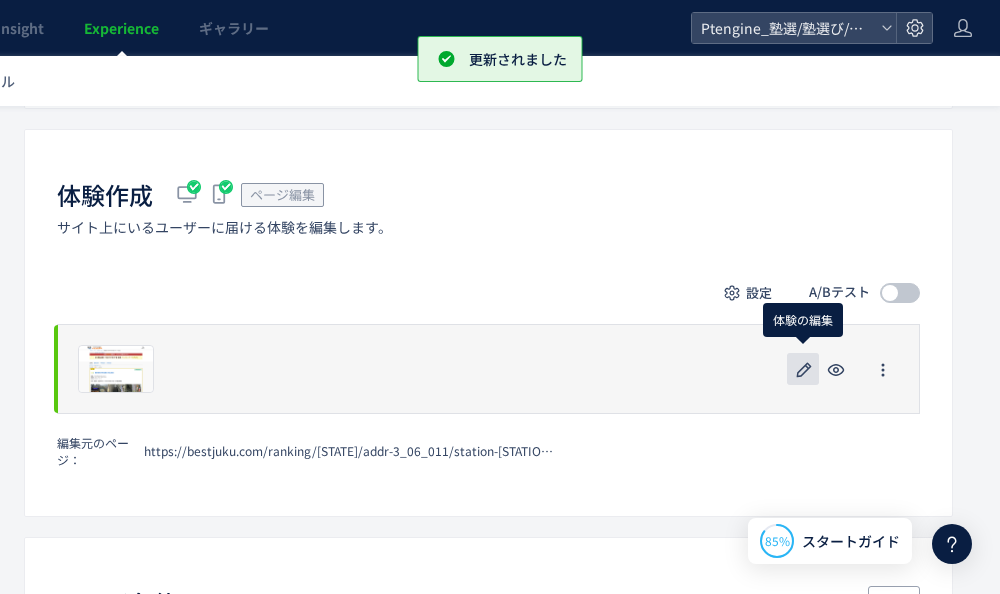 click 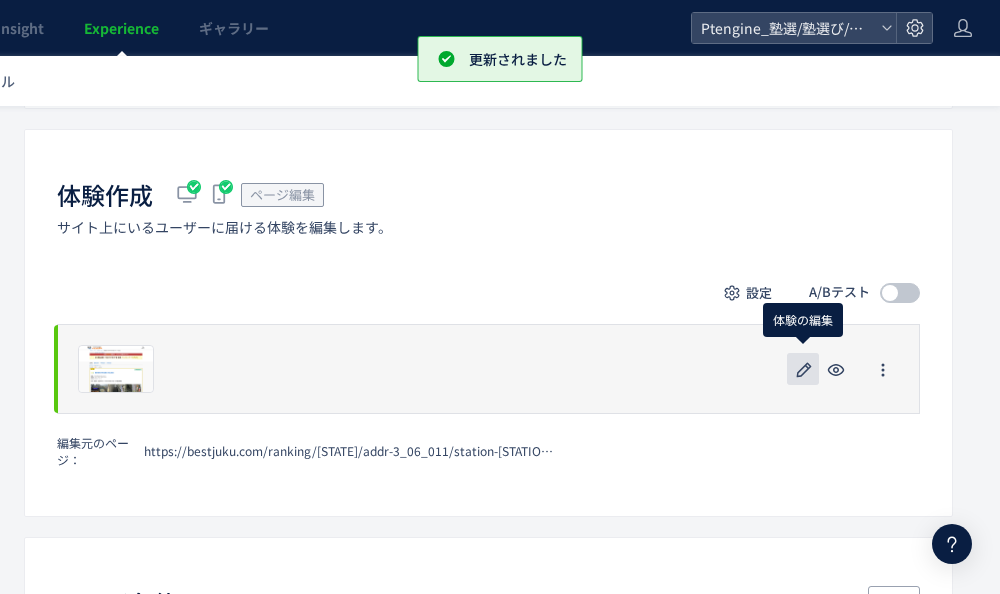 scroll, scrollTop: 0, scrollLeft: 259, axis: horizontal 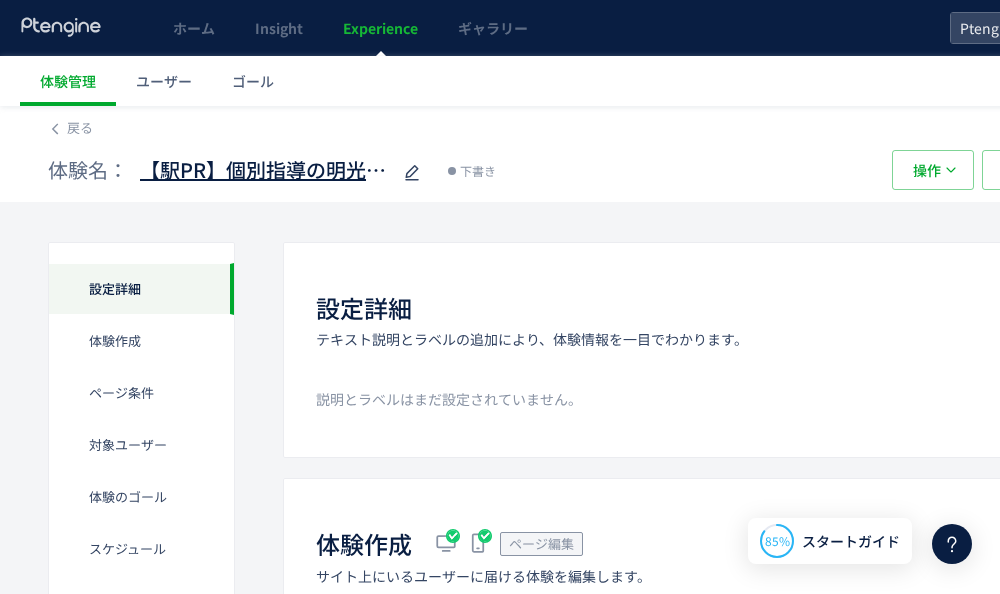 click on "【駅PR】個別指導の明光義塾_大岡山" at bounding box center (265, 170) 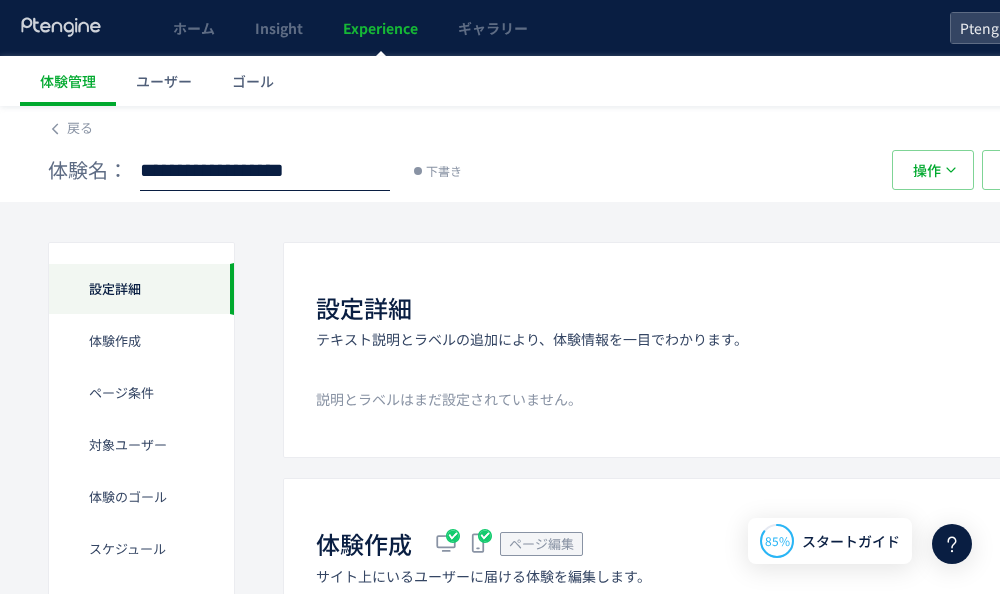 click on "**********" 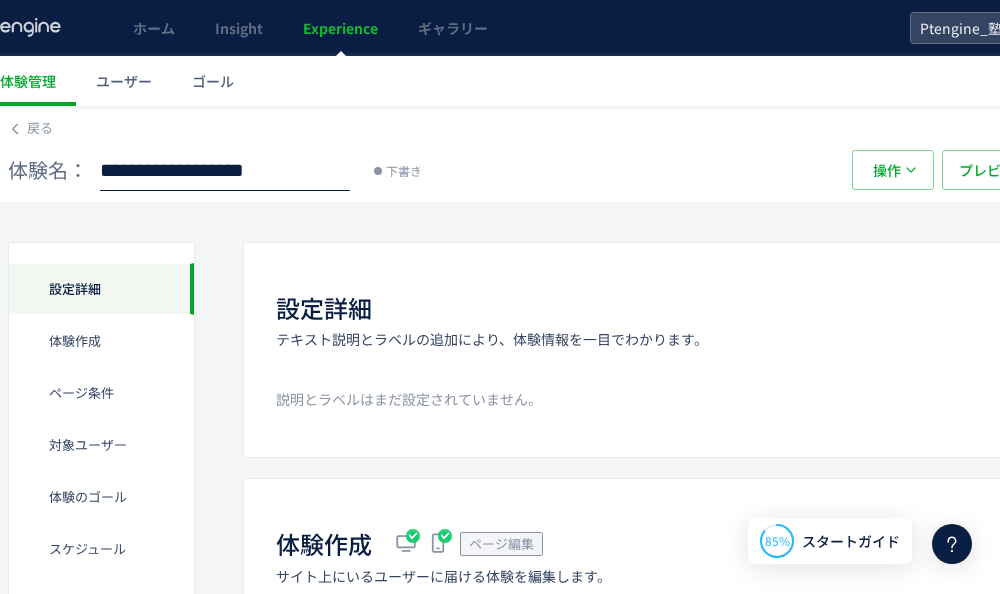 click on "設定詳細 体験作成 ページ条件 対象ユーザー 体験のゴール スケジュール​ 設定詳細  テキスト説明とラベルの追加により、体験情報を一目でわかります。 編集 説明とラベルはまだ設定されていません。 体験作成  ページ編集 サイト上にいるユーザーに届ける体験を編集します。 設定 A/Bテスト プレビュー 削除の確認 キャンセル 削除 一時停止の確認 キャンセル 確定 編集元のページ：  https://bestjuku.com/ranking/tokyo/addr-3_06_011/station-2600206/ 配信割合 キャンセル 確定 A/Bテストを停止する キャンセル A/Bテストを停止 ページ条件  体験を配信するページを指定します。 編集 完全一致する パラメータ除去後のURL https://bestjuku.com/search/ 対象ユーザー  特定のユーザーに絞り込むことで最適な体験を届けられます。 編集 全てのユーザー 体験のゴール  追加 編集" 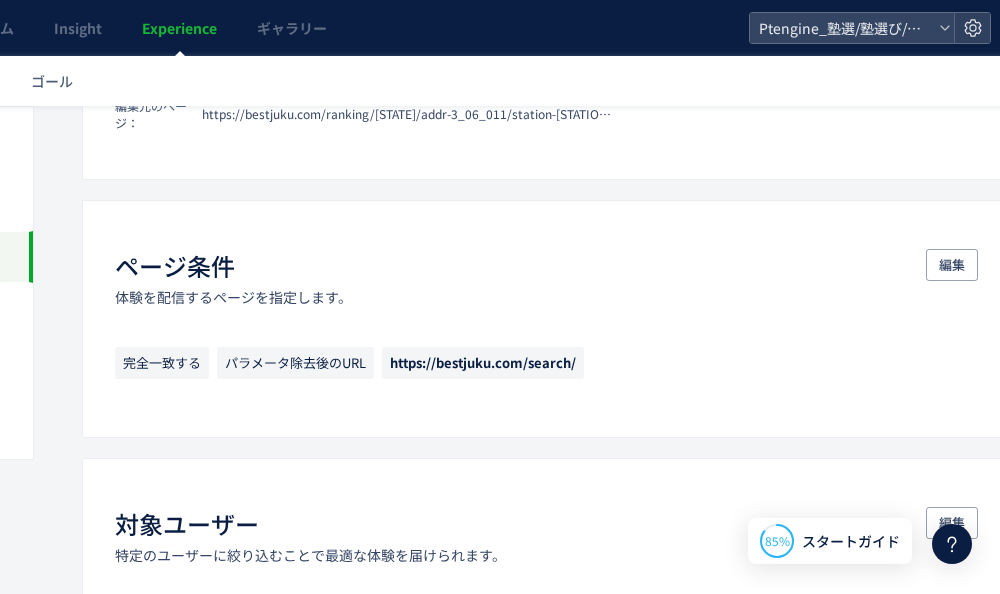 scroll, scrollTop: 691, scrollLeft: 201, axis: both 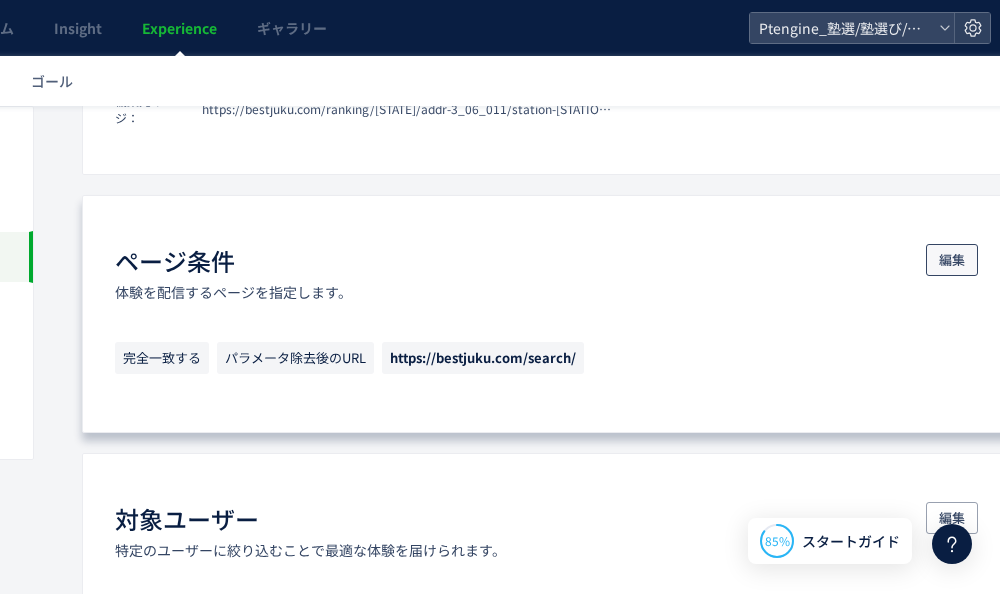 click on "編集" at bounding box center (952, 260) 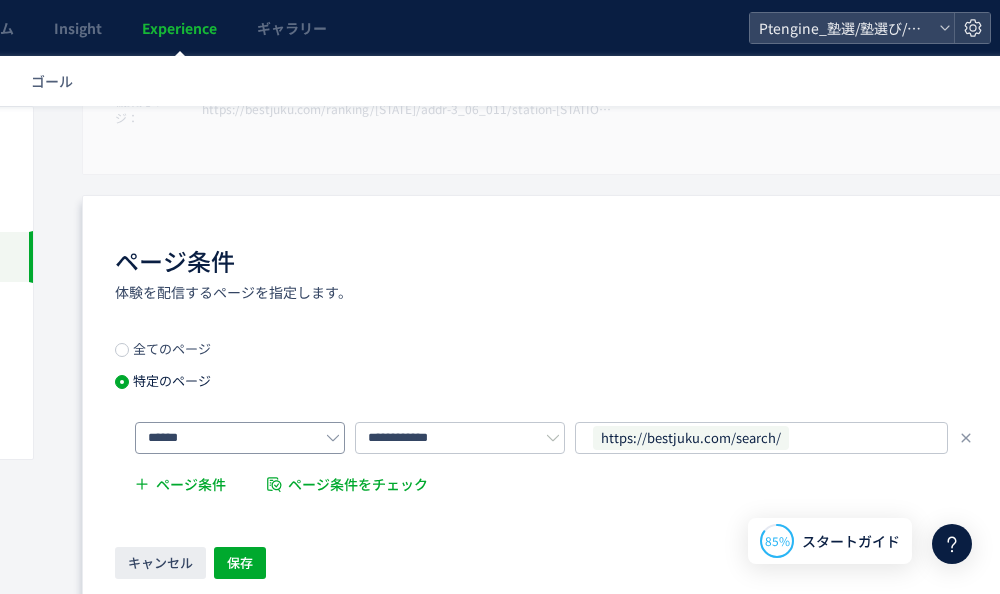click at bounding box center (333, 438) 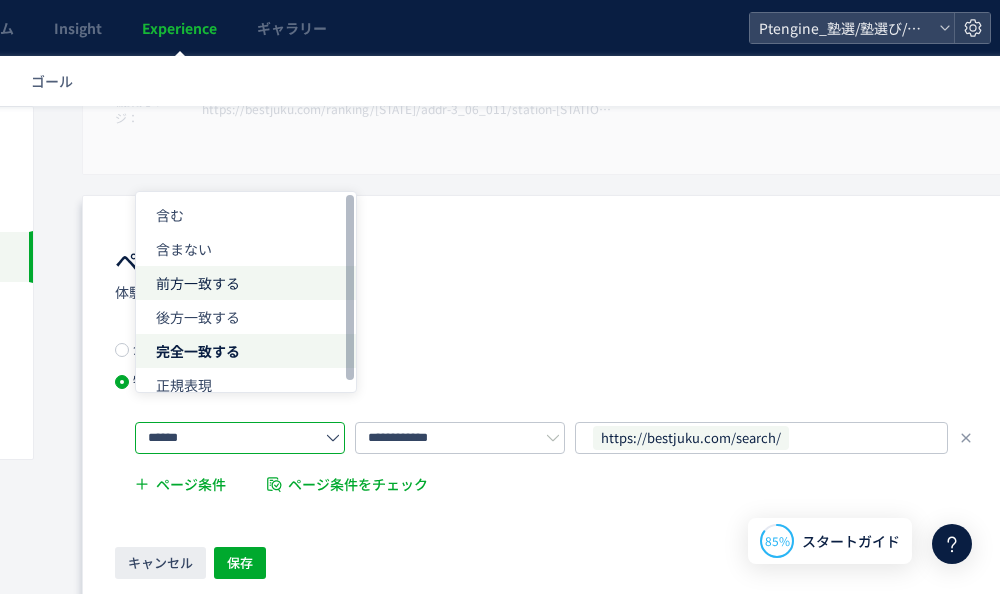 click on "前方一致する" 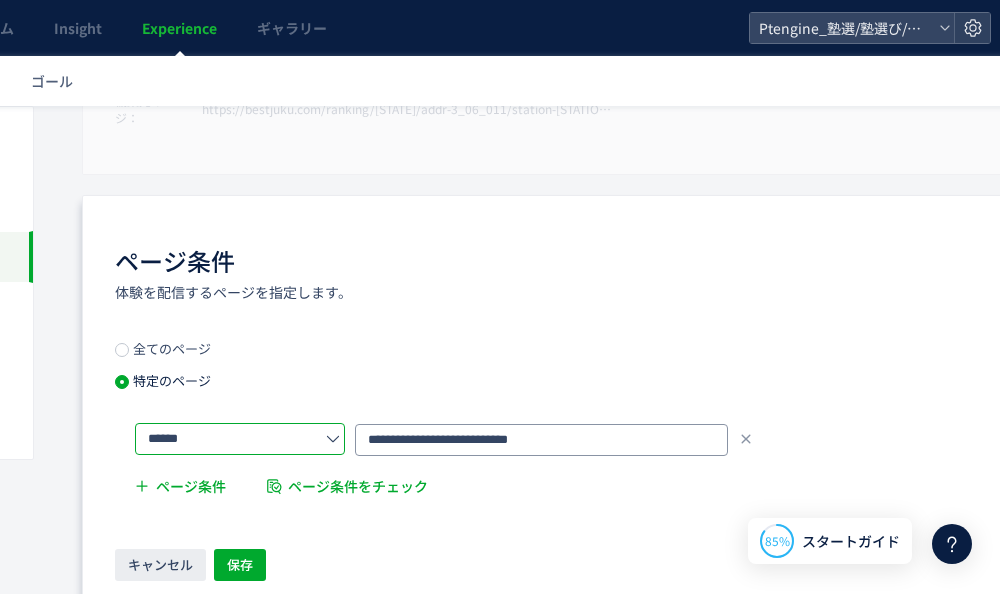 click on "**********" 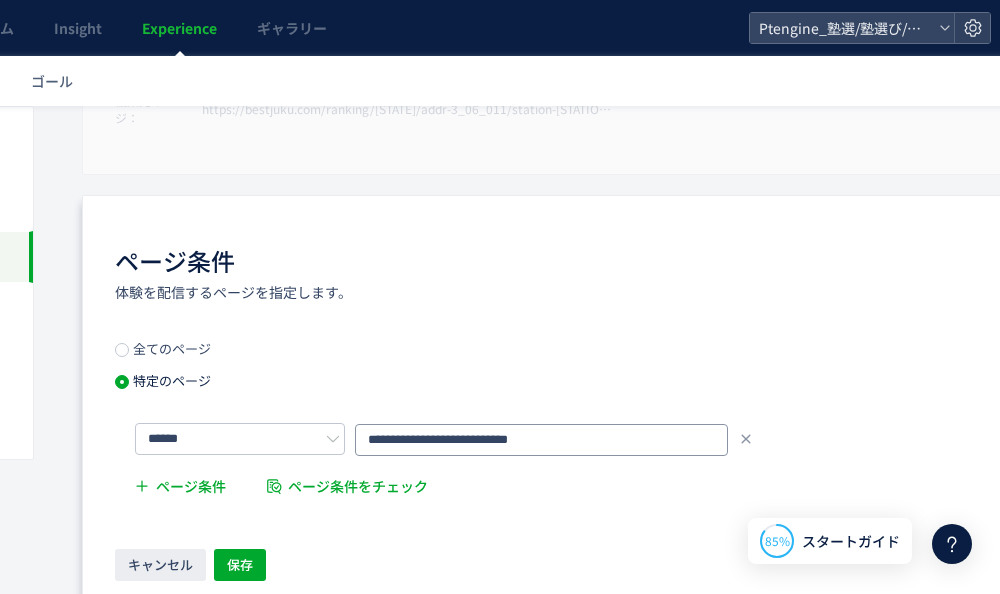 click on "**********" 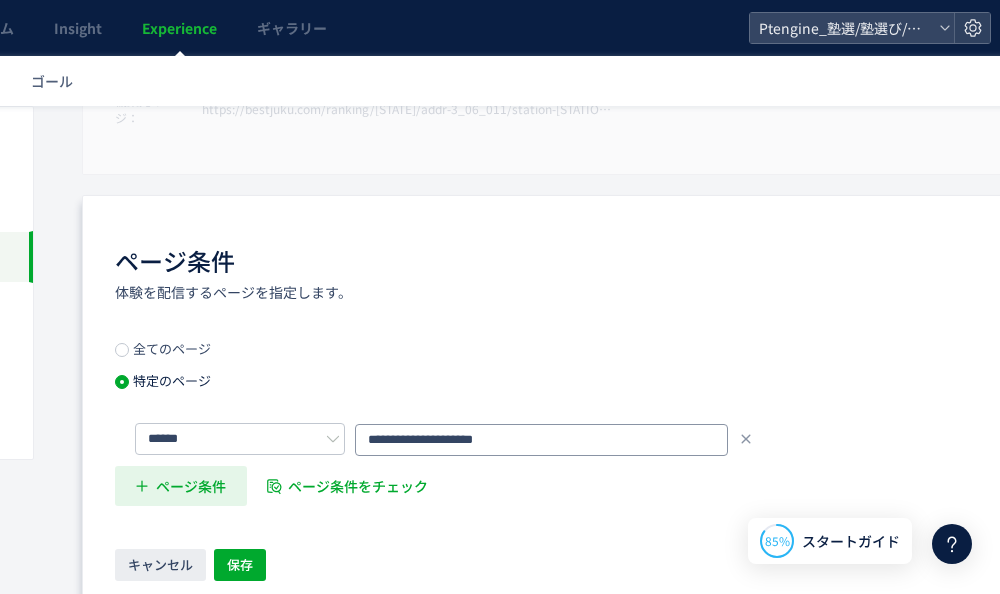 type on "**********" 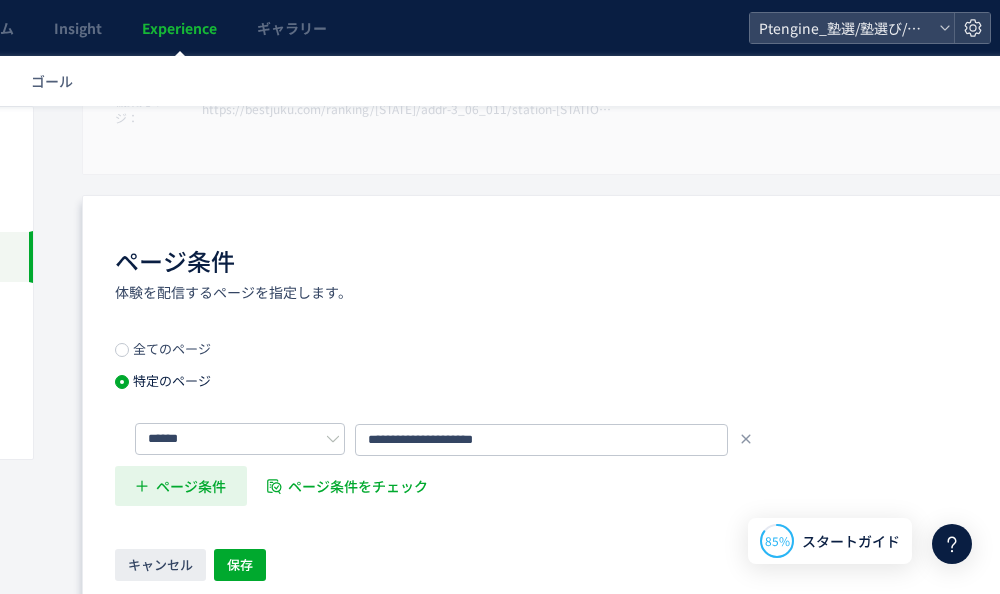 click on "ページ条件" at bounding box center (191, 486) 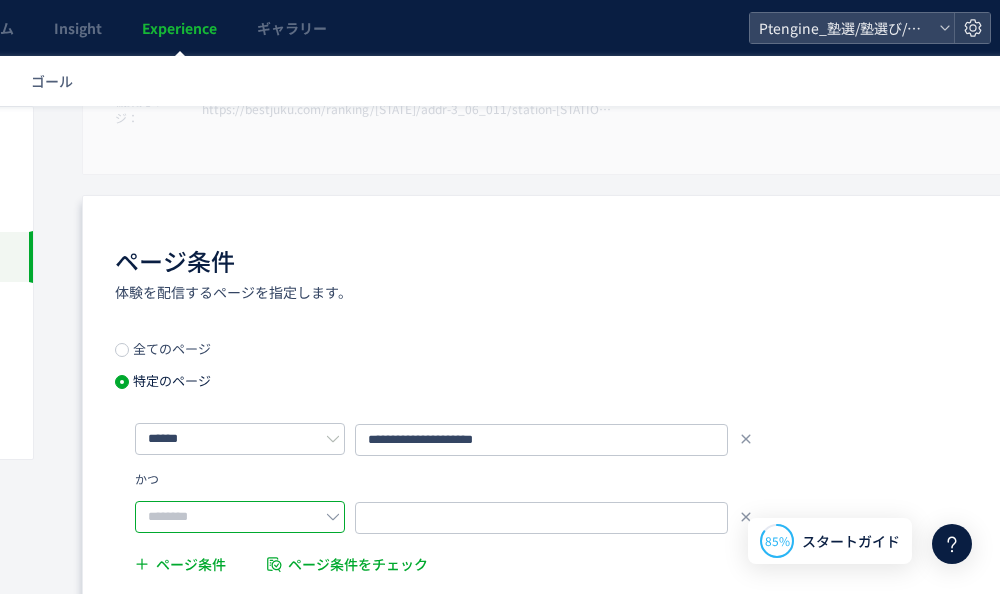 click 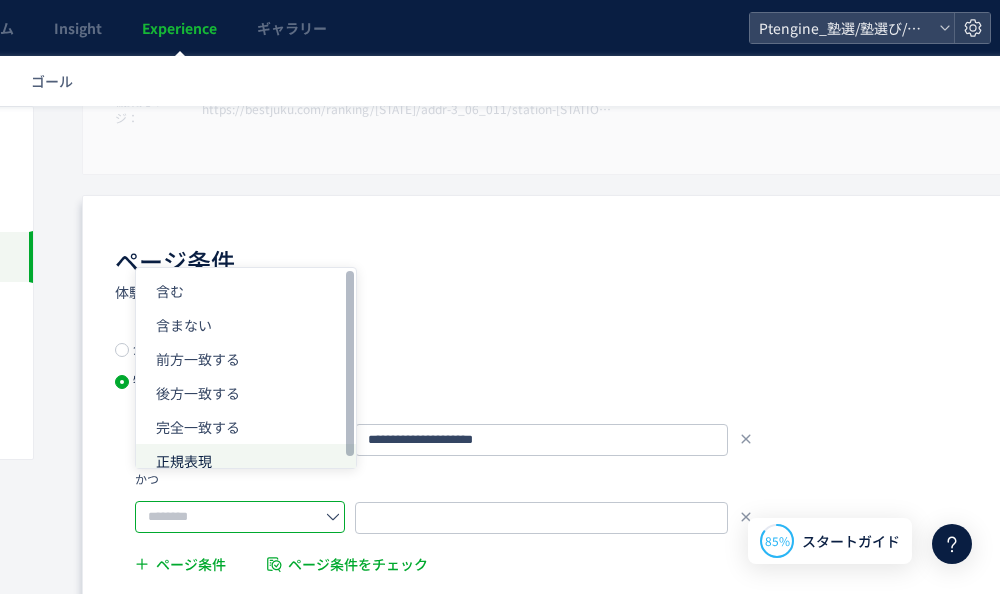 click on "正規表現" 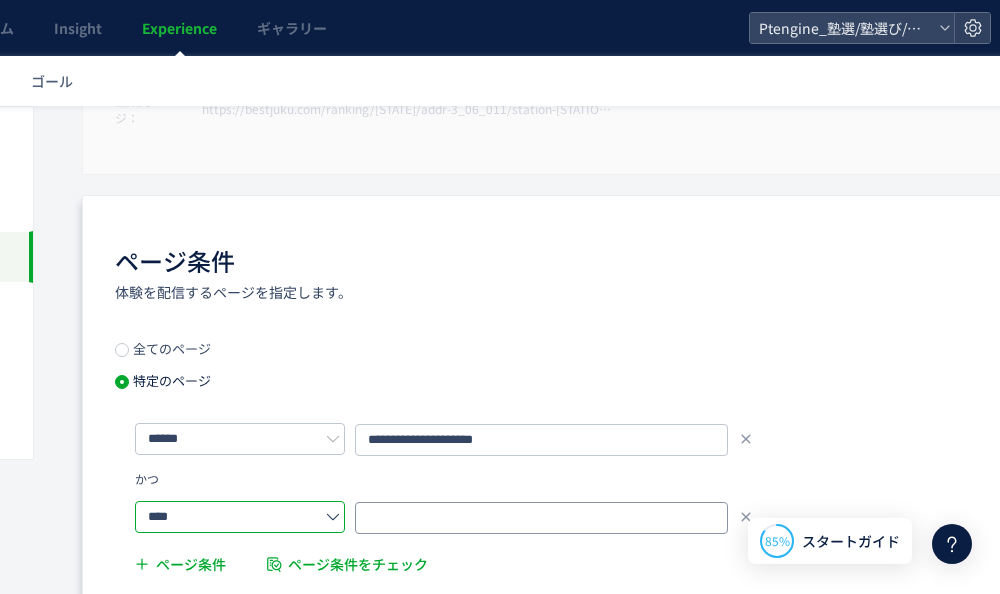 click 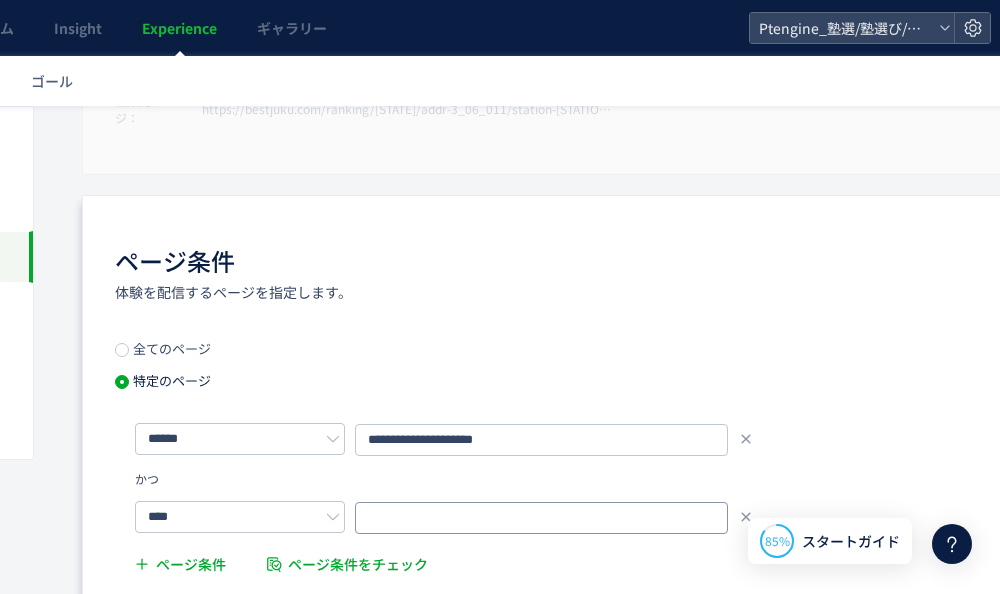 paste on "**********" 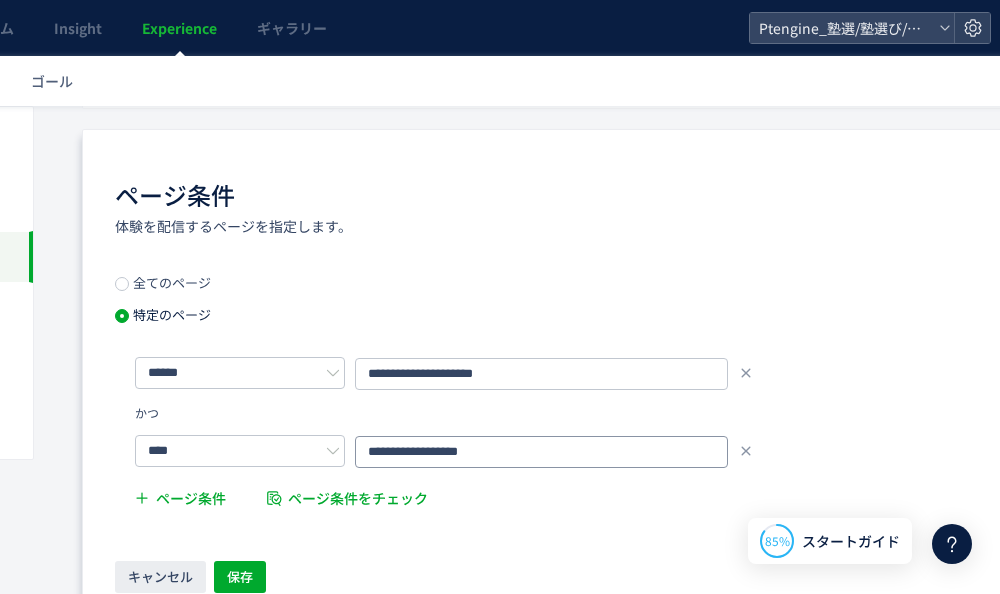 scroll, scrollTop: 759, scrollLeft: 201, axis: both 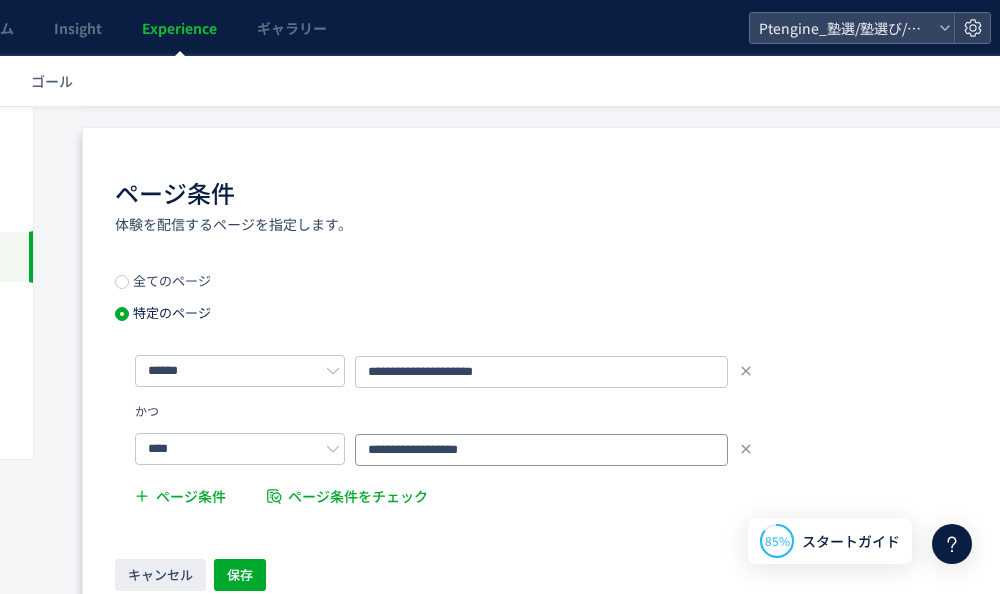 click on "**********" 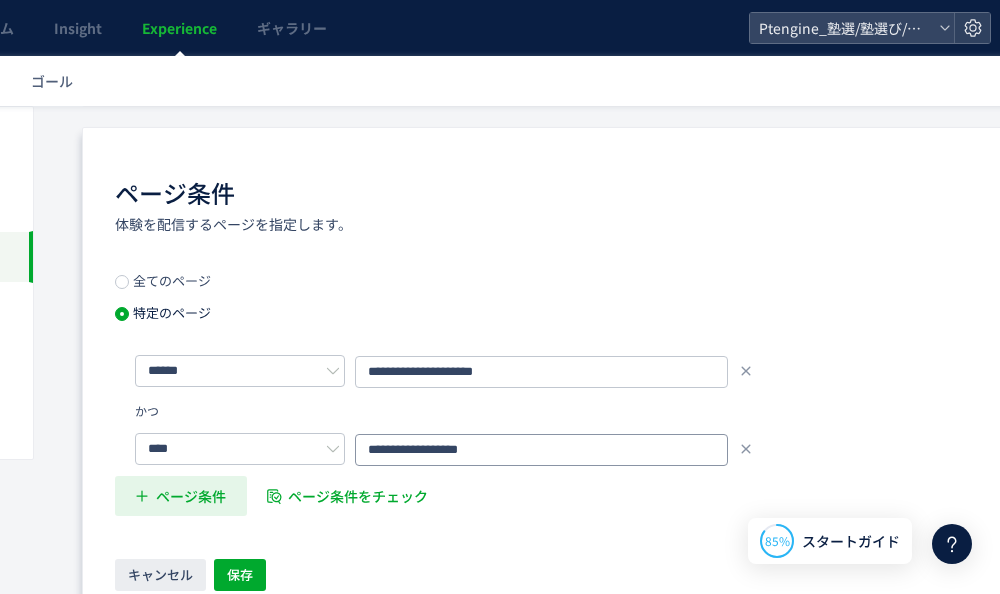 type on "**********" 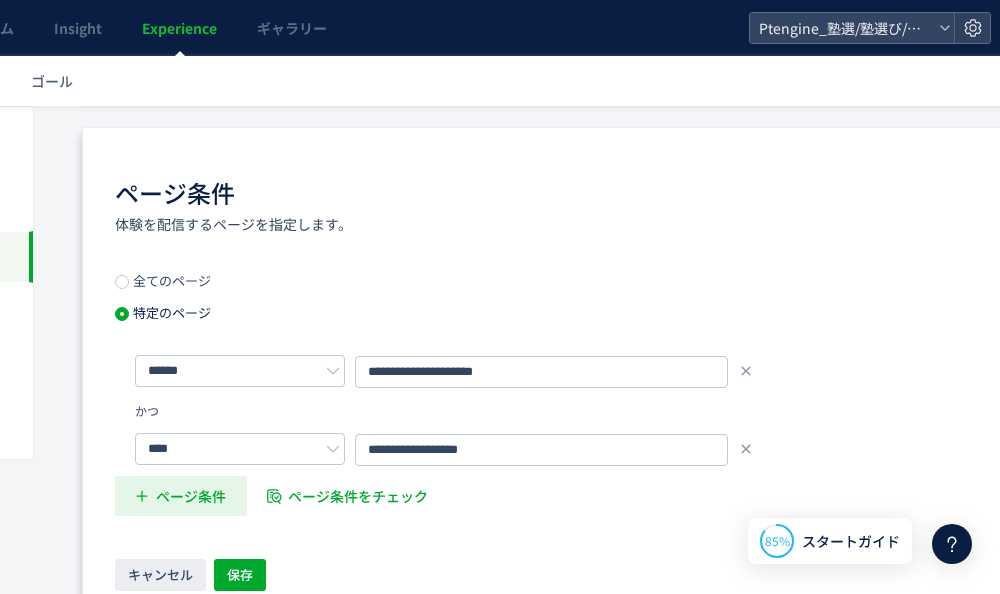 click on "ページ条件" at bounding box center [191, 496] 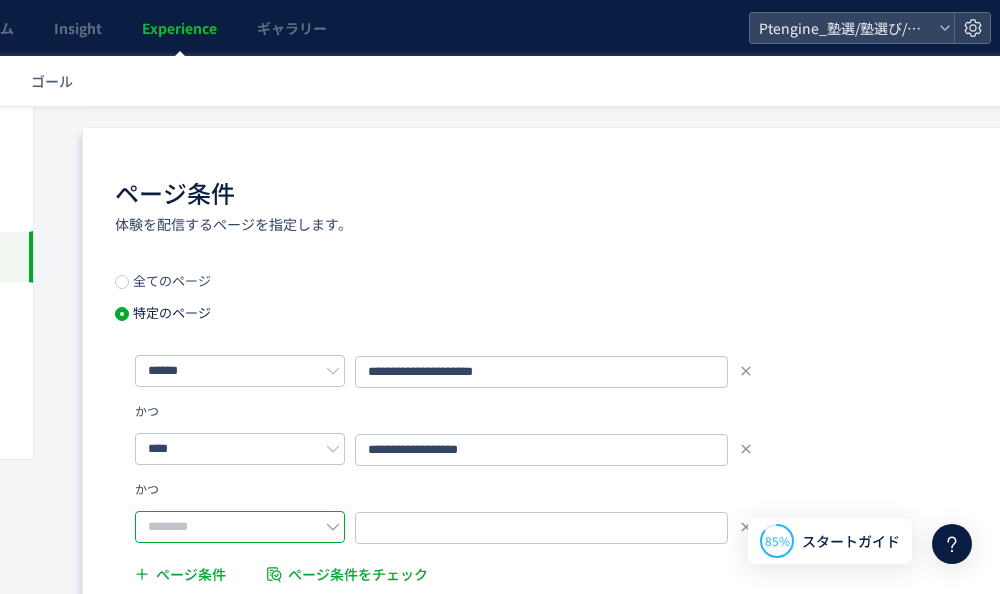 click 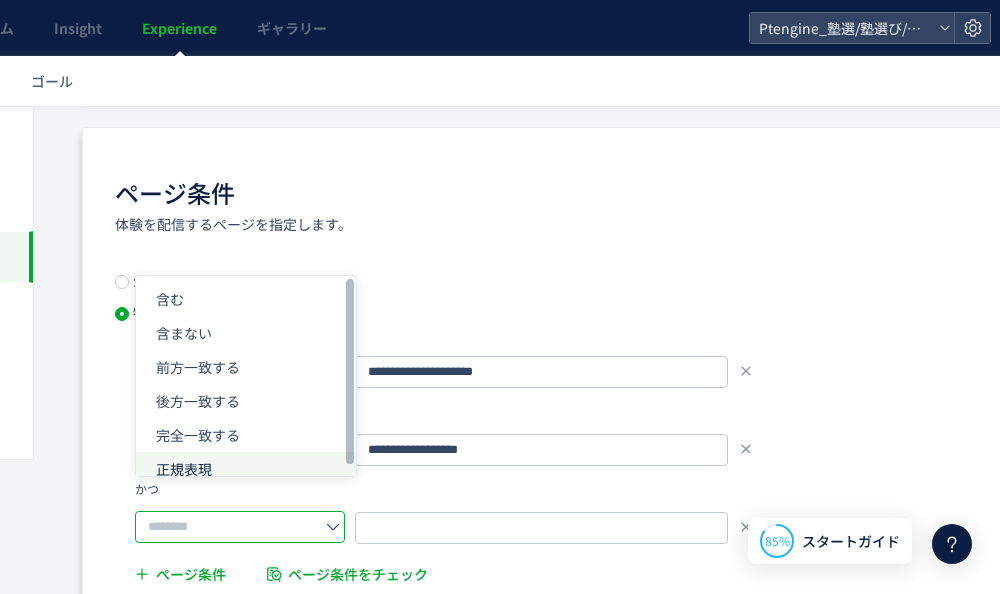 click on "正規表現" 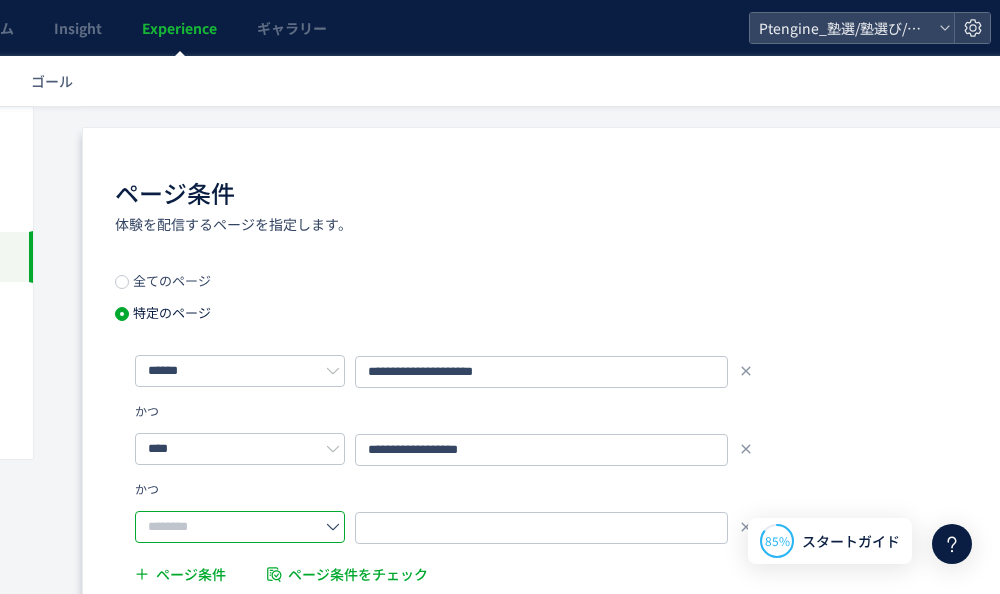 type on "****" 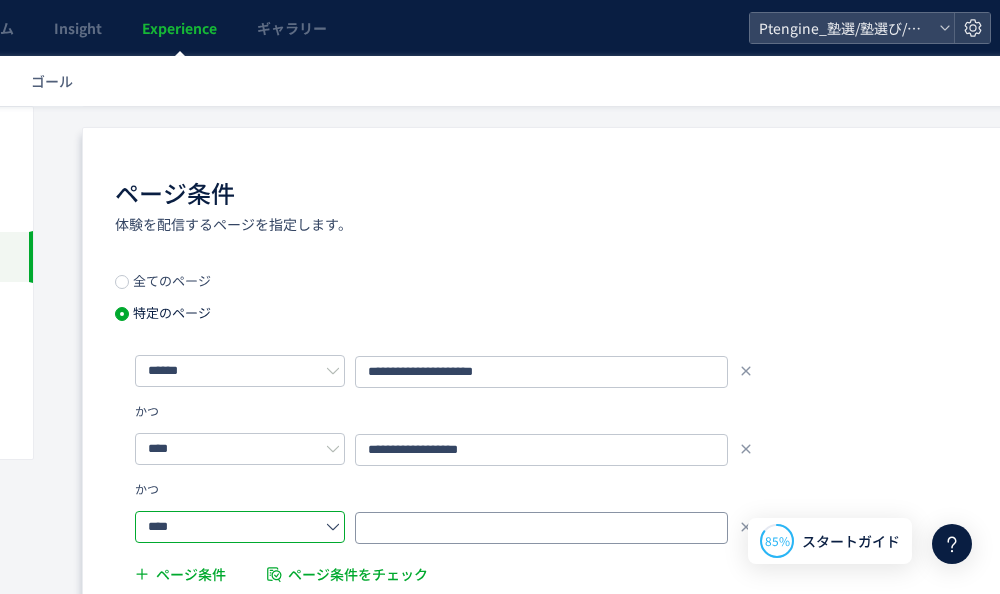 click 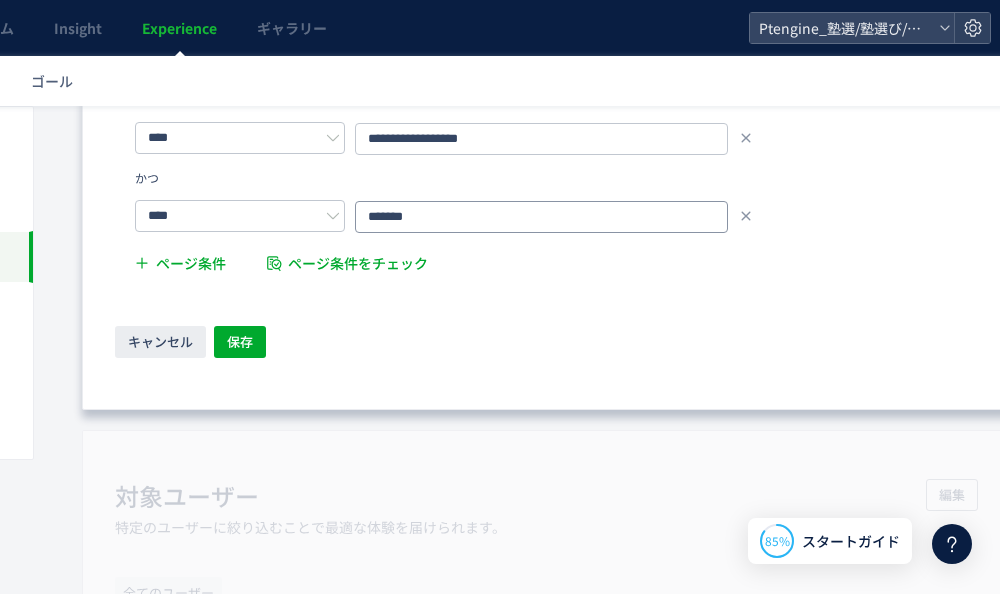 scroll, scrollTop: 1118, scrollLeft: 201, axis: both 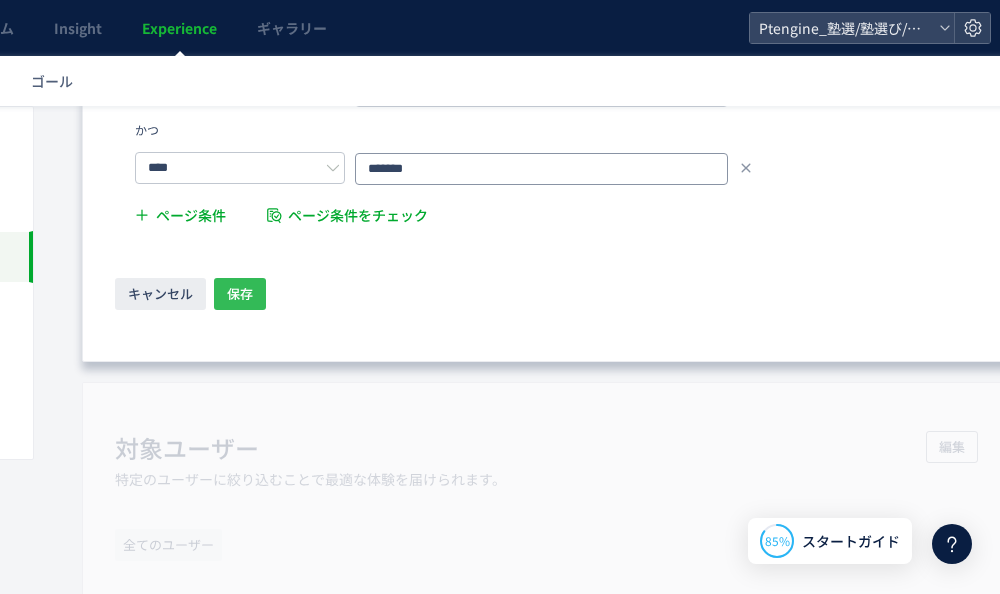 type on "*******" 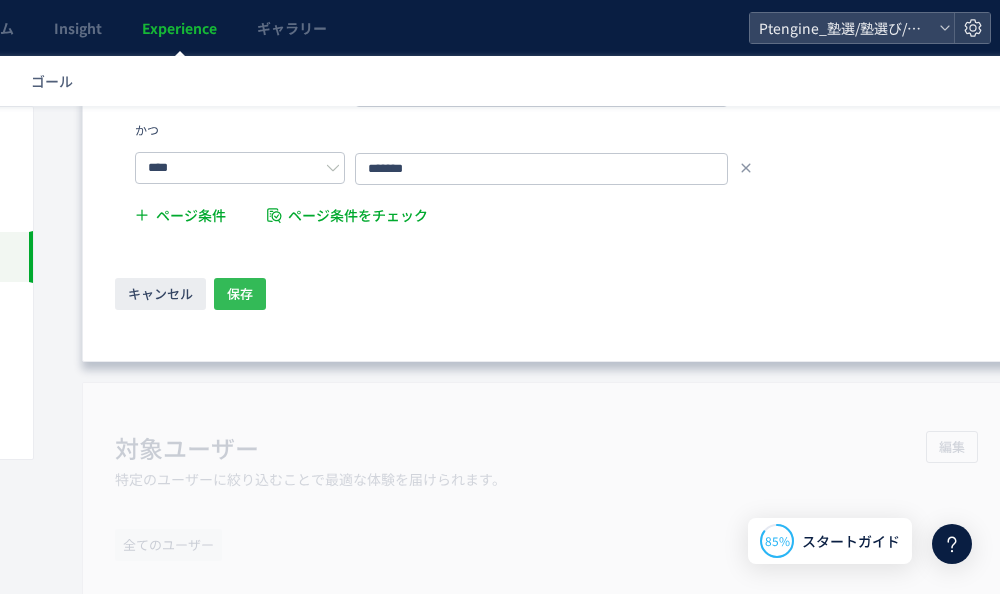 click on "保存" at bounding box center [240, 294] 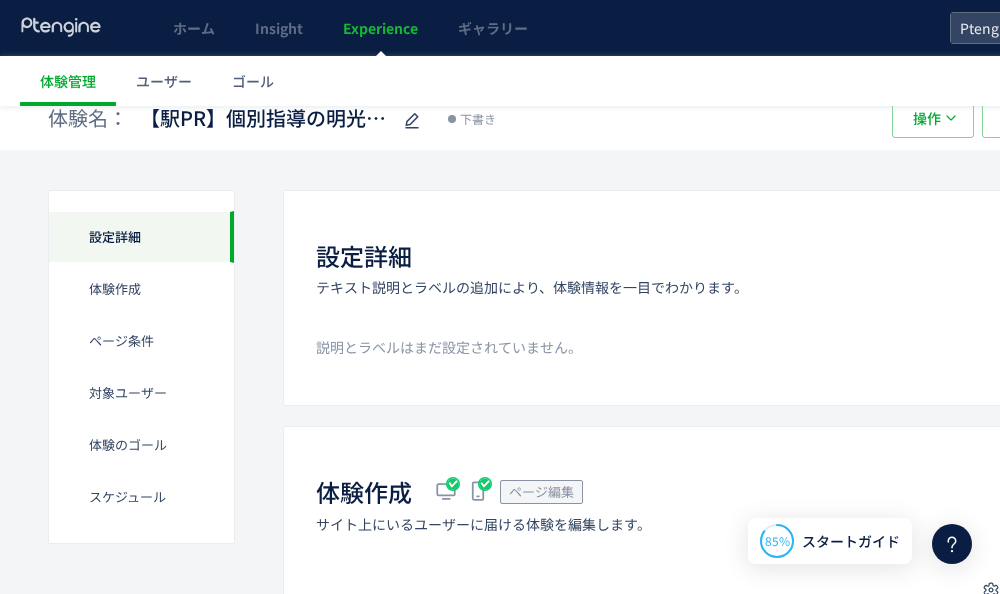 scroll, scrollTop: 0, scrollLeft: 0, axis: both 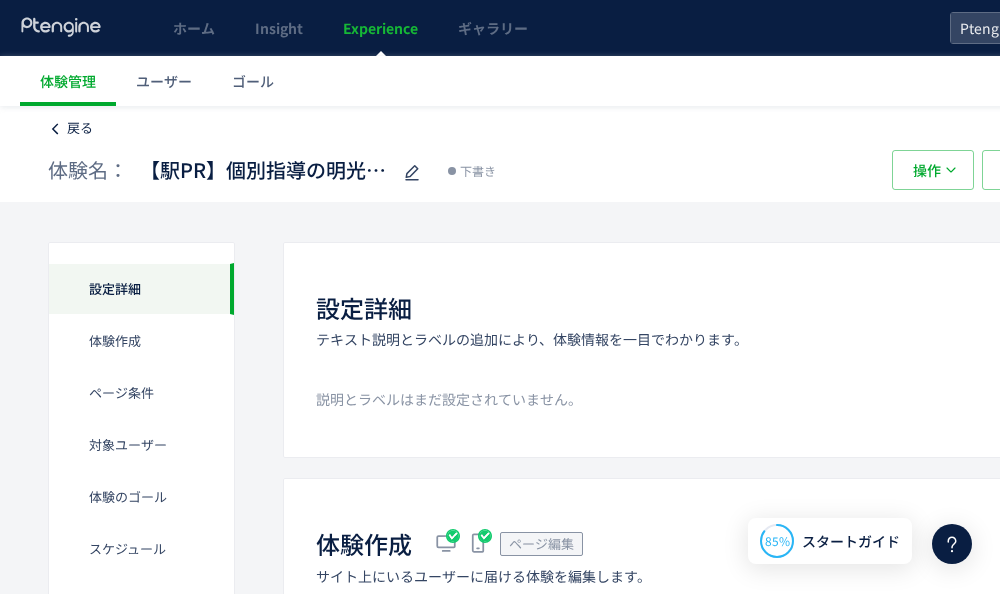 click on "戻る" at bounding box center (70, 128) 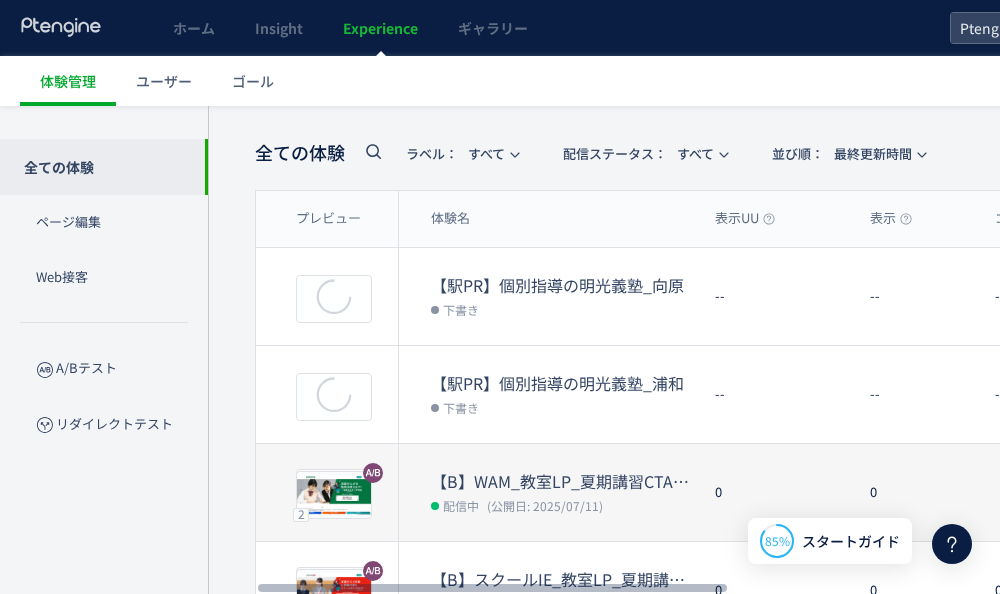scroll, scrollTop: 85, scrollLeft: 0, axis: vertical 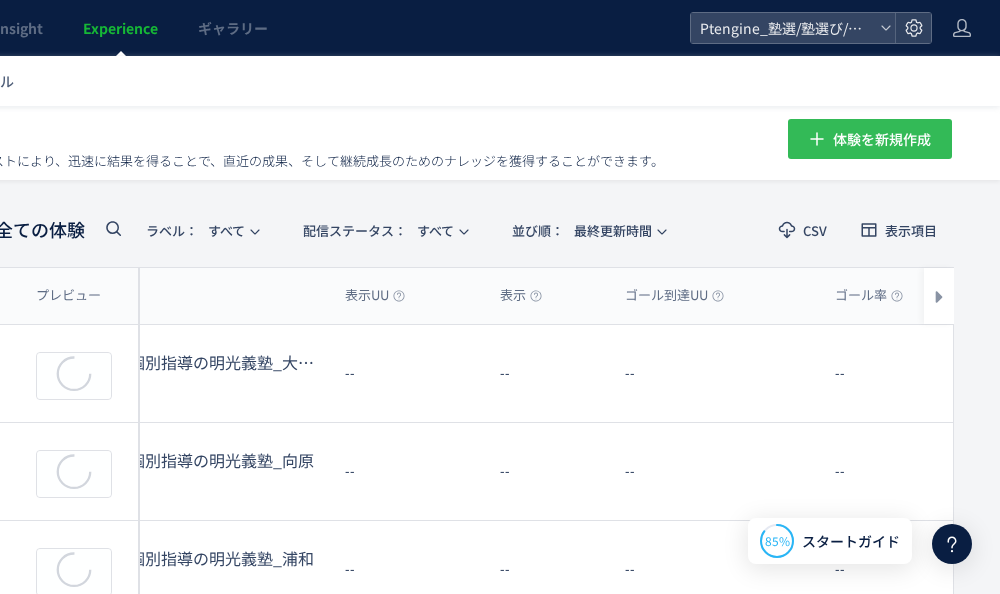 click on "体験を新規作成" at bounding box center [882, 139] 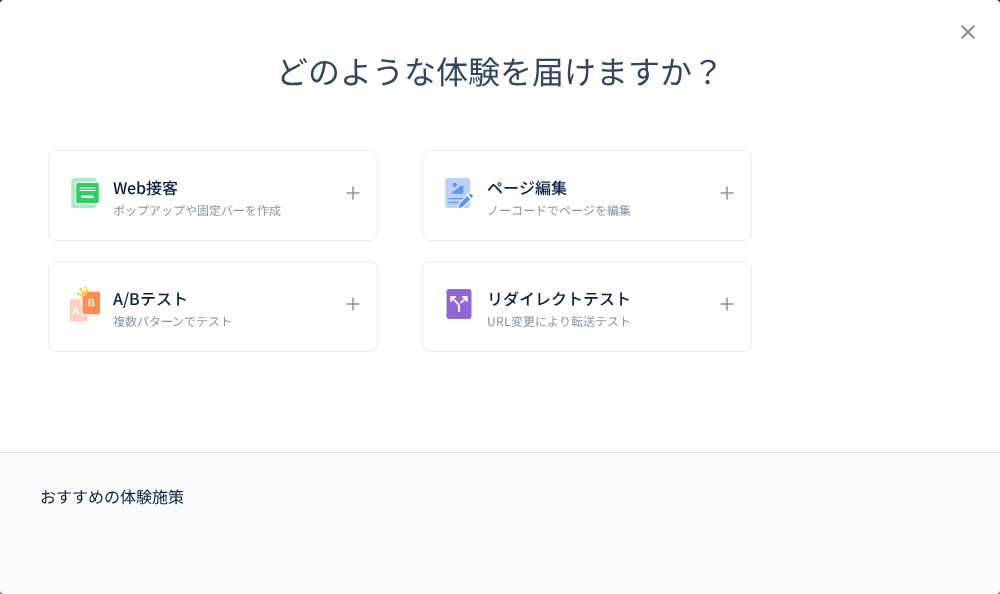 scroll, scrollTop: 0, scrollLeft: 260, axis: horizontal 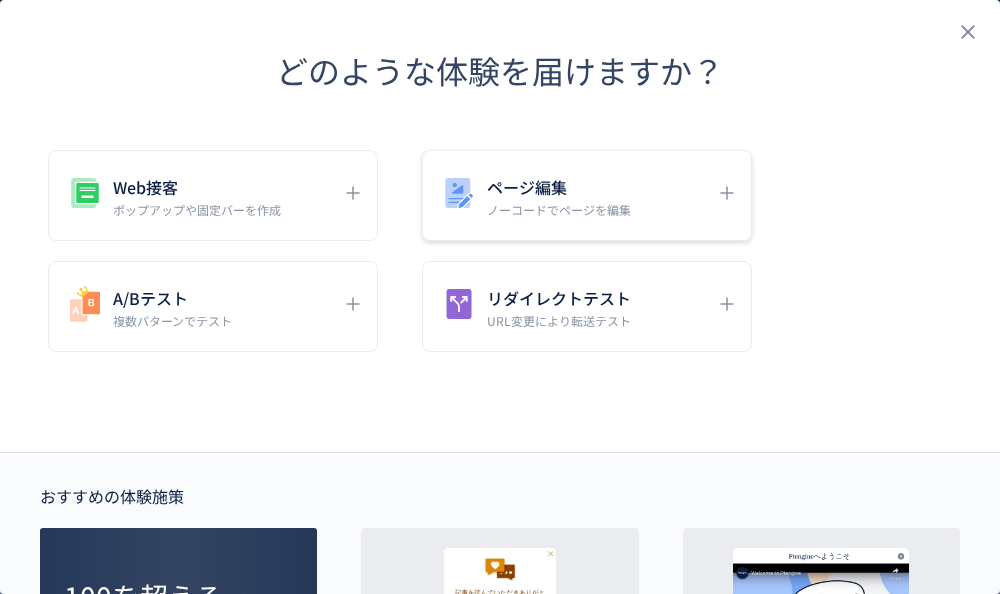 click on "ページ編集 ノーコードでページを編集" at bounding box center [572, 195] 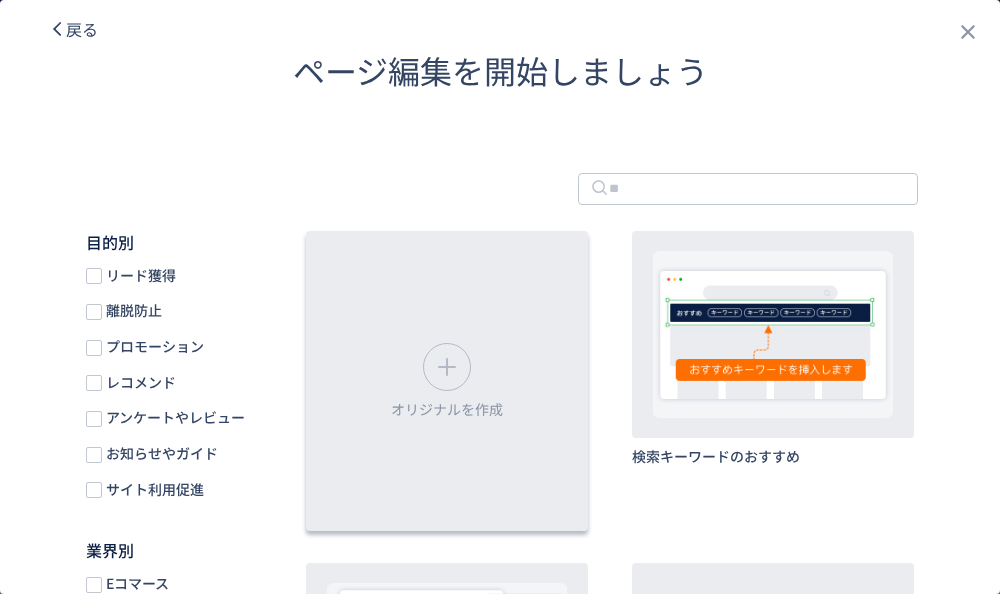 click at bounding box center [447, 367] 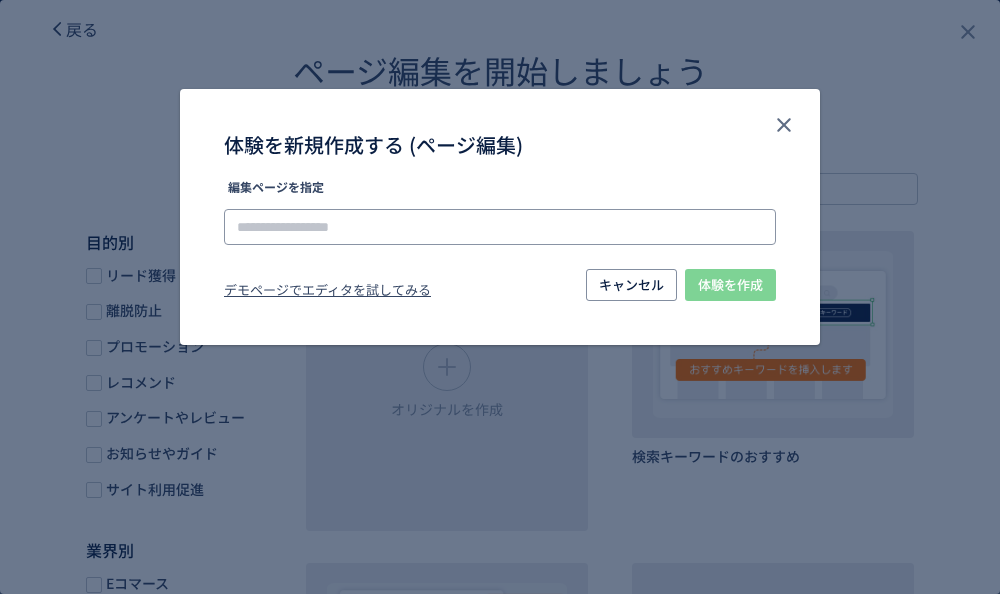 click 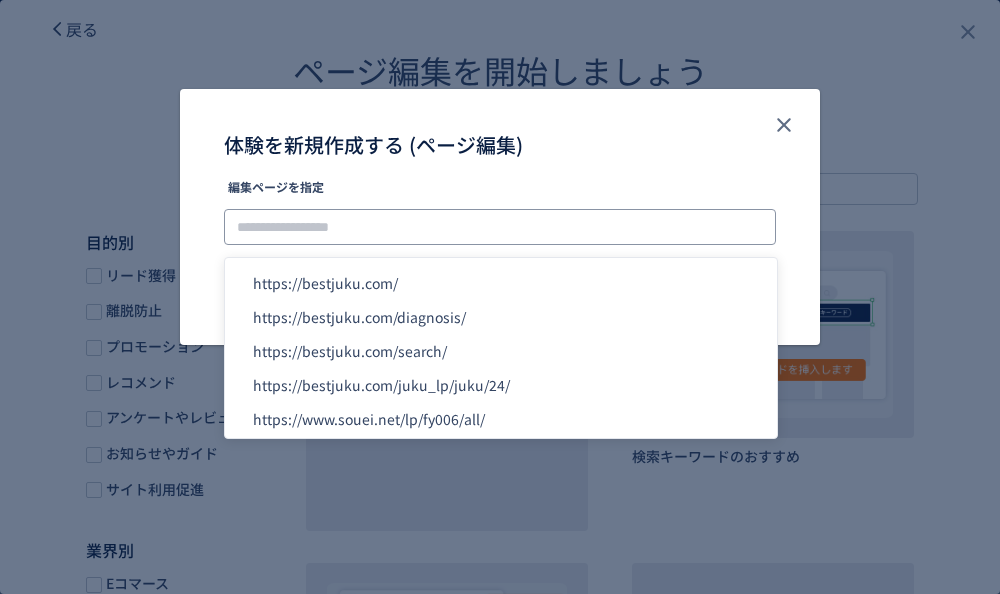 click 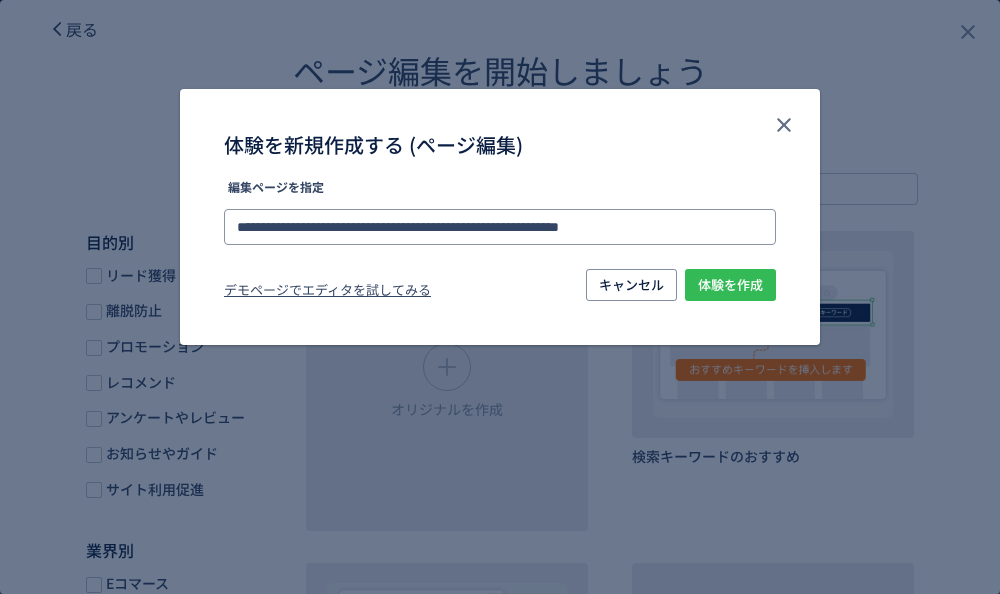 type on "**********" 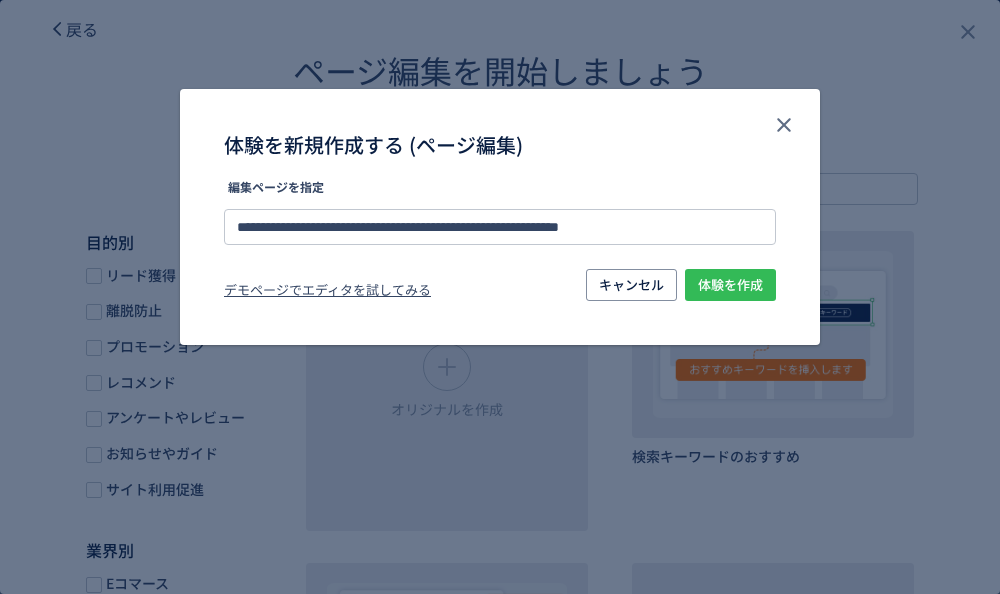 click on "体験を作成" at bounding box center [730, 285] 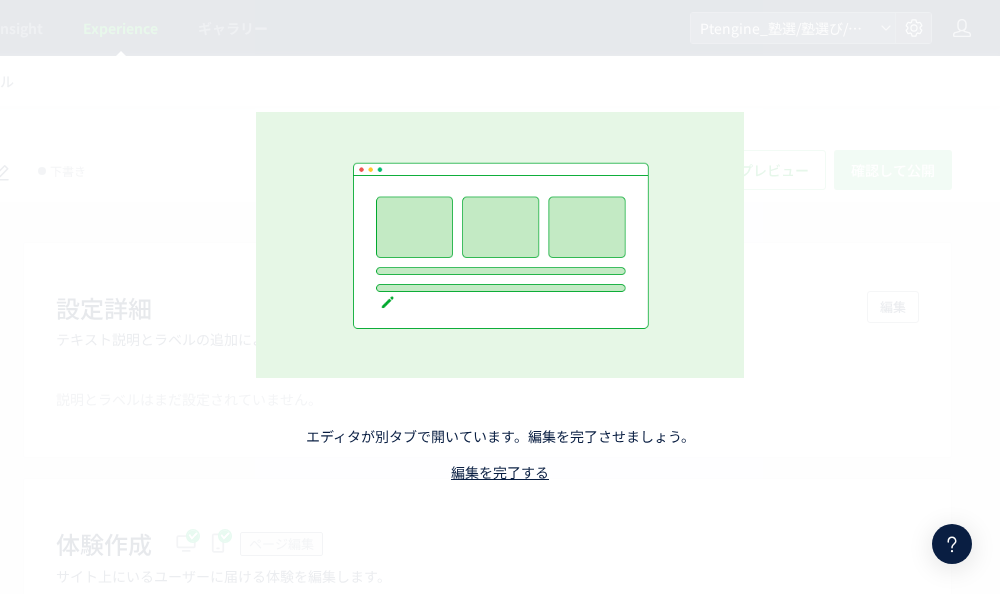 scroll, scrollTop: 0, scrollLeft: 0, axis: both 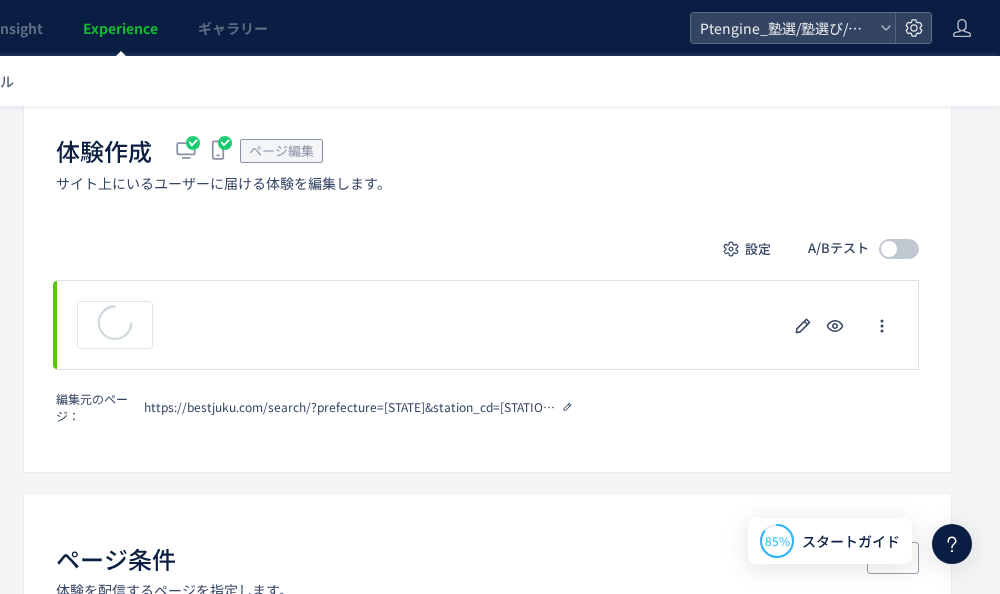 click on "https://bestjuku.com/search/?prefecture=tokyo&station_cd=2801011" at bounding box center (350, 406) 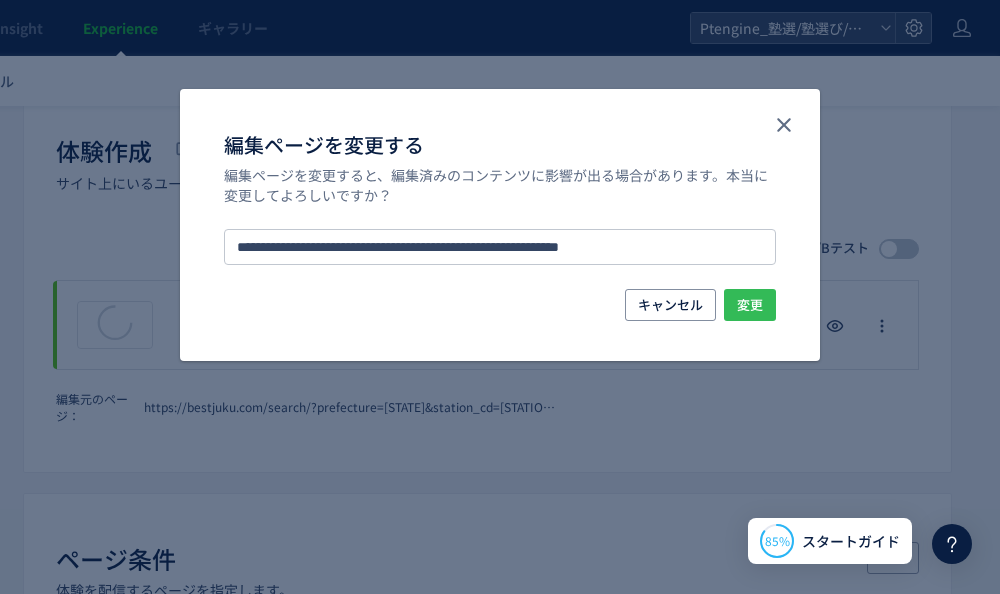 click on "変更" at bounding box center [750, 305] 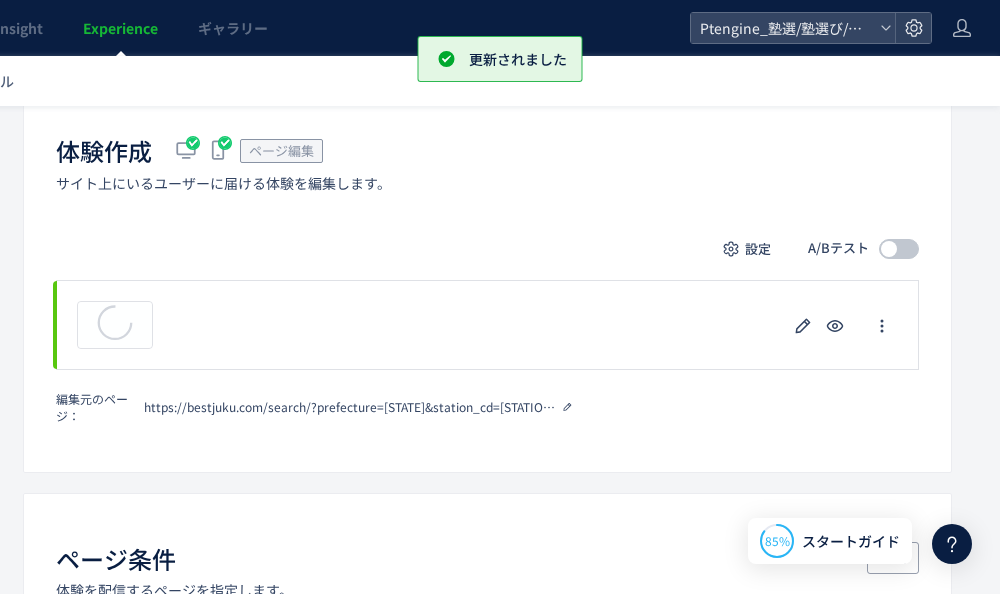 click on "https://bestjuku.com/search/?prefecture=tokyo&station_cd=2801011" at bounding box center [350, 406] 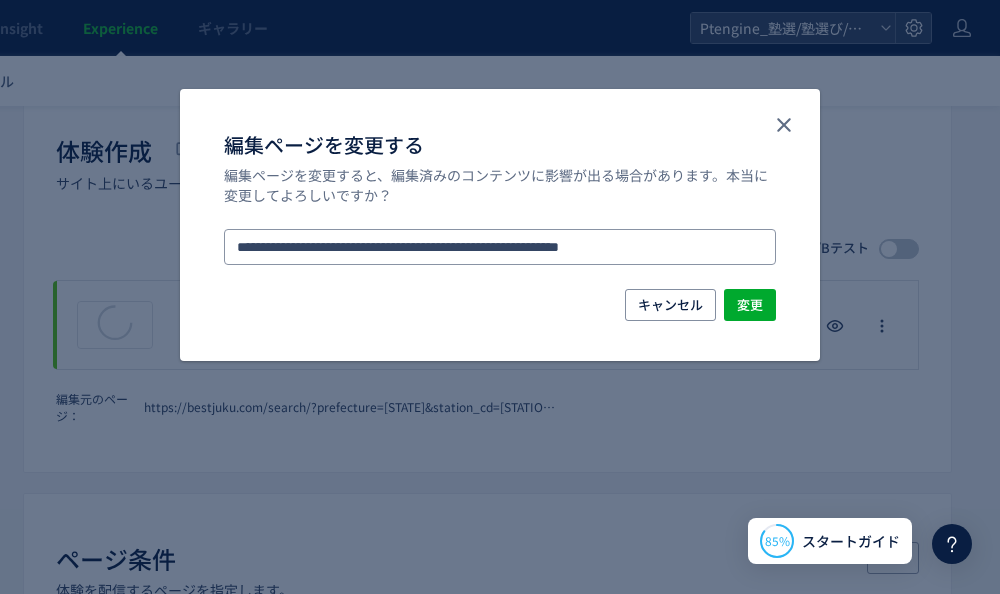 drag, startPoint x: 702, startPoint y: 234, endPoint x: 354, endPoint y: 222, distance: 348.20685 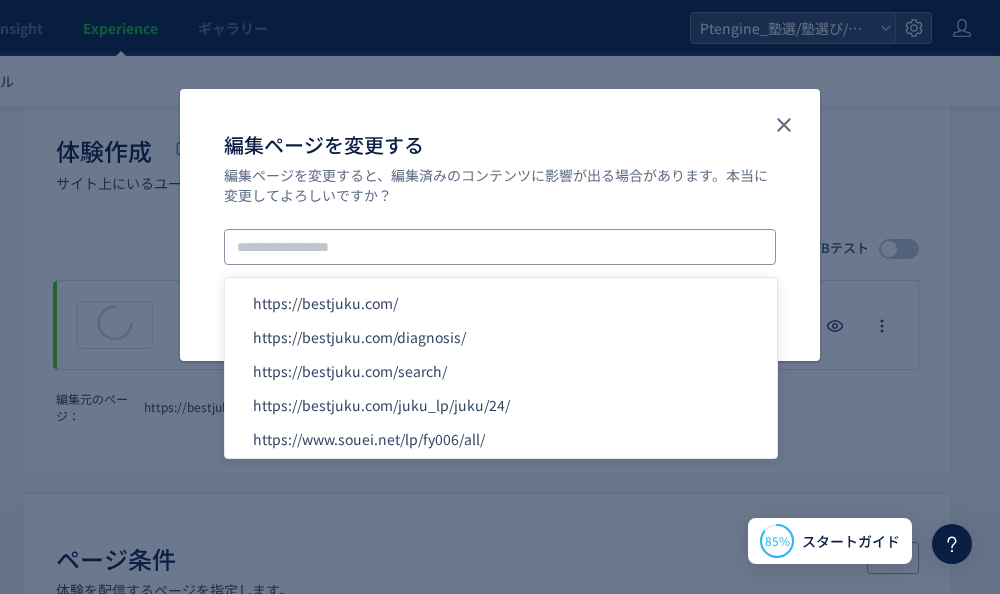 paste on "**********" 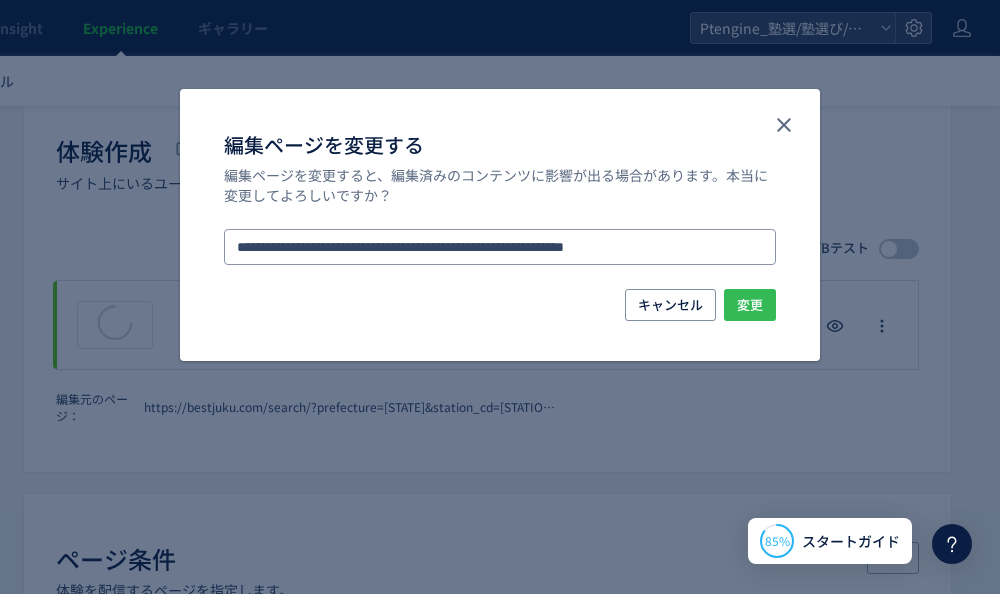 type on "**********" 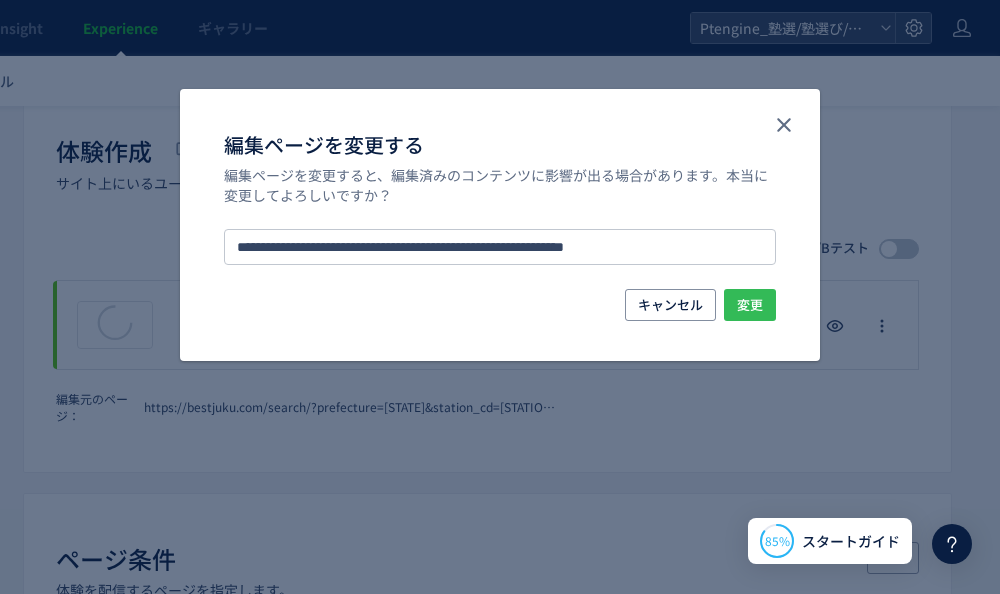 click on "変更" at bounding box center (750, 305) 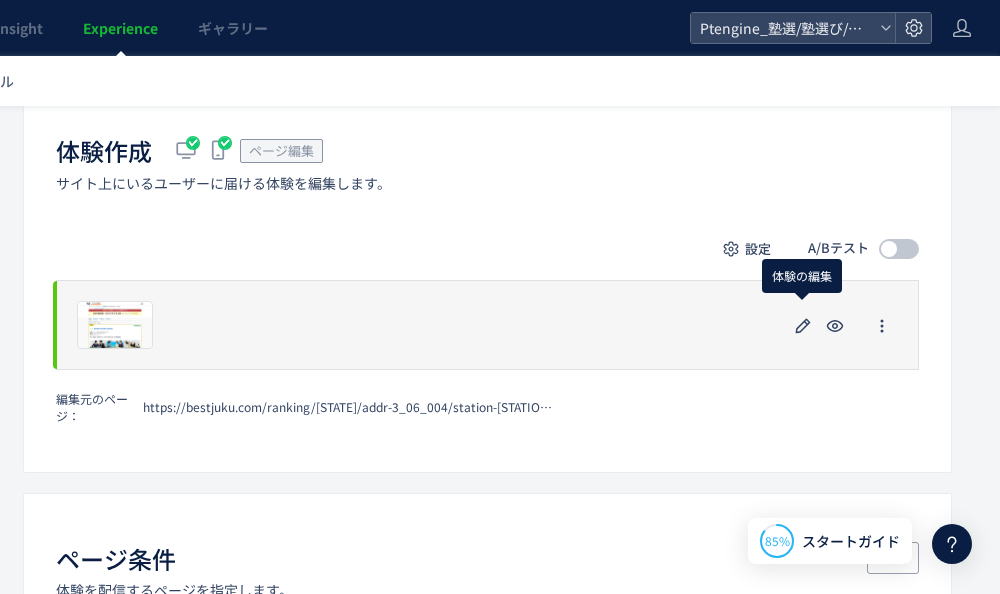 click on "プレビュー" 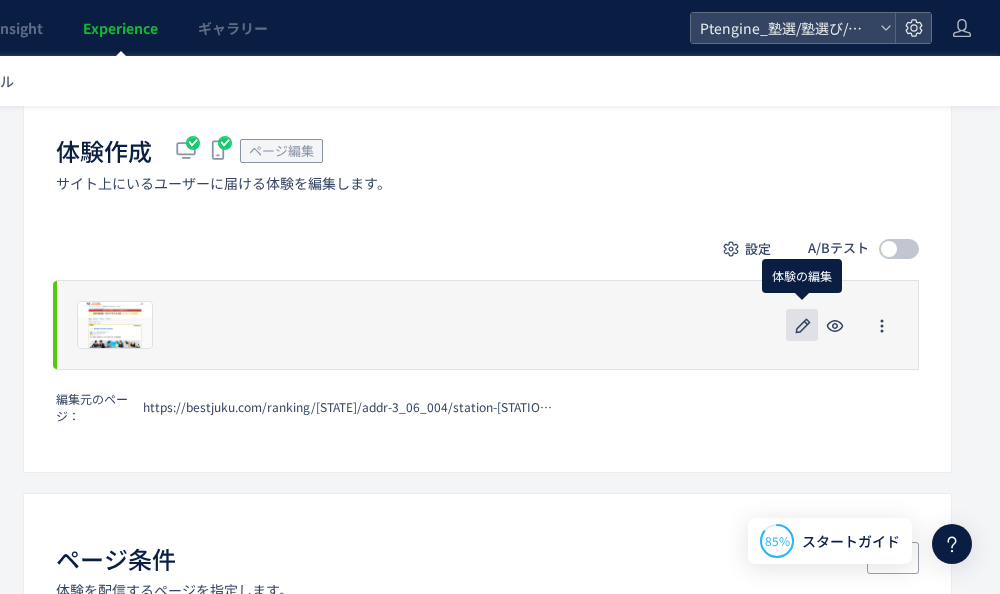 click 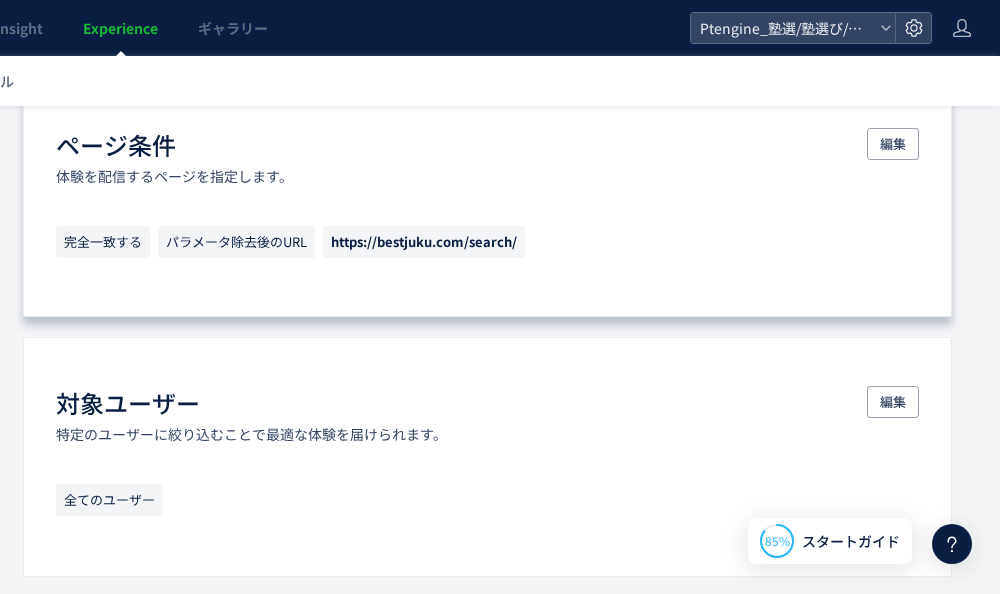 scroll, scrollTop: 785, scrollLeft: 260, axis: both 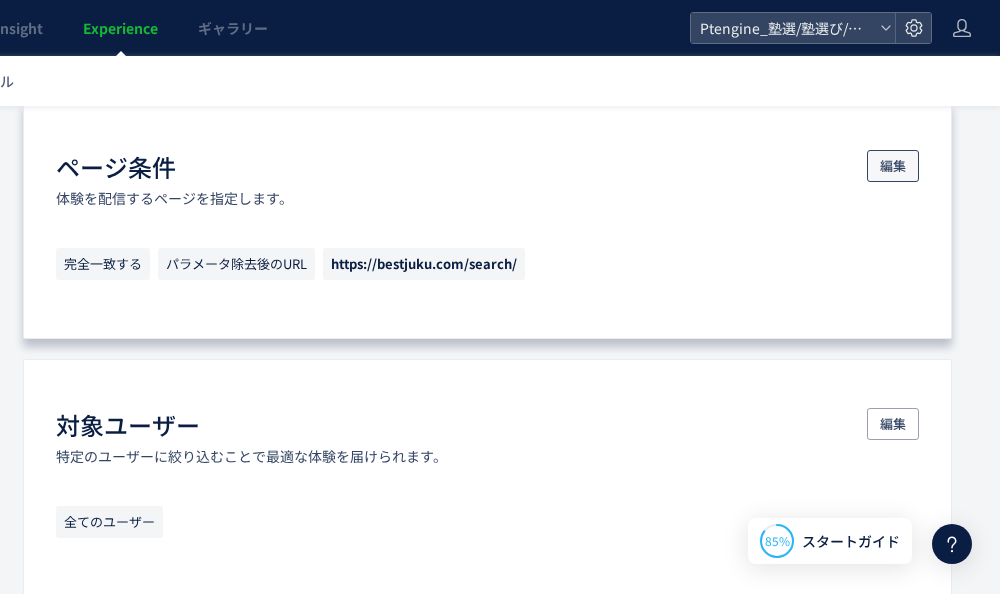 click on "編集" at bounding box center (893, 166) 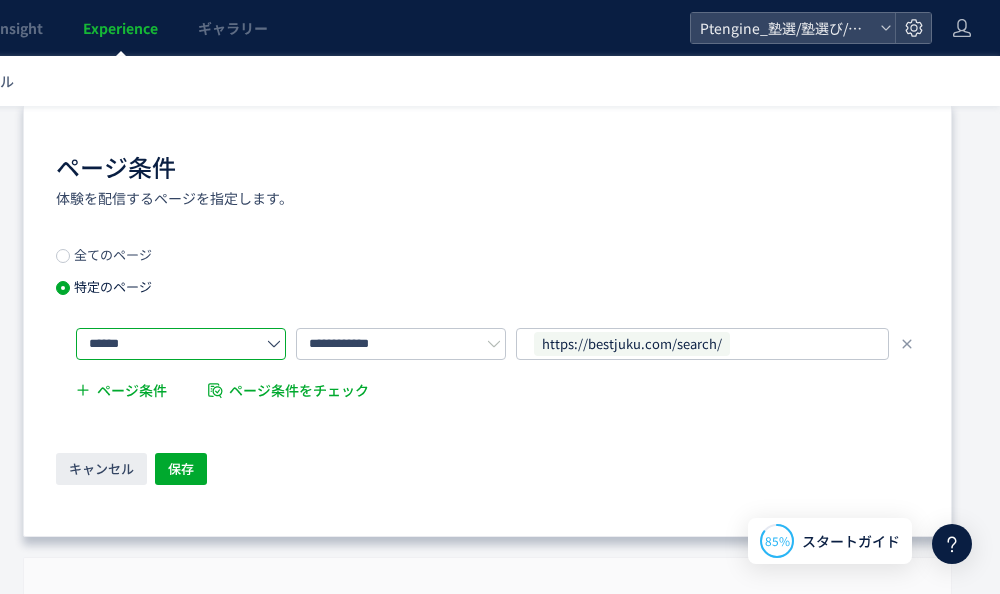 click on "******" 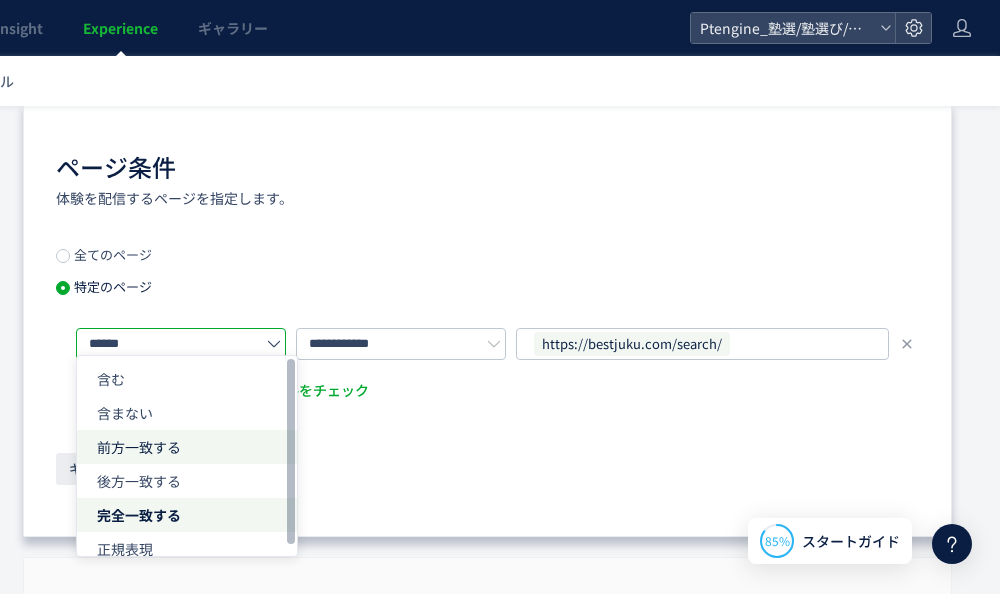 click on "前方一致する" 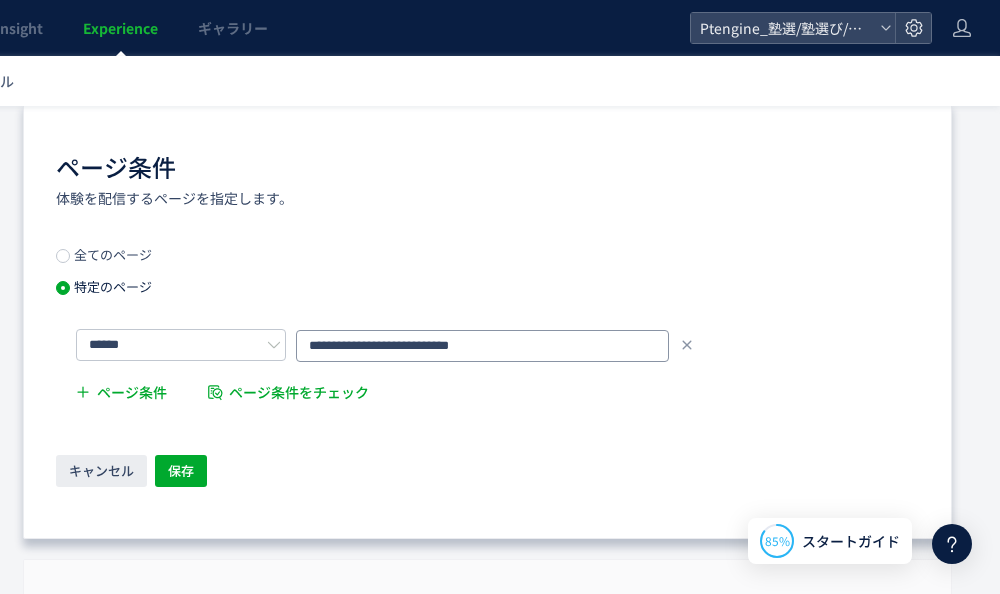 click on "**********" 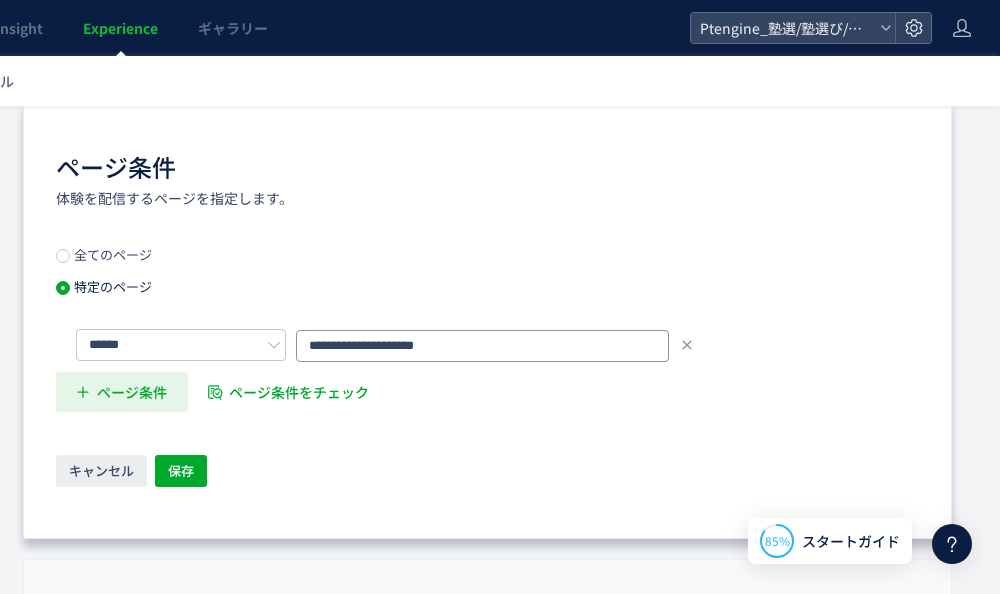type on "**********" 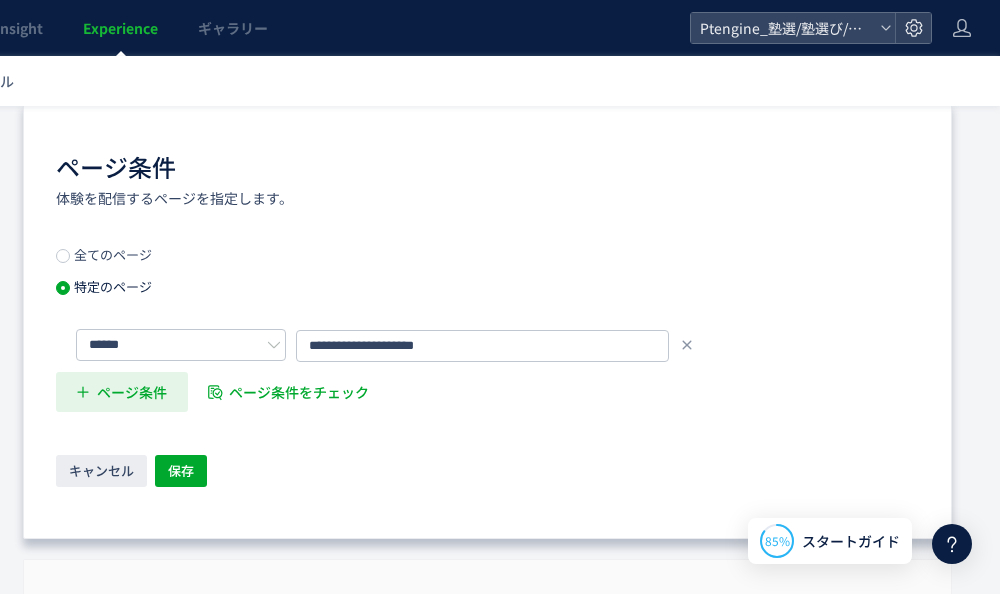 click on "ページ条件" at bounding box center [132, 392] 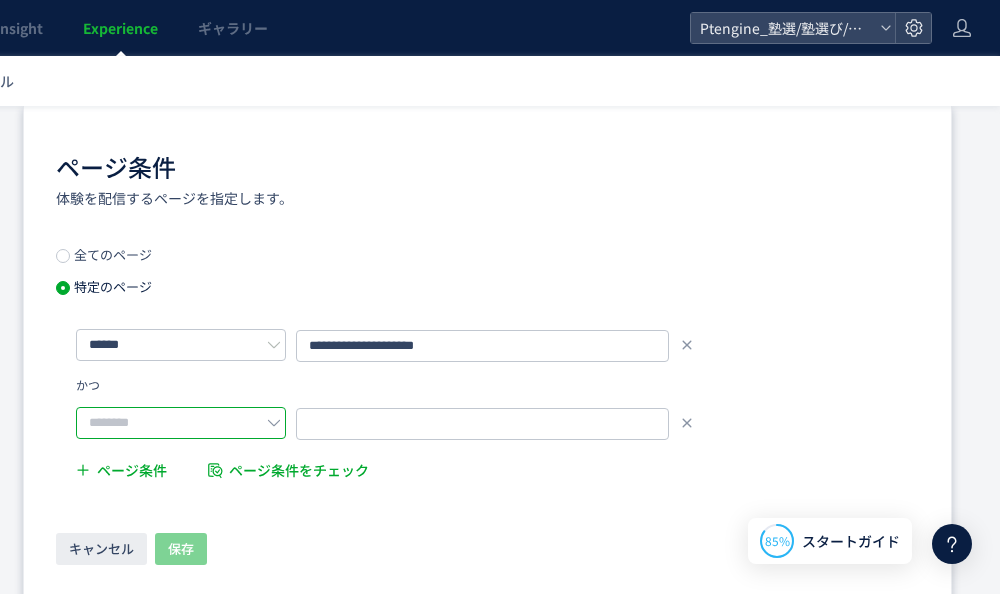 click 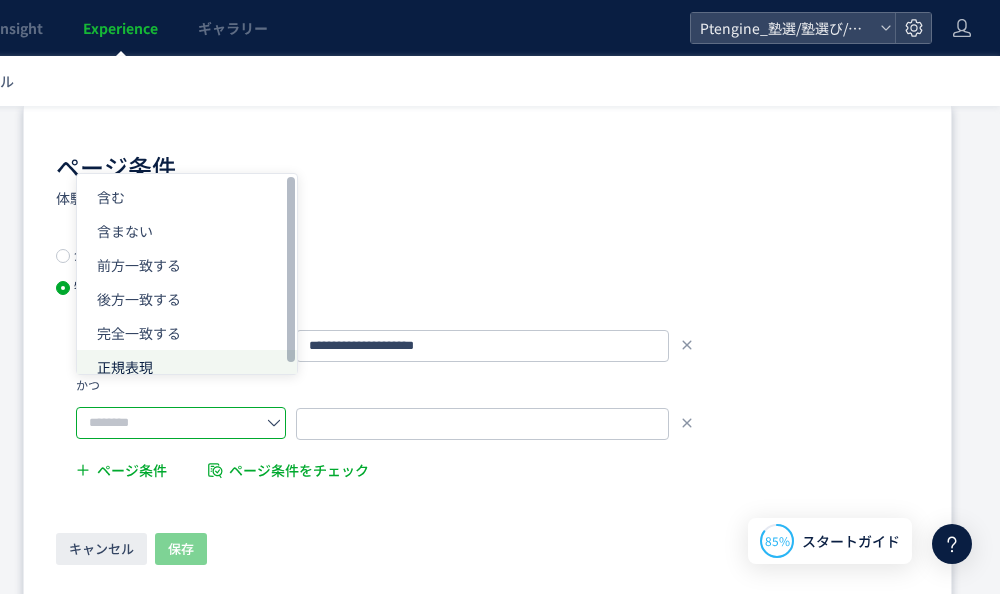 click on "正規表現" 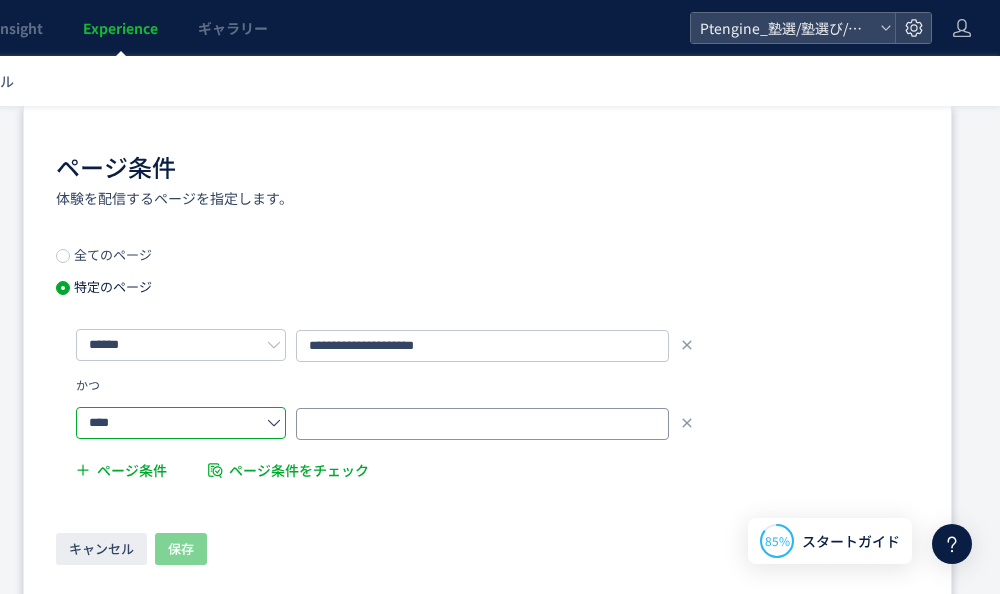click 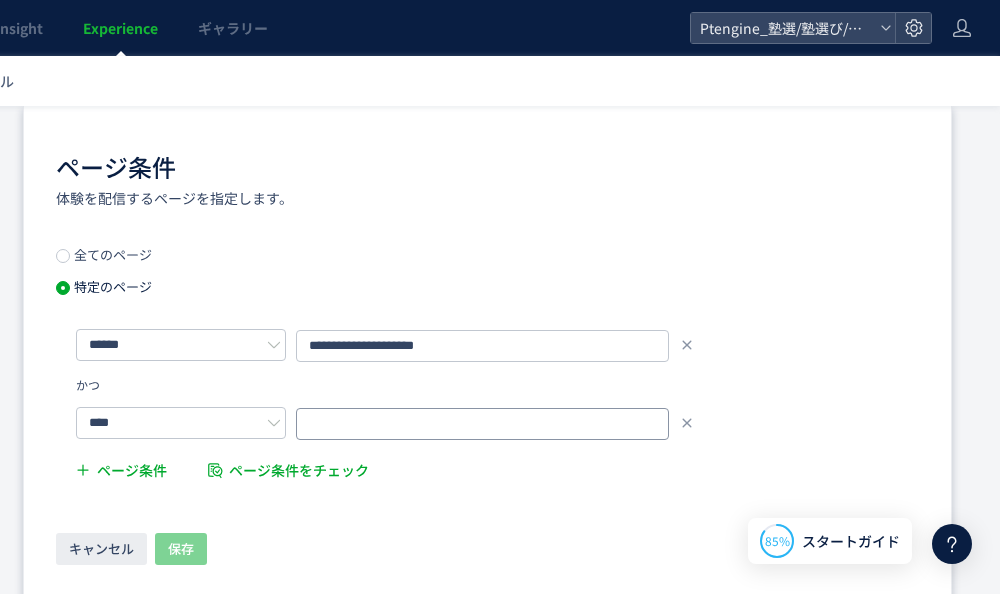 paste on "**********" 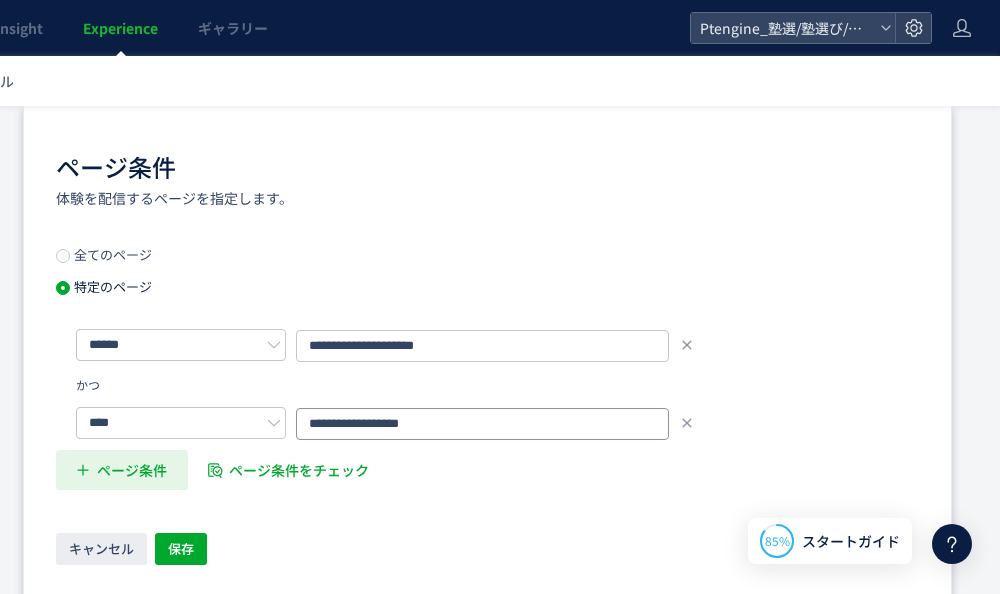 type on "**********" 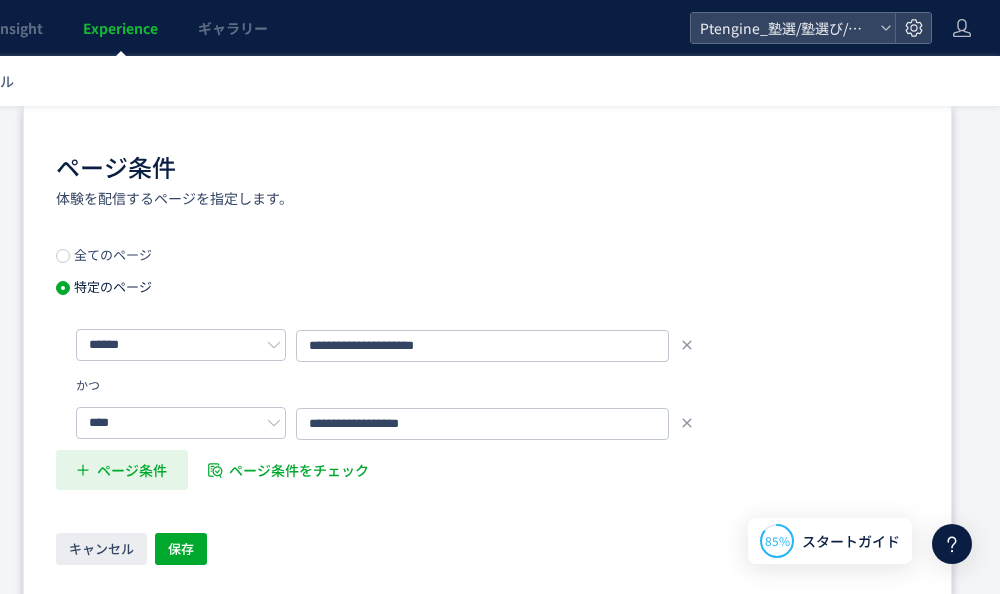 click on "ページ条件" at bounding box center (132, 470) 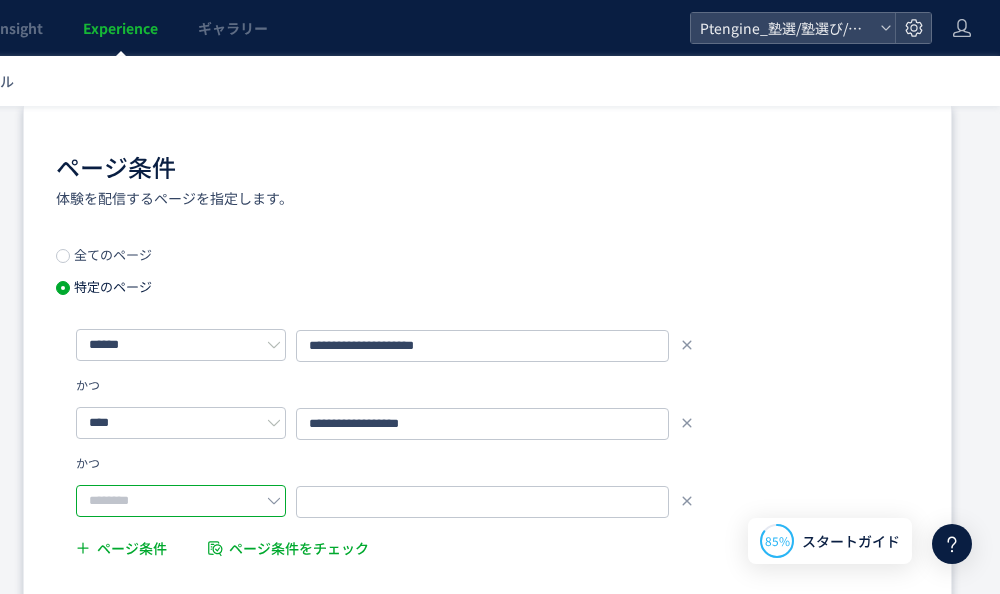 click 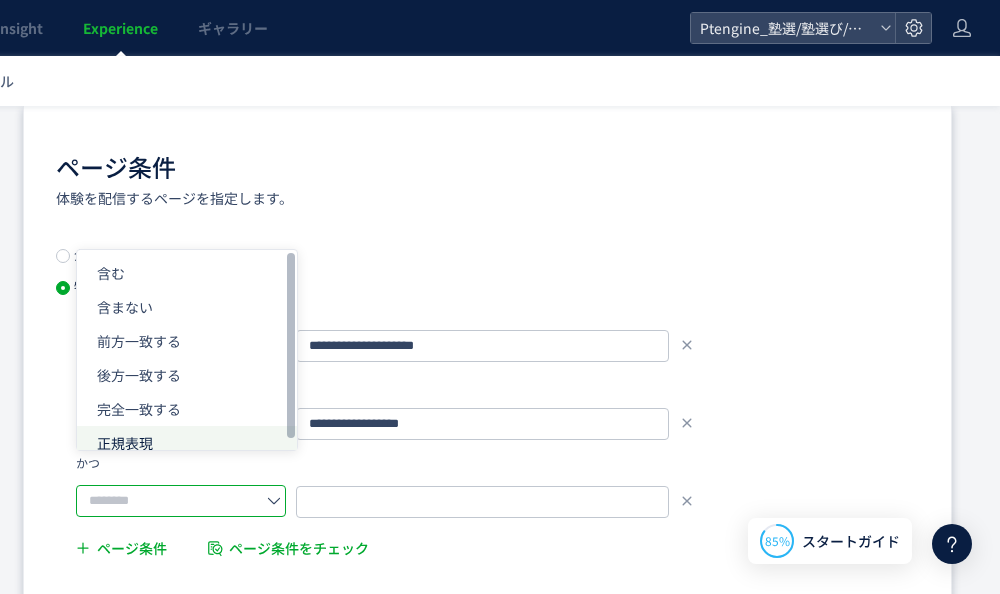 click on "正規表現" 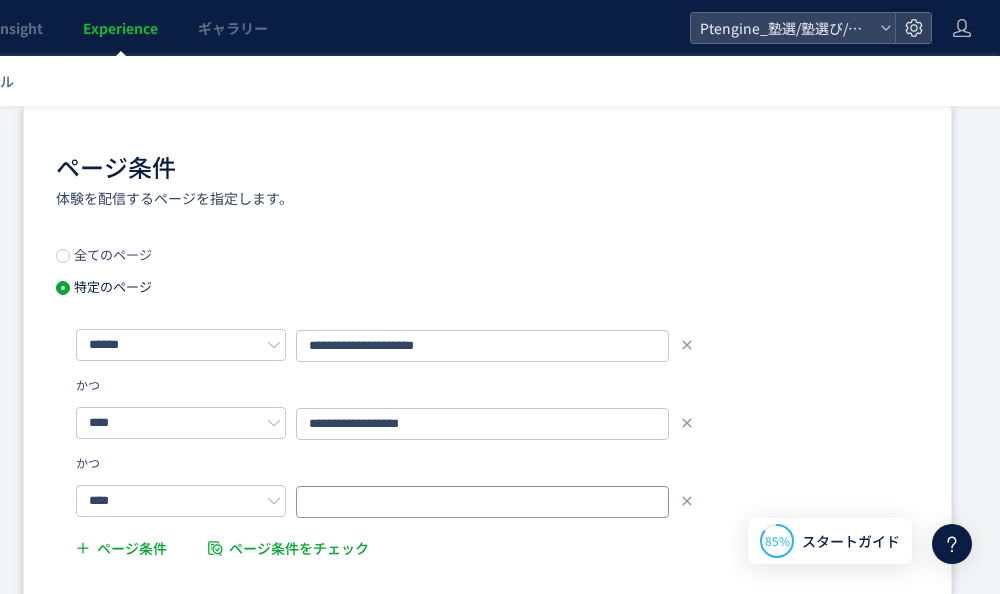 click 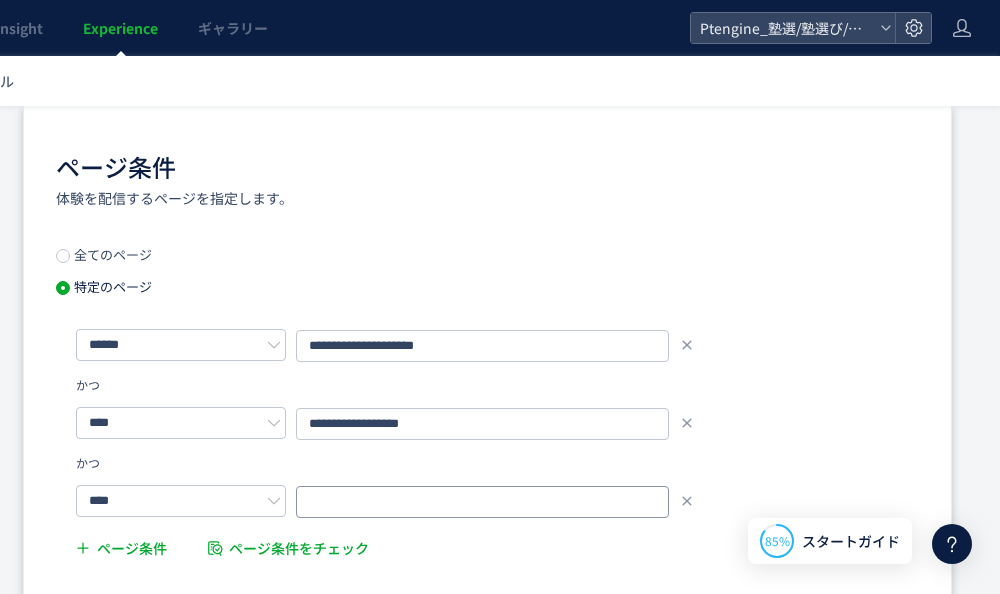 click 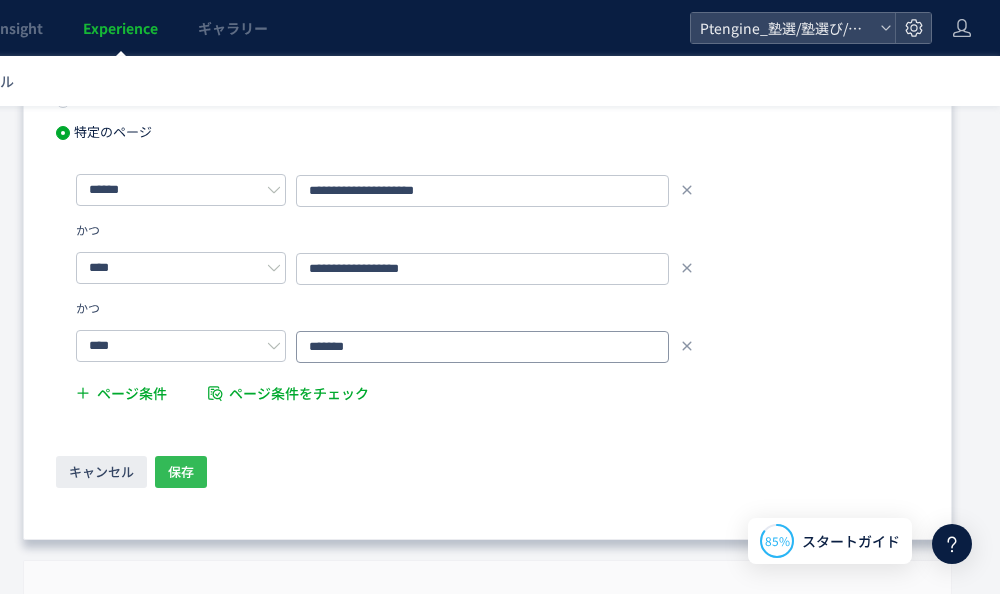 type on "*******" 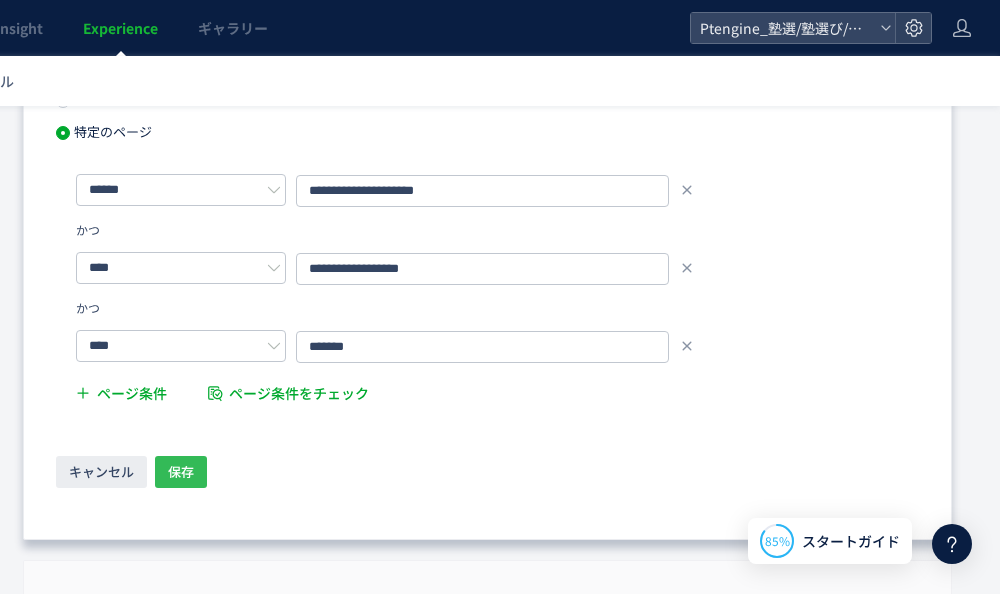 click on "保存" at bounding box center [181, 472] 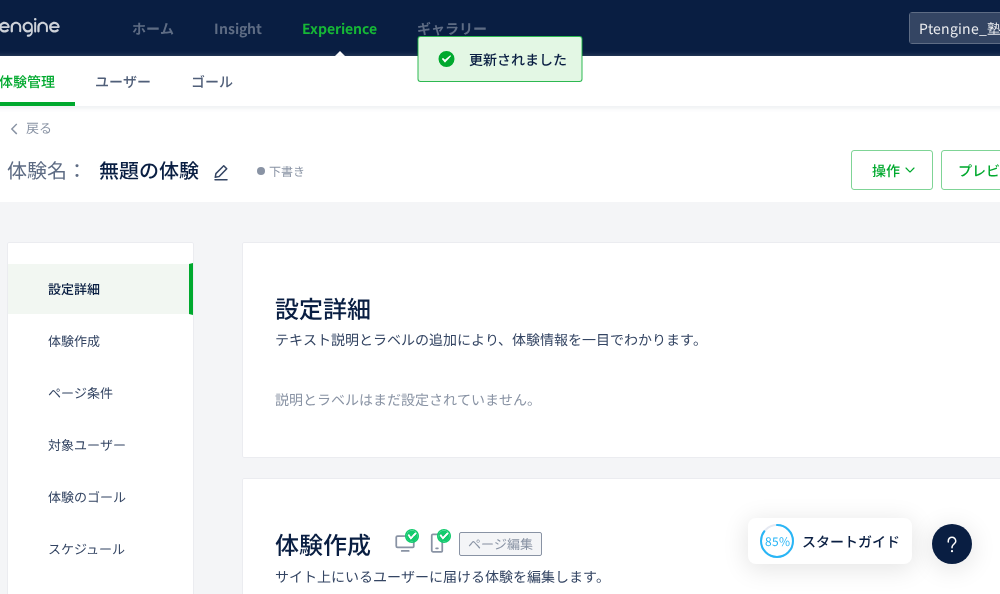 scroll, scrollTop: 0, scrollLeft: 0, axis: both 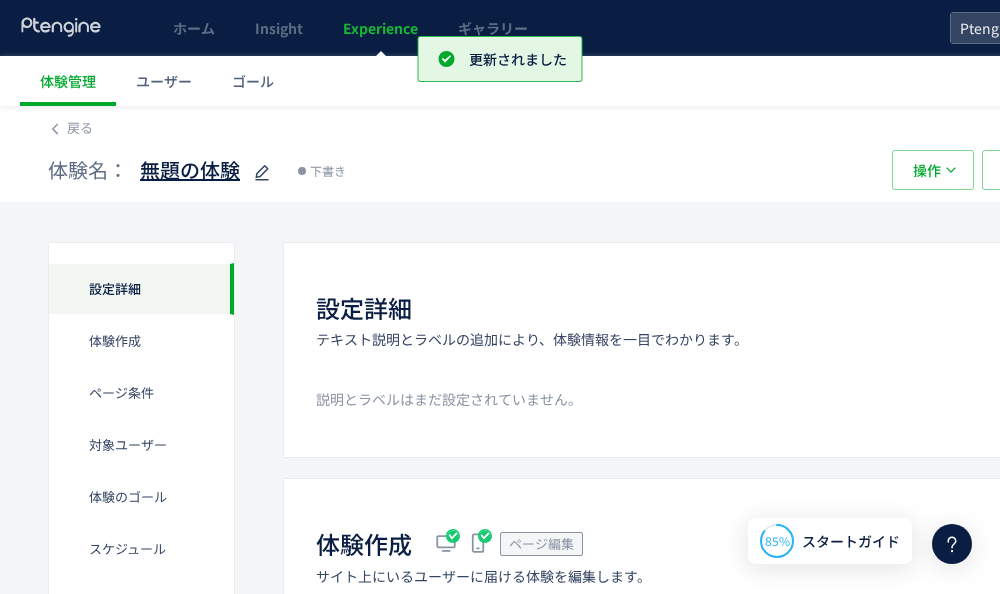 click 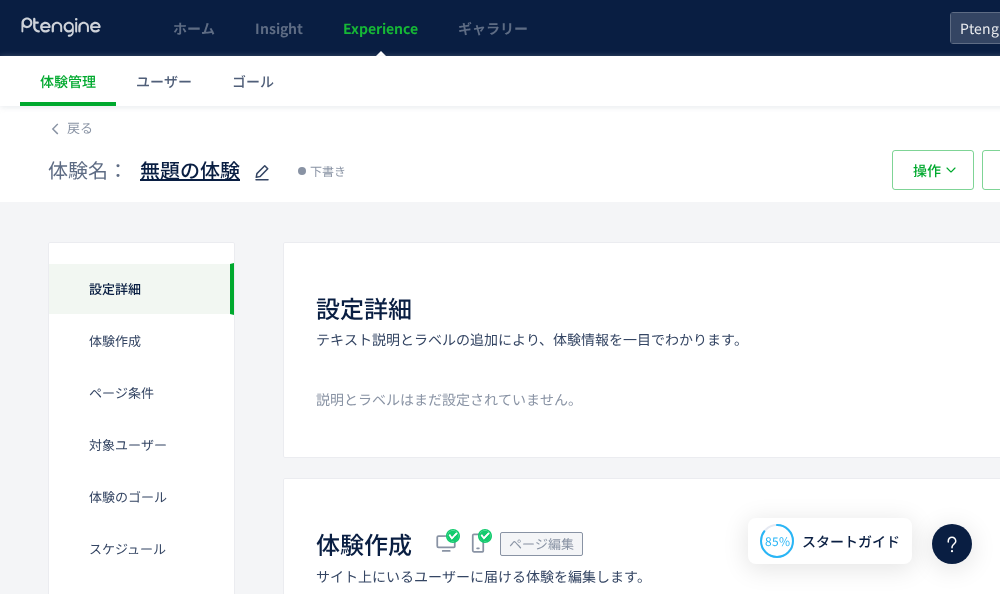click 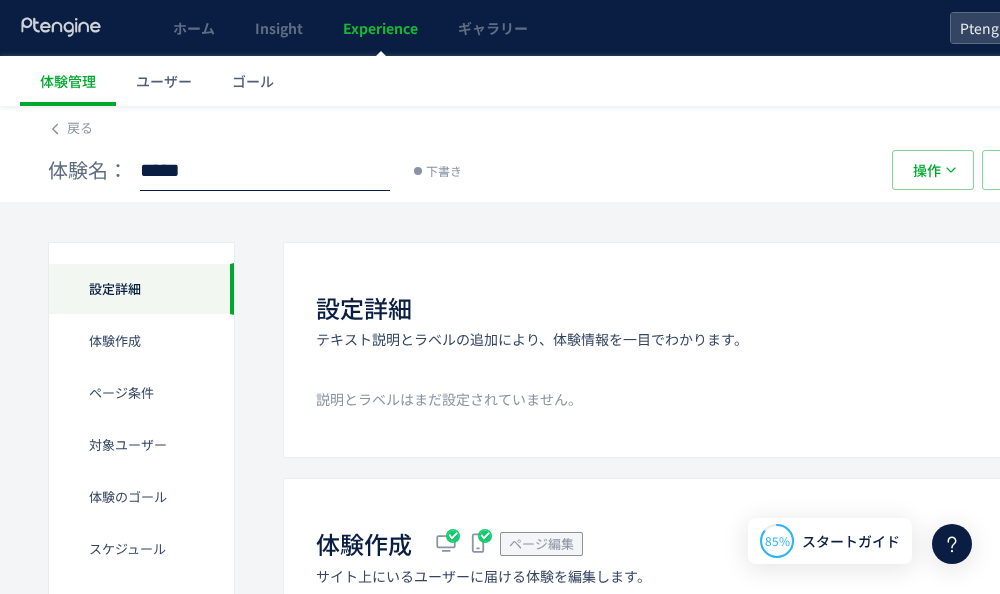type on "**********" 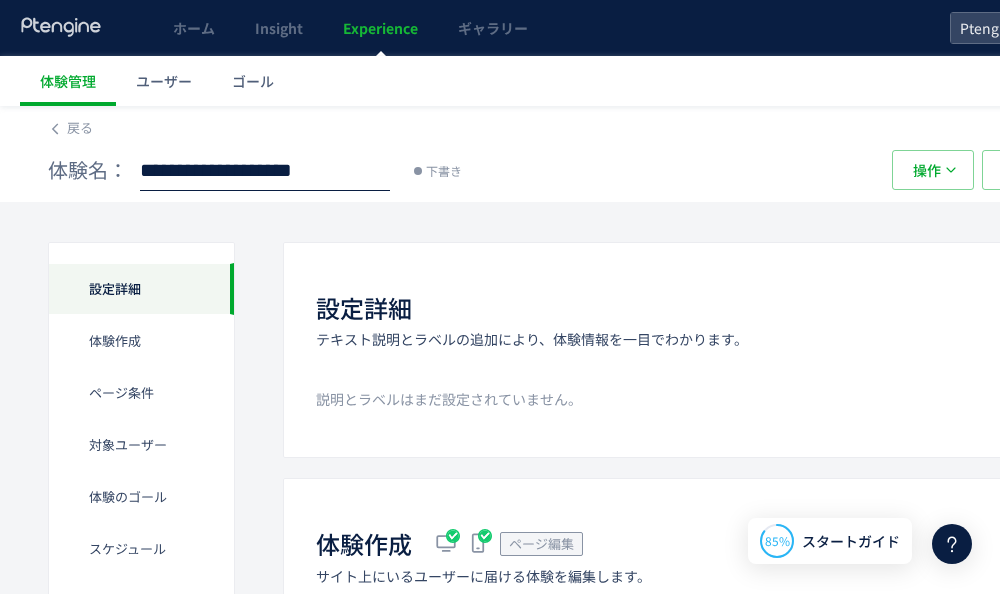 click on "設定詳細 体験作成 ページ条件 対象ユーザー 体験のゴール スケジュール​ 設定詳細  テキスト説明とラベルの追加により、体験情報を一目でわかります。 編集 説明とラベルはまだ設定されていません。 体験作成  ページ編集 サイト上にいるユーザーに届ける体験を編集します。 設定 A/Bテスト プレビュー 削除の確認 キャンセル 削除 一時停止の確認 キャンセル 確定 編集元のページ：  https://bestjuku.com/ranking/tokyo/addr-3_06_004/station-2801011/ 配信割合 キャンセル 確定 A/Bテストを停止する キャンセル A/Bテストを停止 ページ条件  体験を配信するページを指定します。 編集 前方一致する https://bestjuku.com/ かつ 正規表現 /ranking/|/search/ かつ 正規表現 2801011 対象ユーザー  特定のユーザーに絞り込むことで最適な体験を届けられます。 編集 全てのユーザー 追加 編集" 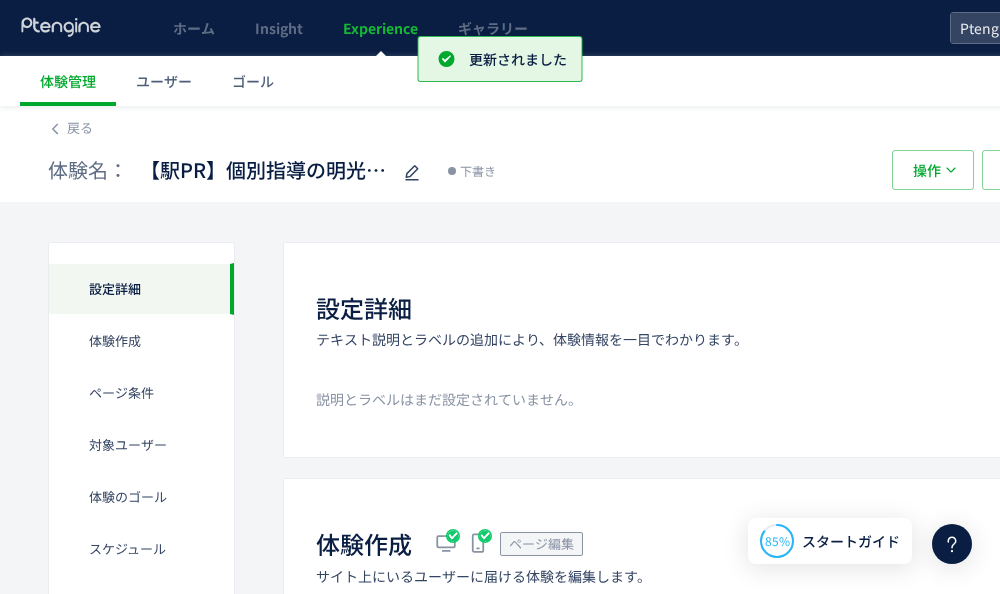click on "戻る" at bounding box center [630, 122] 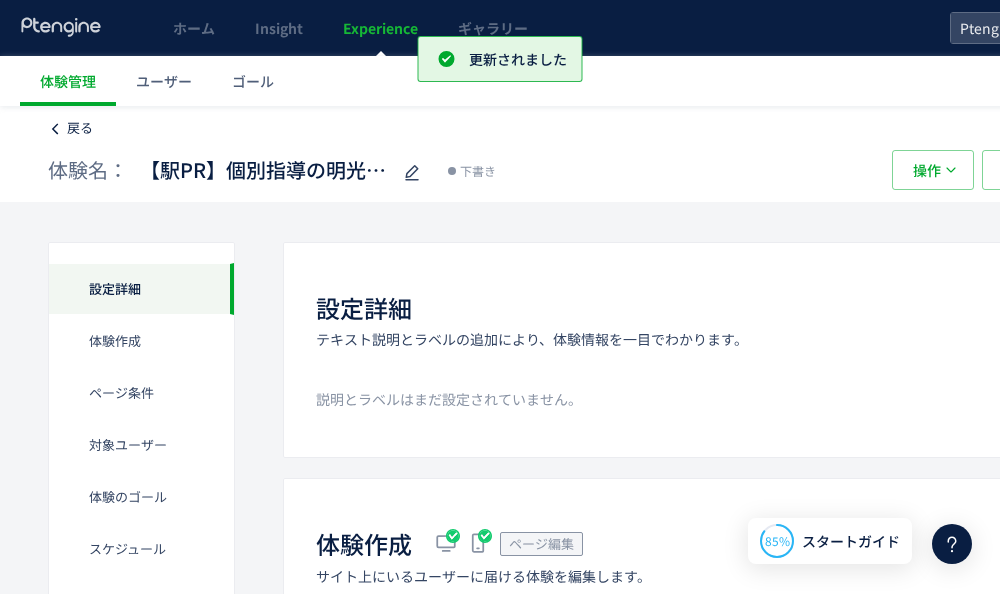 click on "戻る" 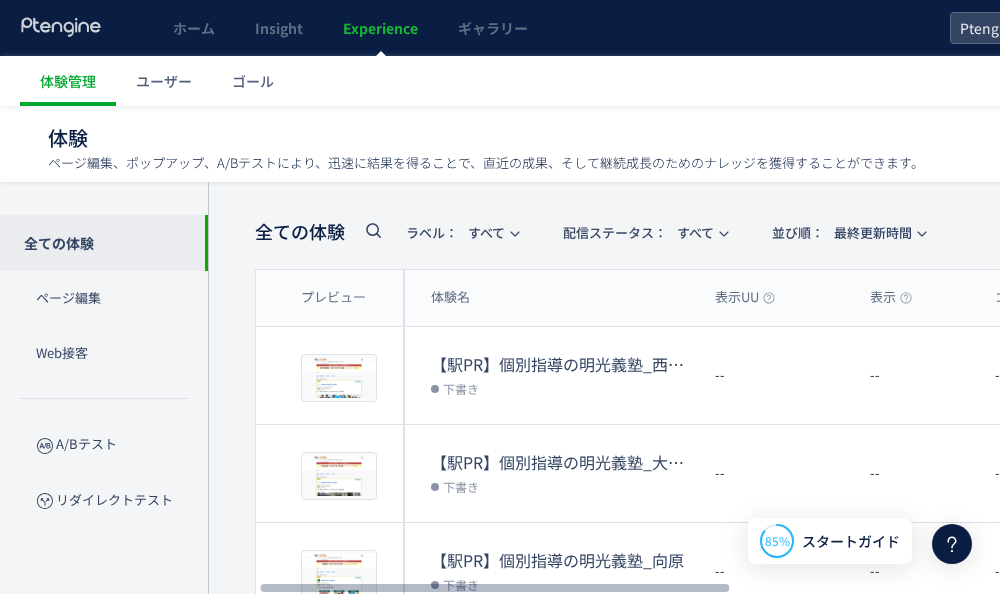 scroll, scrollTop: 0, scrollLeft: 5, axis: horizontal 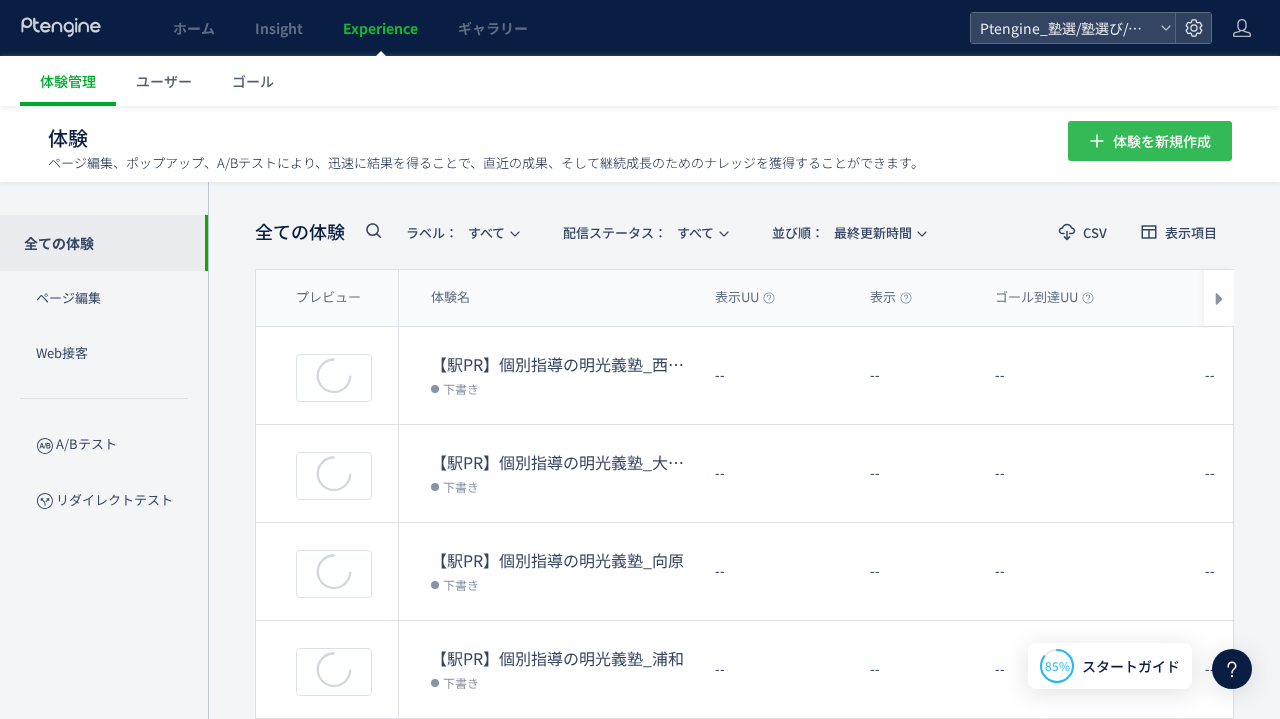 click on "体験を新規作成" at bounding box center [1162, 141] 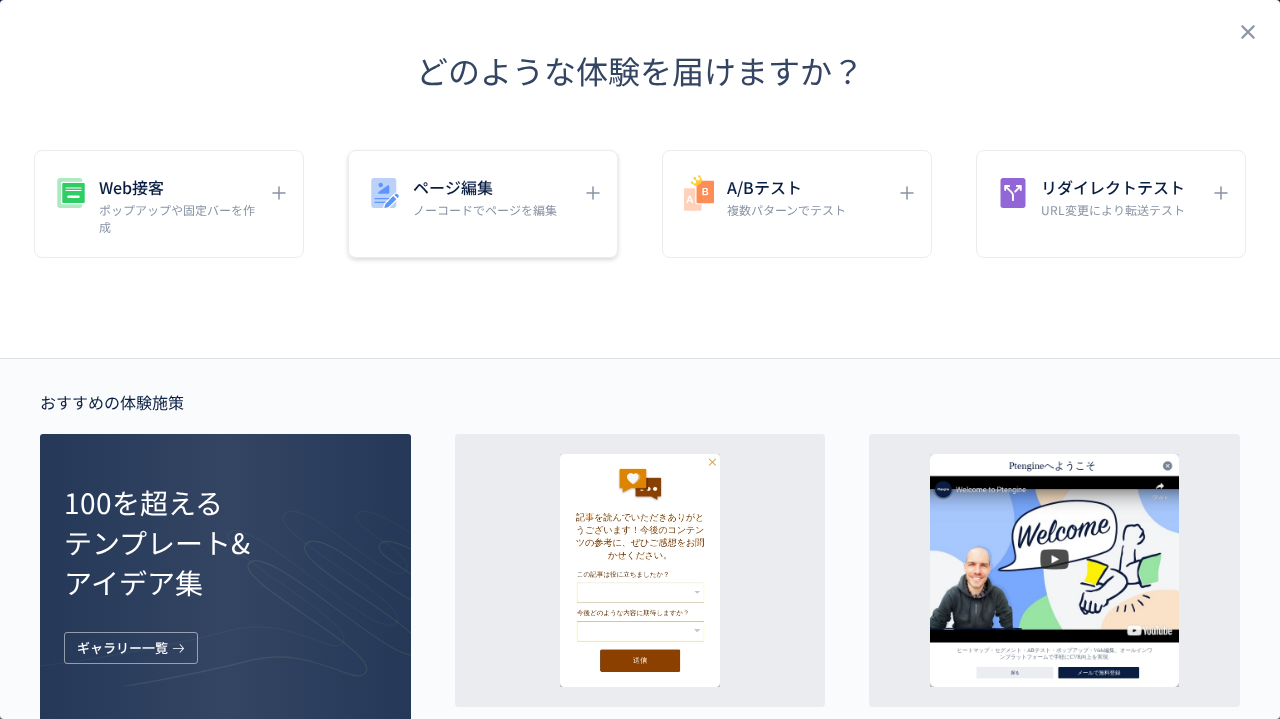 click on "ページ編集" at bounding box center [485, 187] 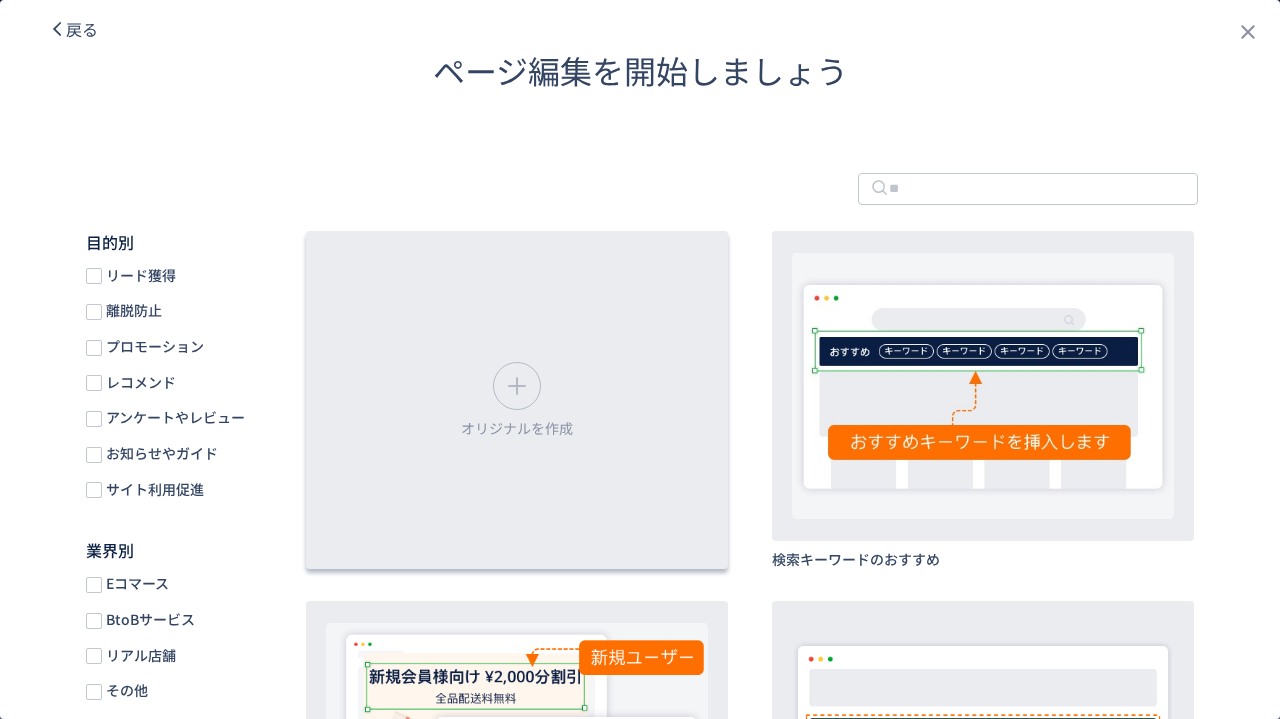 click on "オリジナルを作成" at bounding box center [517, 400] 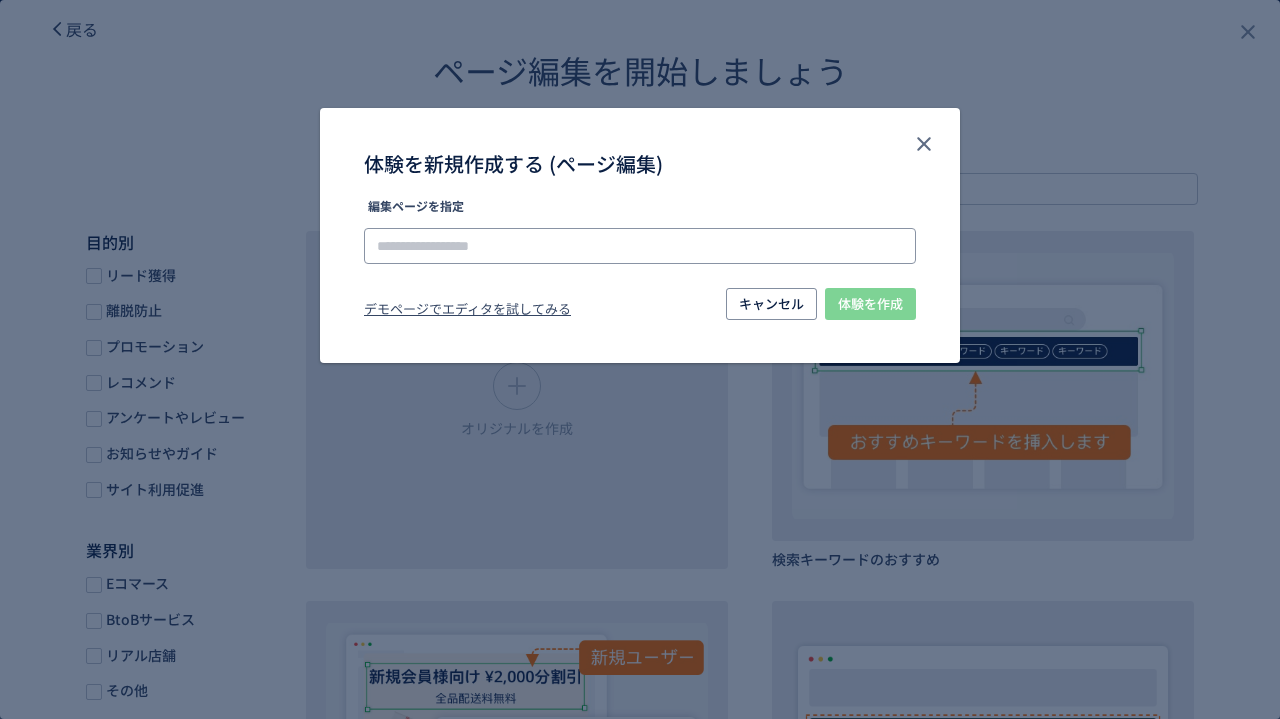 click 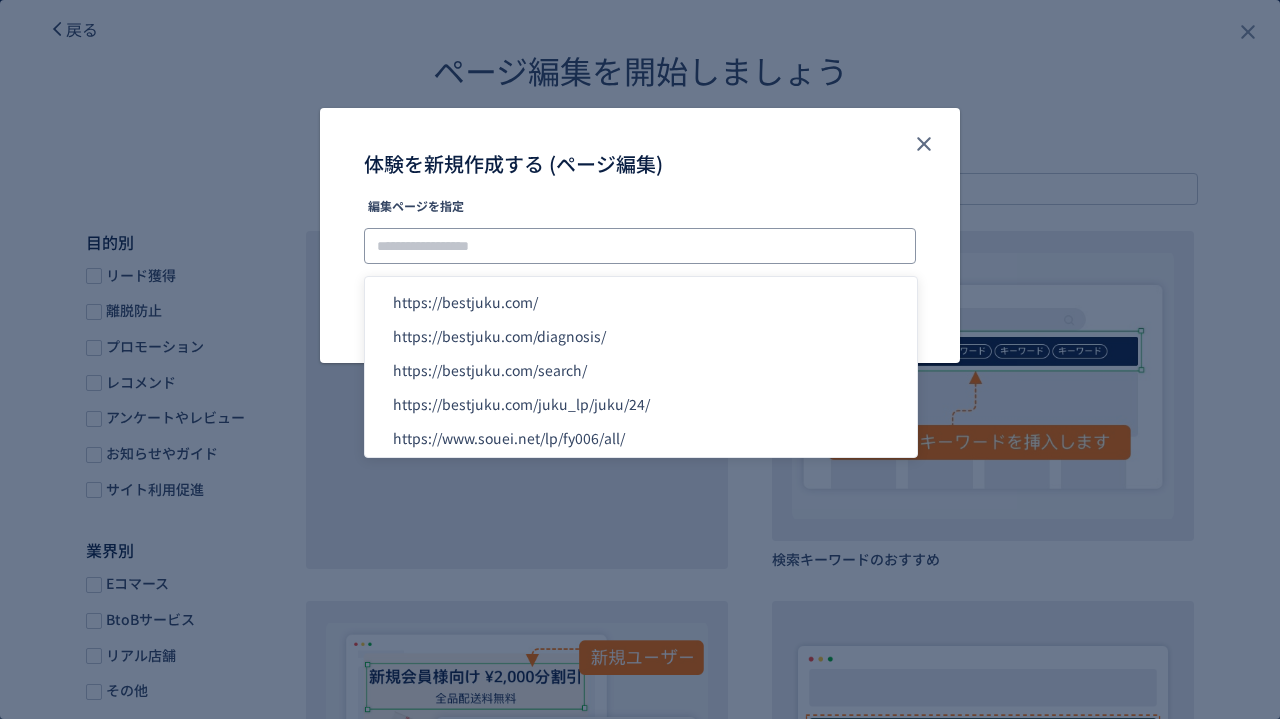 paste on "**********" 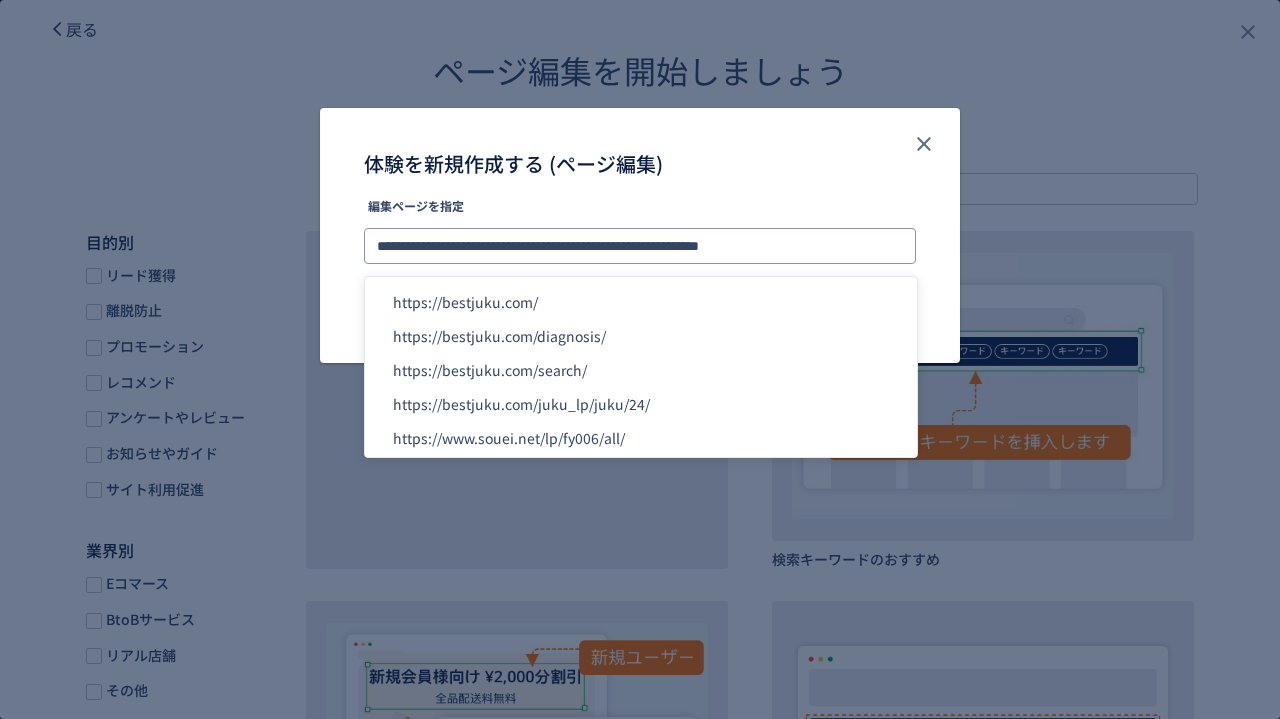 type on "**********" 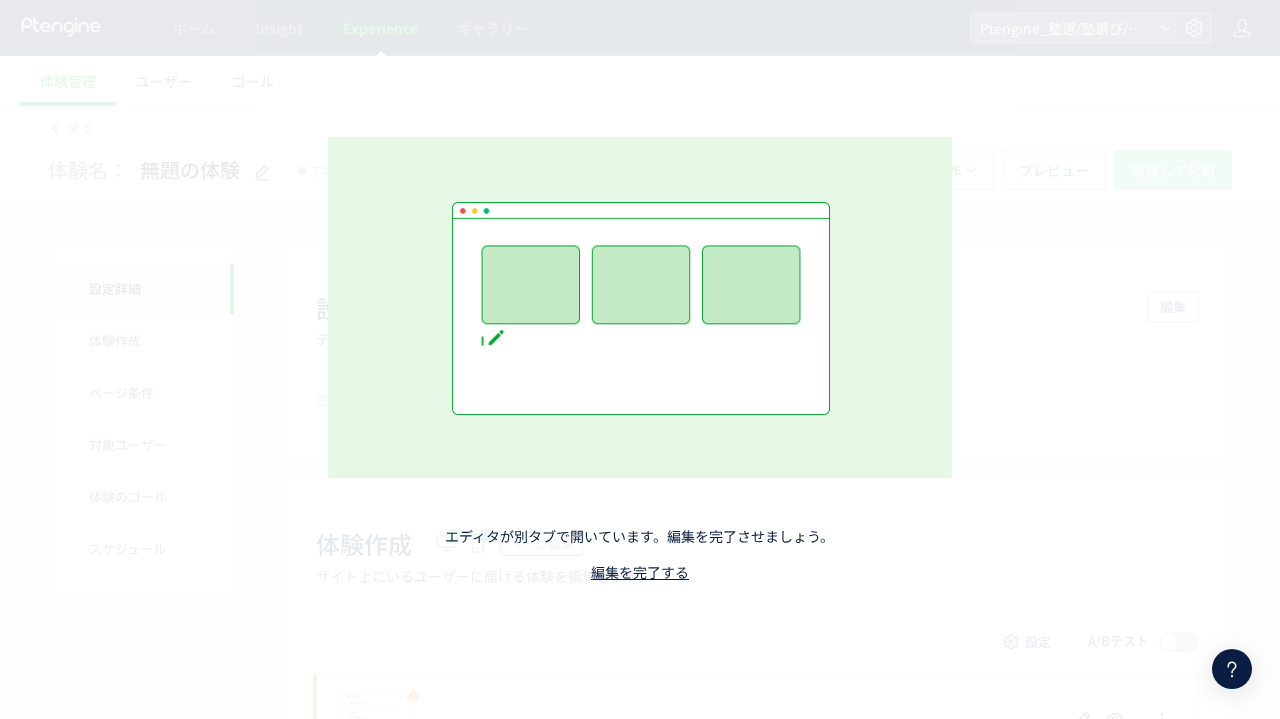 scroll, scrollTop: 0, scrollLeft: 0, axis: both 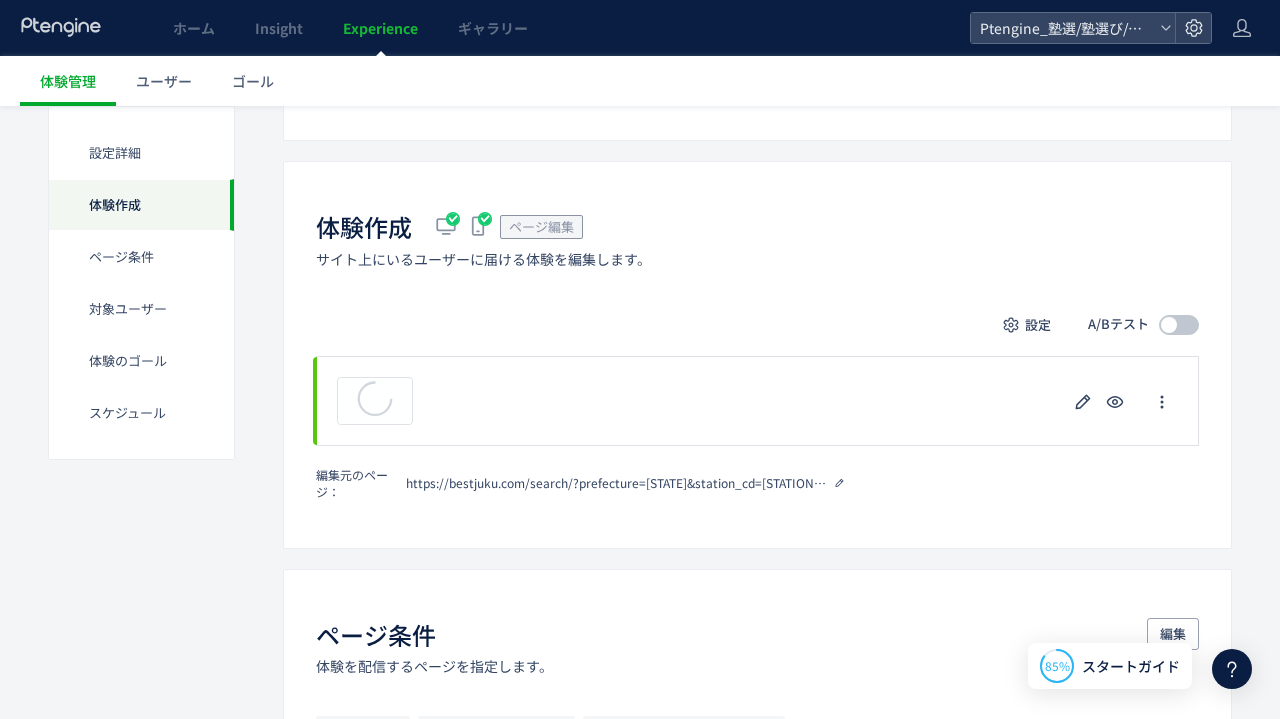 click on "https://bestjuku.com/search/?prefecture=tokyo&station_cd=1130212" at bounding box center [617, 482] 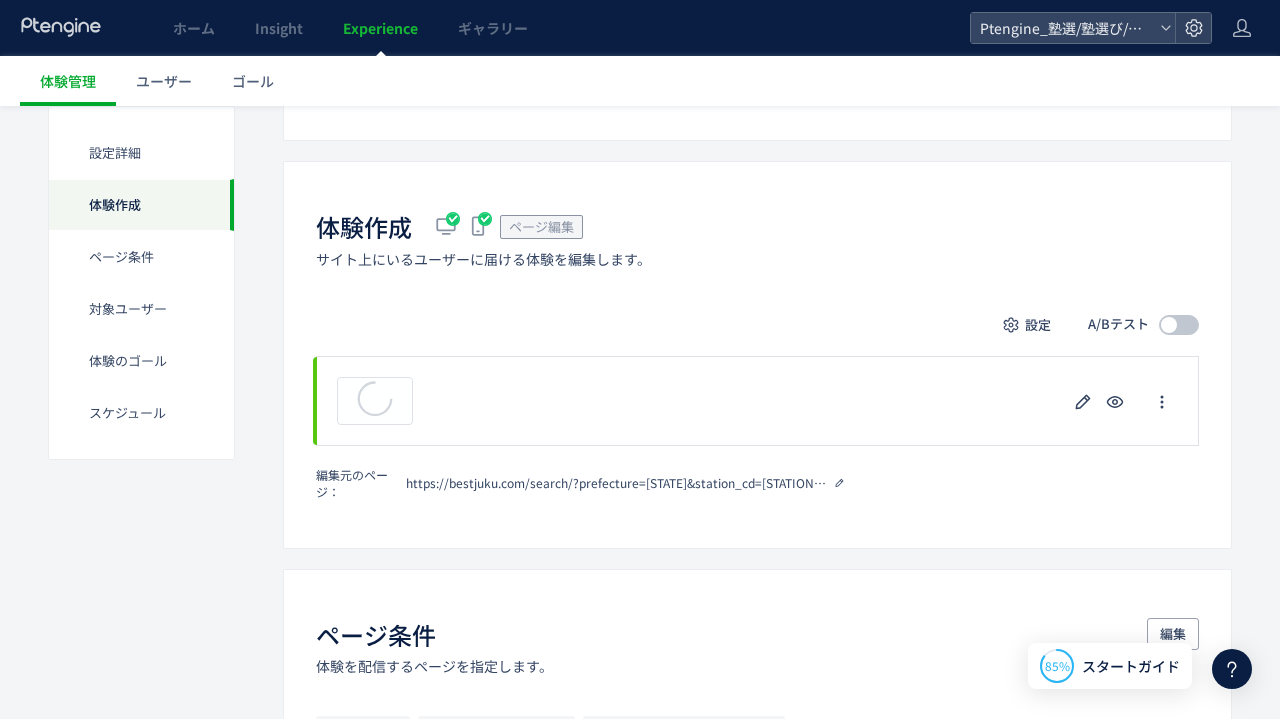 click 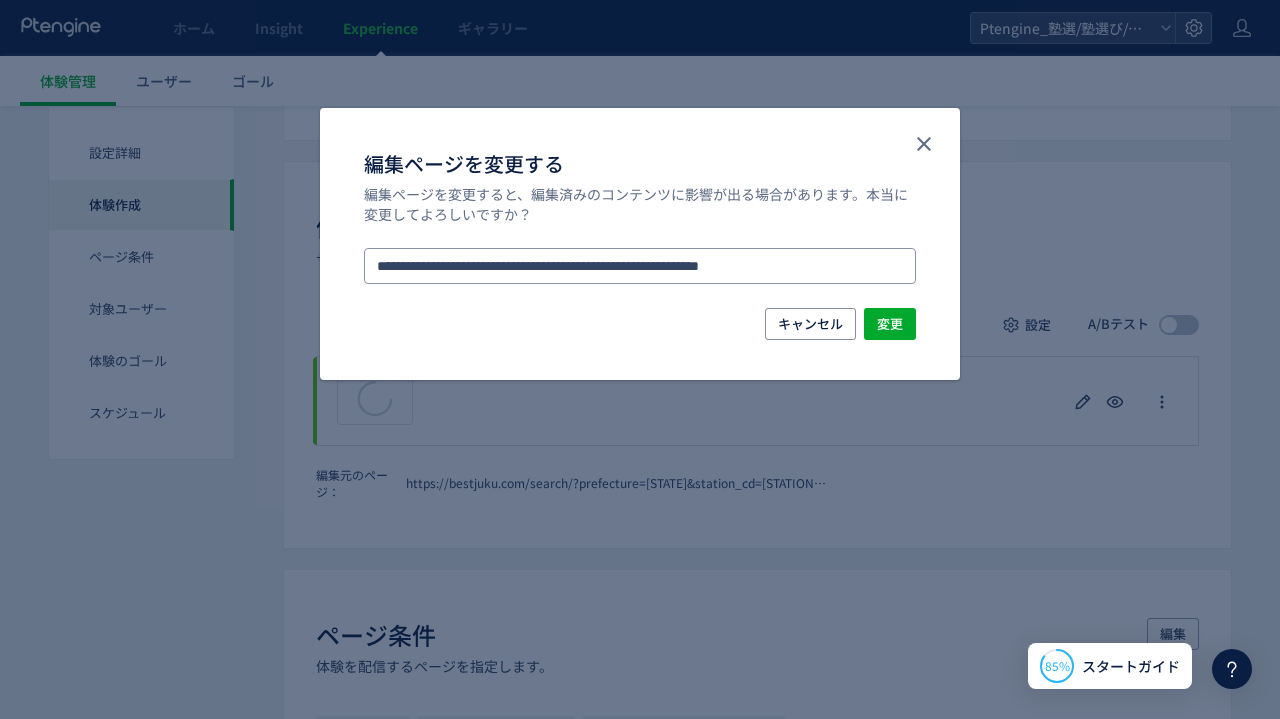 drag, startPoint x: 847, startPoint y: 271, endPoint x: 239, endPoint y: 271, distance: 608 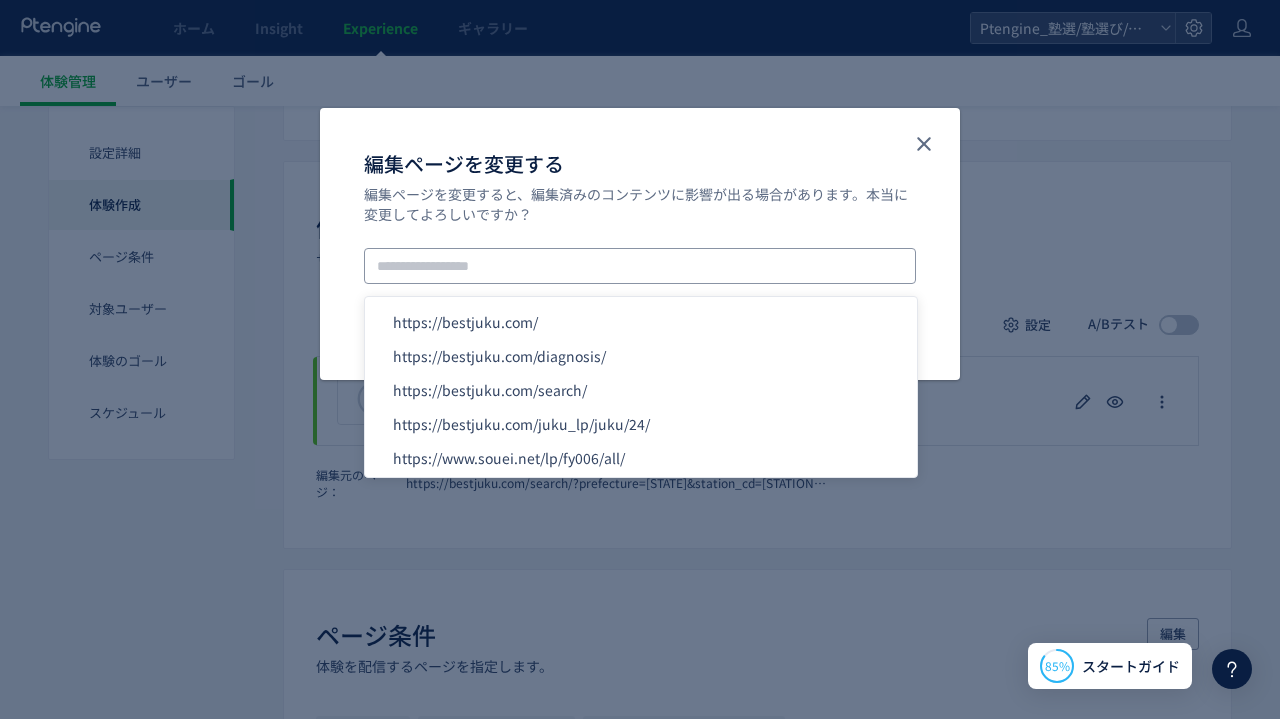 paste on "**********" 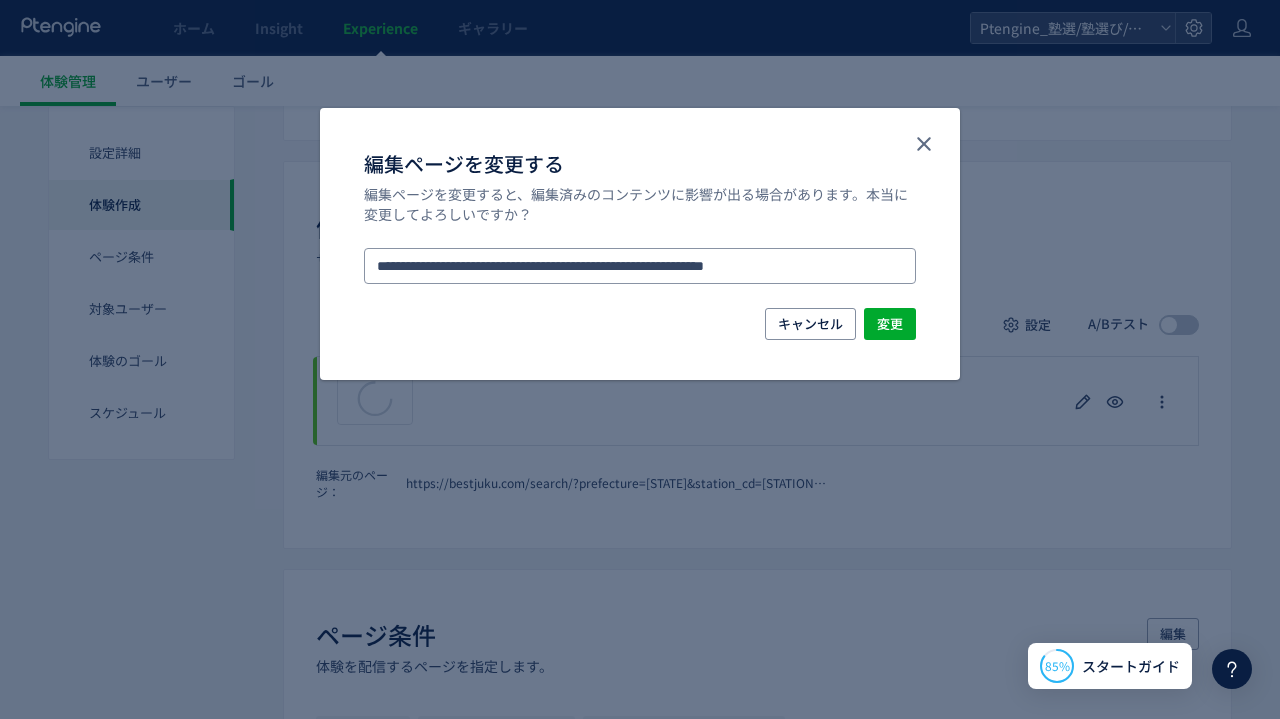 type on "**********" 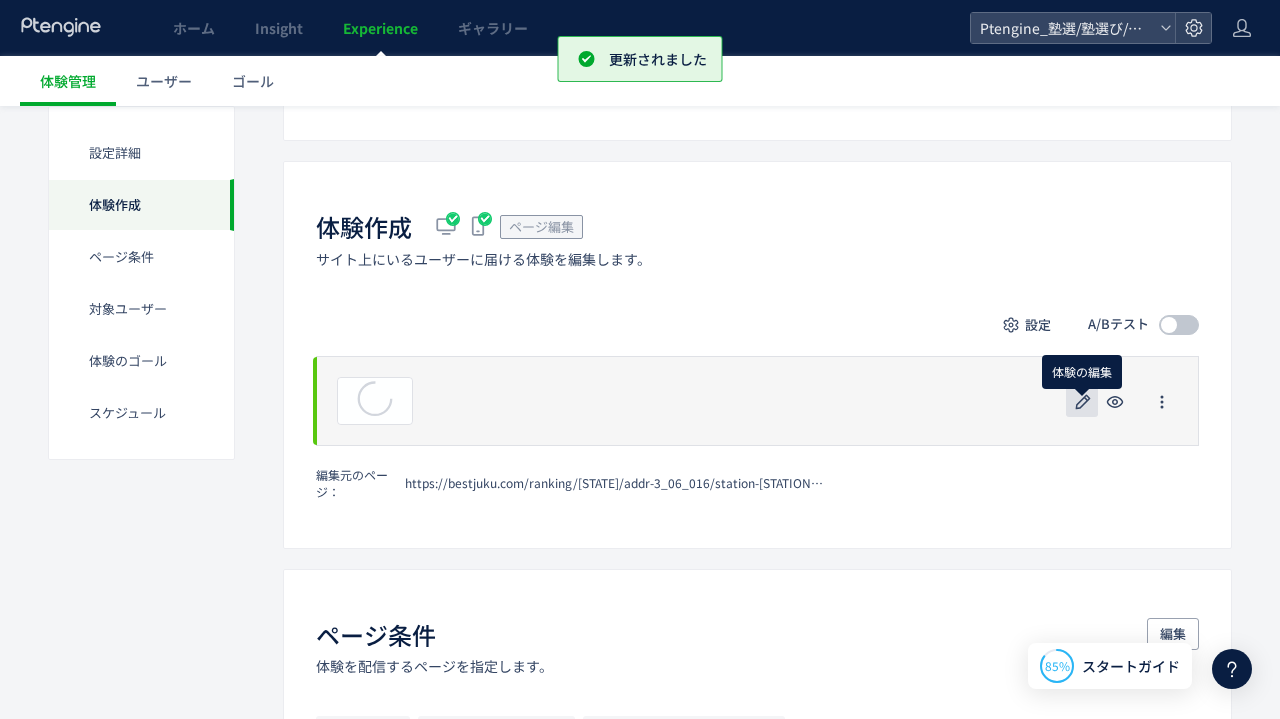 click 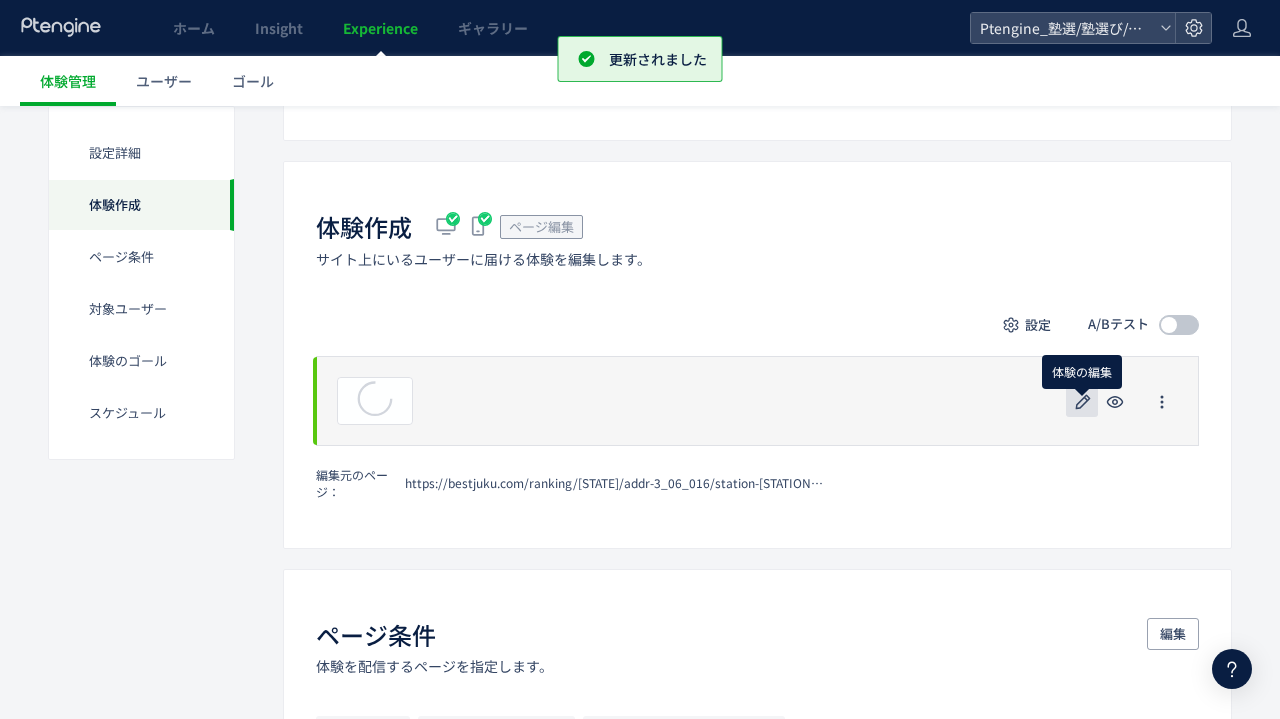 scroll, scrollTop: 0, scrollLeft: 0, axis: both 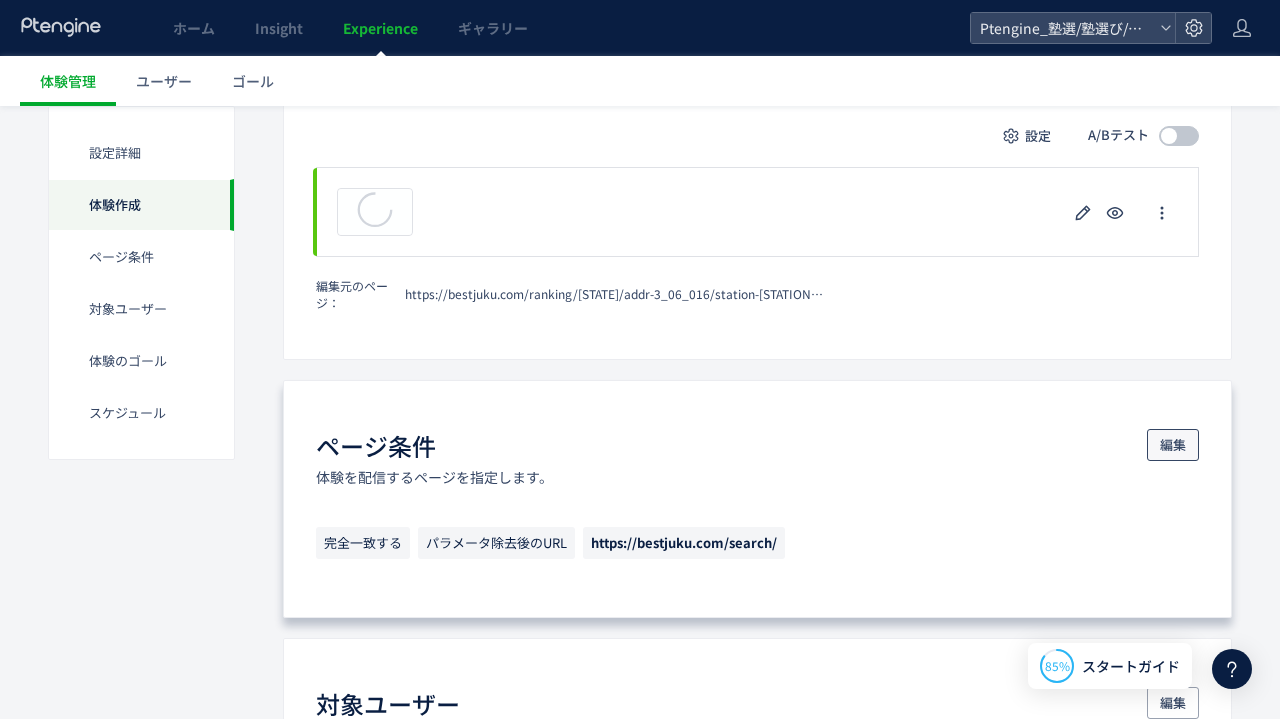 click on "編集" at bounding box center (1173, 445) 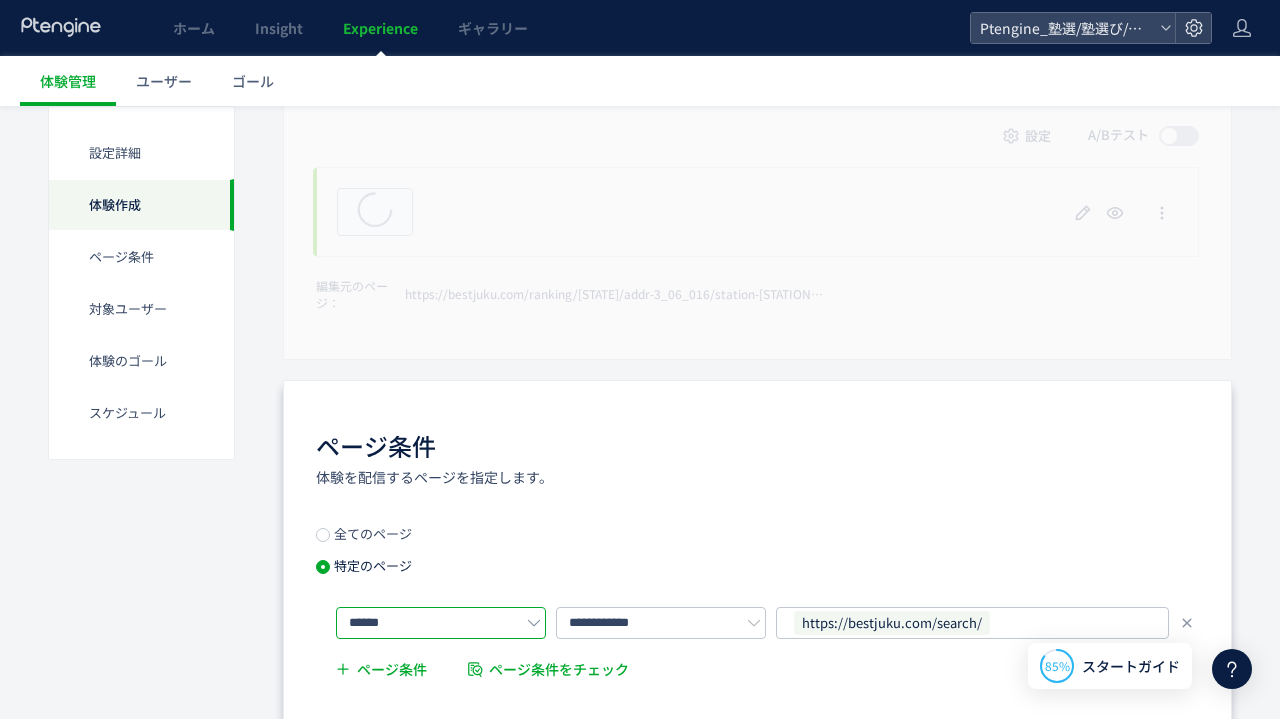 click on "******" 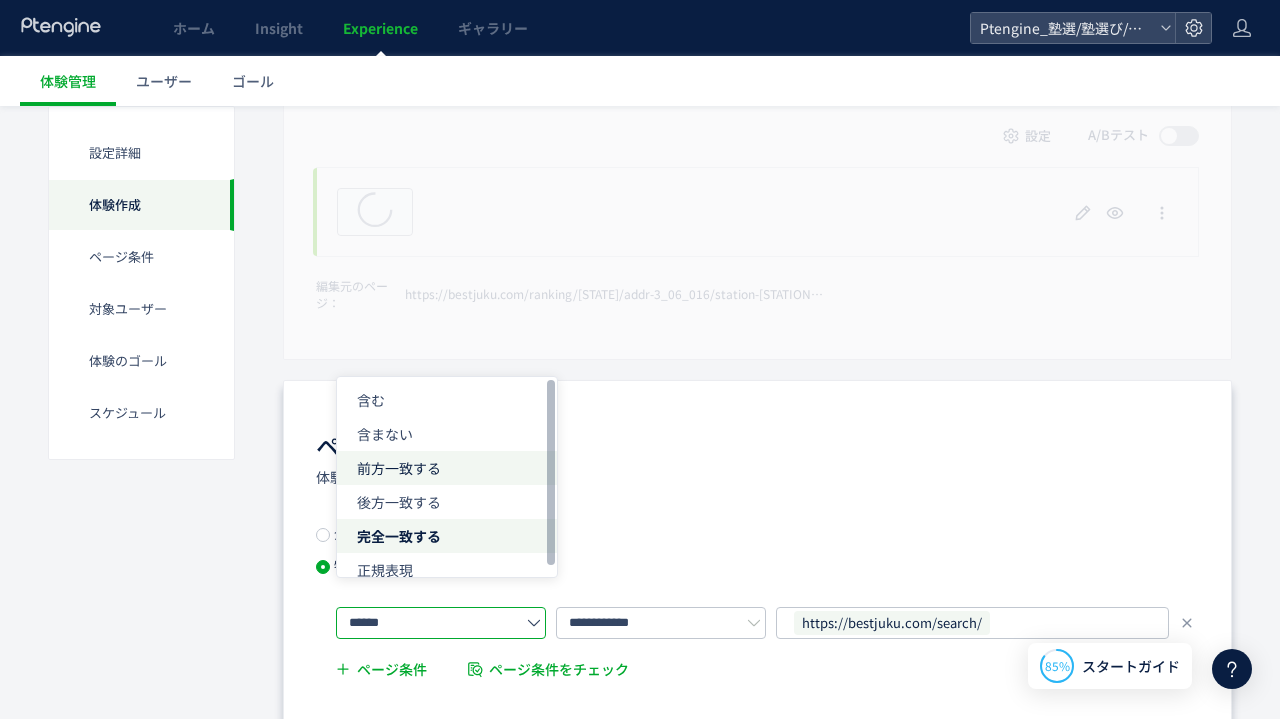 click on "前方一致する" 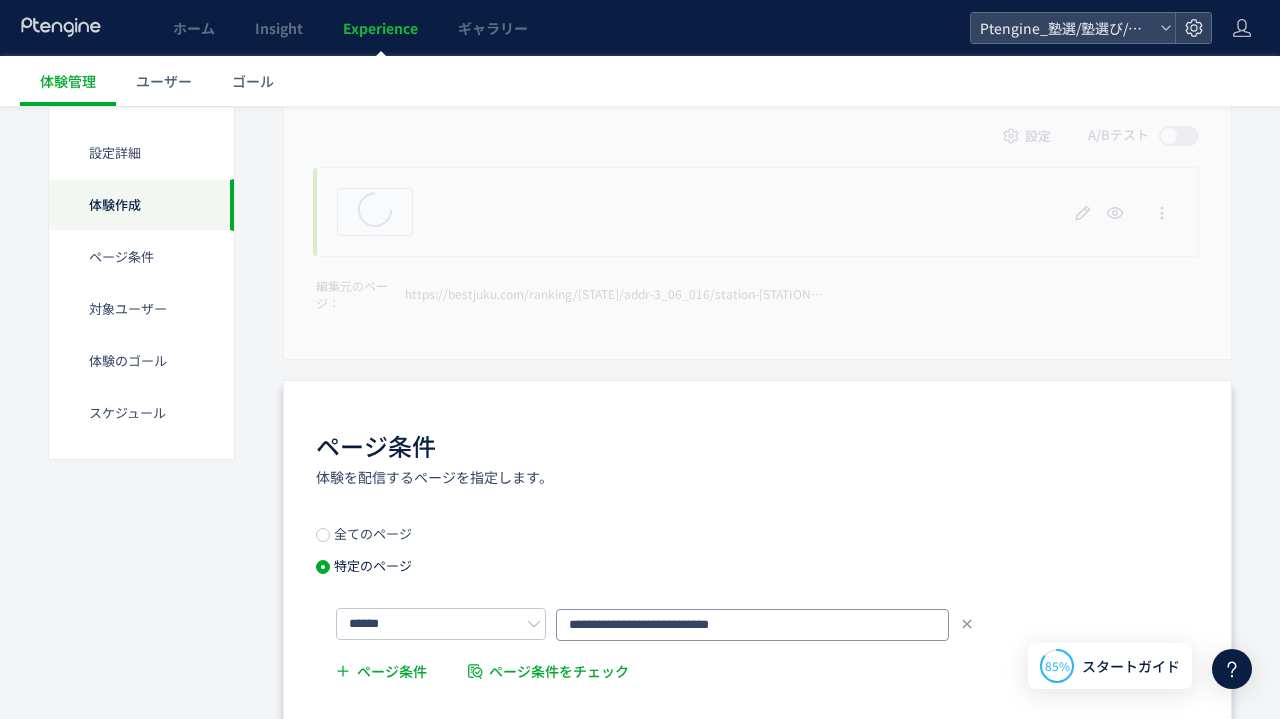 click on "**********" 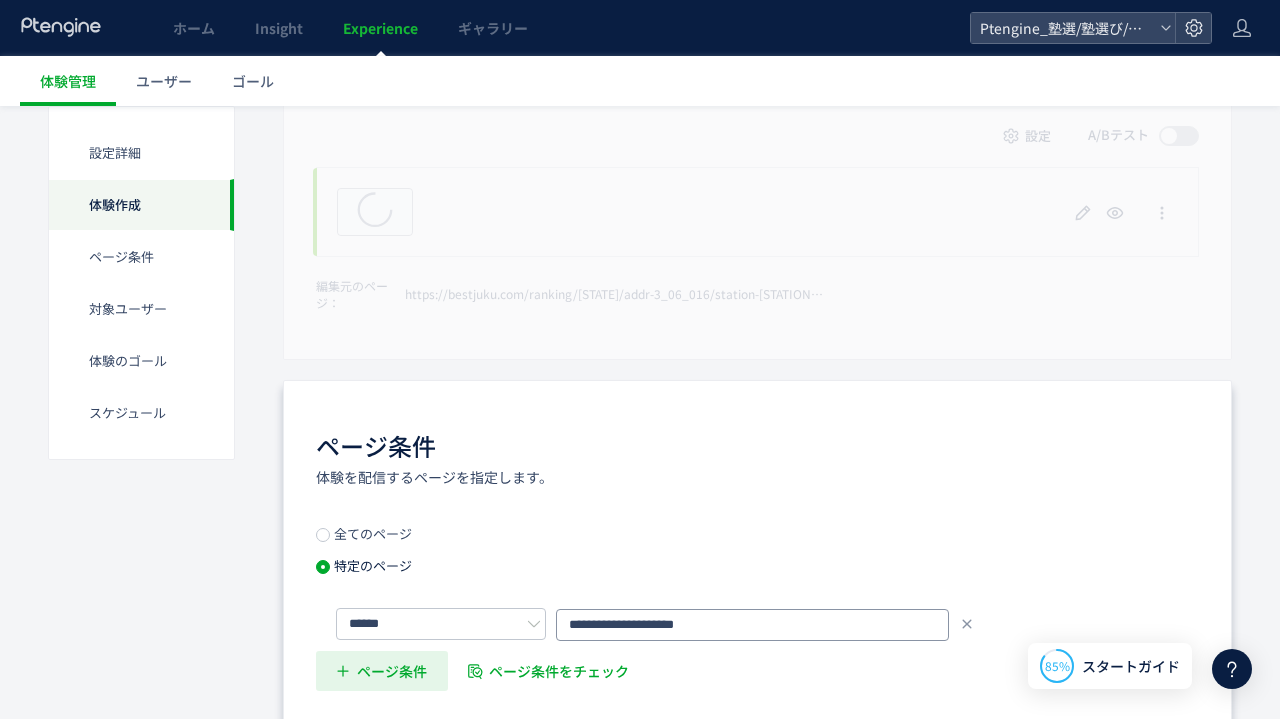 type on "**********" 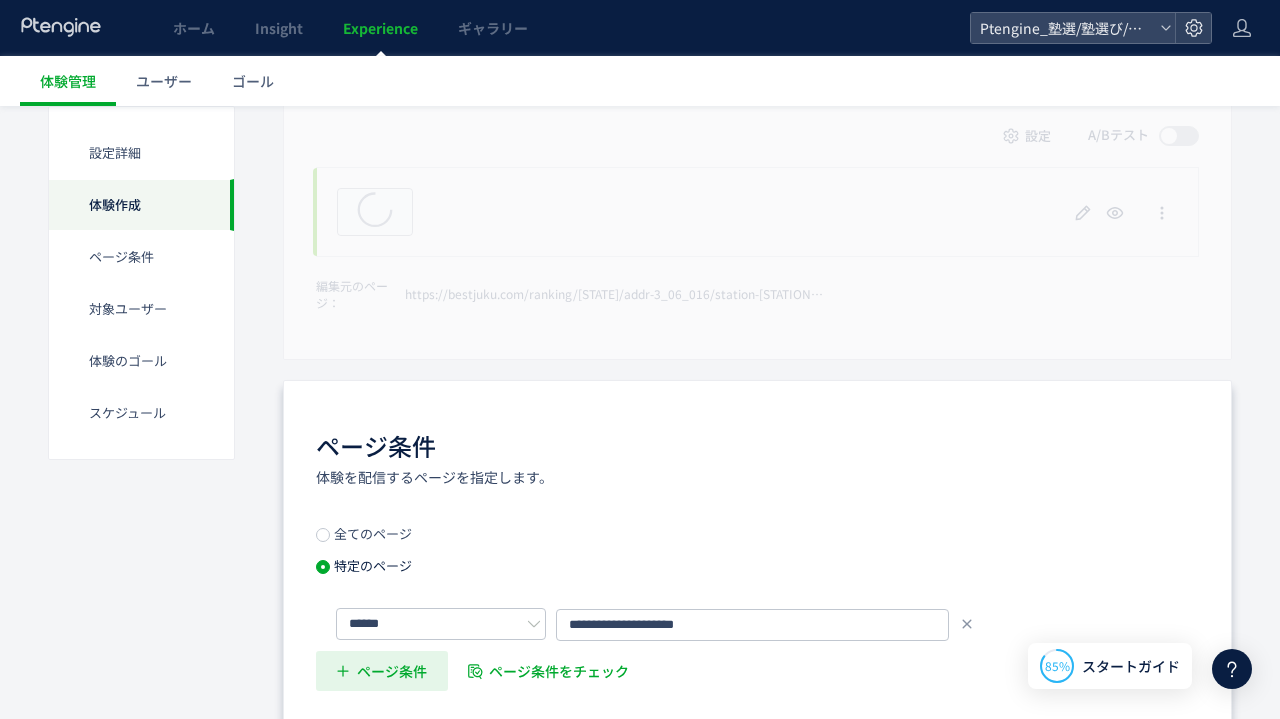 click on "ページ条件" at bounding box center (392, 671) 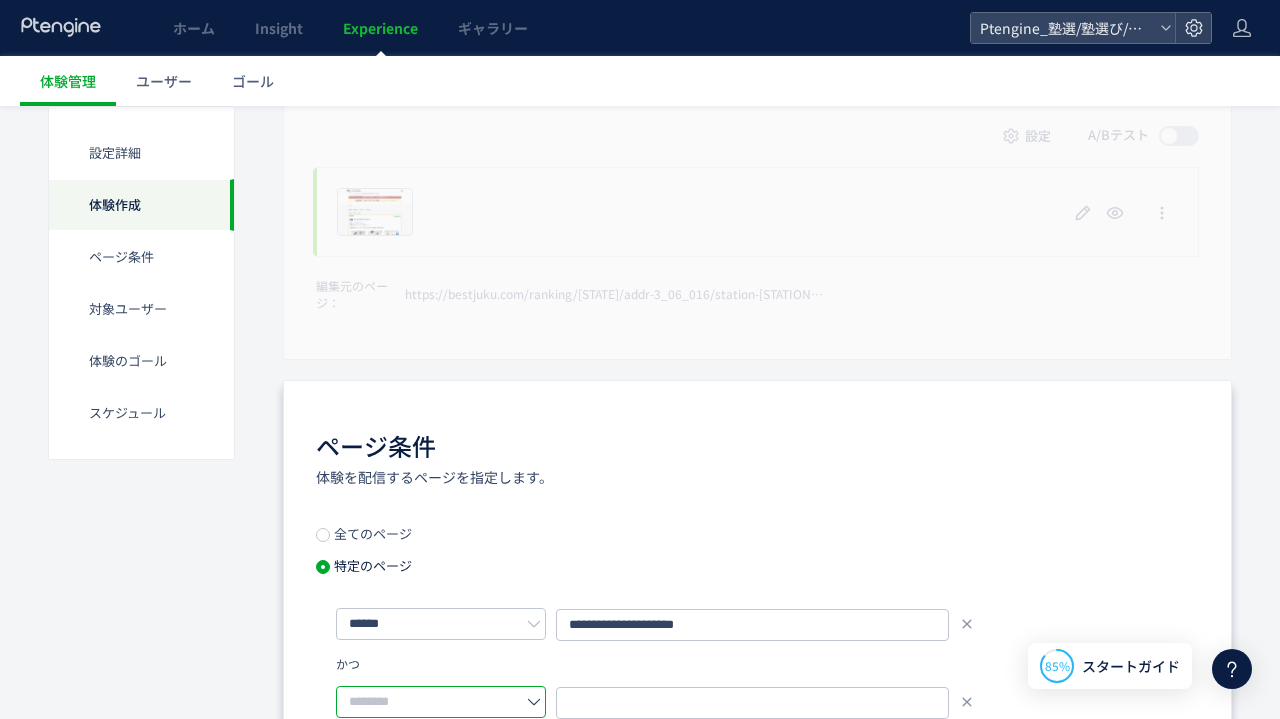click 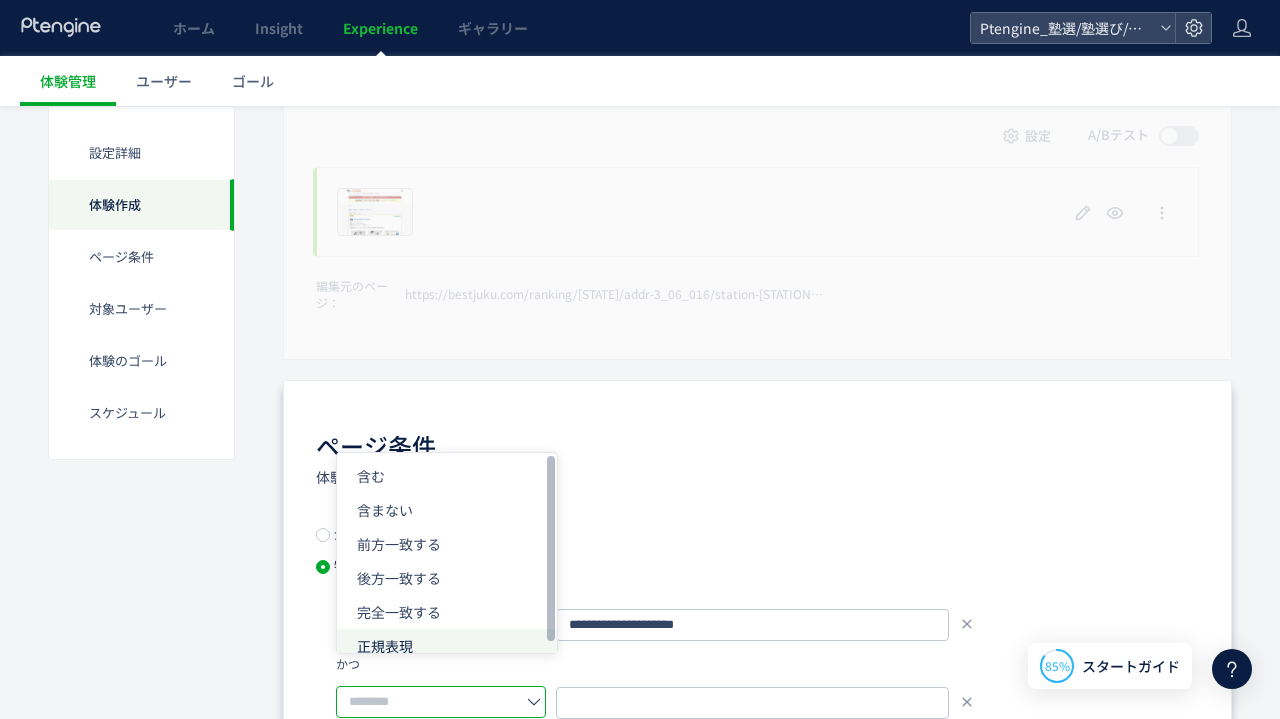 click on "正規表現" 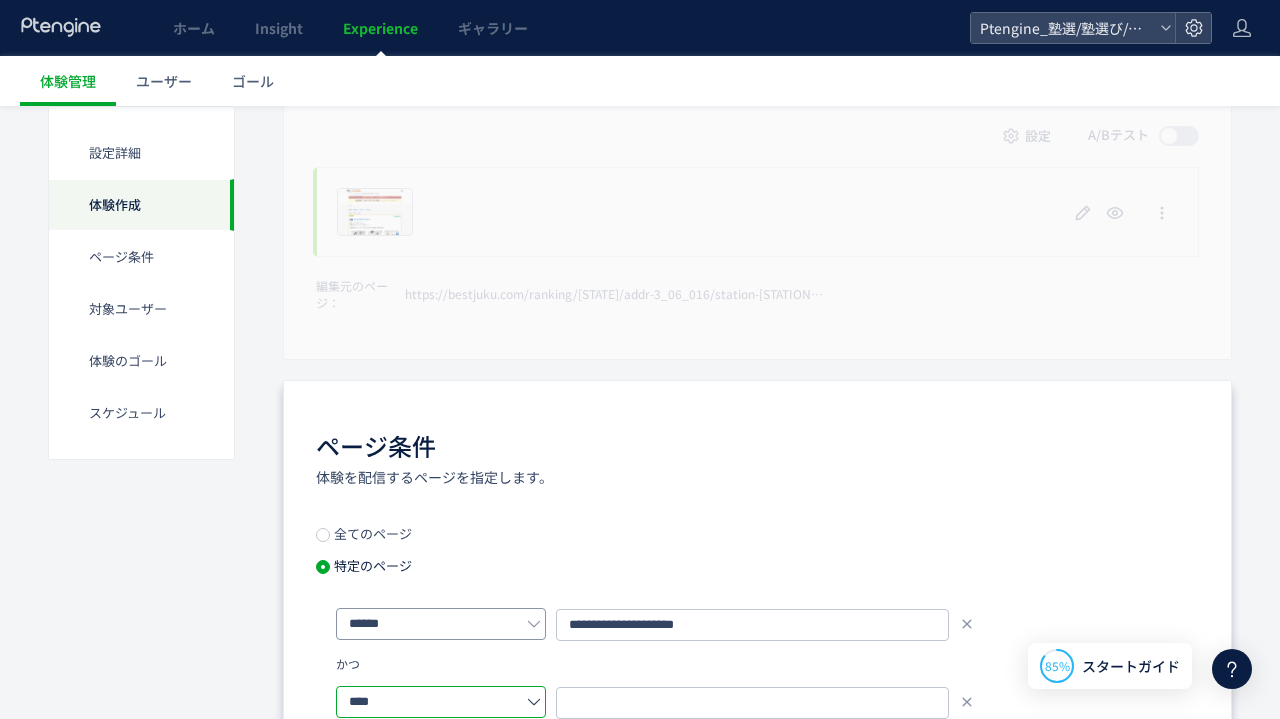 scroll, scrollTop: 659, scrollLeft: 0, axis: vertical 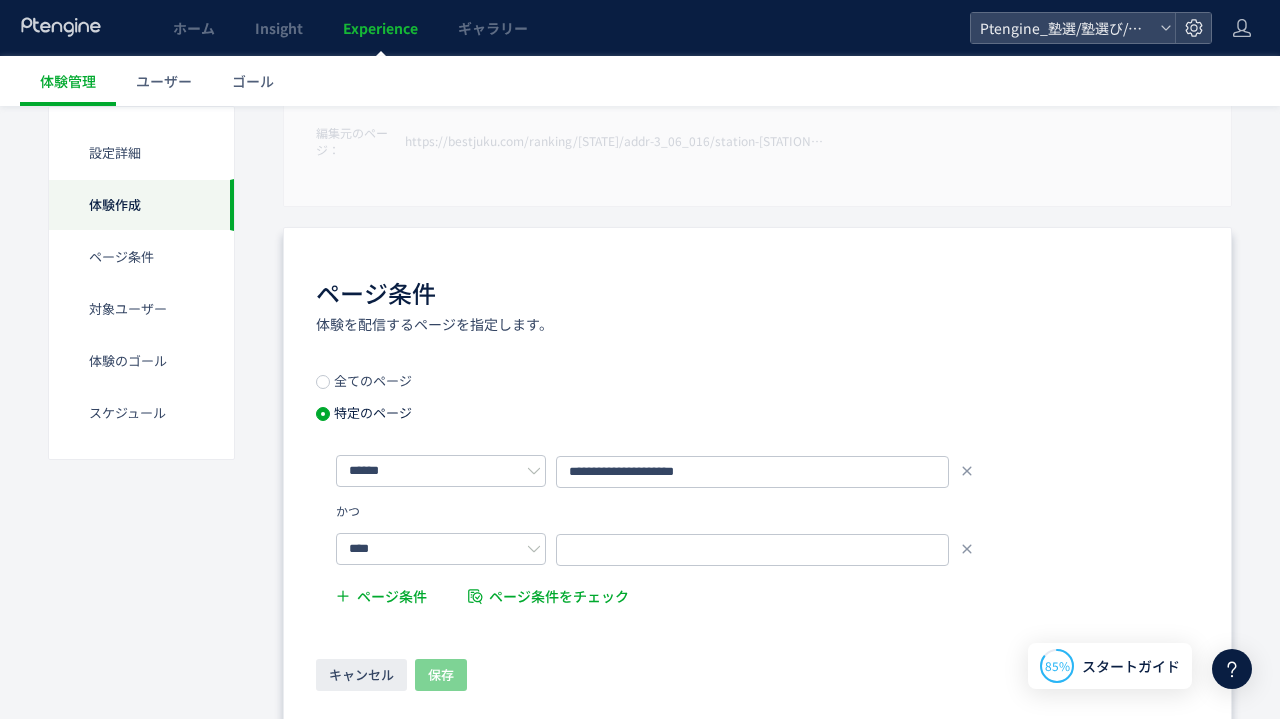 click on "**********" at bounding box center [757, 536] 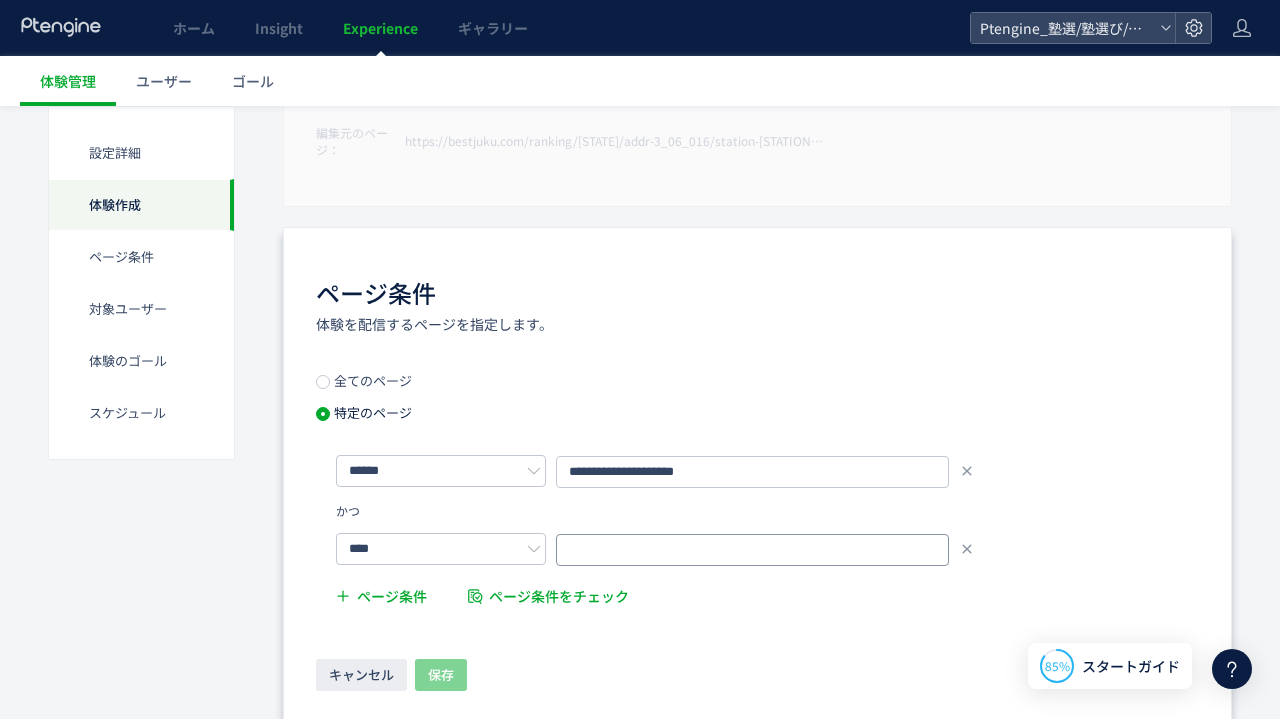 click 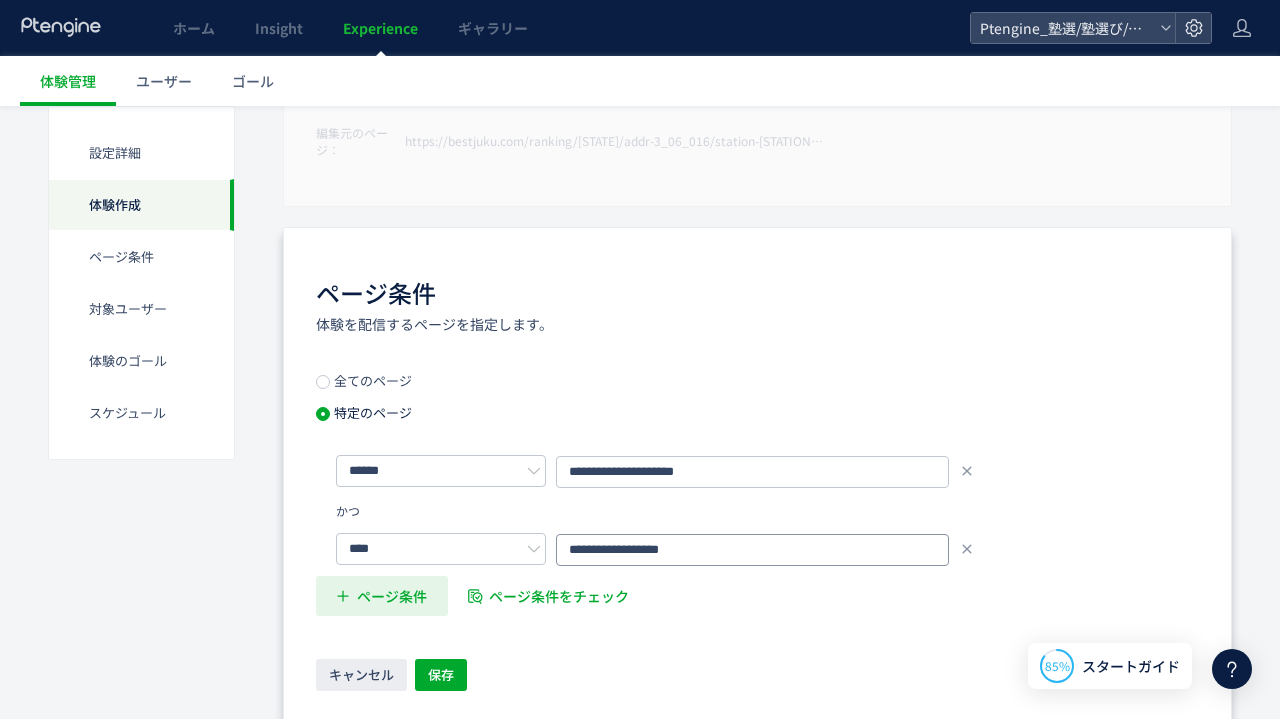 type on "**********" 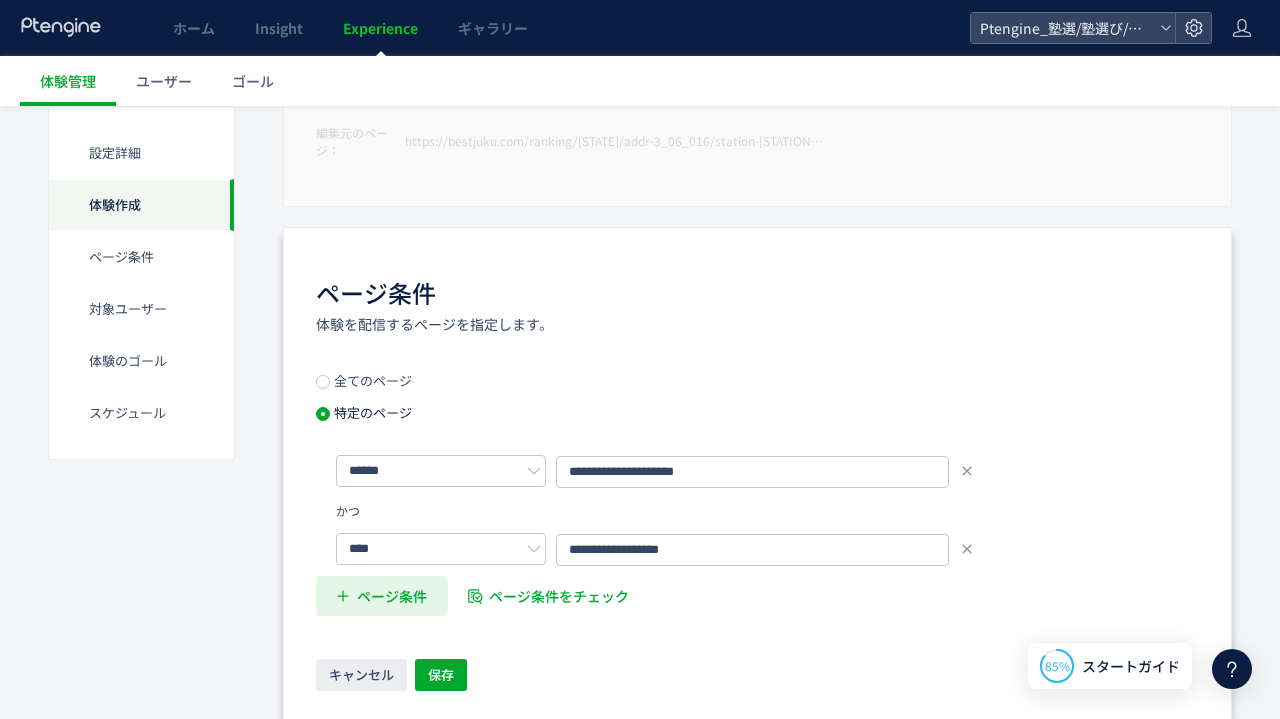 click on "ページ条件" at bounding box center (392, 596) 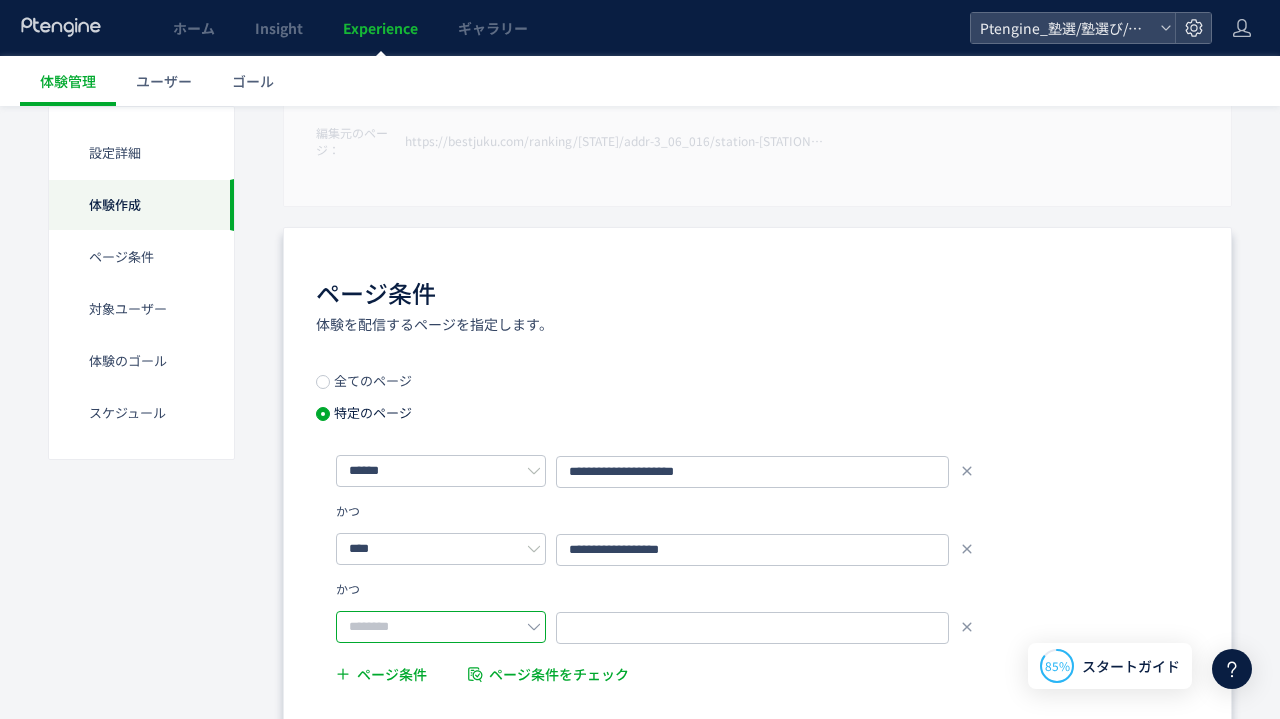 click 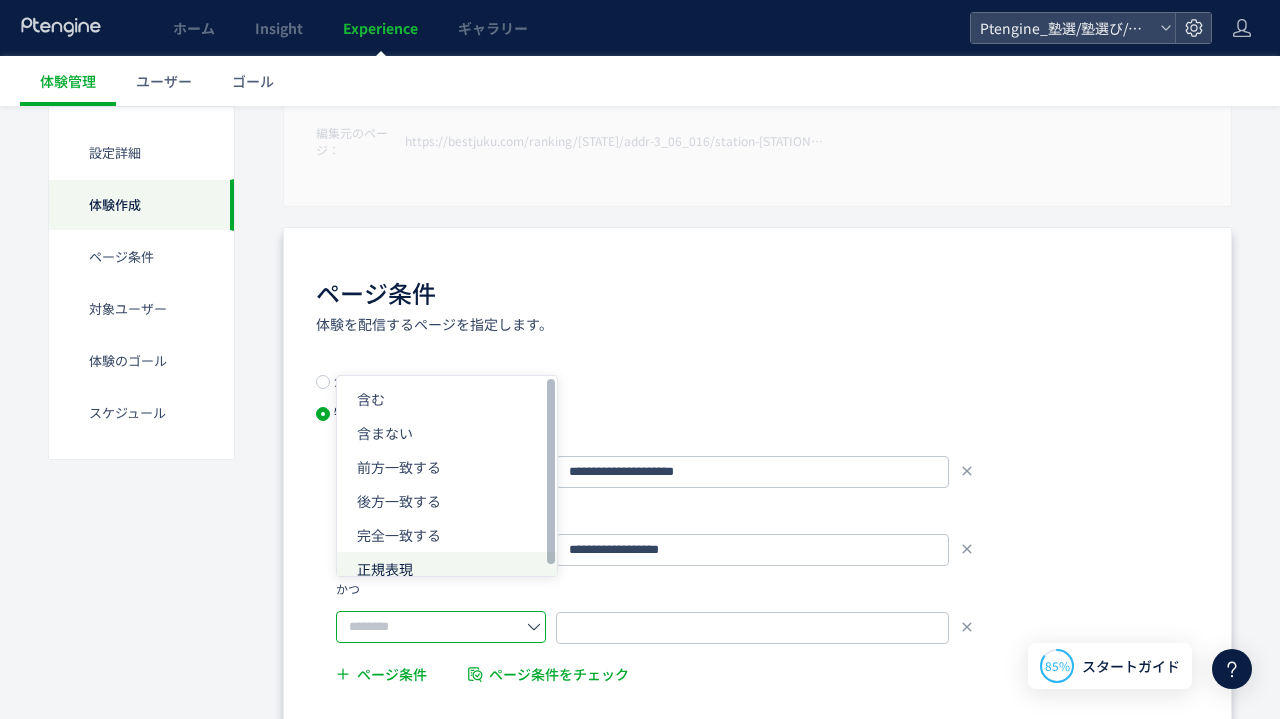 click on "正規表現" 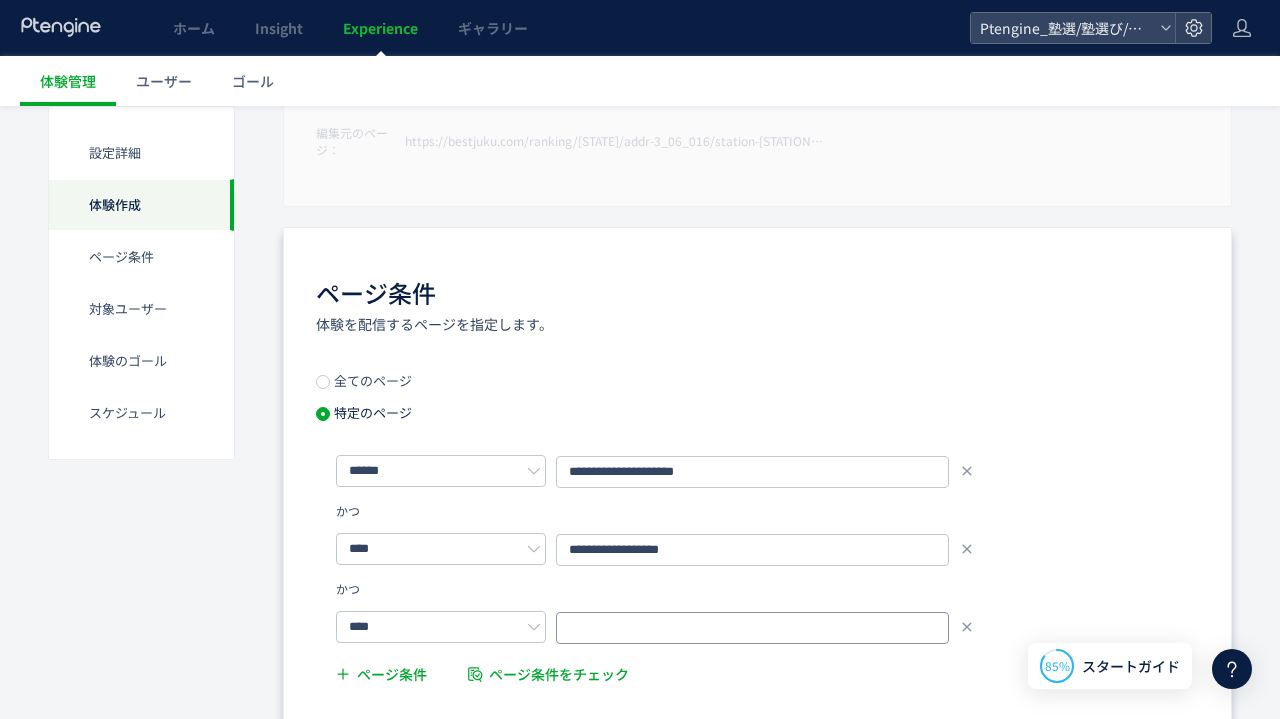 click 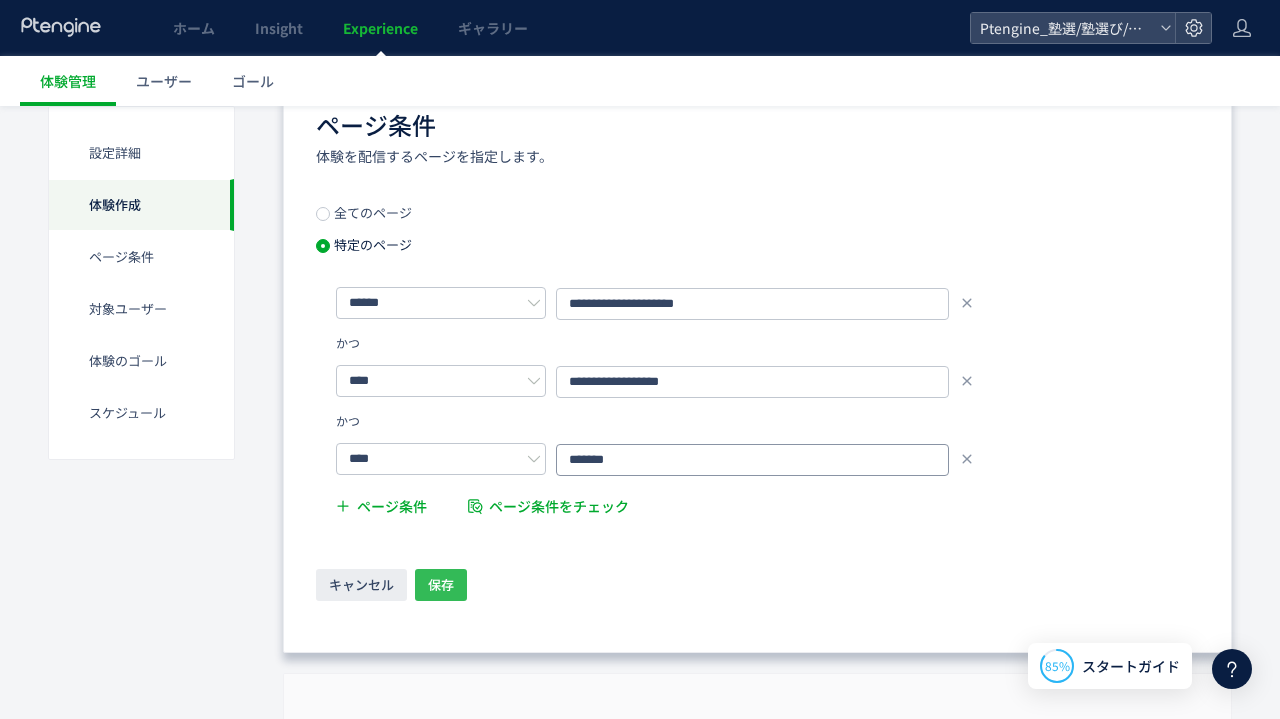 type on "*******" 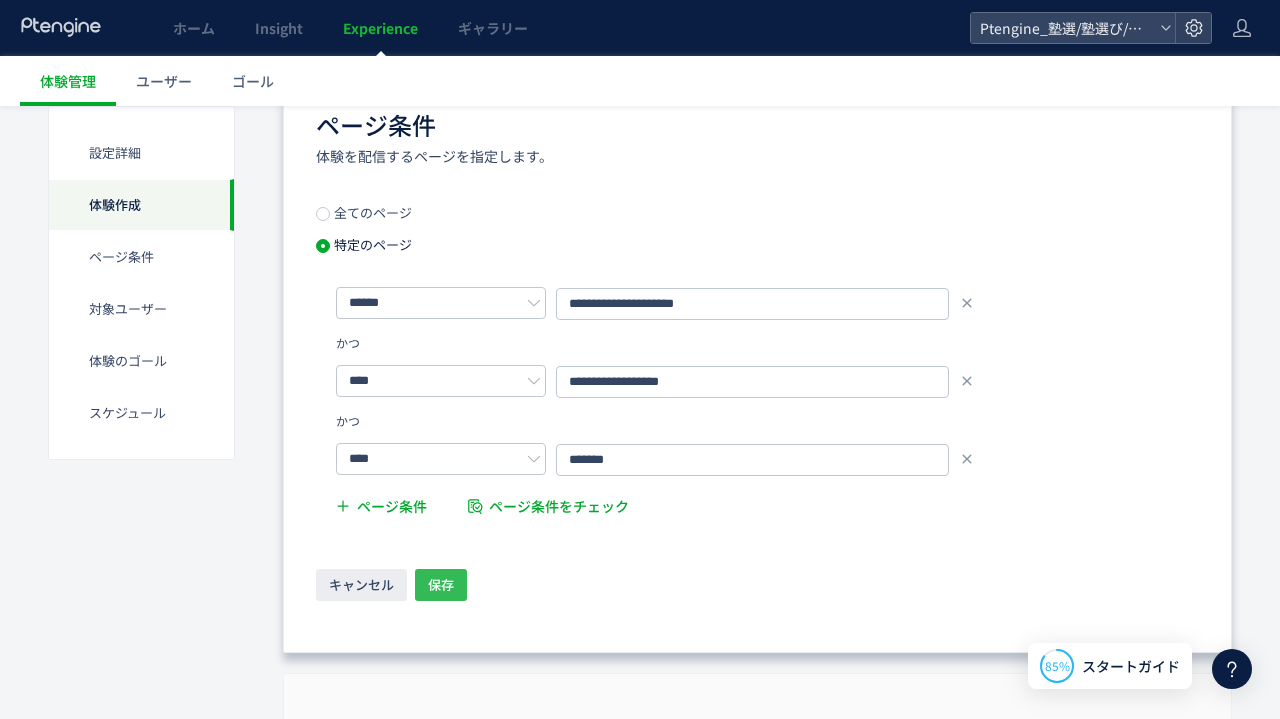 click on "保存" at bounding box center (441, 585) 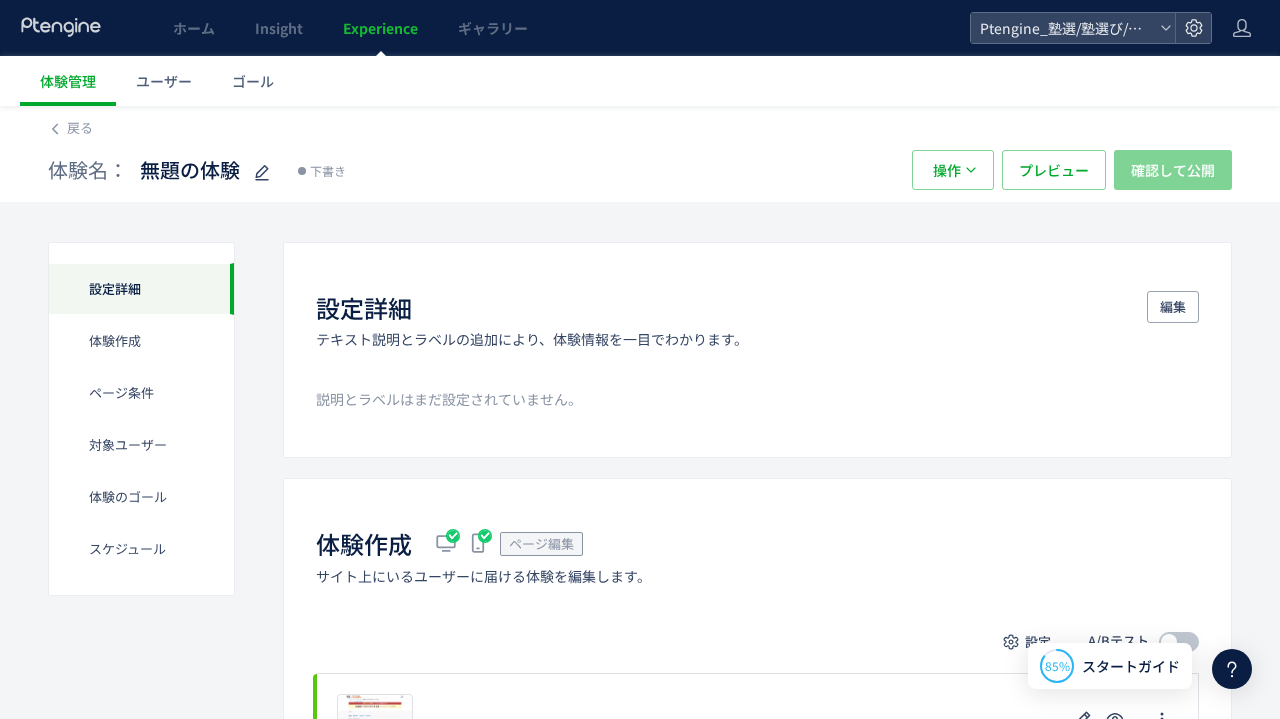 scroll, scrollTop: 0, scrollLeft: 0, axis: both 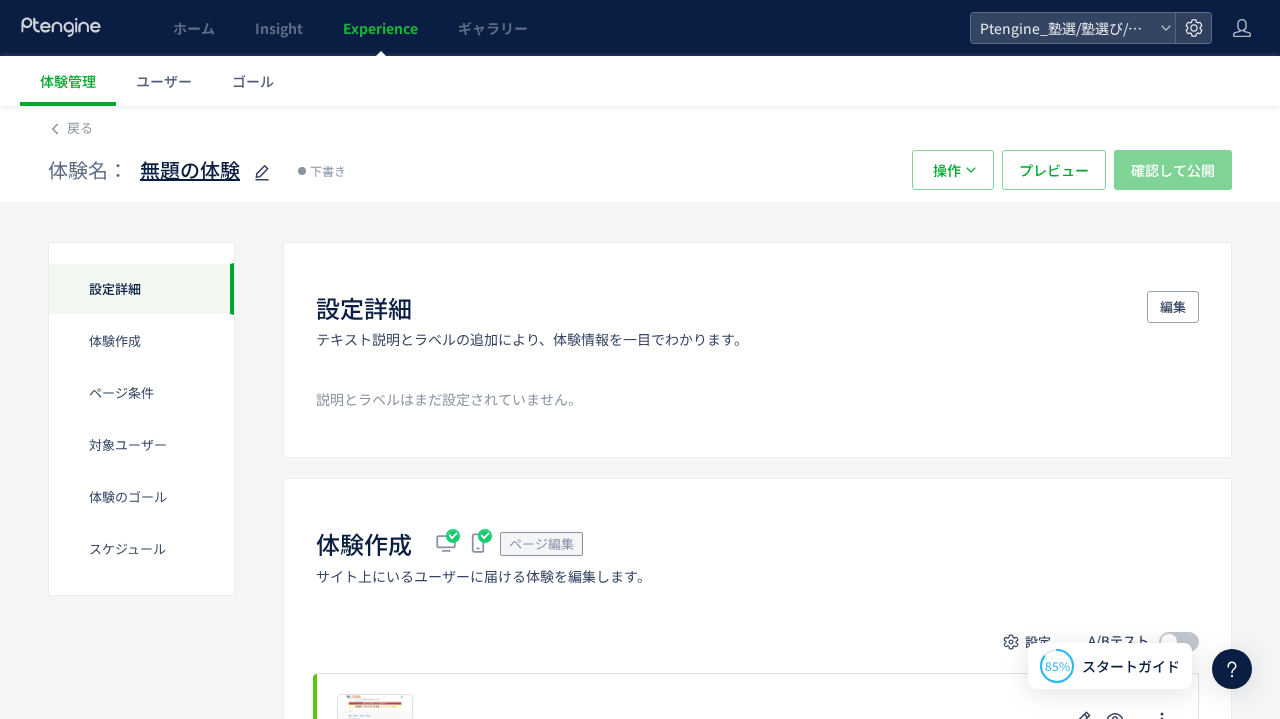 click 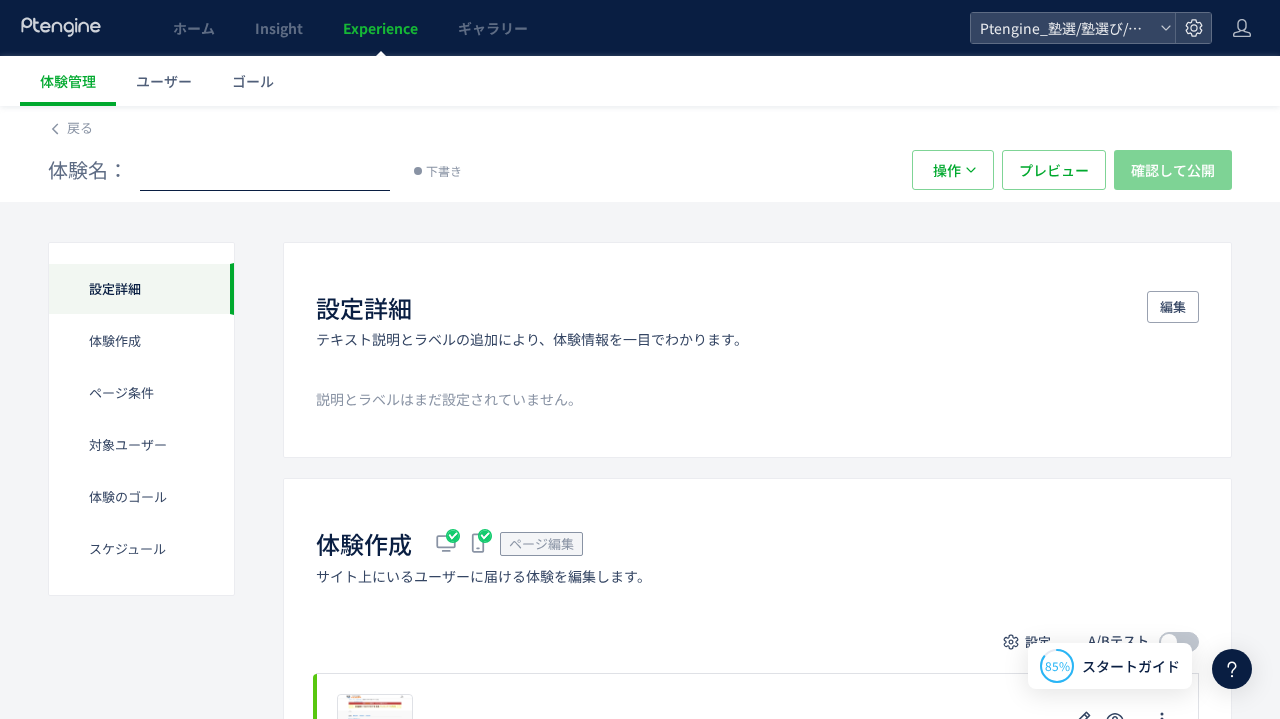 type on "**********" 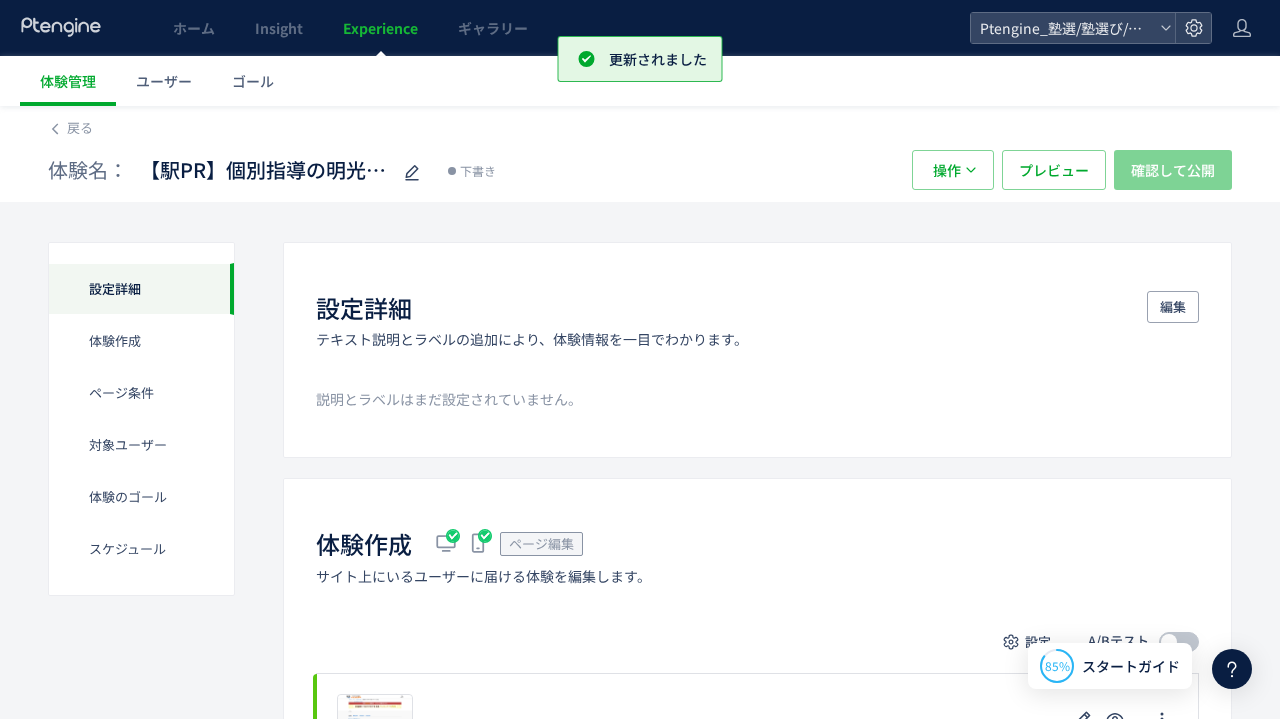 click on "戻る" at bounding box center (640, 122) 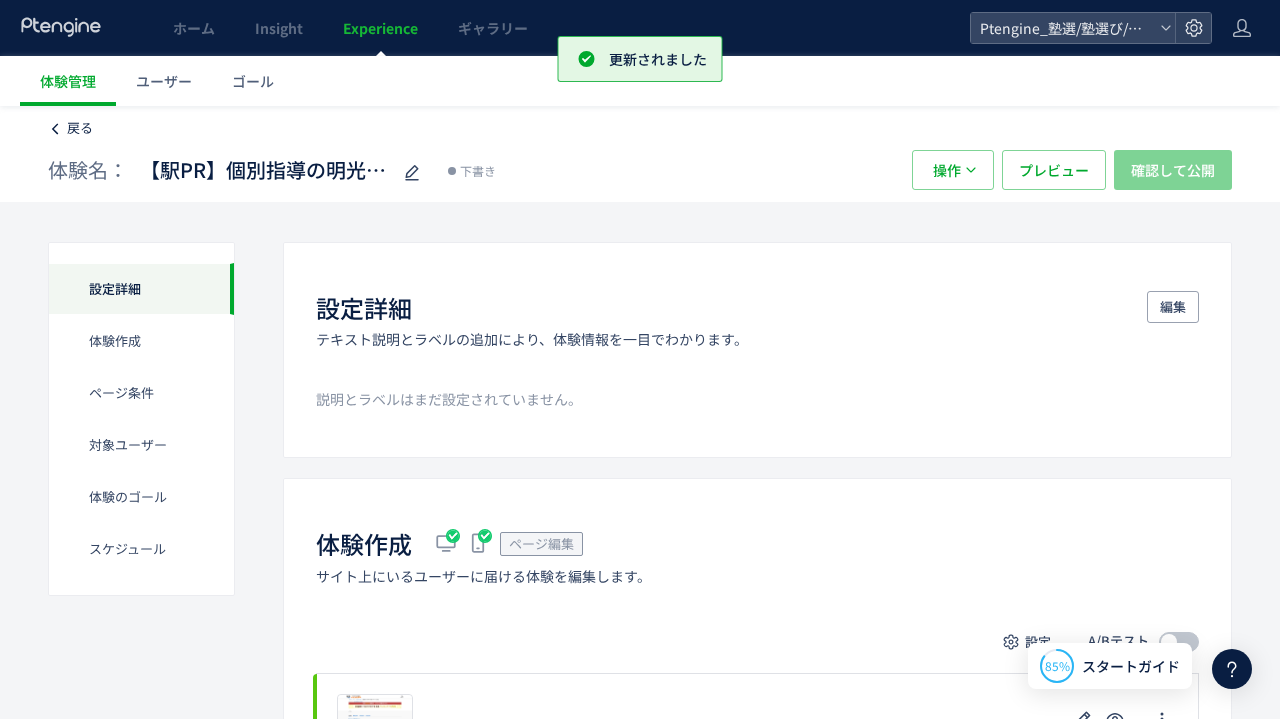 click 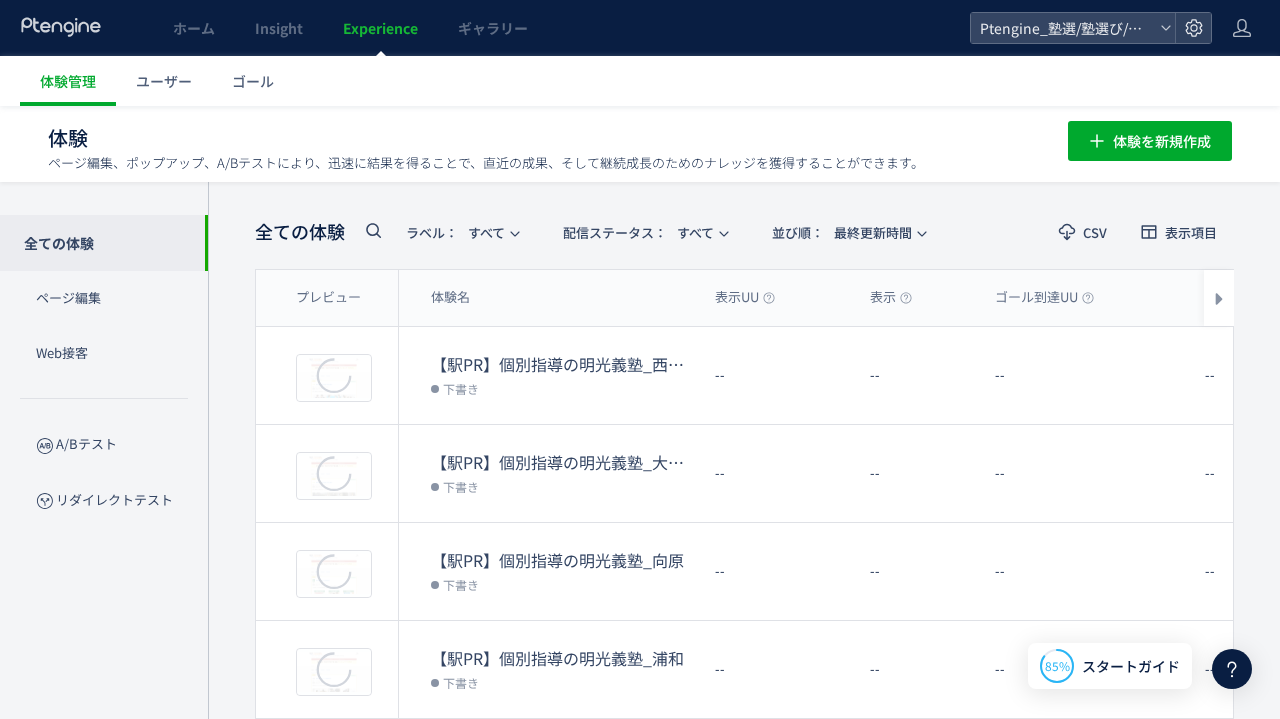 scroll, scrollTop: 0, scrollLeft: 0, axis: both 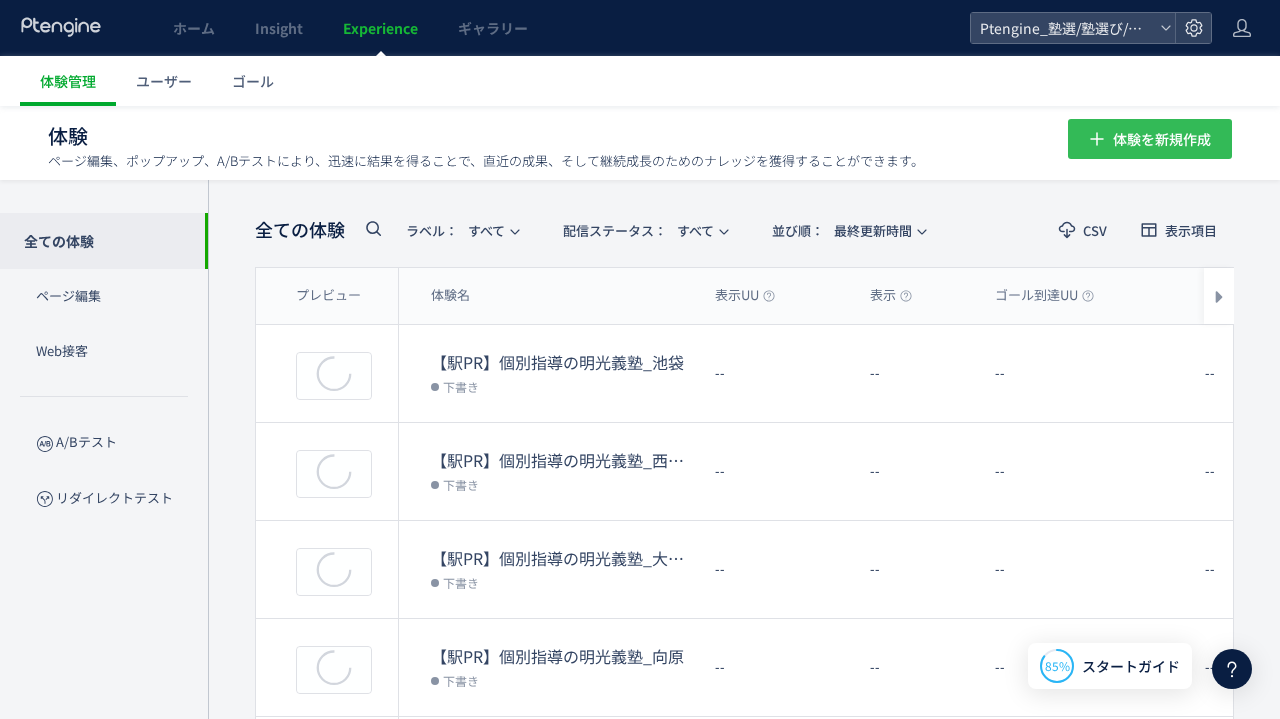 click on "体験を新規作成" at bounding box center (1162, 139) 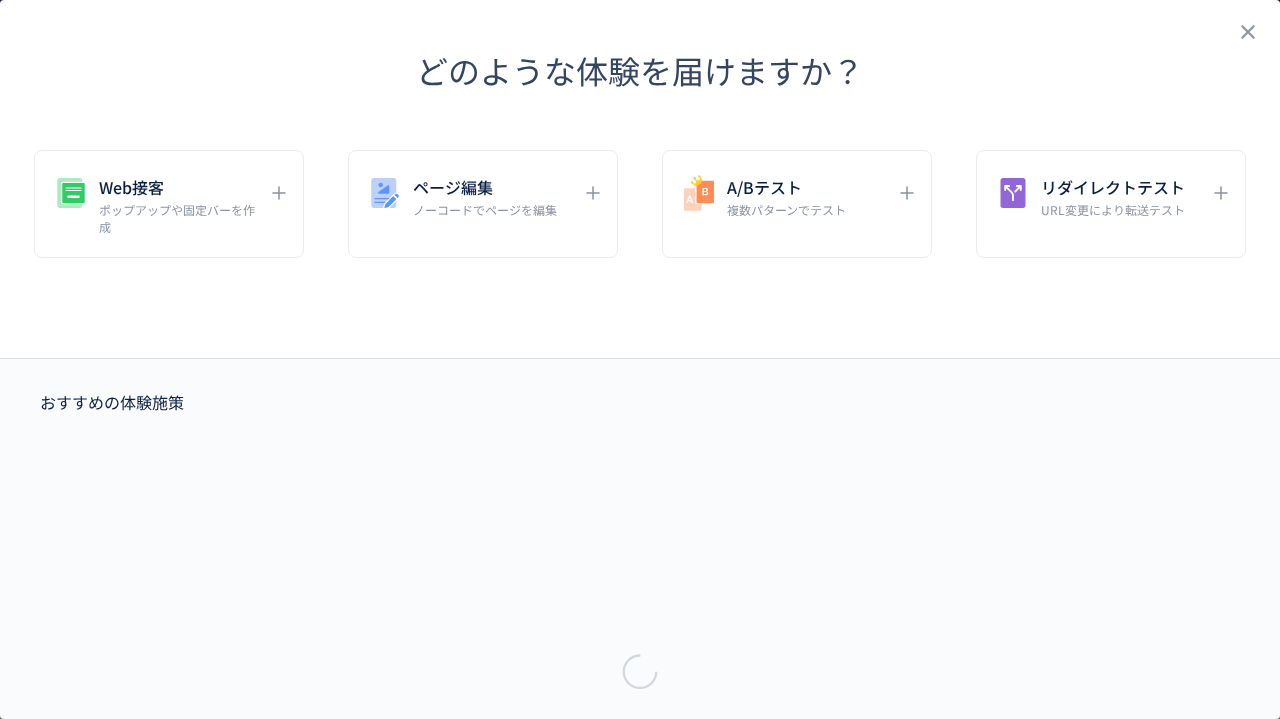 scroll, scrollTop: 0, scrollLeft: 0, axis: both 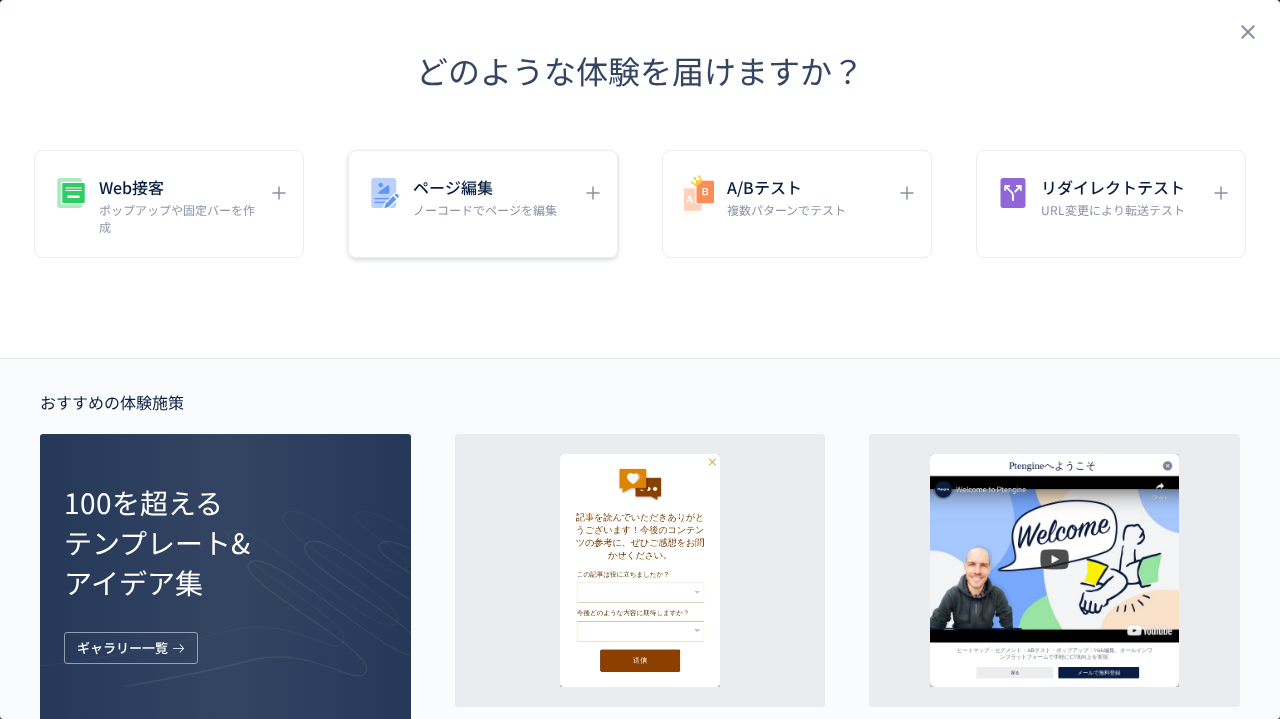 click on "ノーコードでページを編集" at bounding box center [485, 209] 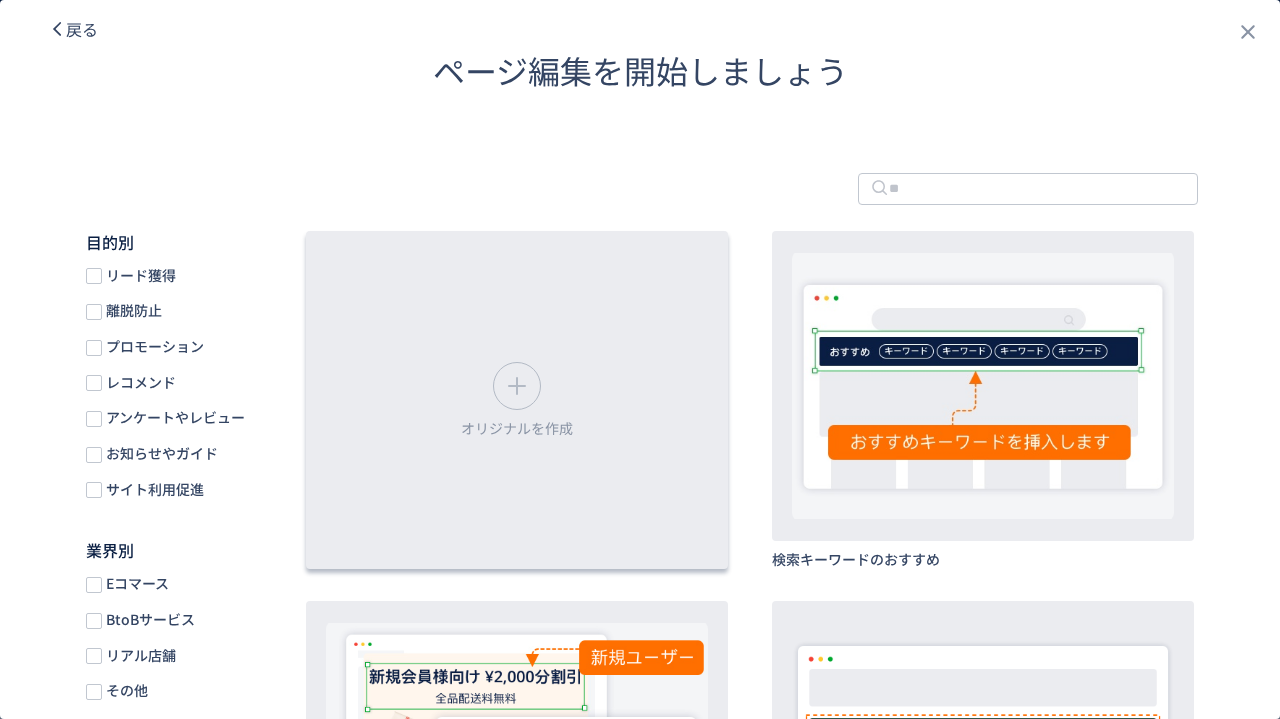 click on "オリジナルを作成" at bounding box center (517, 400) 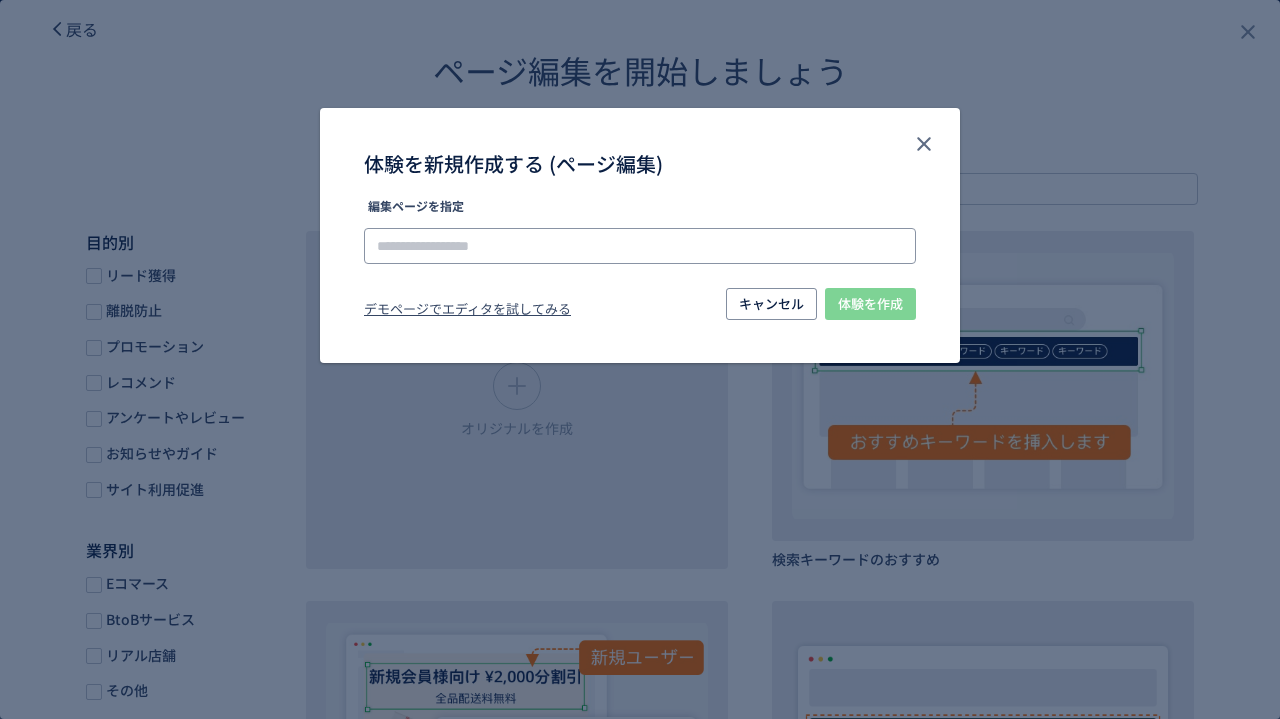 click 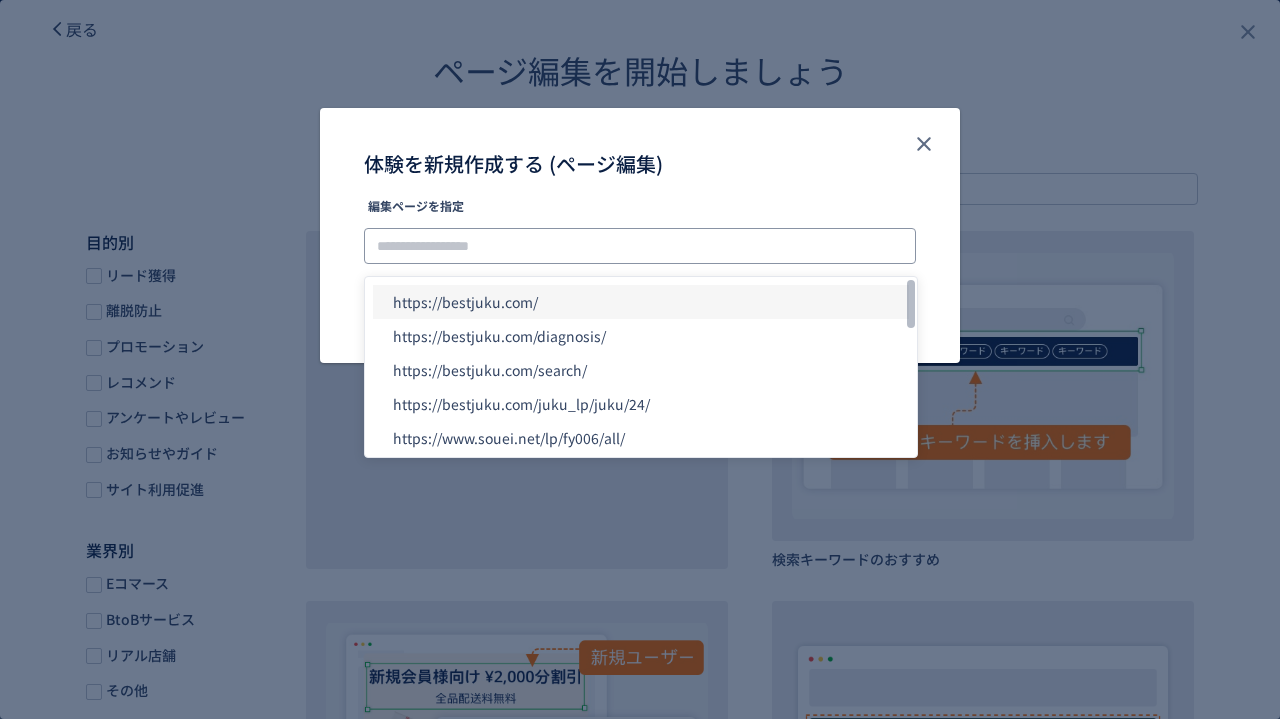 paste on "**********" 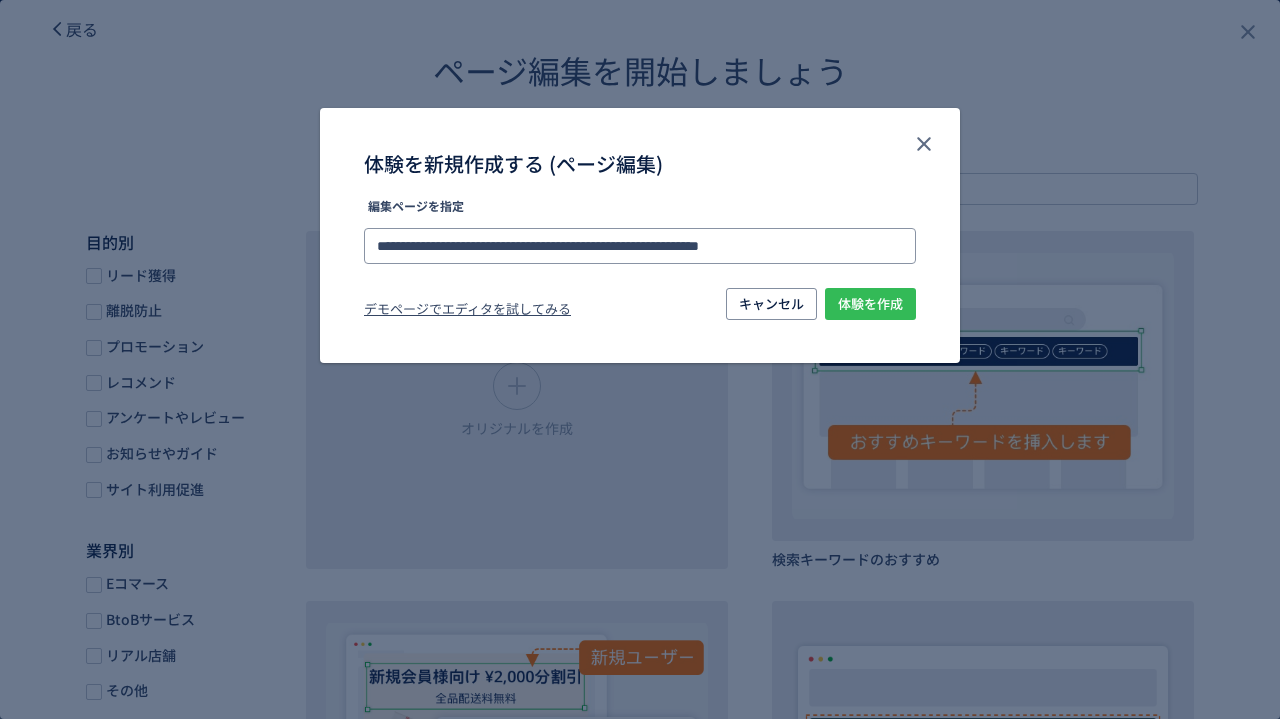 type on "**********" 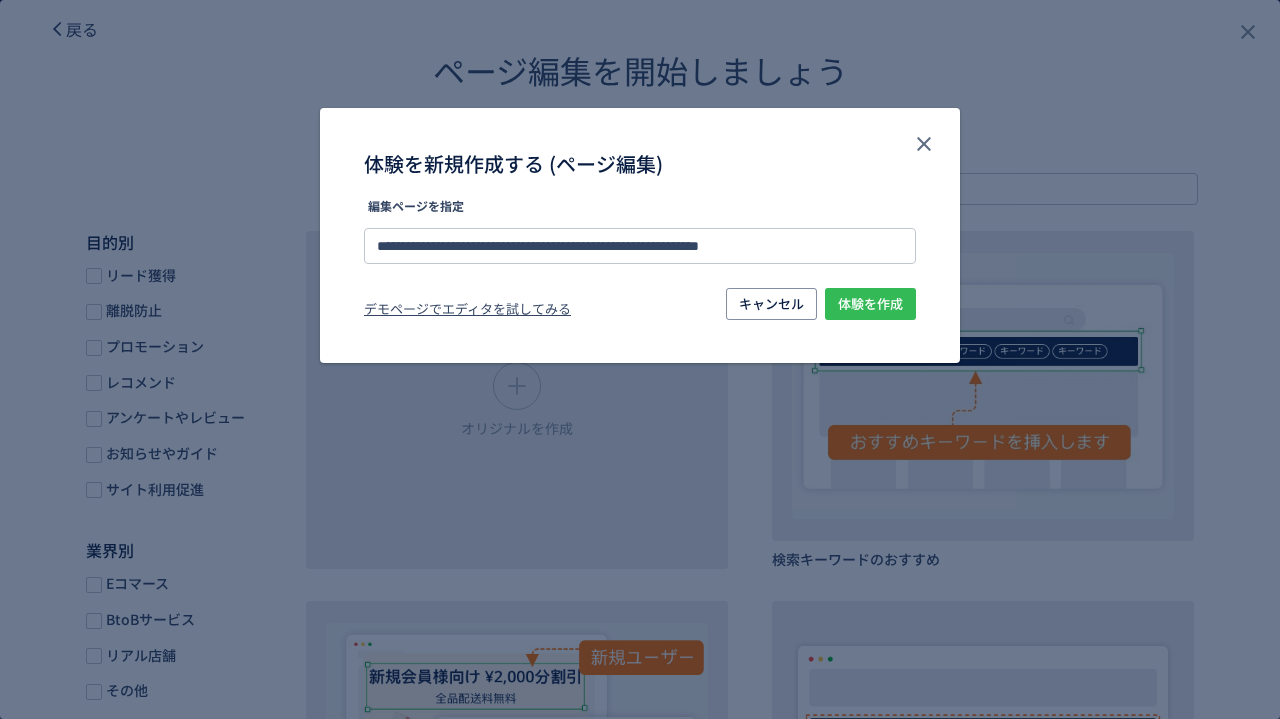 click on "体験を作成" at bounding box center [870, 304] 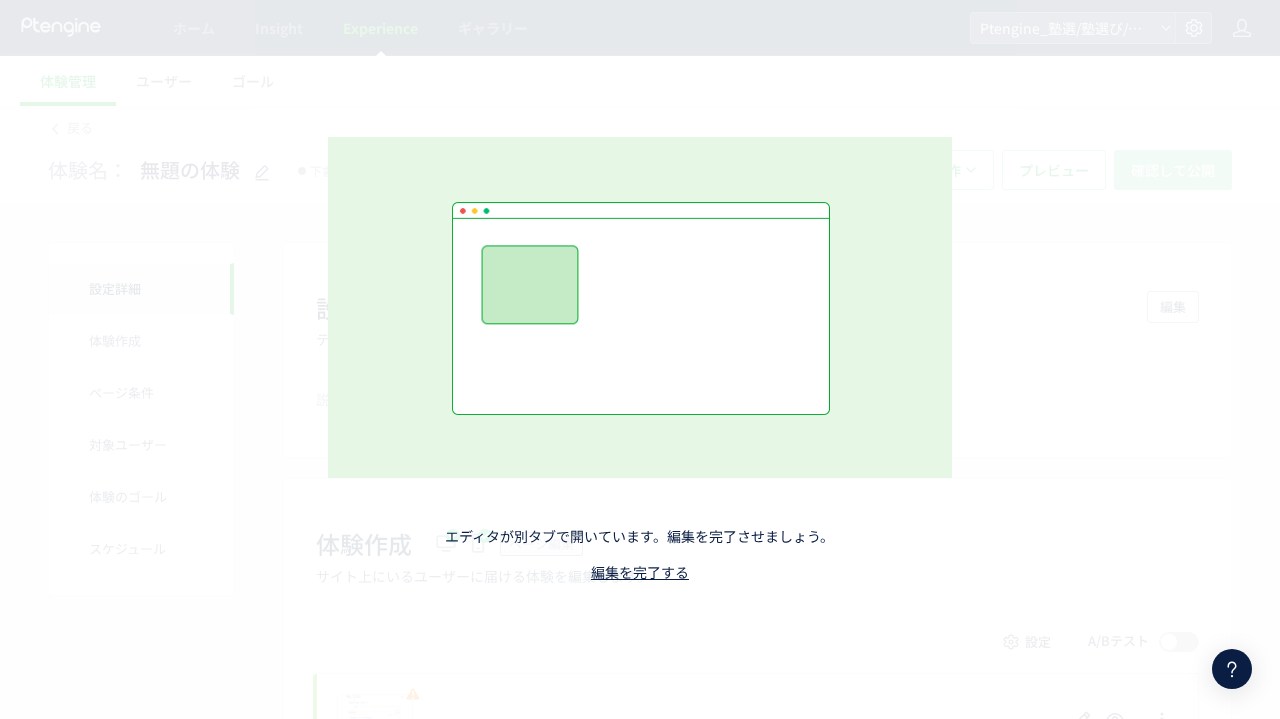 scroll, scrollTop: 0, scrollLeft: 0, axis: both 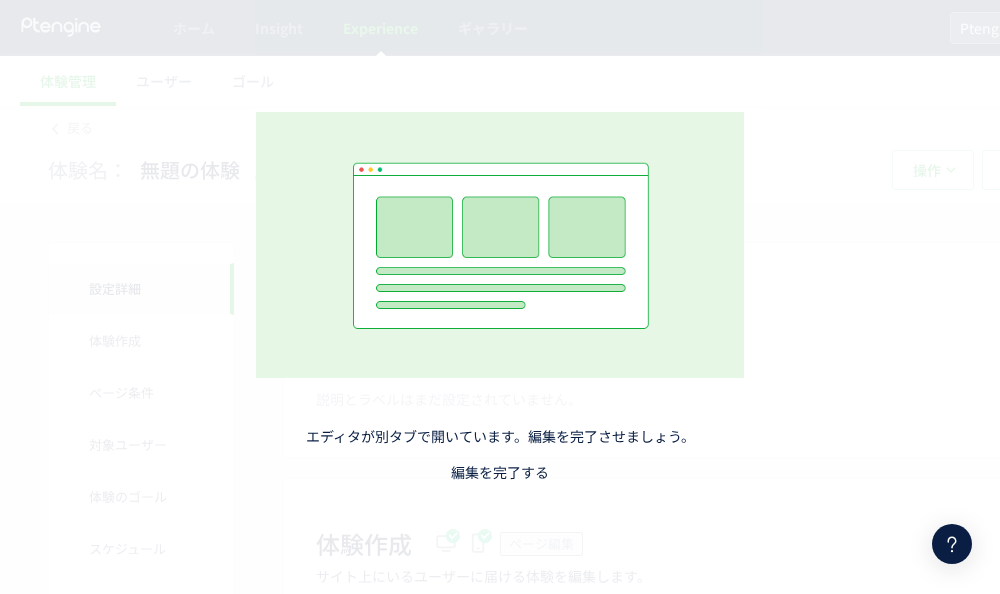click on "編集を完了する" at bounding box center [500, 472] 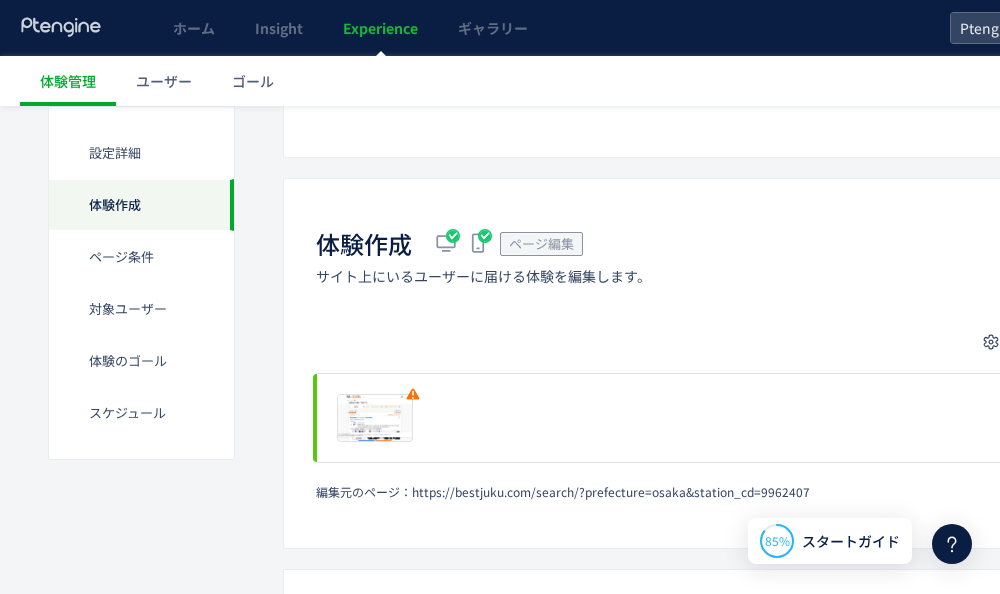 scroll, scrollTop: 300, scrollLeft: 82, axis: both 